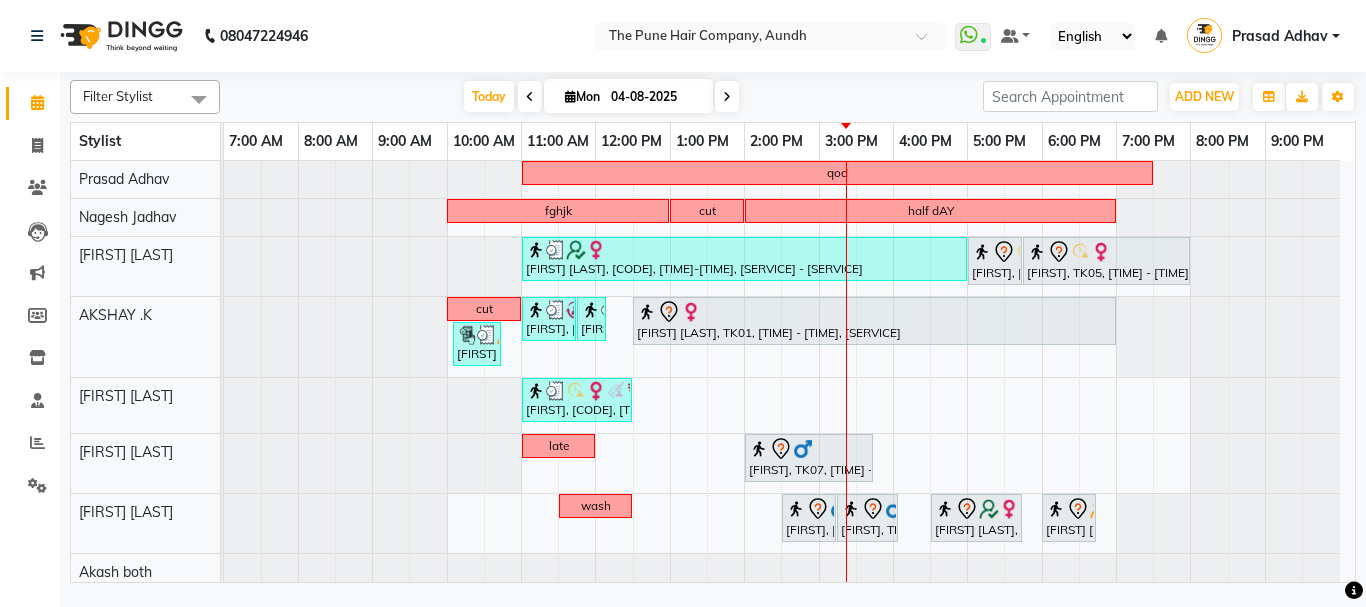 click at bounding box center [727, 97] 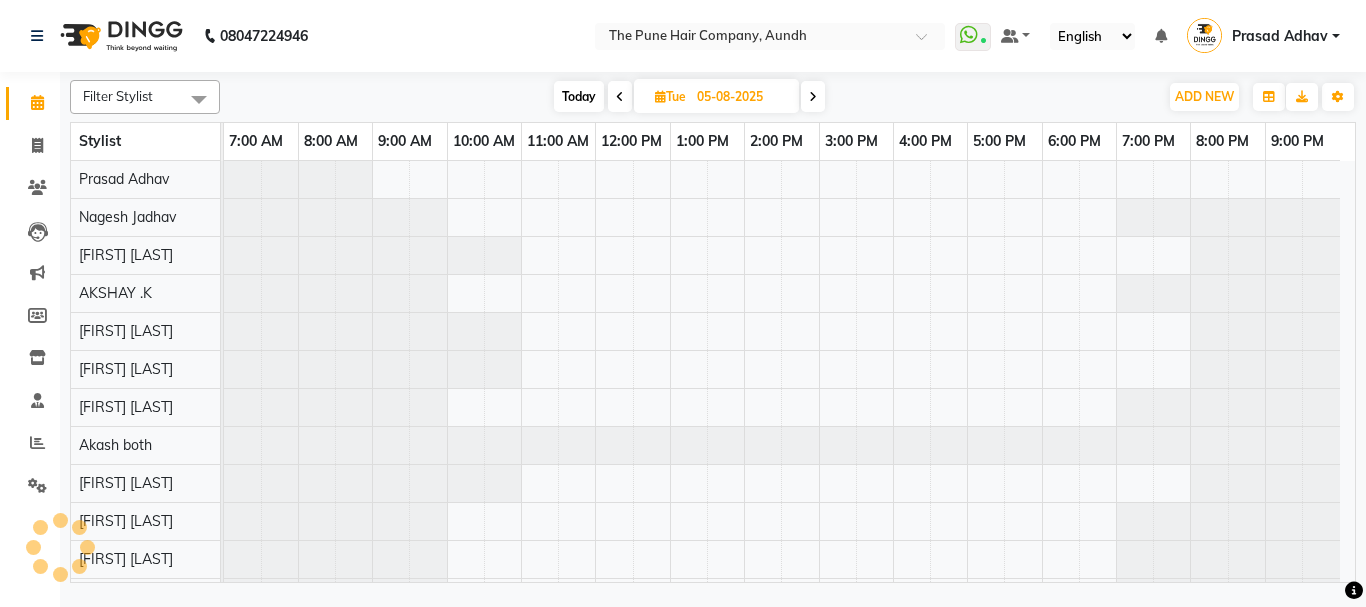 scroll, scrollTop: 0, scrollLeft: 0, axis: both 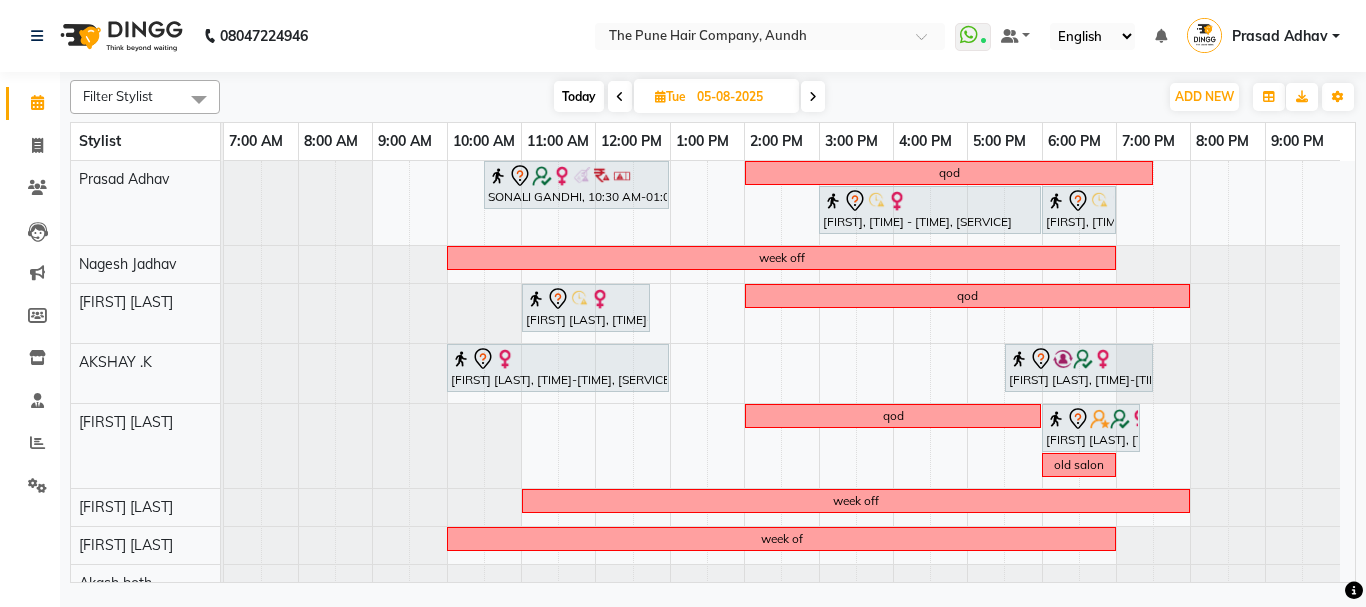 click at bounding box center [813, 96] 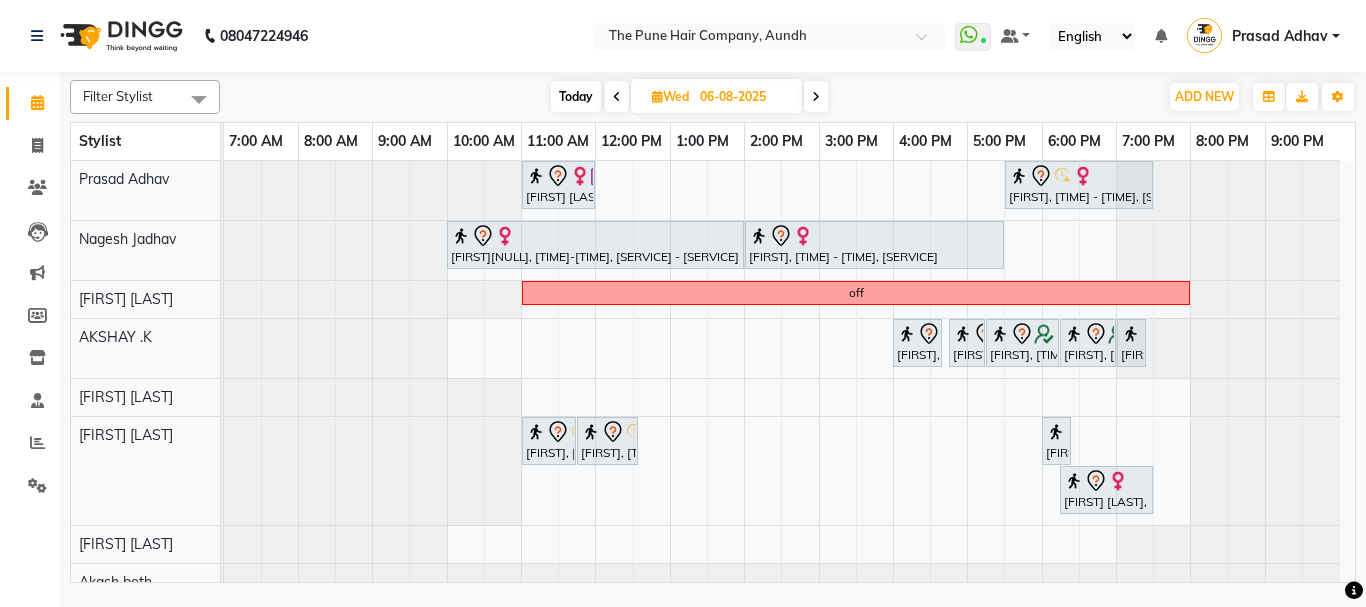click at bounding box center [816, 96] 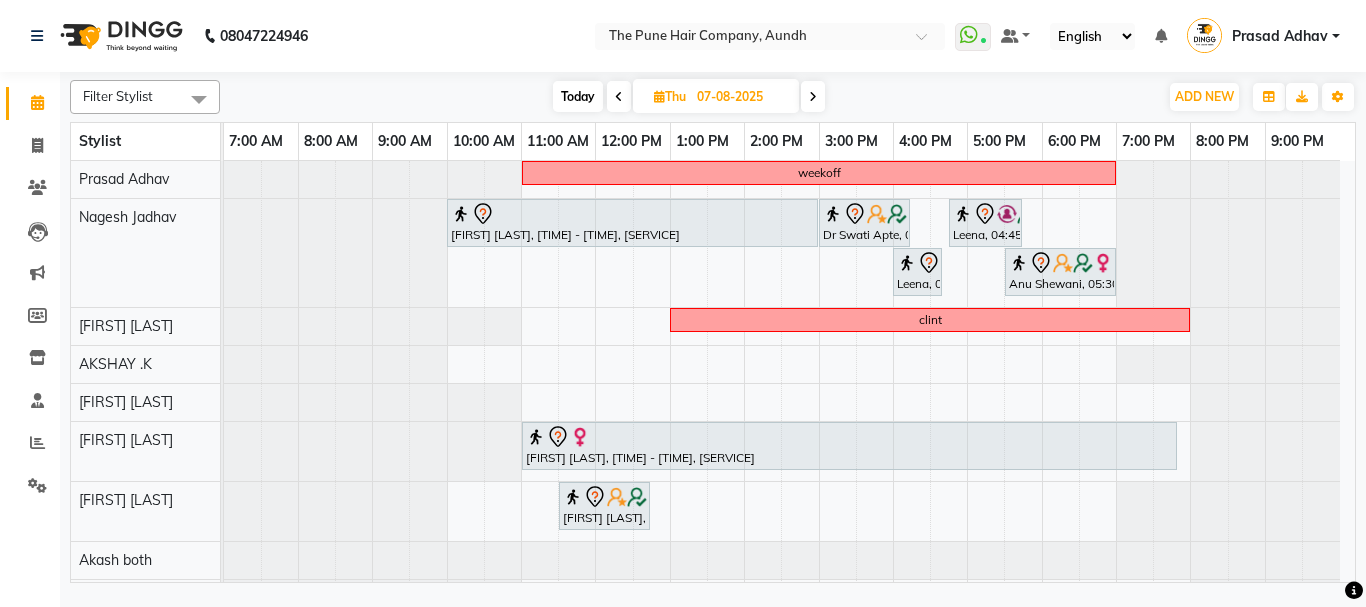 click at bounding box center [813, 97] 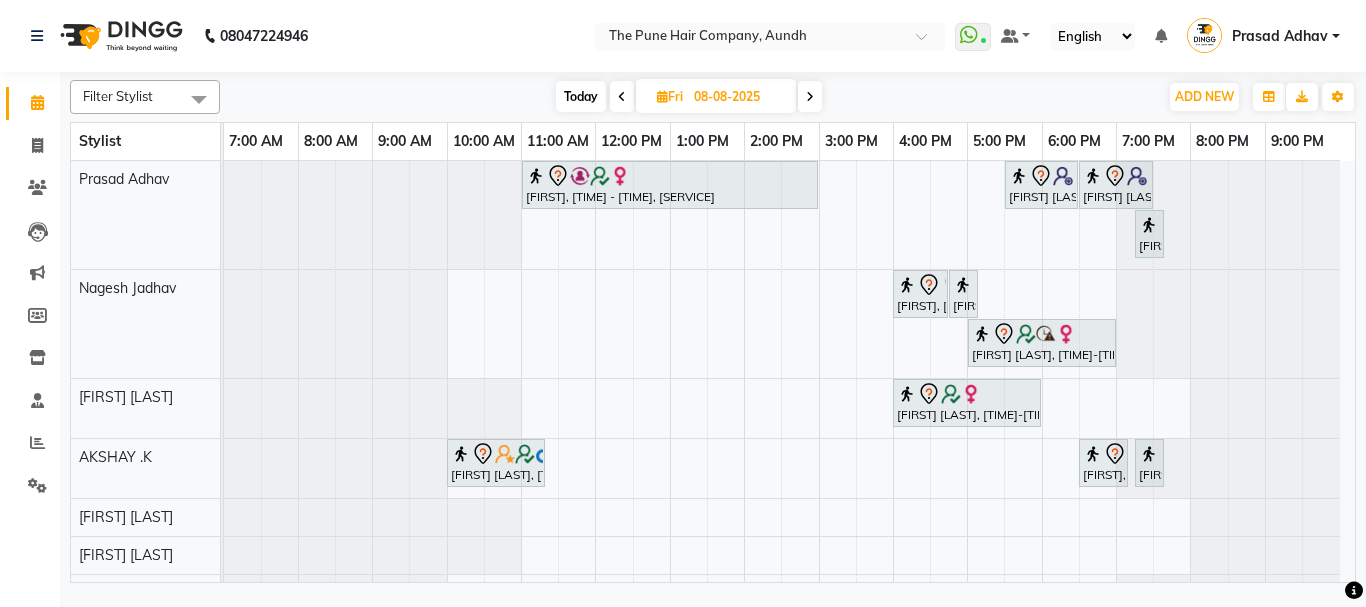 click at bounding box center (622, 96) 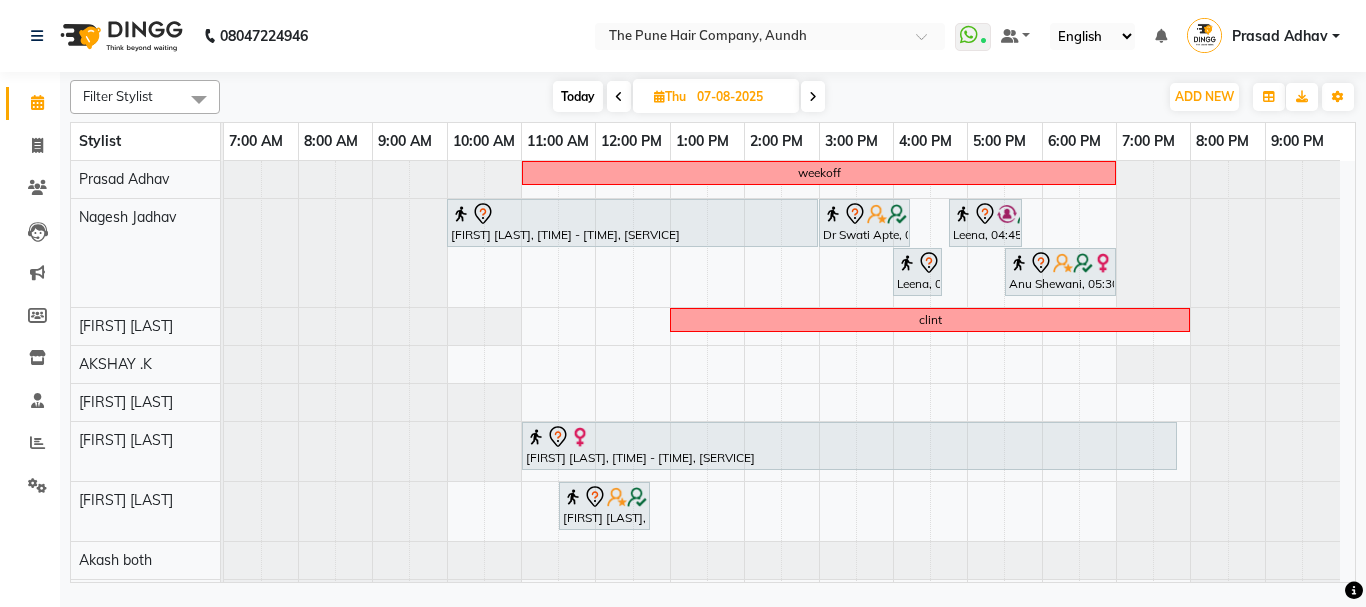 click at bounding box center (813, 96) 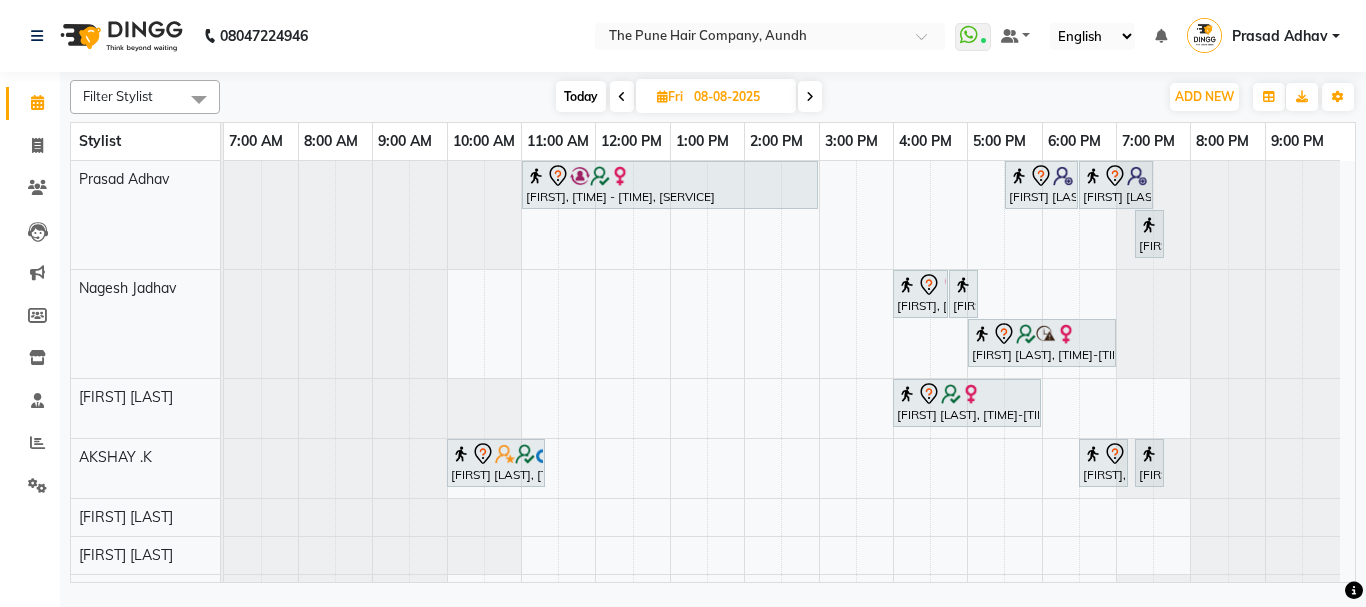 click at bounding box center (810, 97) 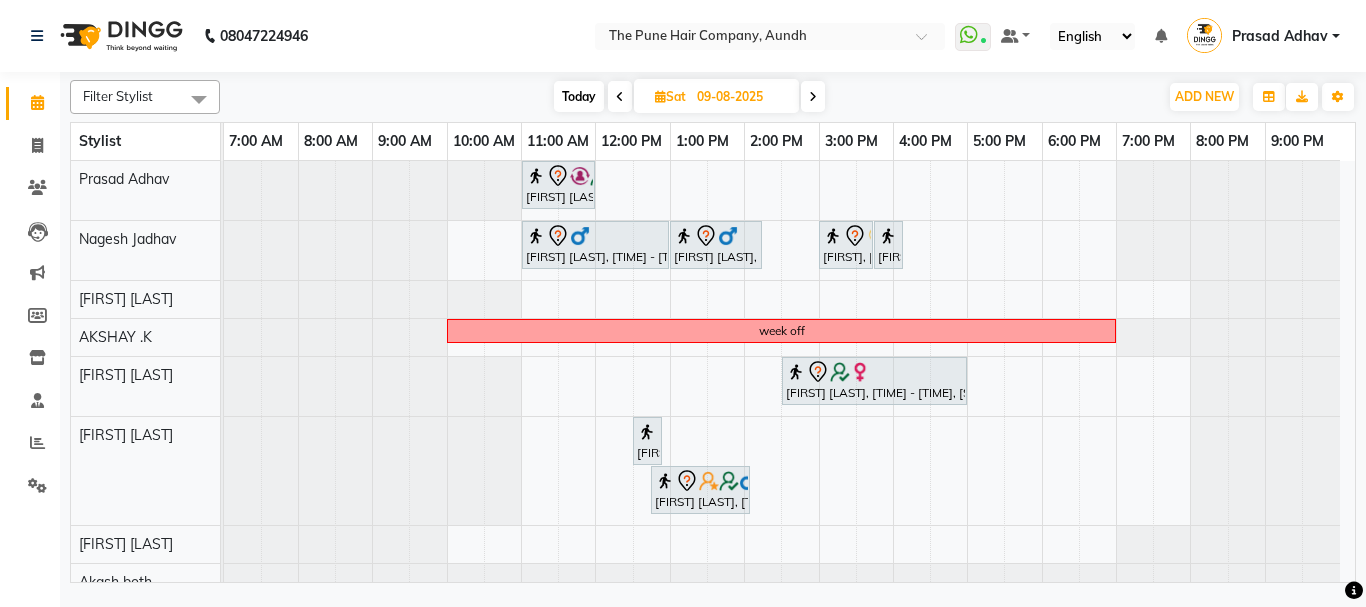 click at bounding box center (813, 97) 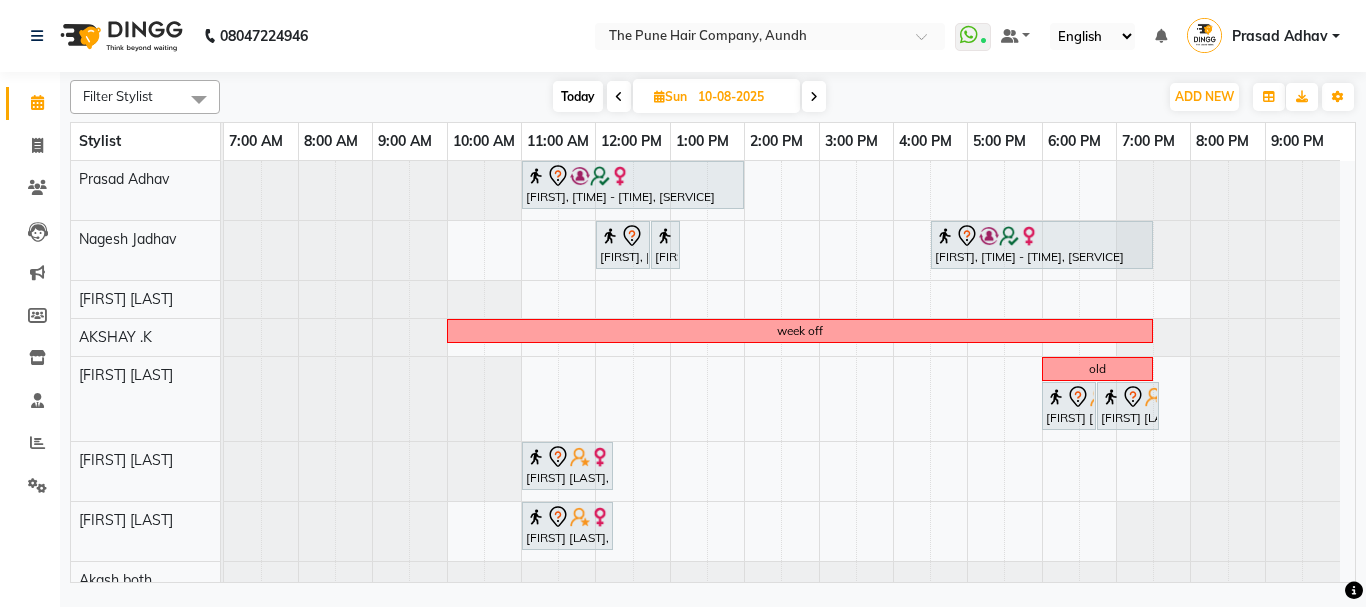 click at bounding box center (619, 96) 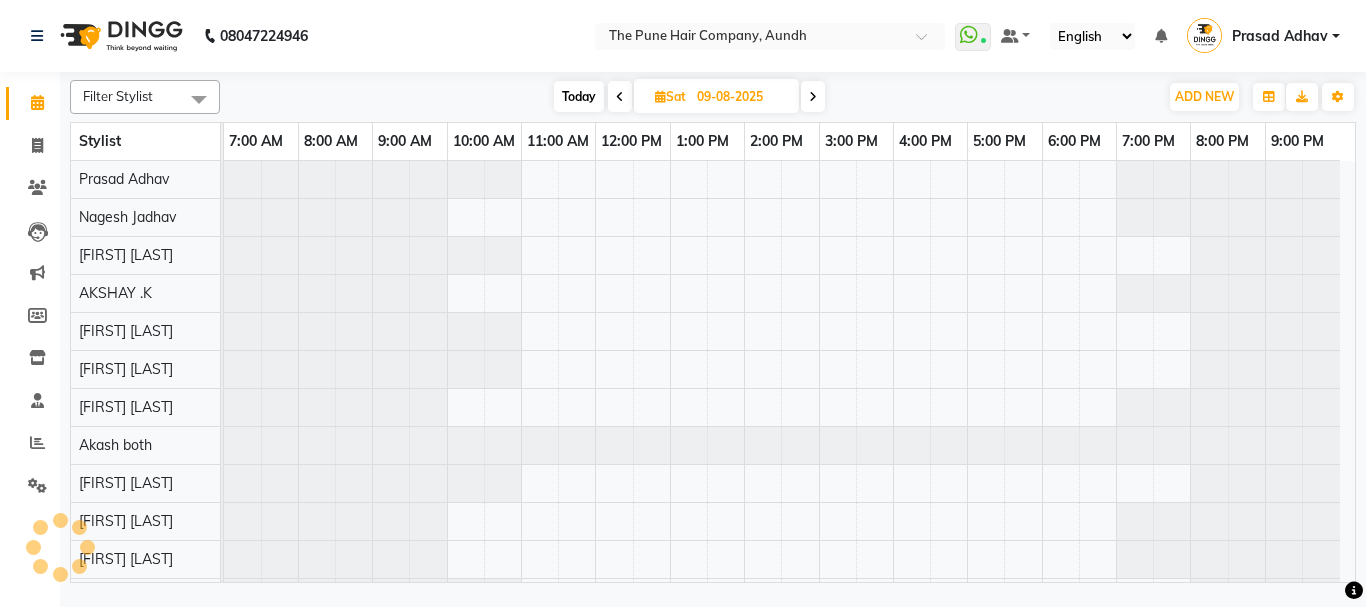 click at bounding box center (620, 96) 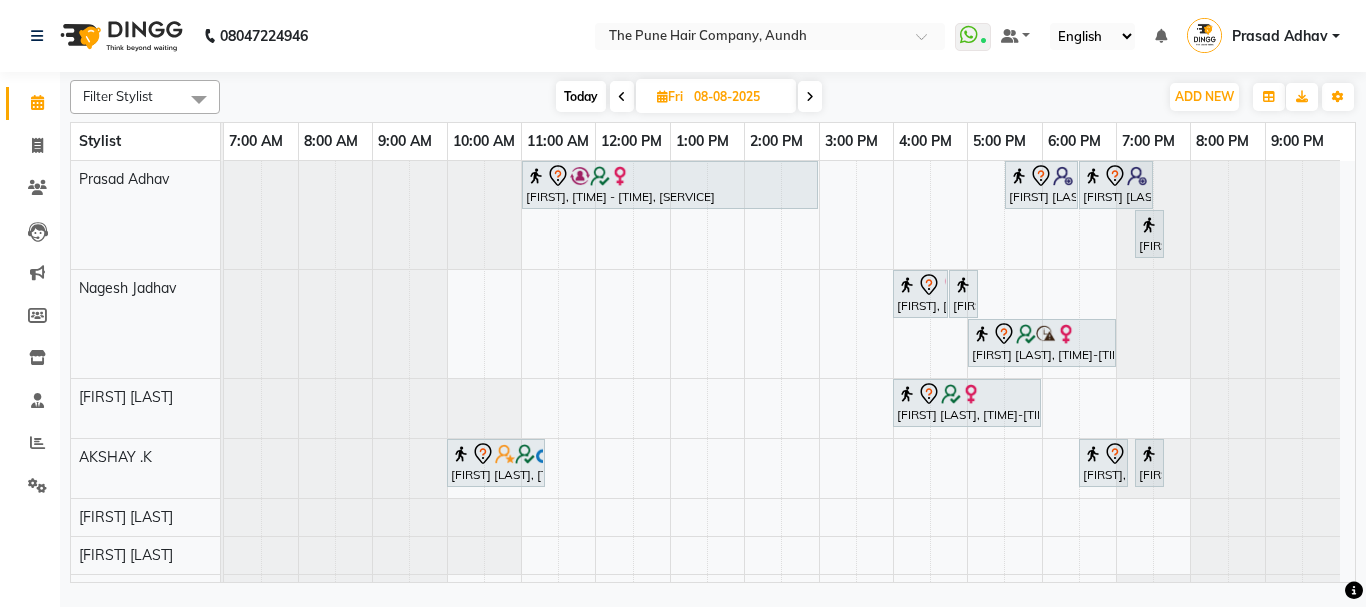click at bounding box center [810, 96] 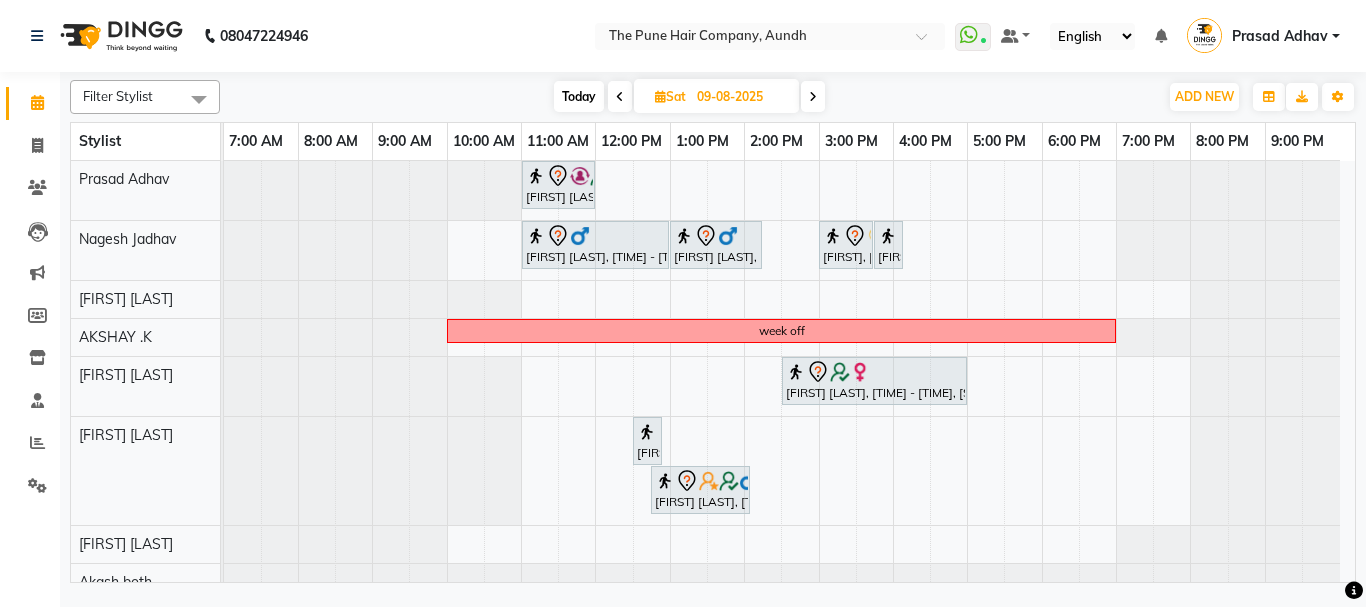 click at bounding box center (620, 97) 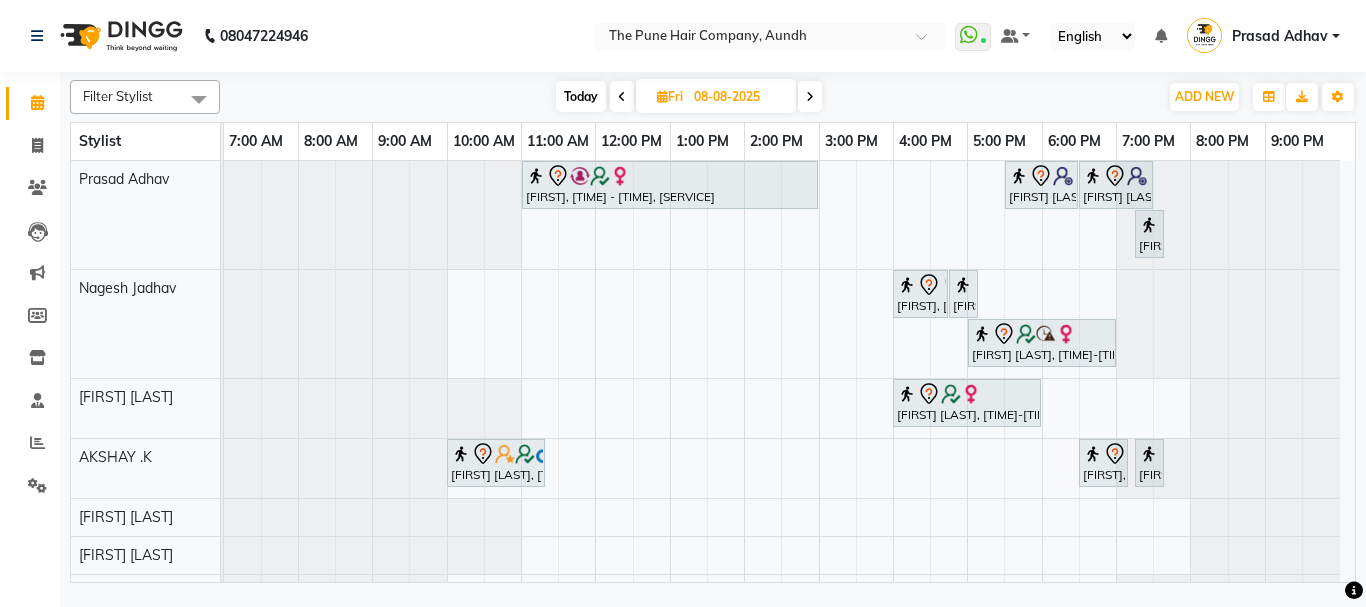 click at bounding box center [810, 96] 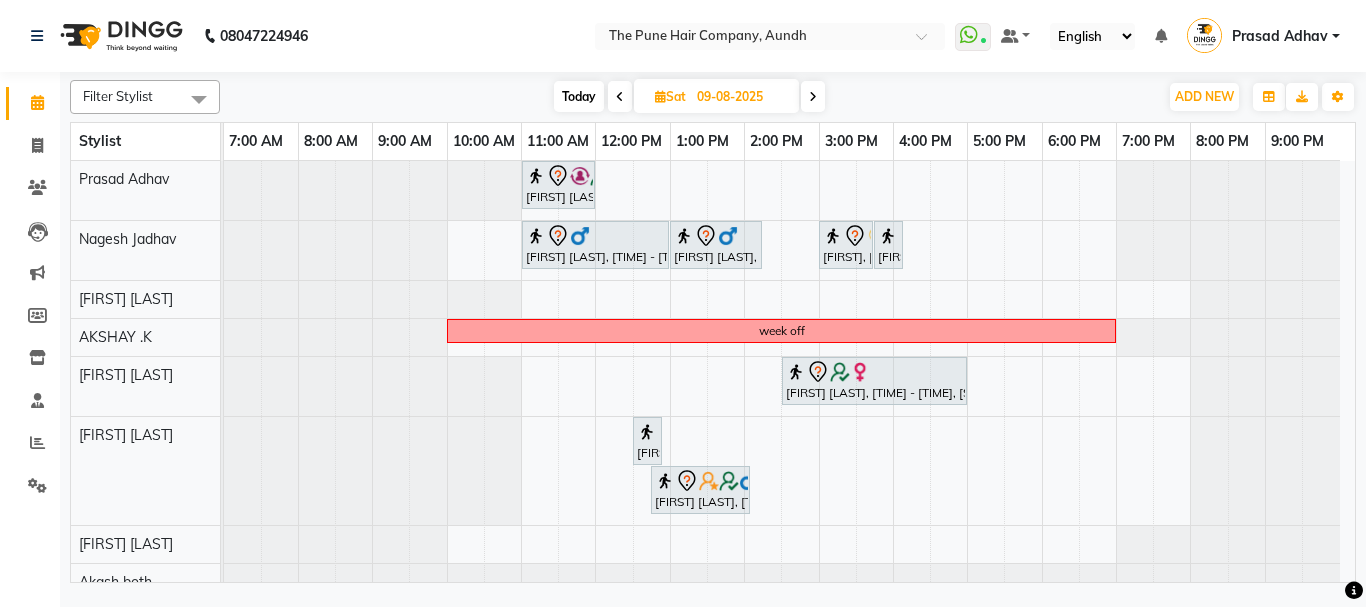 click at bounding box center [620, 96] 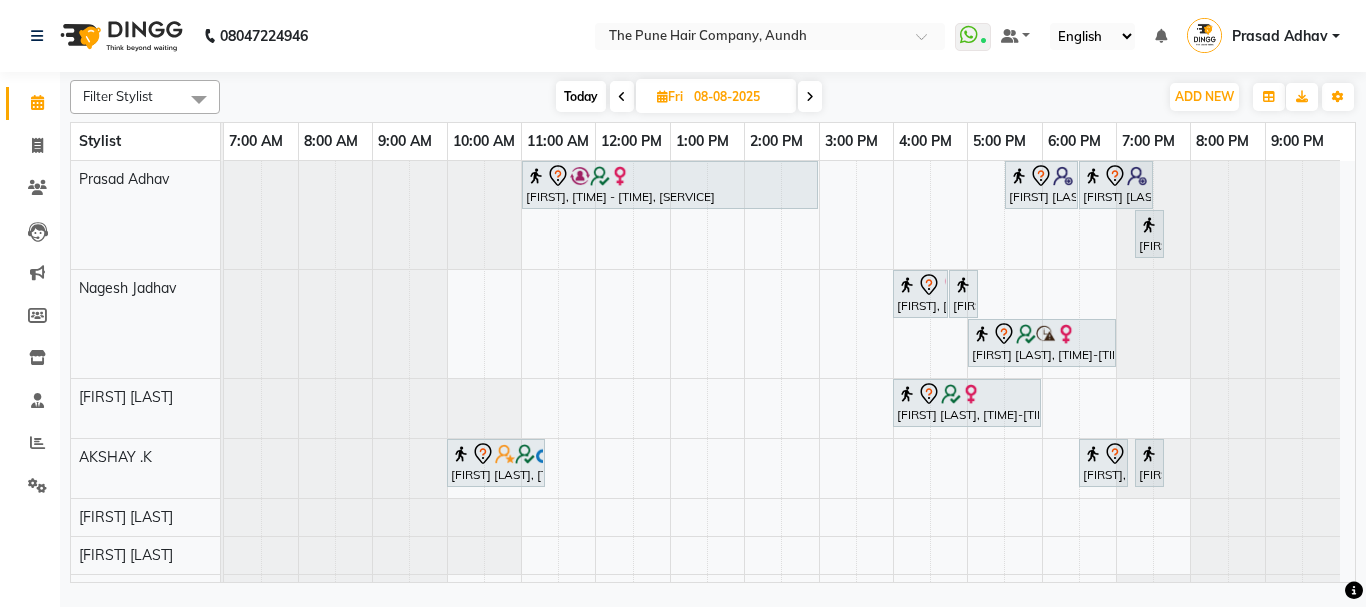 click at bounding box center [810, 96] 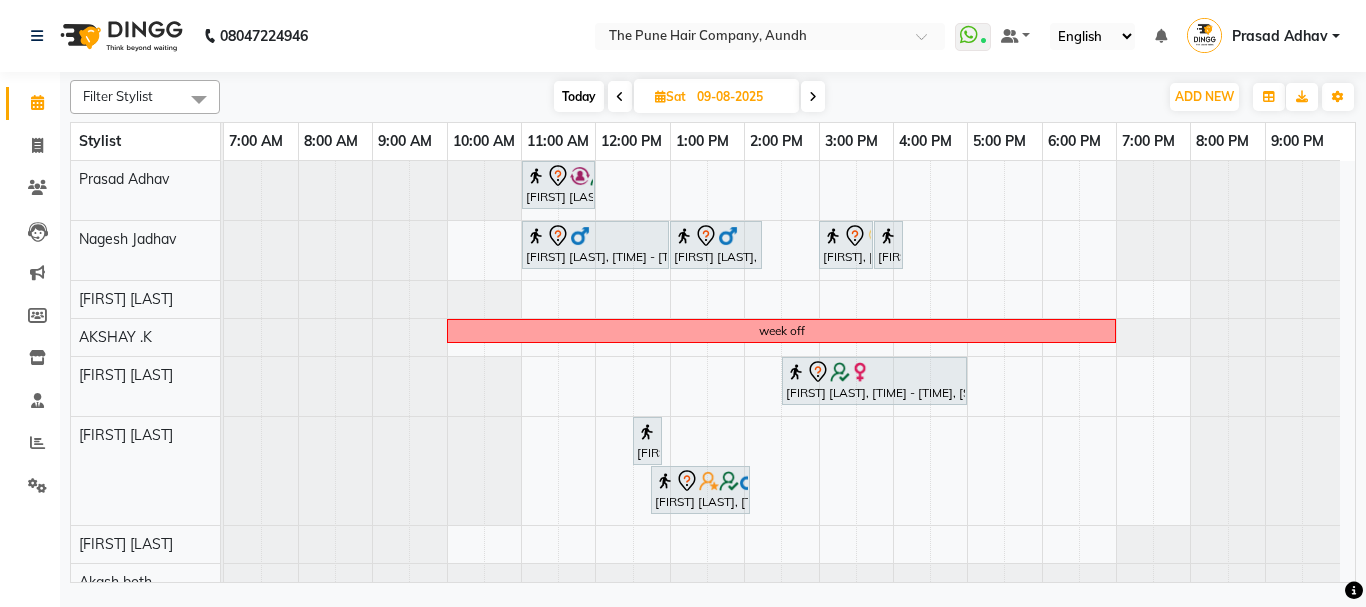click at bounding box center (813, 96) 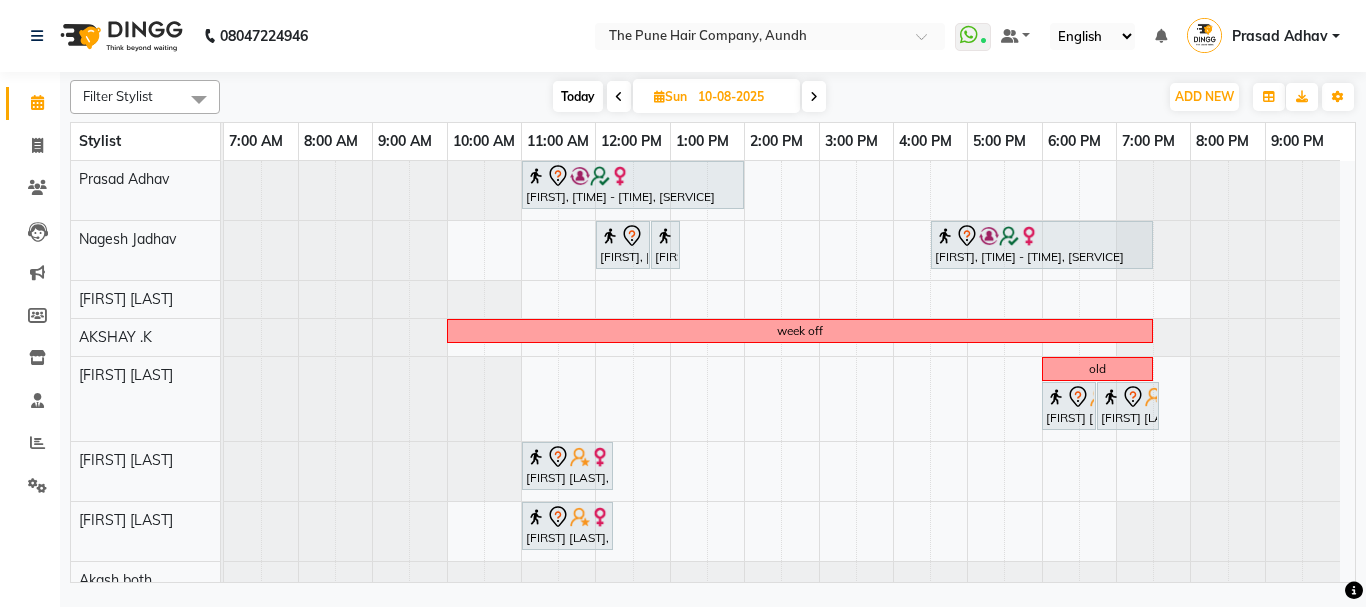 click at bounding box center [619, 97] 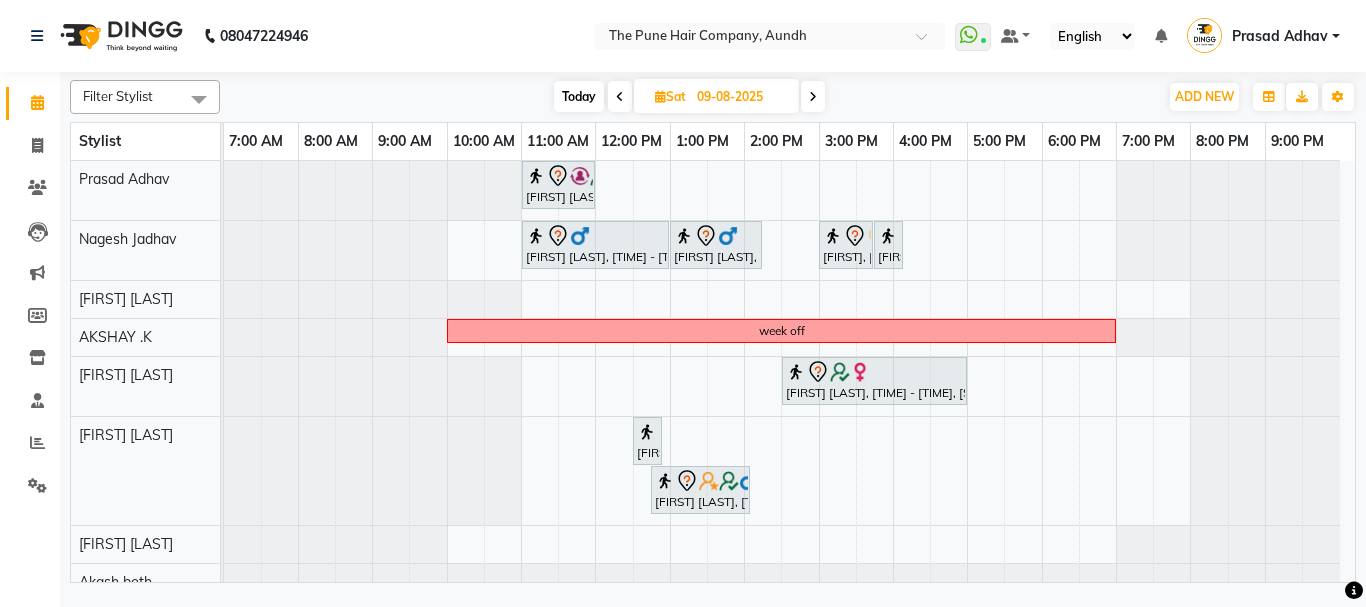 click at bounding box center [813, 97] 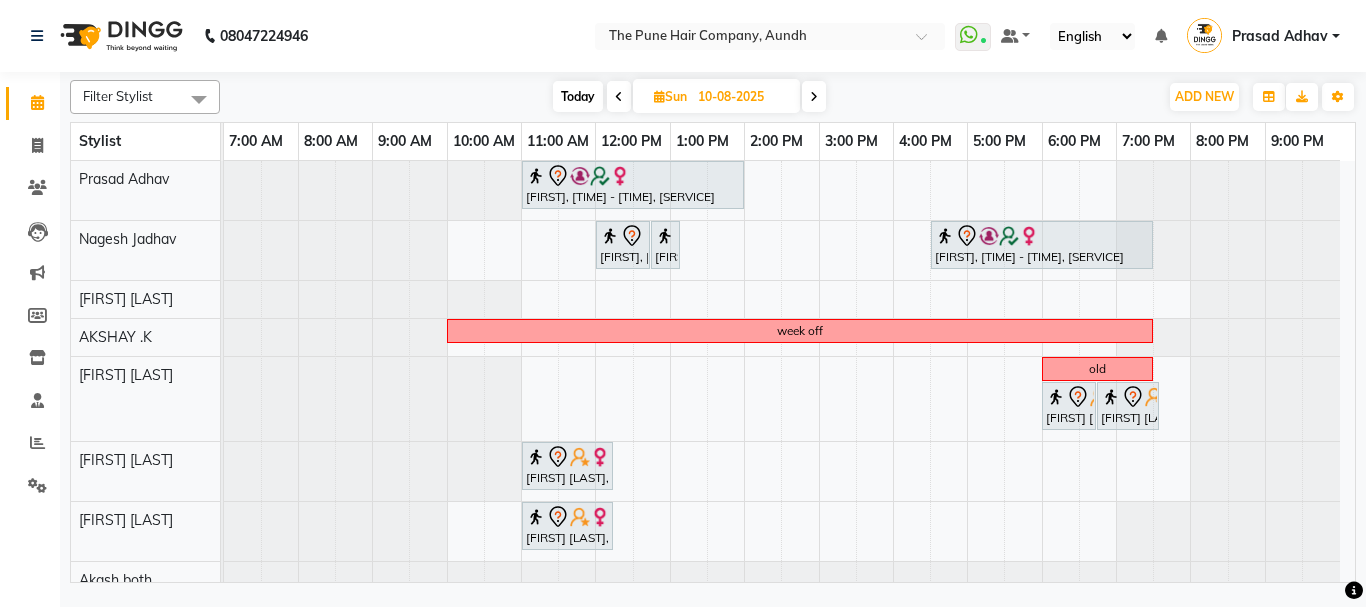 click at bounding box center (619, 96) 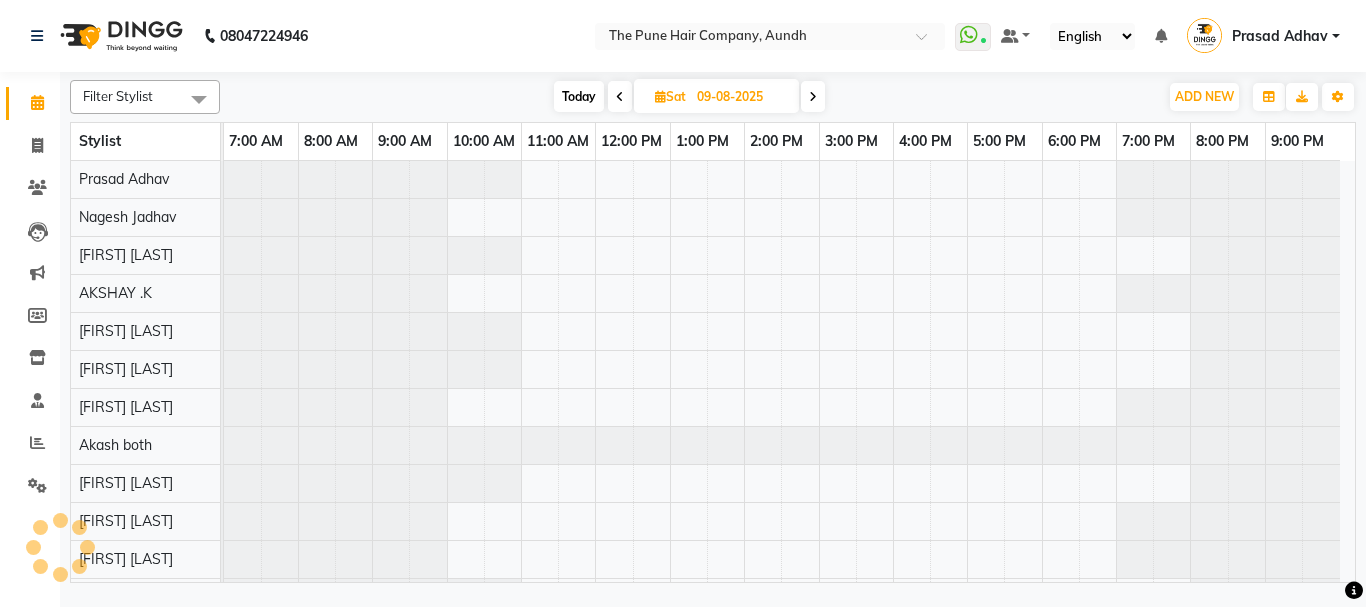 click at bounding box center (620, 96) 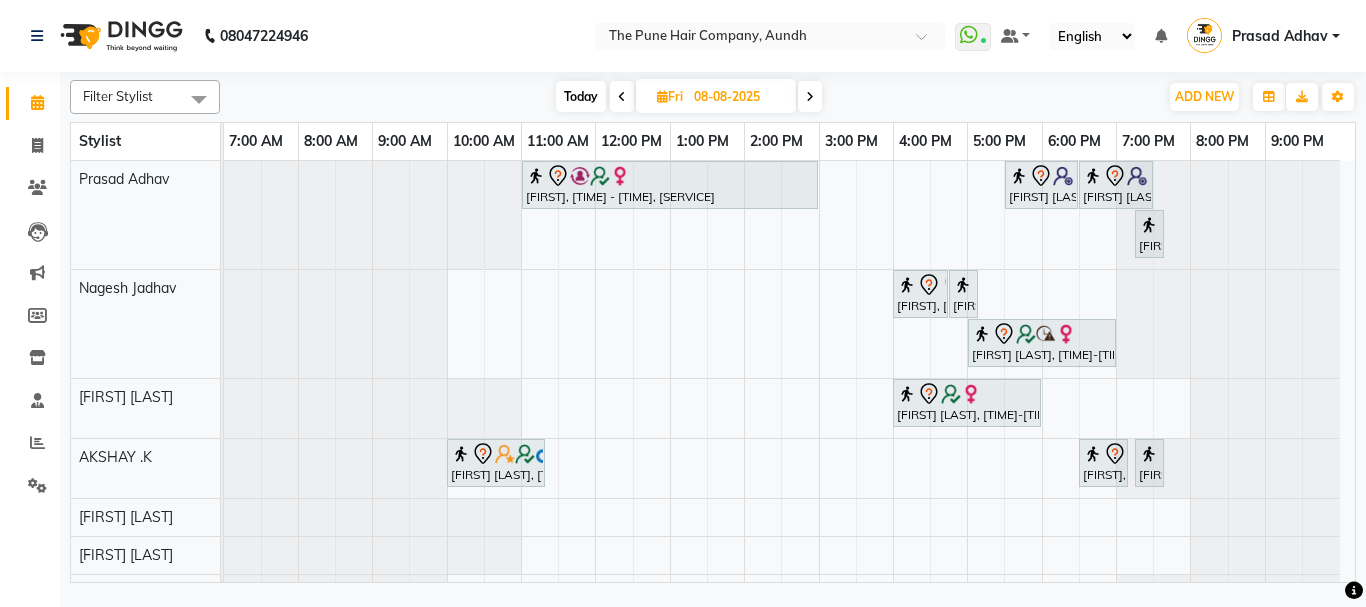 click at bounding box center [810, 96] 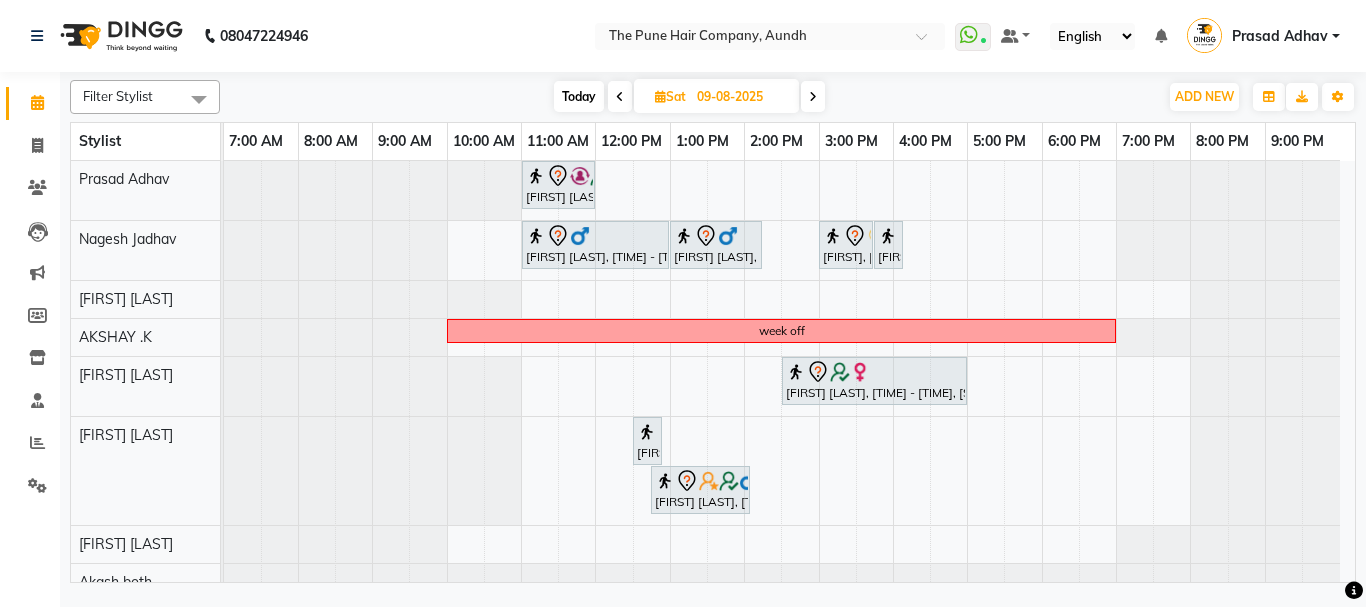 click at bounding box center (813, 96) 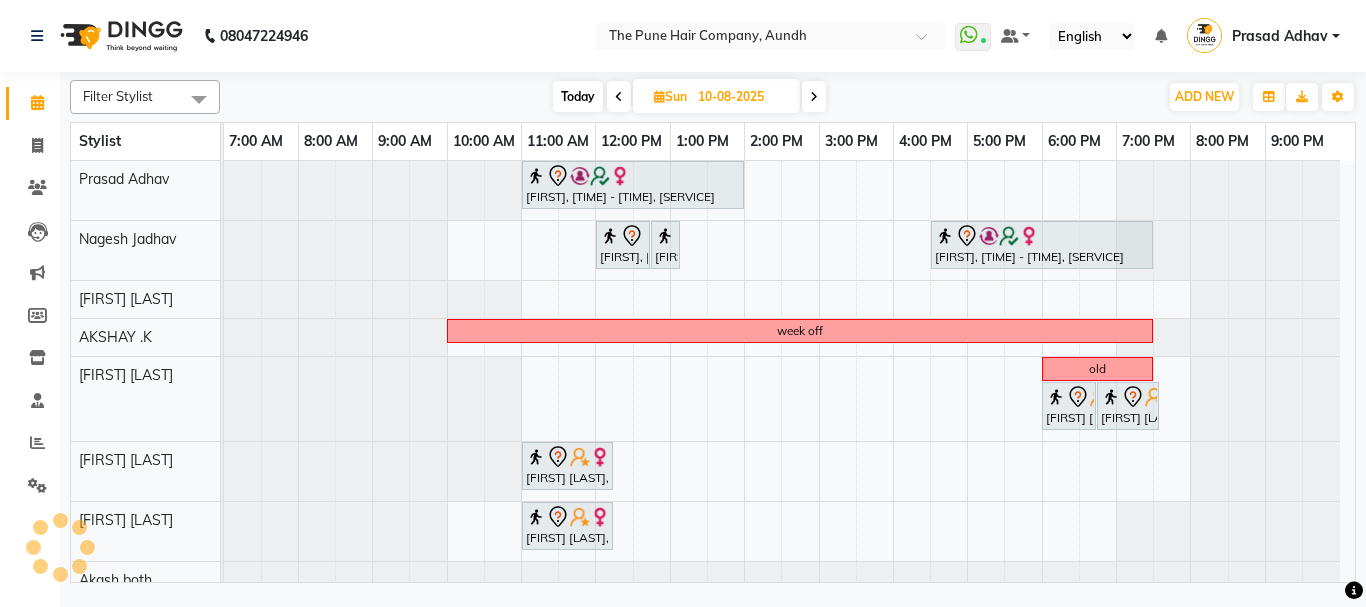 click at bounding box center (619, 96) 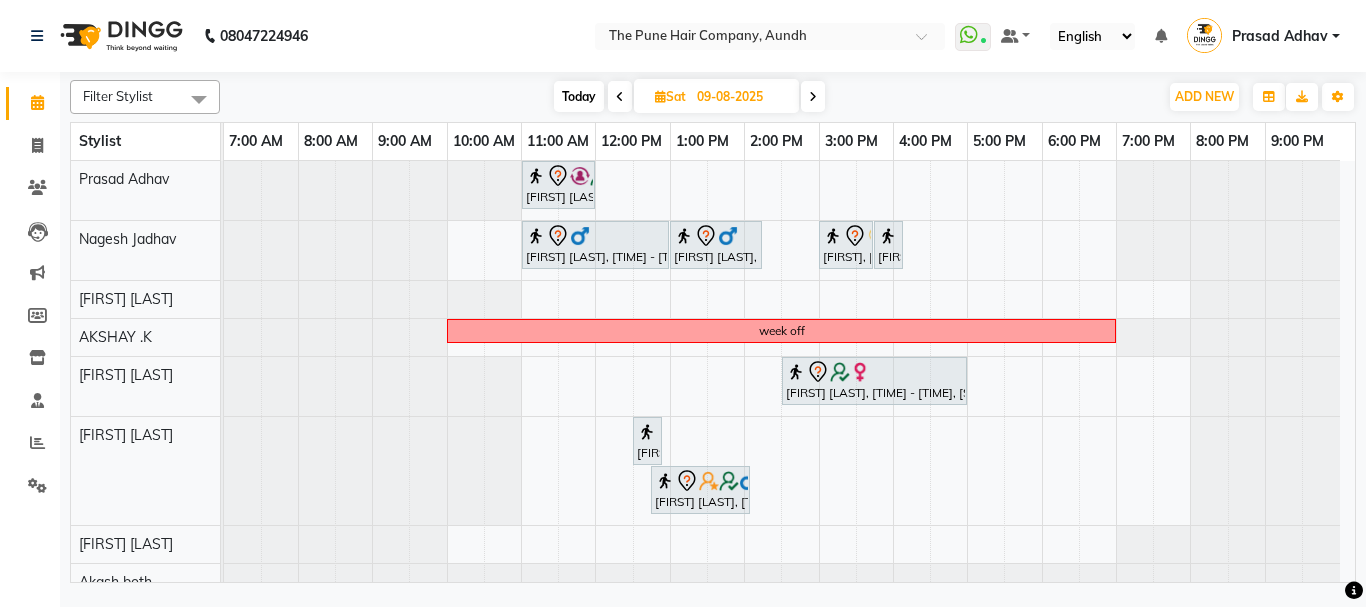 click at bounding box center [813, 96] 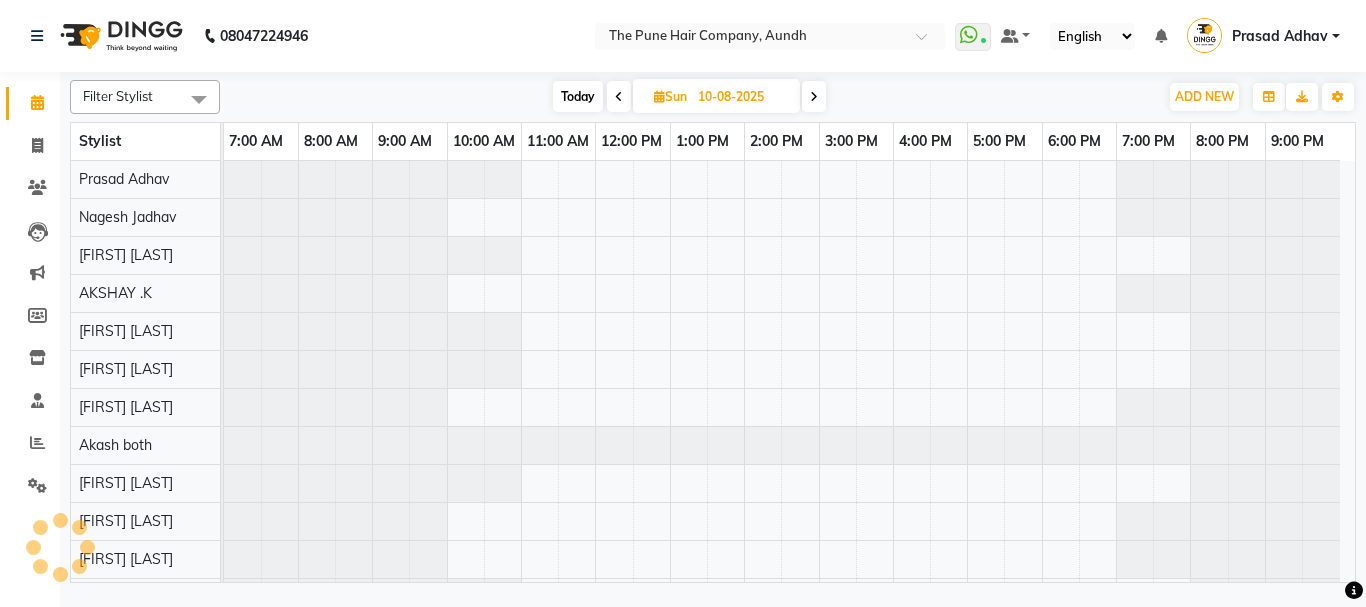 click at bounding box center [814, 96] 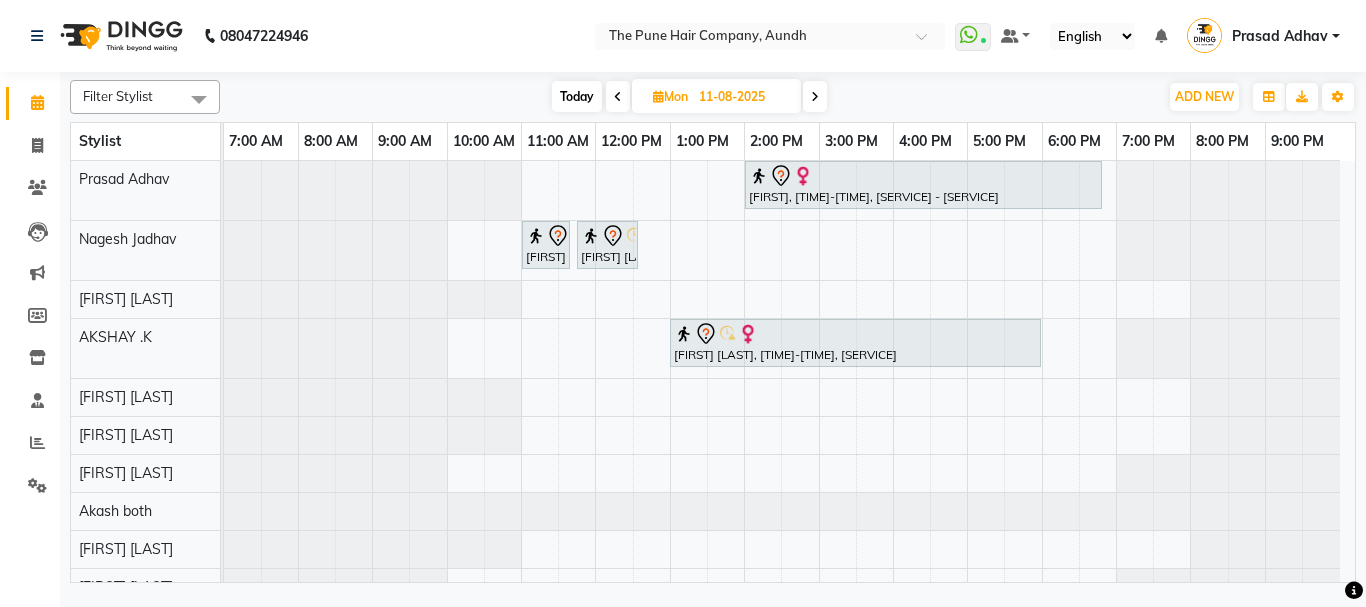 click at bounding box center (618, 96) 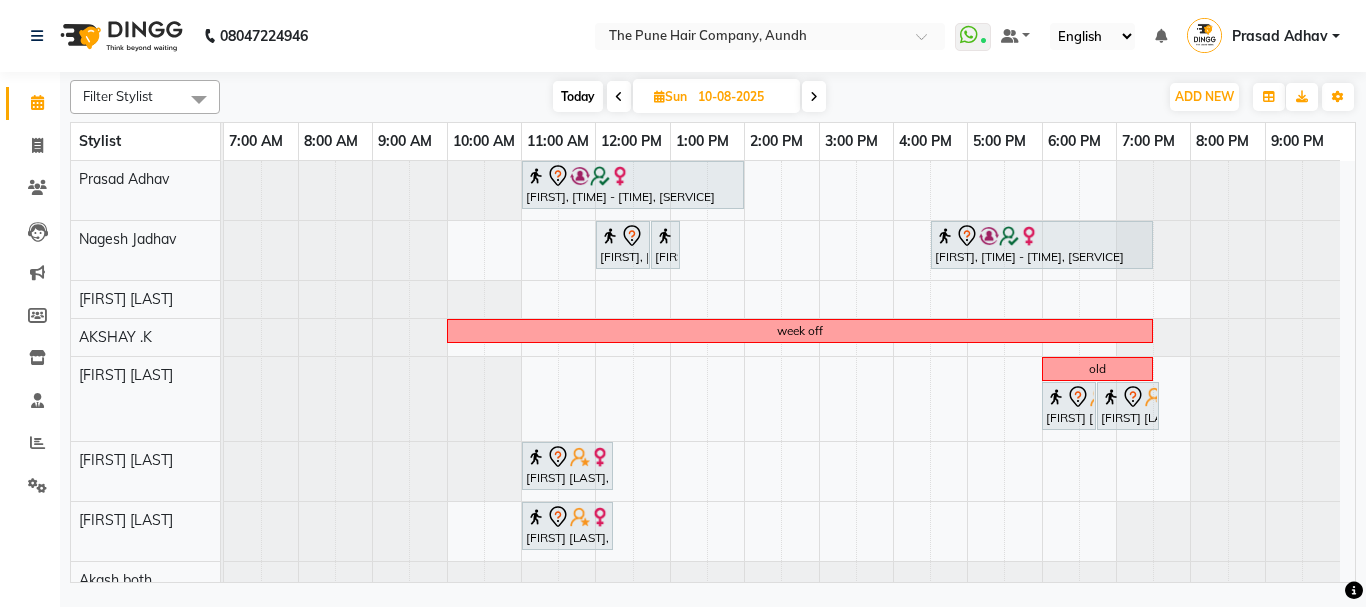 click at bounding box center [619, 97] 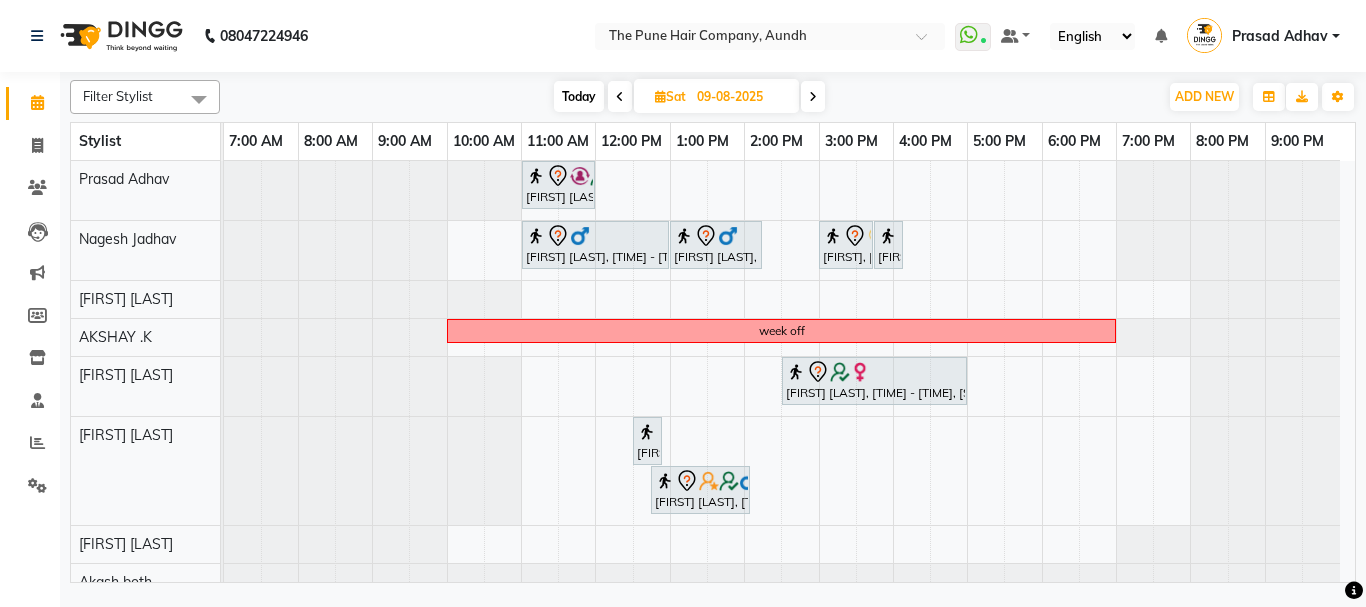 click at bounding box center (813, 96) 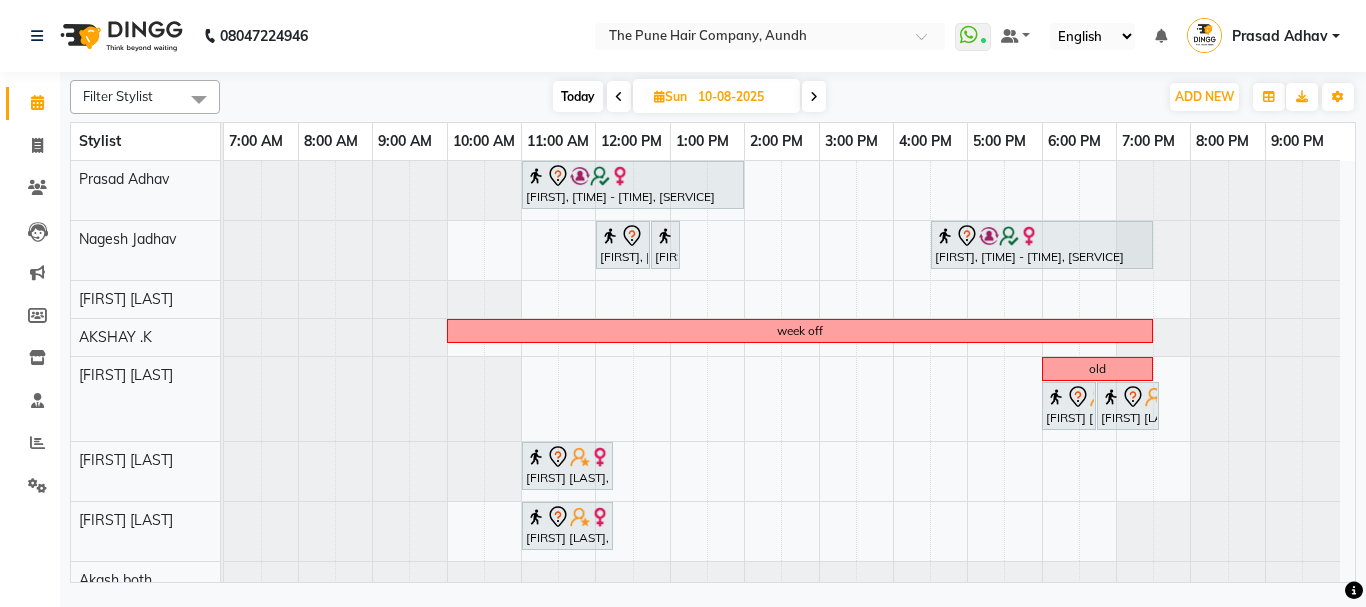 click at bounding box center [814, 96] 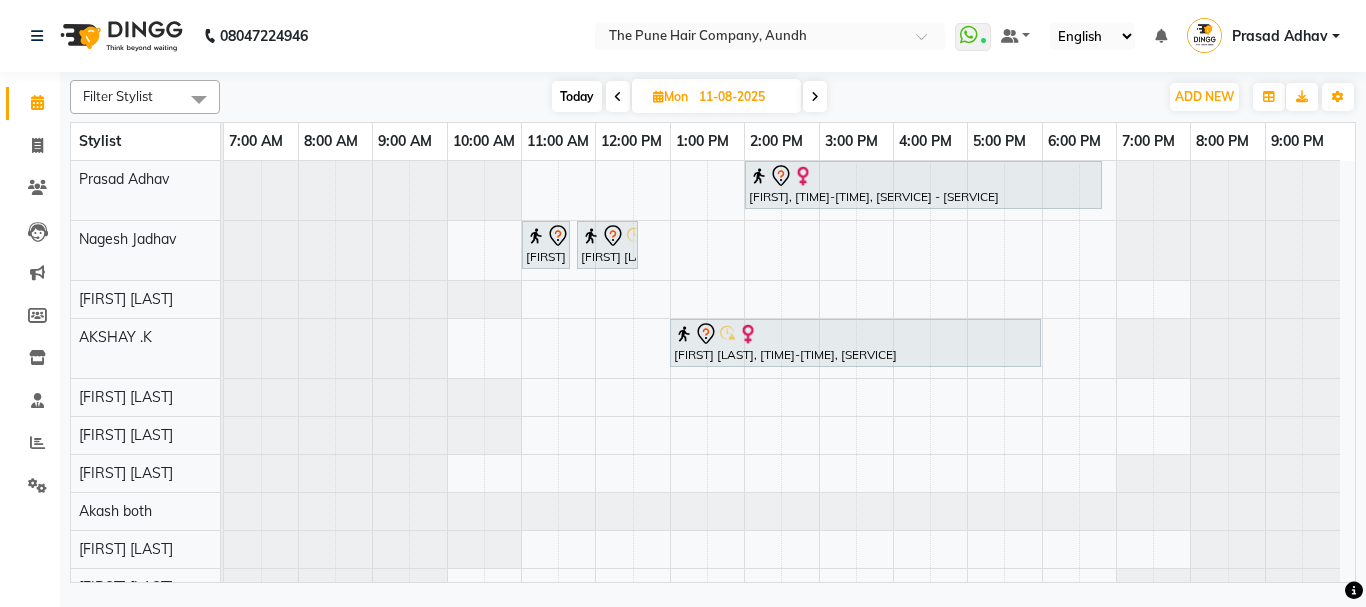 click at bounding box center (618, 96) 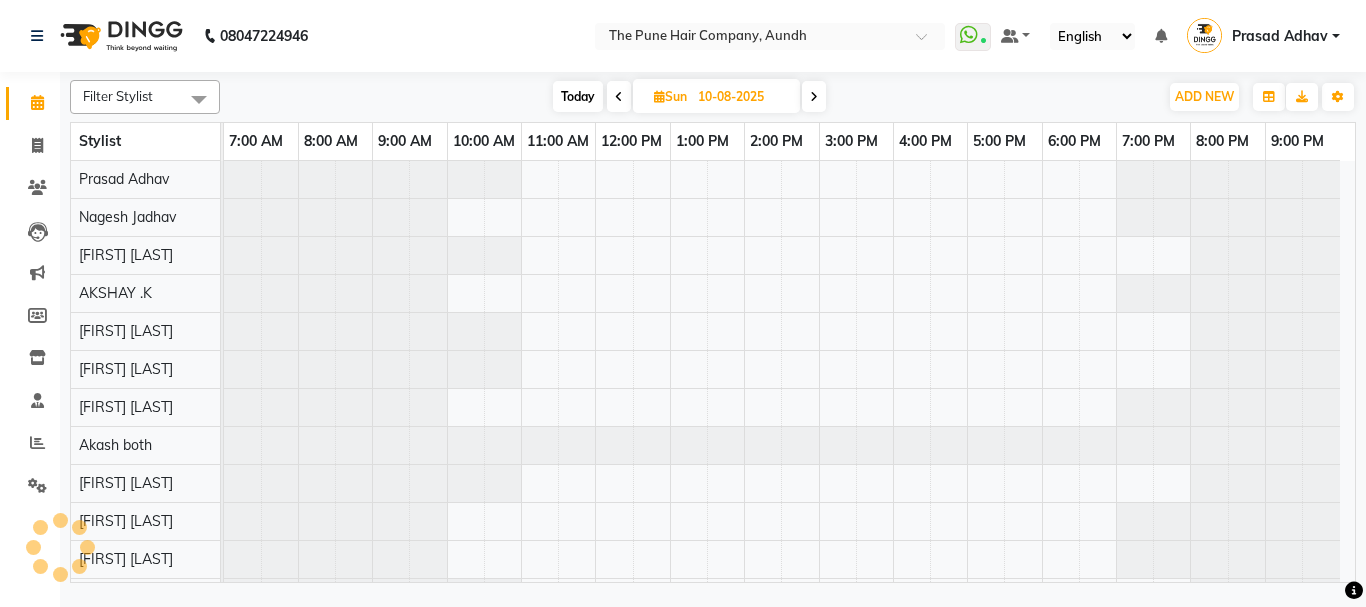 click at bounding box center [619, 96] 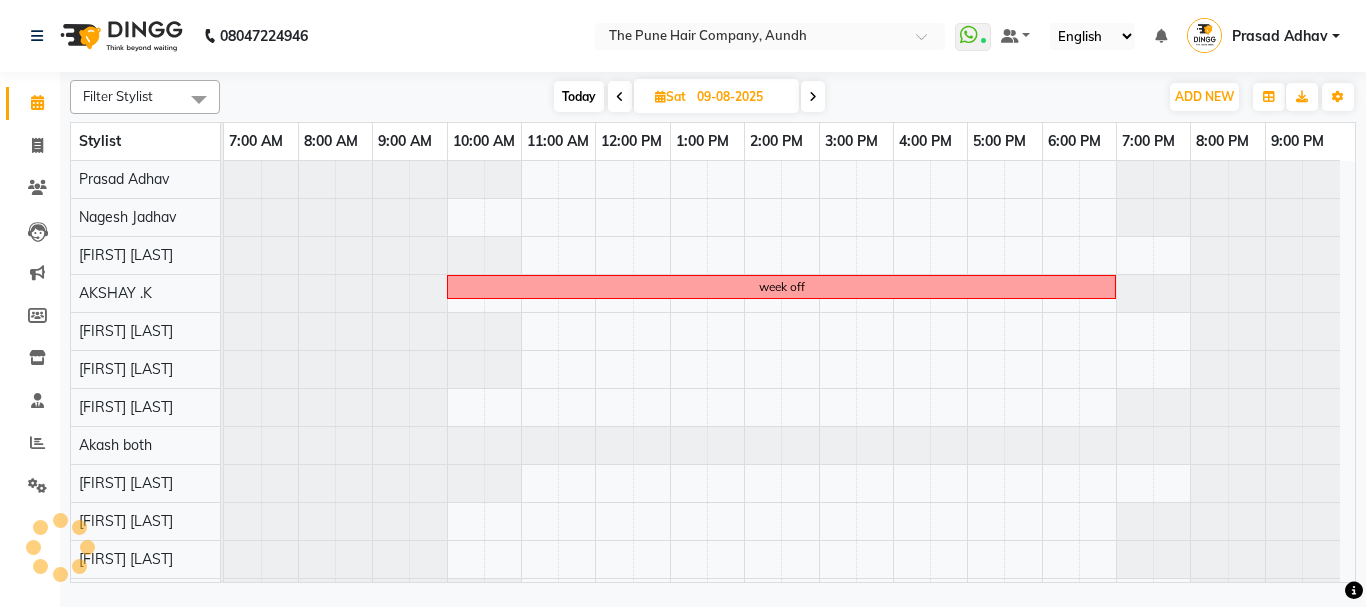 click at bounding box center [620, 97] 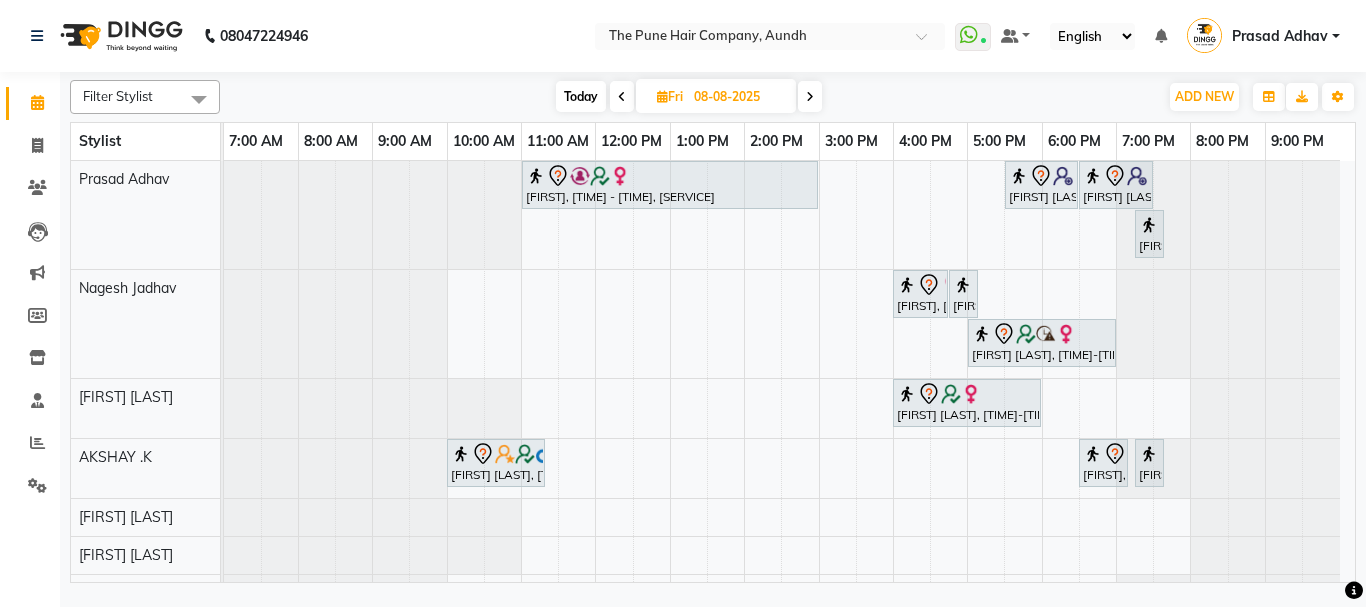 click at bounding box center [810, 96] 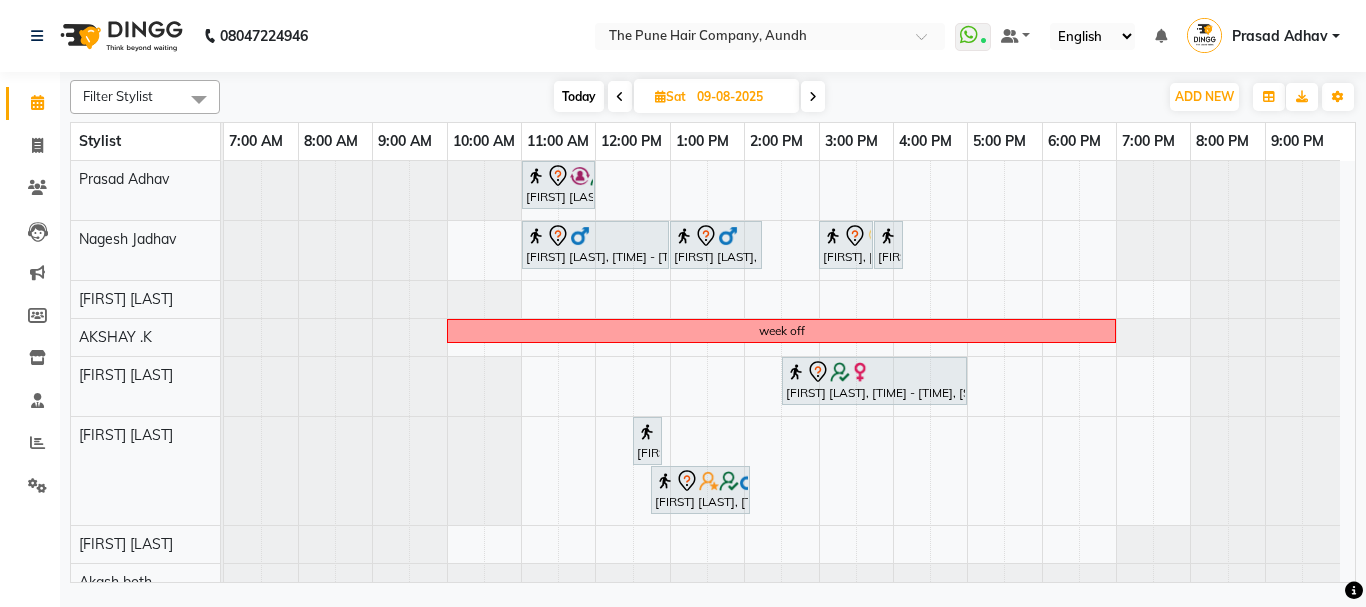 click at bounding box center [813, 97] 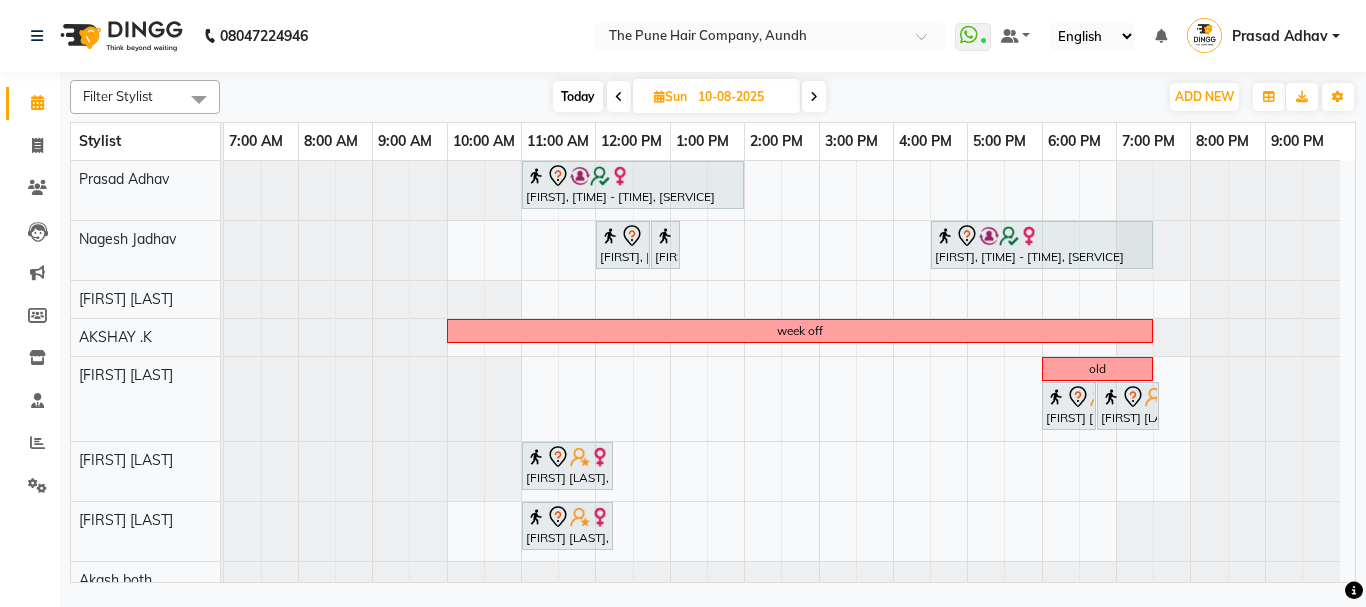click at bounding box center [619, 96] 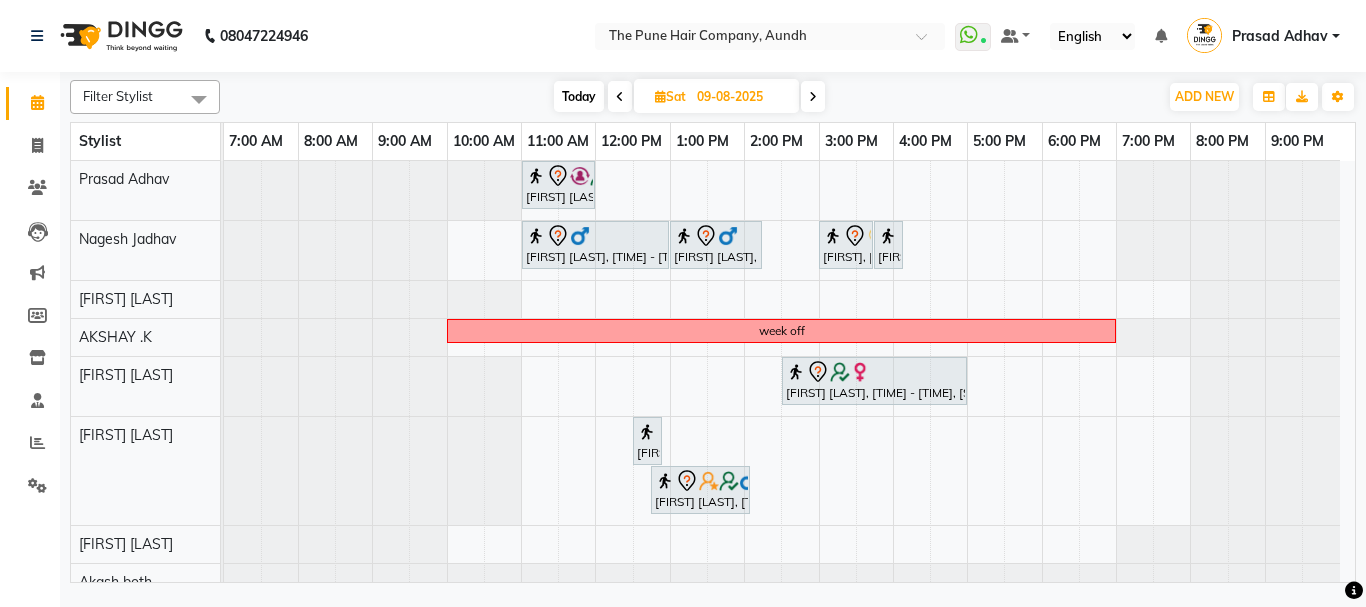click at bounding box center (813, 96) 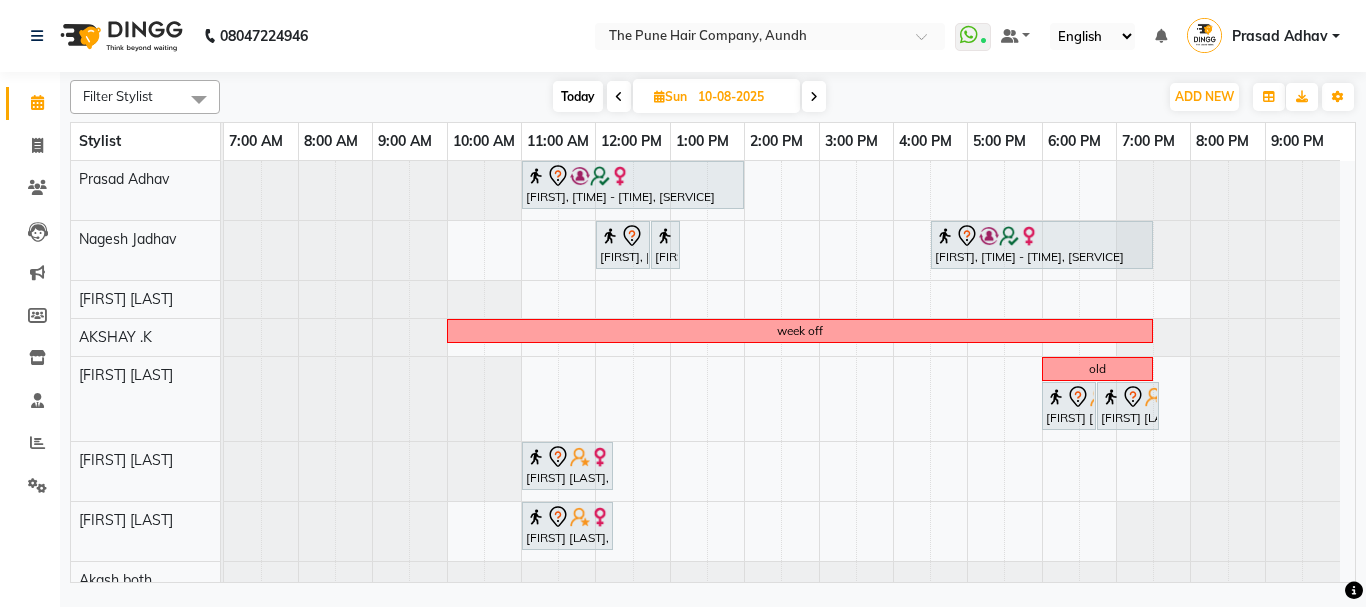 click at bounding box center (814, 97) 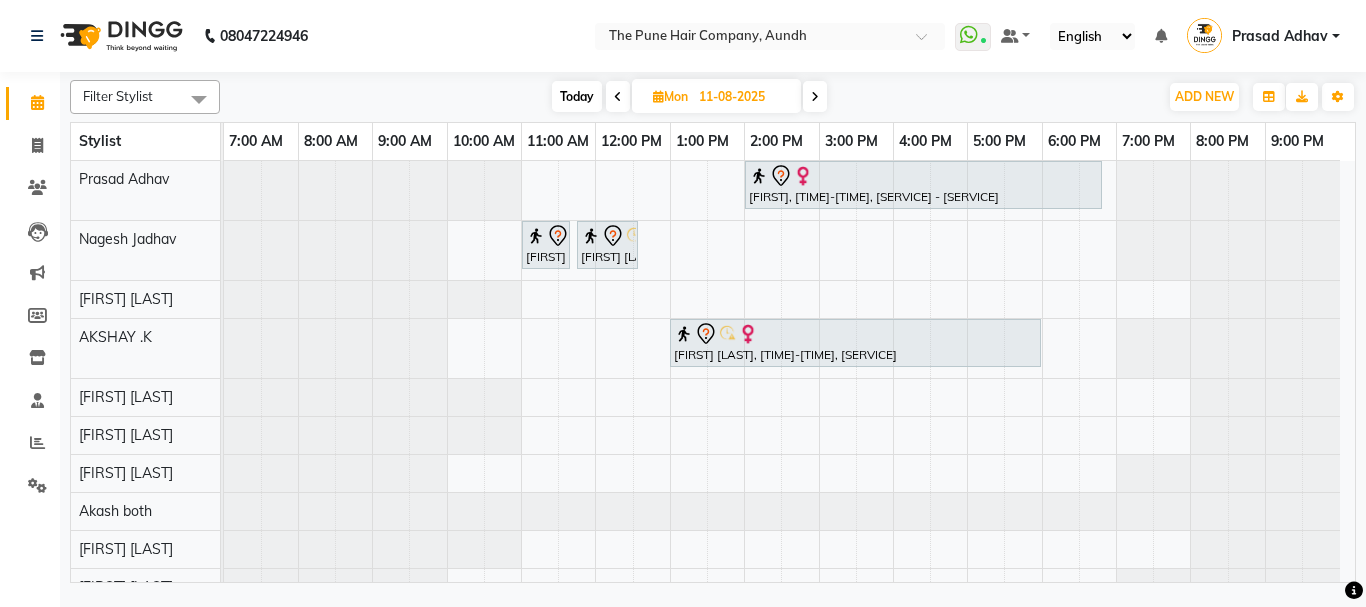 click at bounding box center (618, 97) 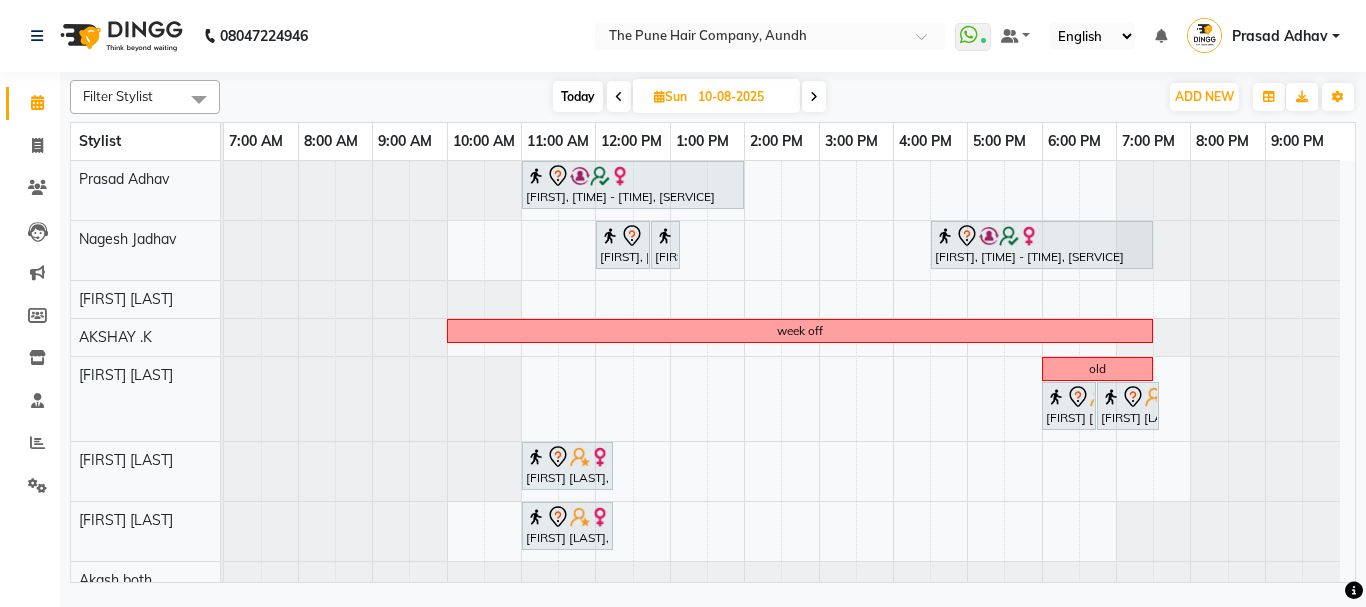 click at bounding box center (619, 97) 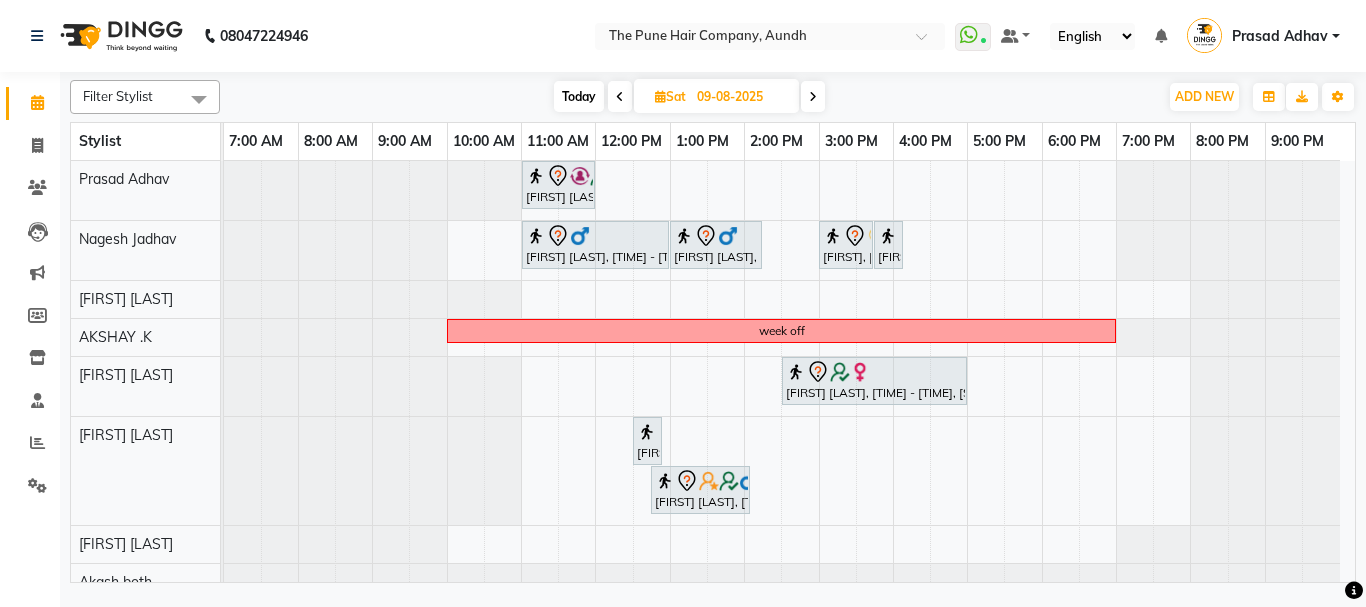 click at bounding box center (620, 96) 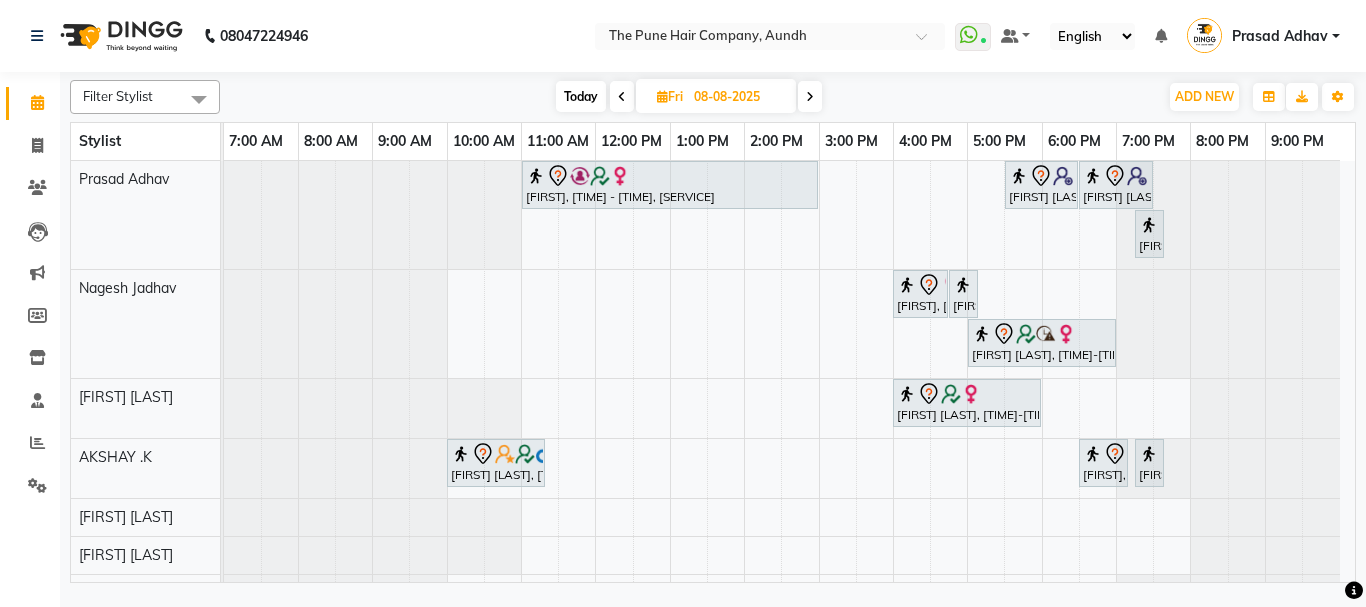 click at bounding box center (810, 97) 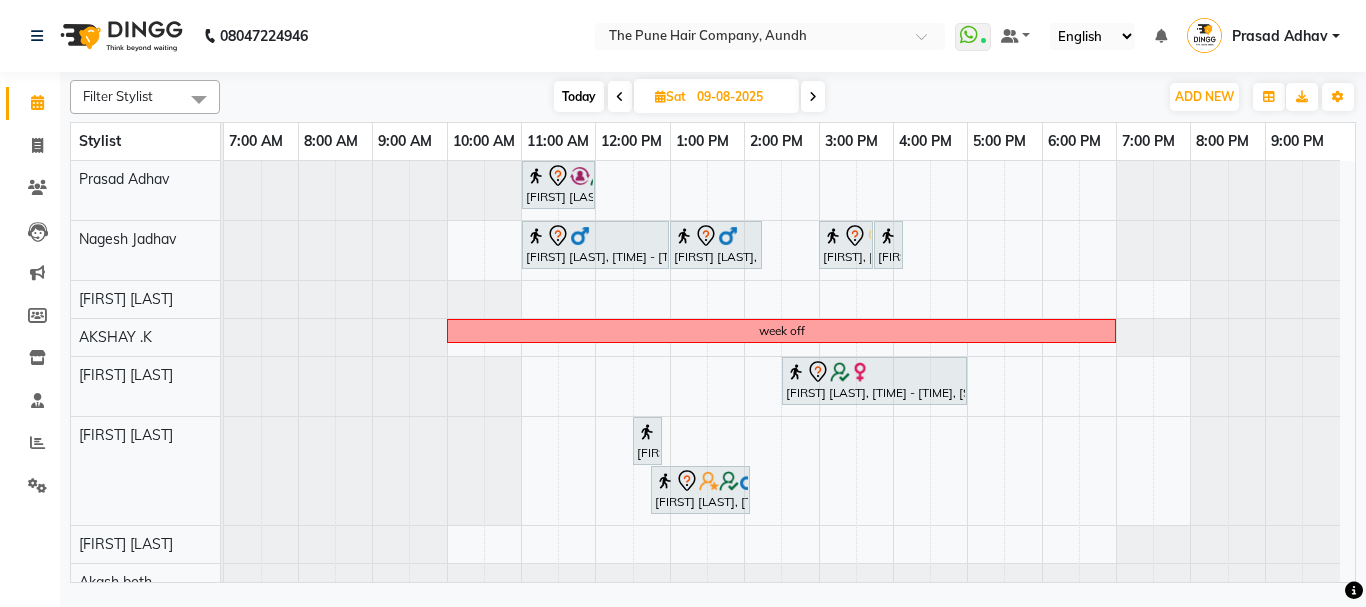 click at bounding box center (620, 97) 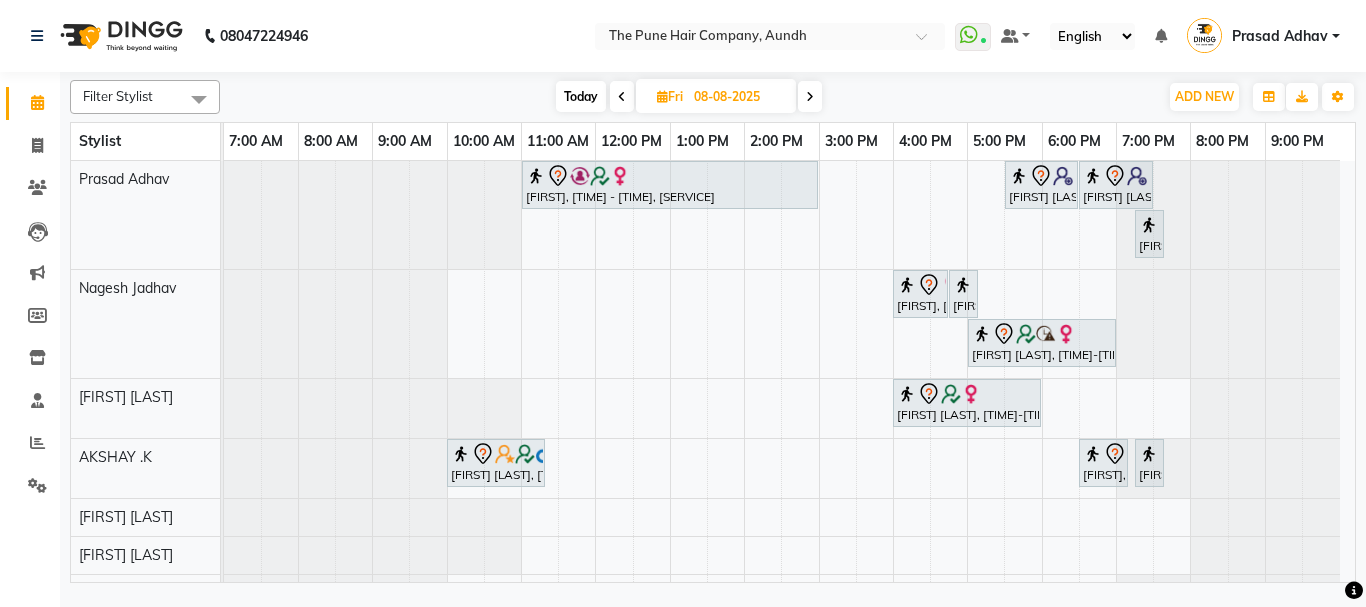 click at bounding box center (810, 97) 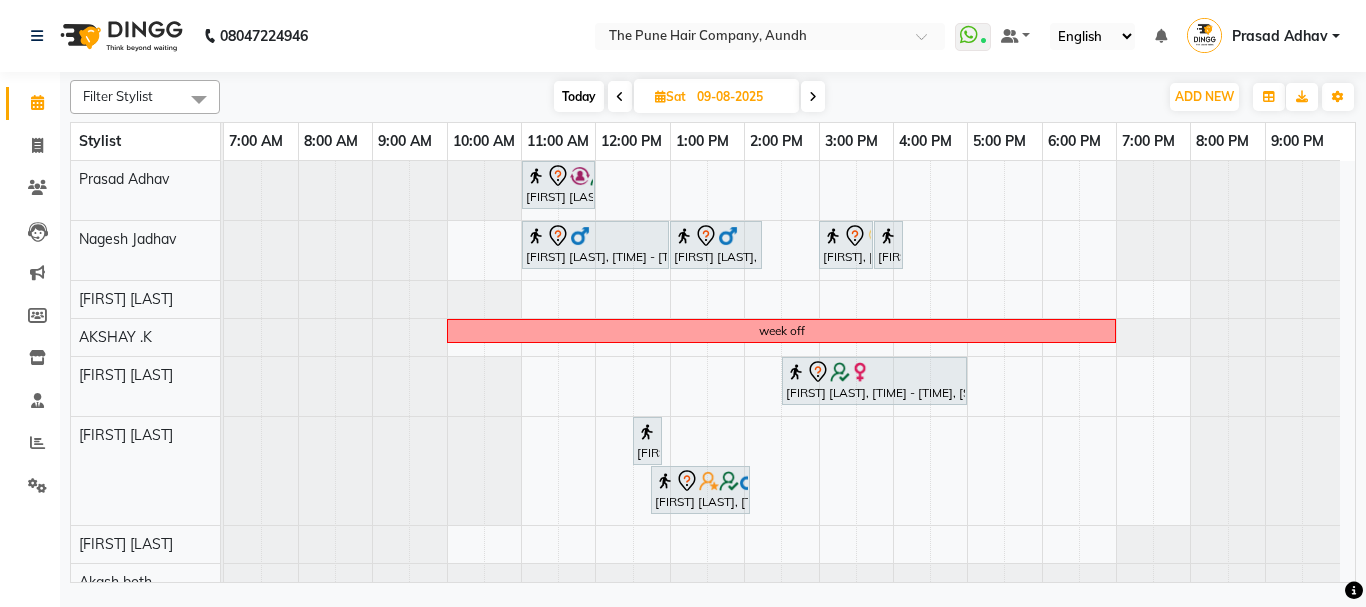 click on "[FIRST], [TIME] - [TIME], [SERVICE]             [FIRST] [LAST], [TIME] - [TIME], [SERVICE]             [FIRST] [LAST], [TIME] - [TIME], [SERVICE]             [FIRST], [TIME] - [TIME], [SERVICE]             [FIRST], [TIME] - [TIME],  [SERVICE]  week off              [FIRST] [LAST], [TIME] - [TIME], [SERVICE]             [FIRST] [LAST], [TIME] - [TIME],  [SERVICE]             [FIRST] [LAST], [TIME] - [TIME],  [SERVICE]             [FIRST] [LAST], [TIME] - [TIME], [SERVICE]             [FIRST] [LAST], [TIME] - [TIME], [SERVICE]             [FIRST] [LAST], [TIME] - [TIME], [SERVICE]             [FIRST], [TIME] - [TIME], [SERVICE]" at bounding box center (789, 541) 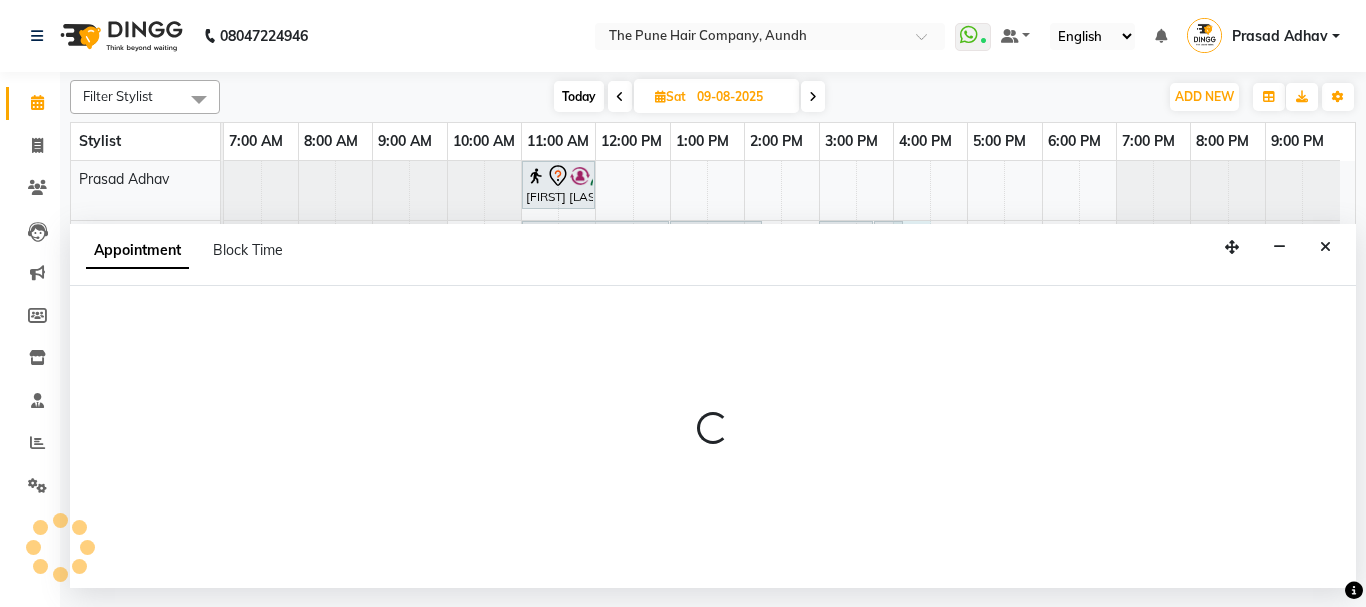 select on "3339" 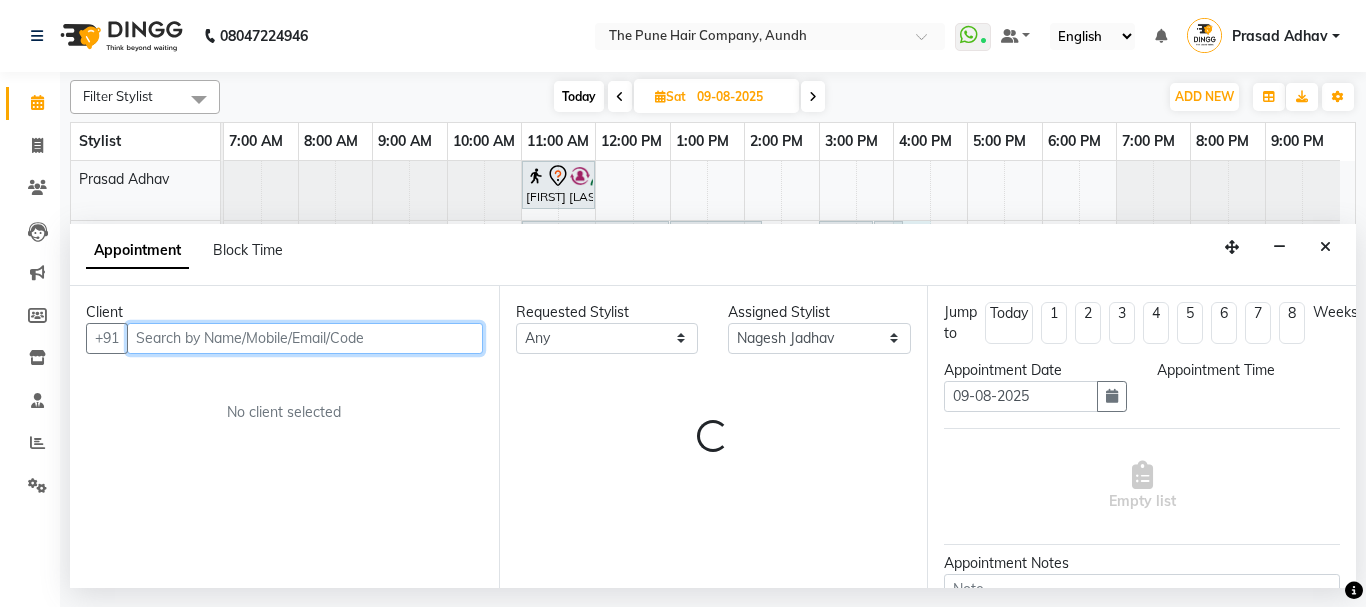 select on "960" 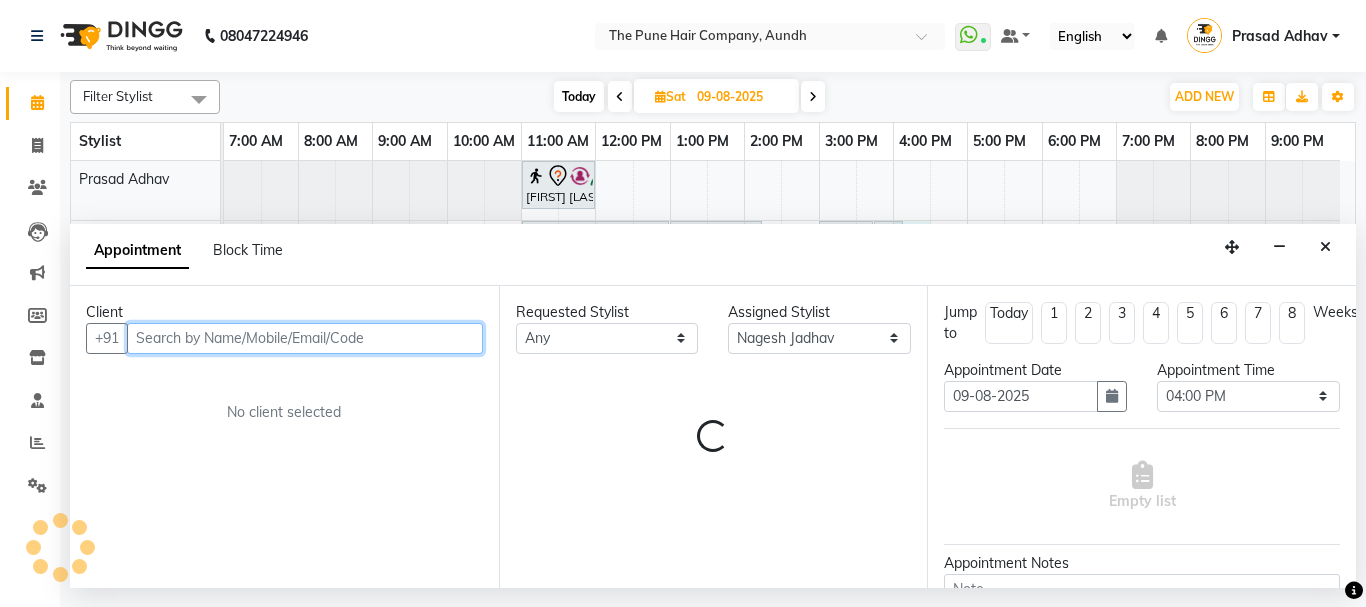 click at bounding box center (305, 338) 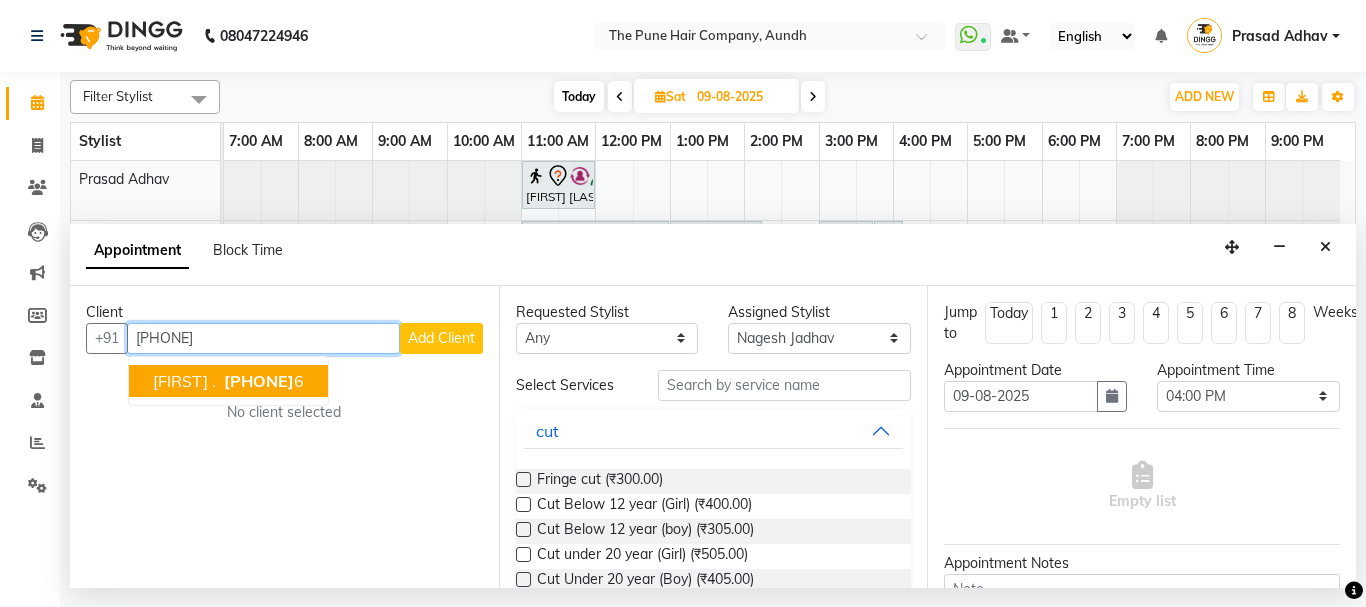 click on "[FIRST] ." at bounding box center [184, 381] 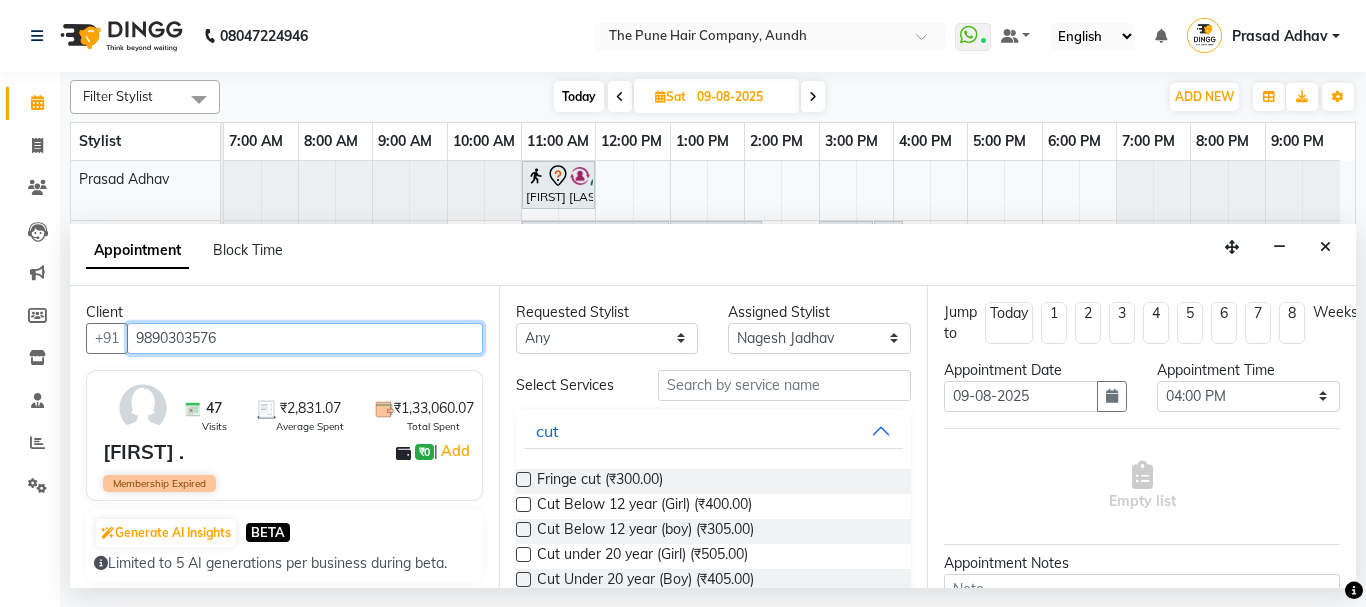 type on "9890303576" 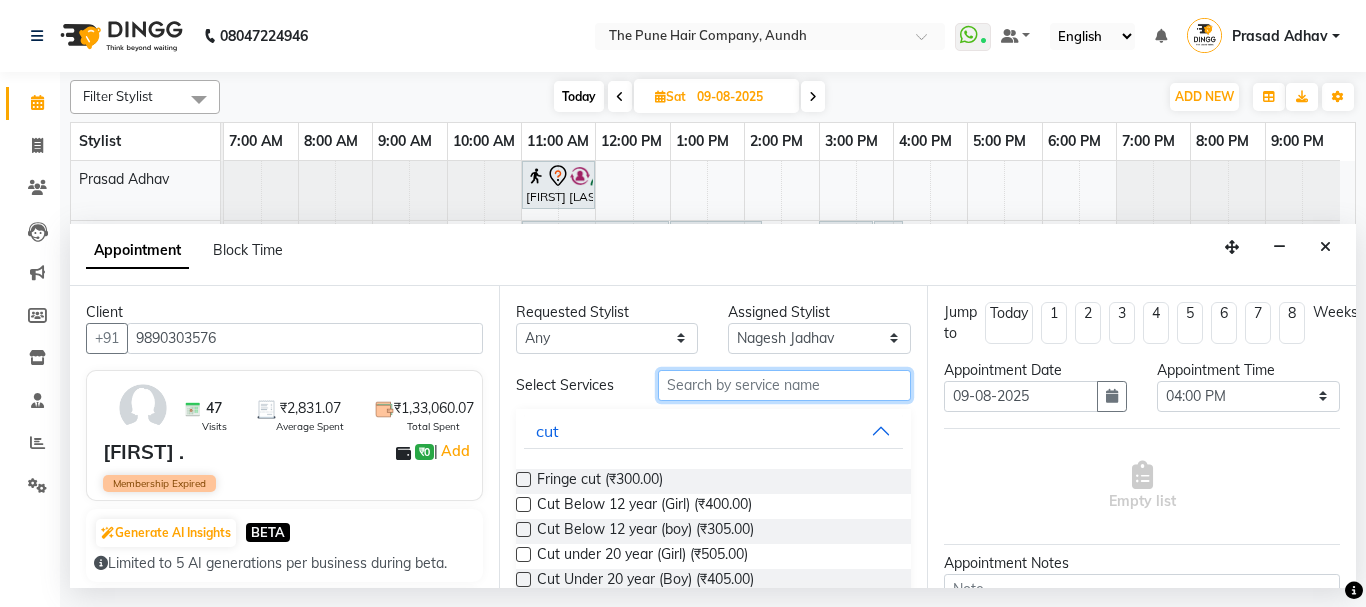 click at bounding box center [785, 385] 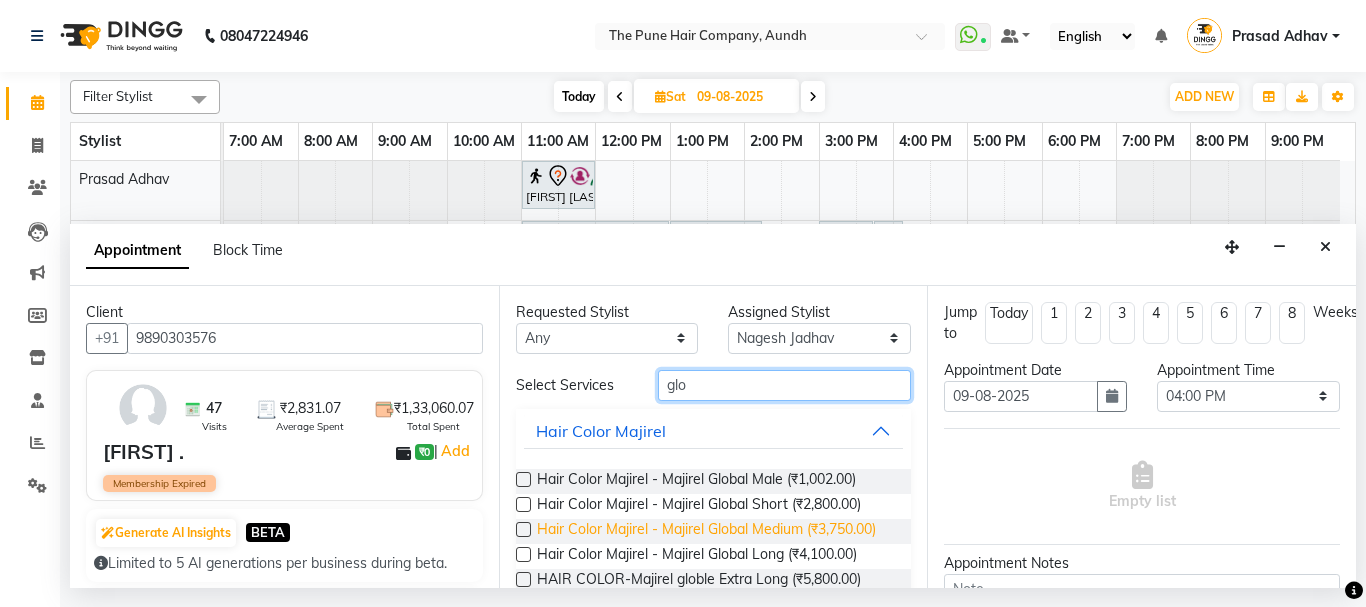 scroll, scrollTop: 187, scrollLeft: 0, axis: vertical 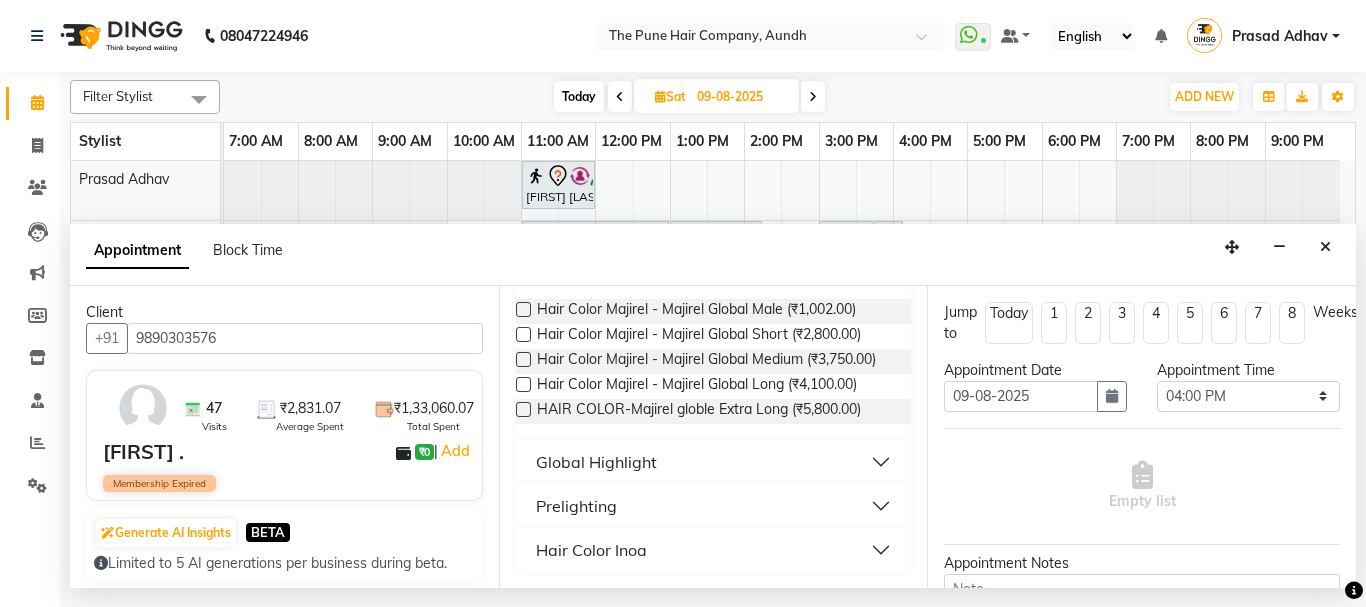 type on "glo" 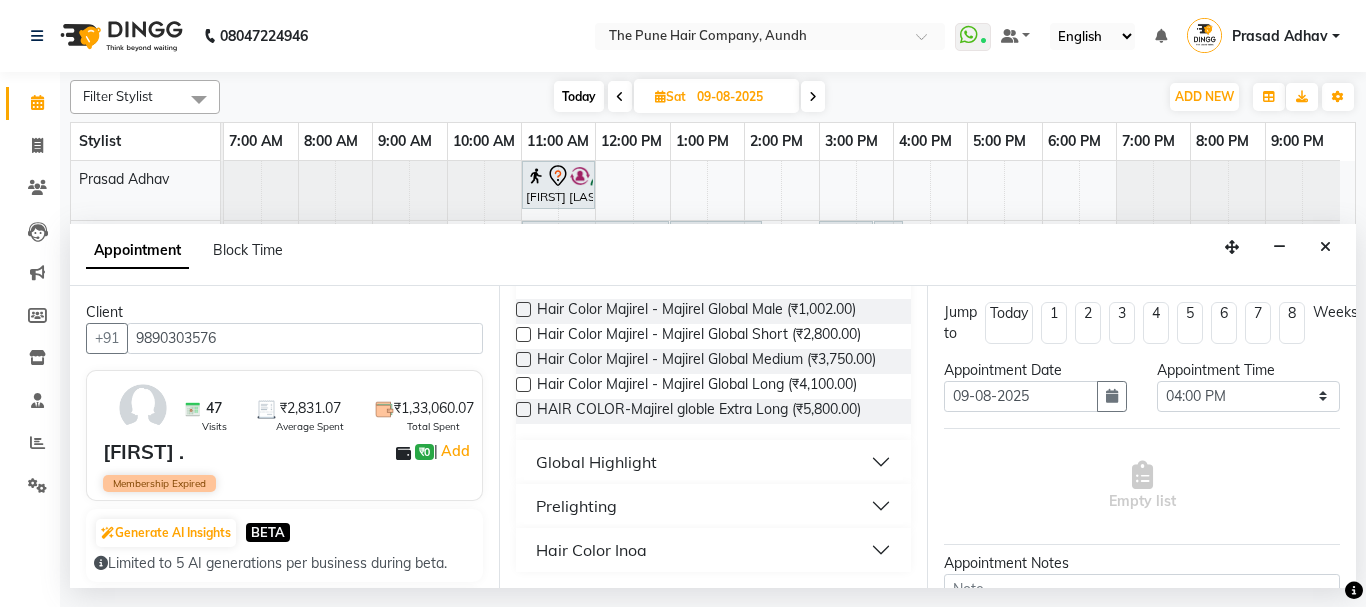 click on "Hair Color Inoa" at bounding box center (591, 550) 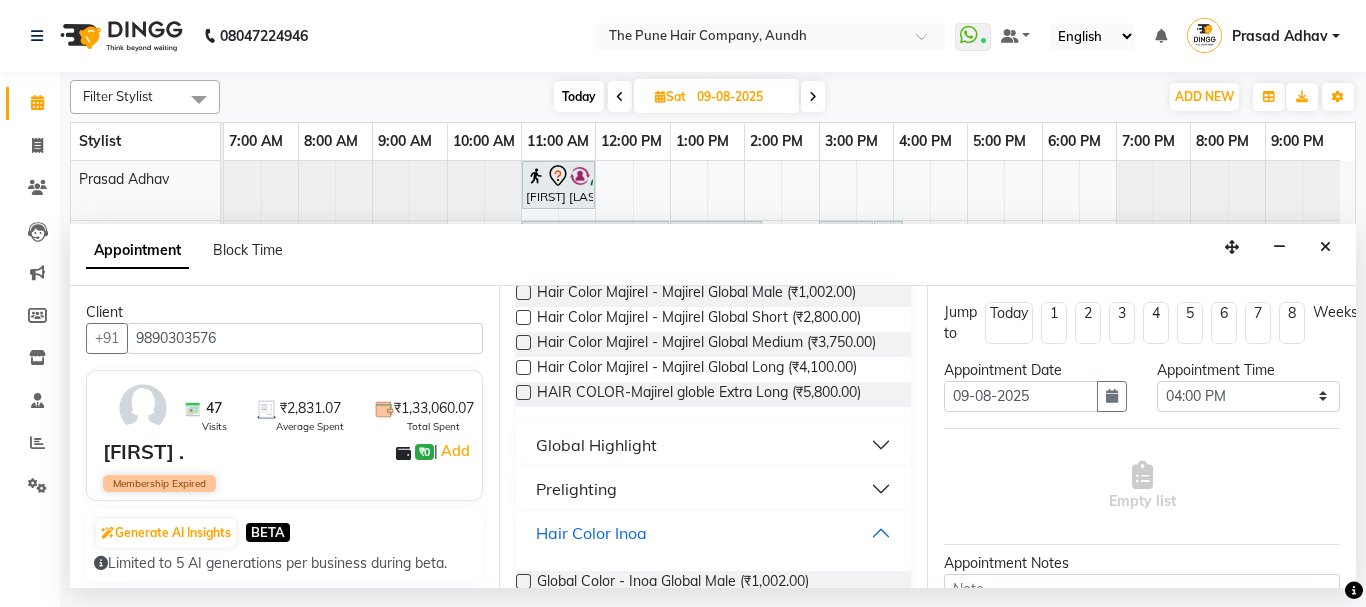 scroll, scrollTop: 387, scrollLeft: 0, axis: vertical 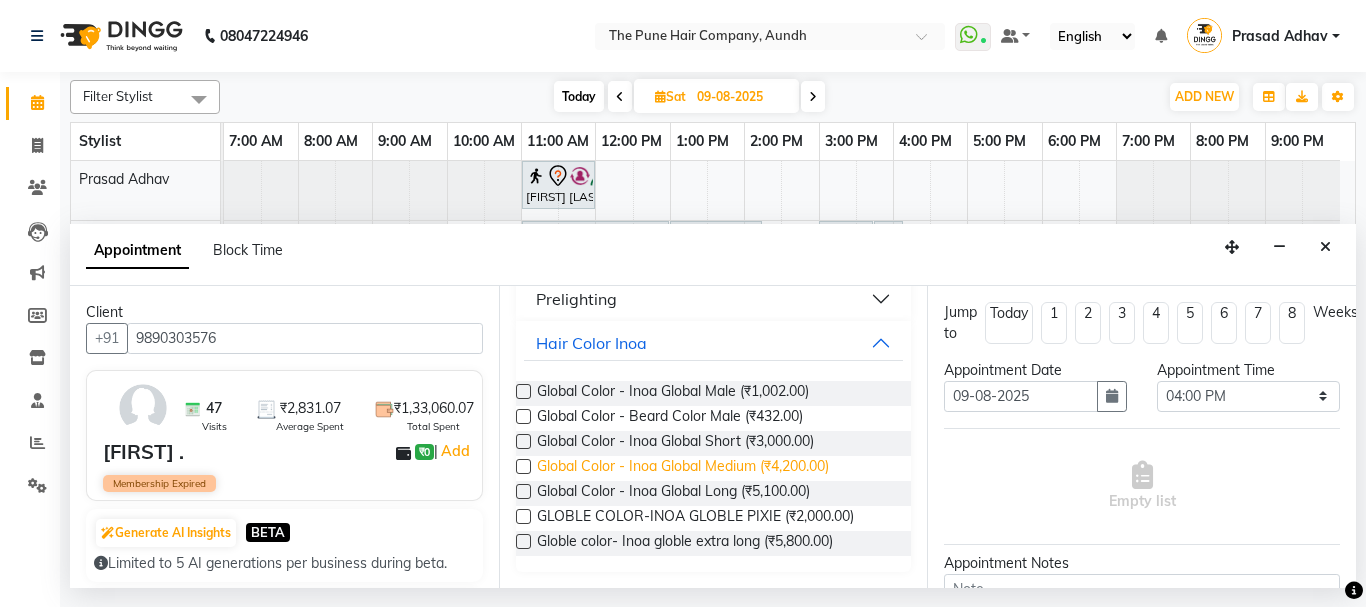 click on "Global Color - Inoa Global Medium (₹4,200.00)" at bounding box center (683, 468) 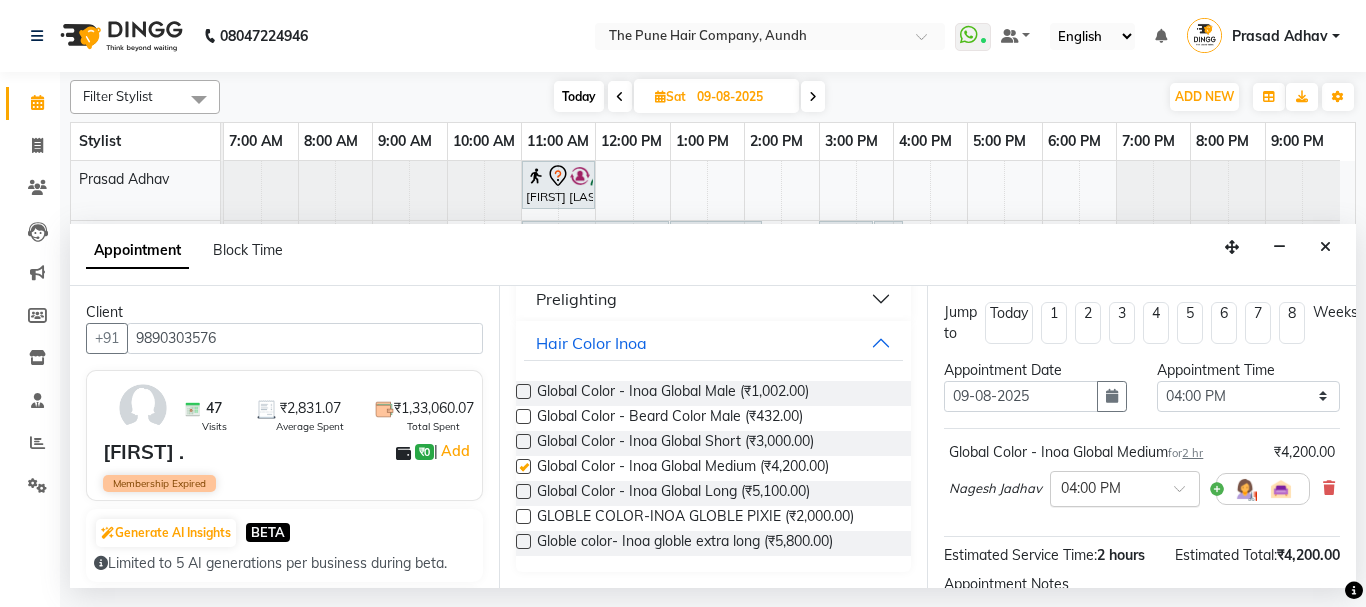 checkbox on "false" 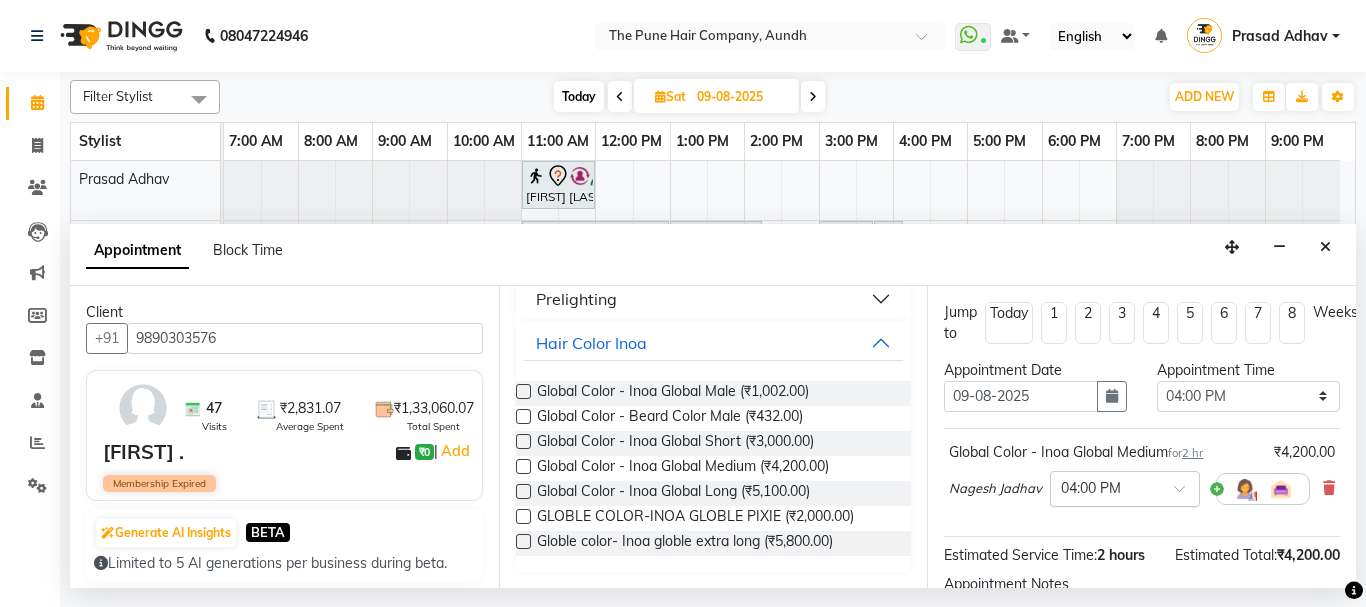scroll, scrollTop: 263, scrollLeft: 0, axis: vertical 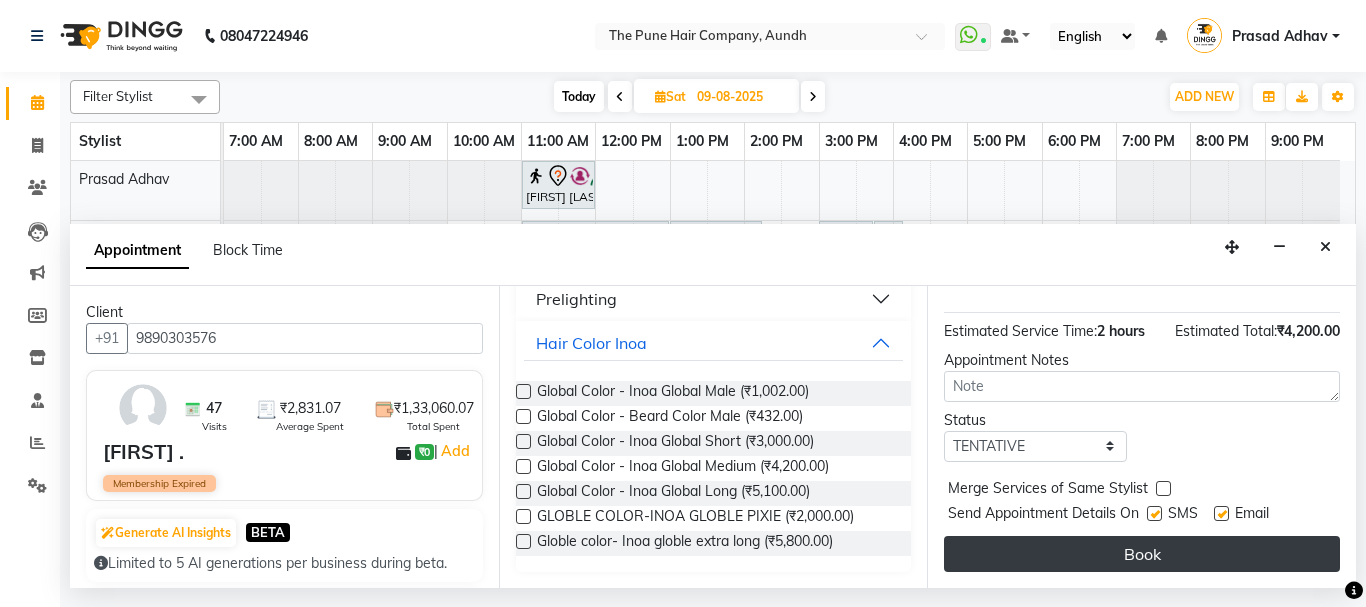 click on "Book" at bounding box center [1142, 554] 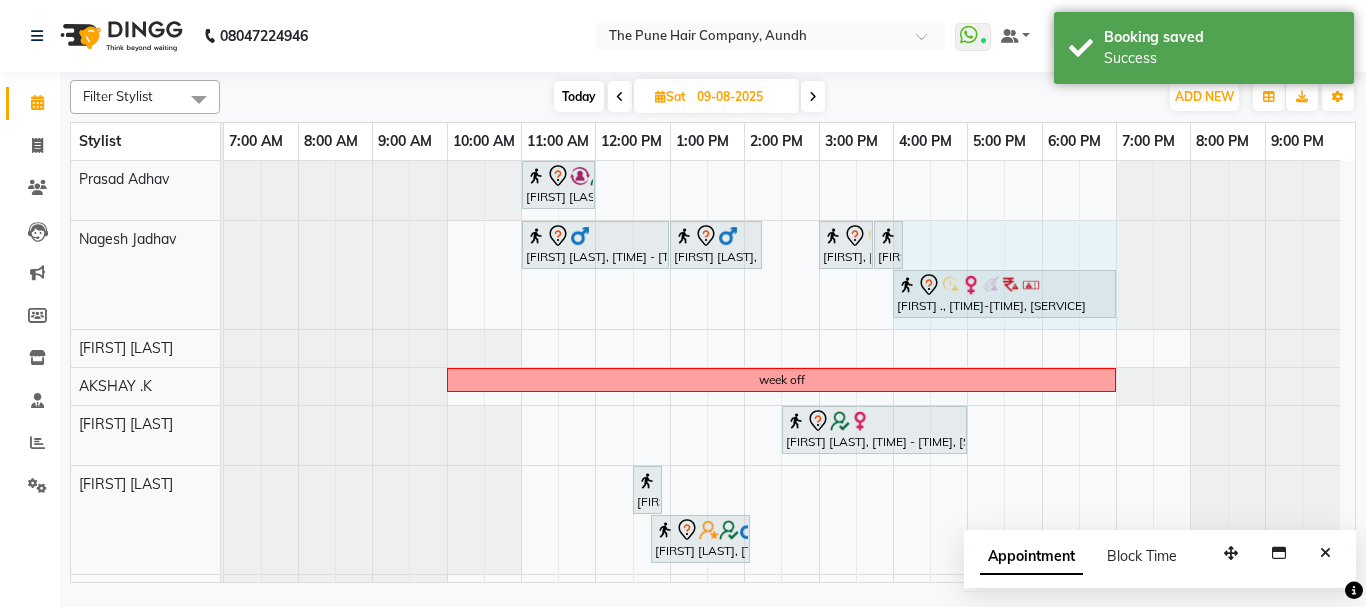drag, startPoint x: 1040, startPoint y: 290, endPoint x: 1101, endPoint y: 286, distance: 61.13101 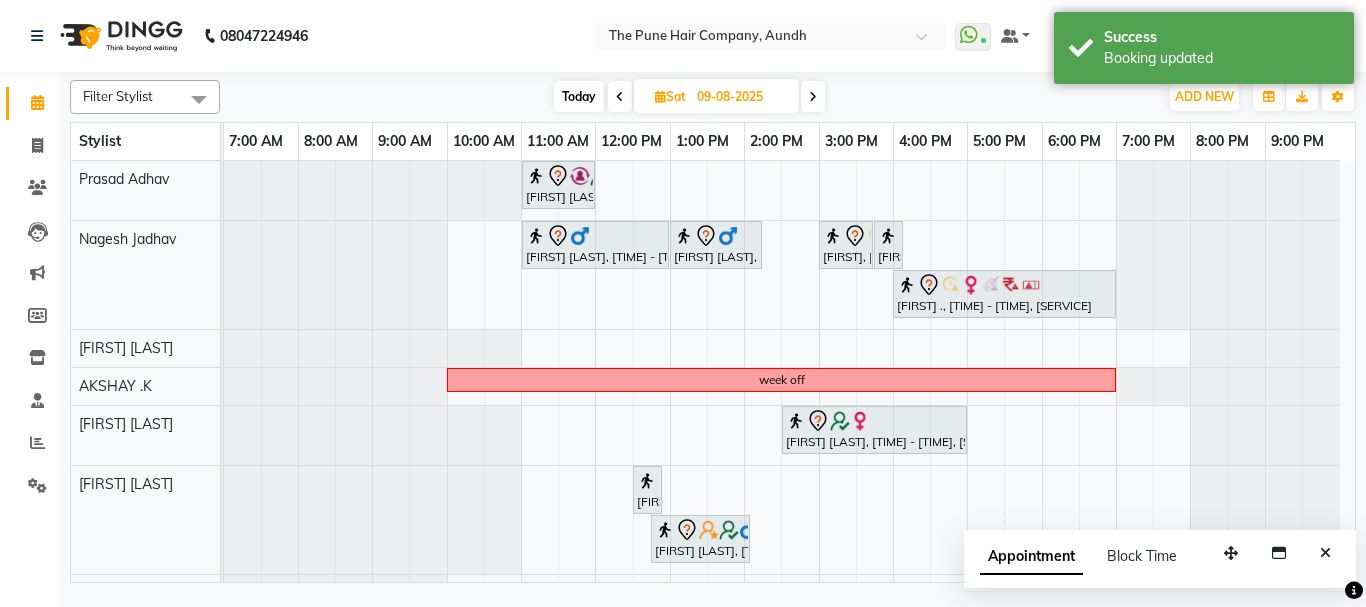 click at bounding box center [813, 96] 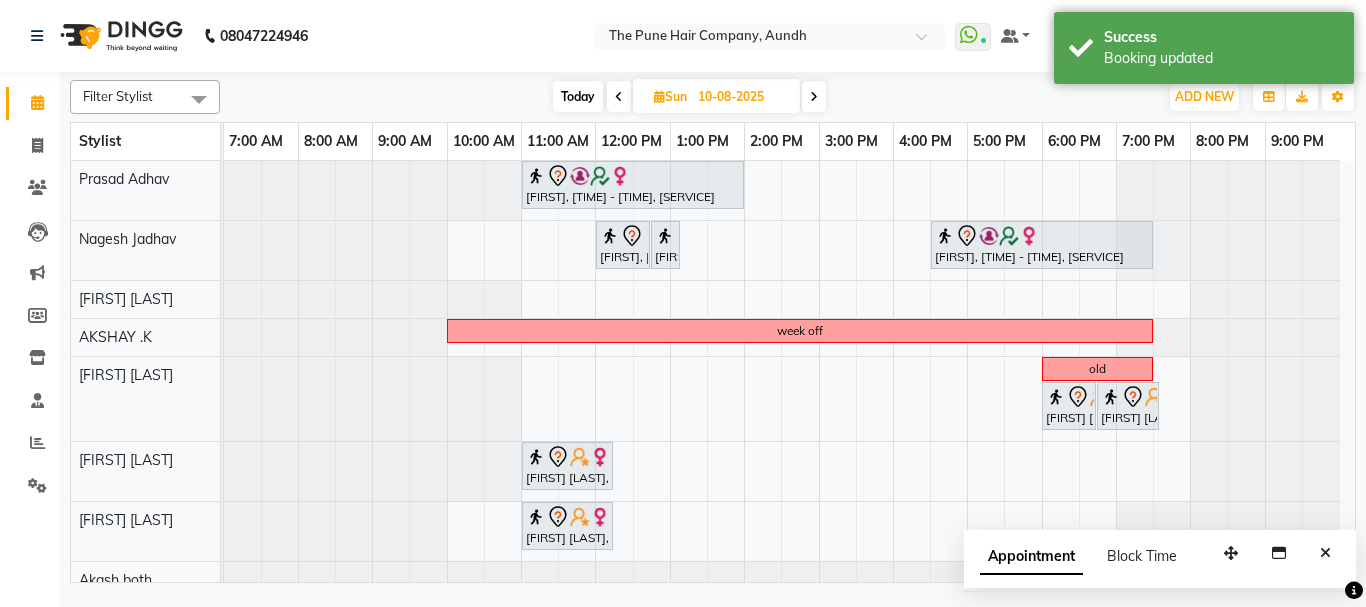 click on "[FIRST], [TIME] - [TIME], [SERVICE]             [FIRST], [TIME] - [TIME], [SERVICE]             [FIRST], [TIME] - [TIME],  [SERVICE]             [FIRST], [TIME] - [TIME], [SERVICE]             [FIRST], [TIME] - [TIME], [SERVICE]             [FIRST] [LAST], [TIME] - [TIME], [SERVICE]             [FIRST] [LAST], [TIME] - [TIME],  [SERVICE]             [FIRST] [LAST], [TIME] - [TIME],  [SERVICE]             [FIRST] [LAST], [TIME] - [TIME], [SERVICE]             [FIRST] [LAST], [TIME] - [TIME], [SERVICE]             [FIRST] [LAST], [TIME] - [TIME], [SERVICE]             [FIRST] [LAST], [TIME] - [TIME], [SERVICE]" at bounding box center (789, 565) 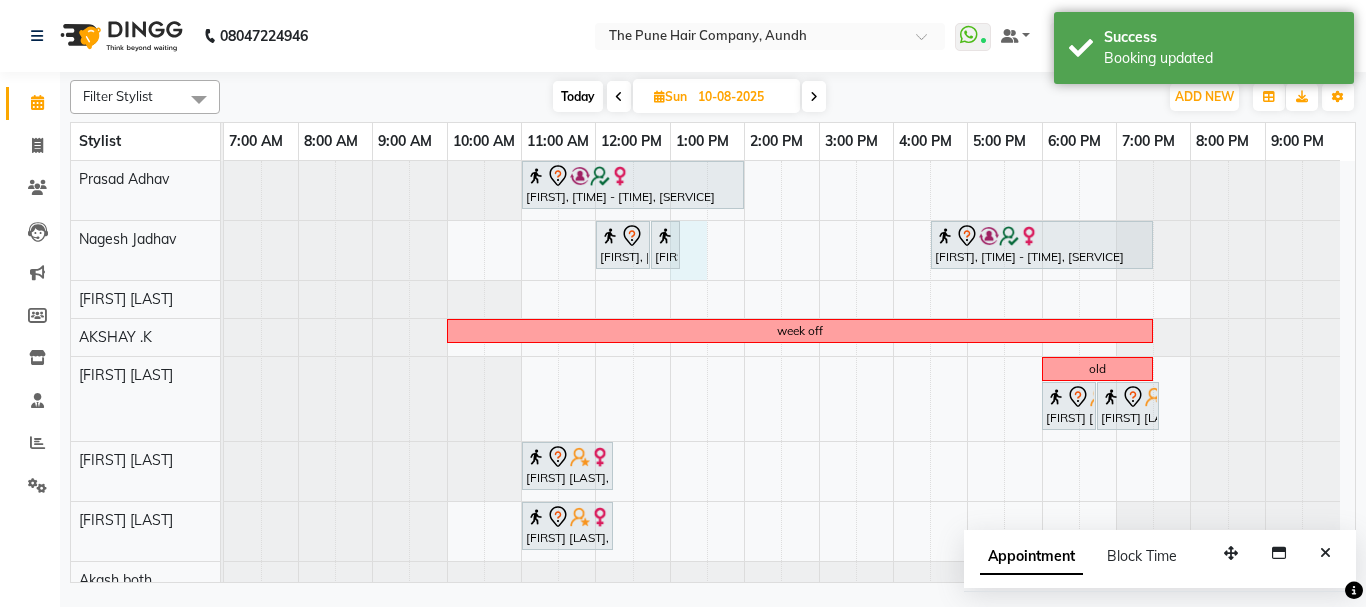 select on "3339" 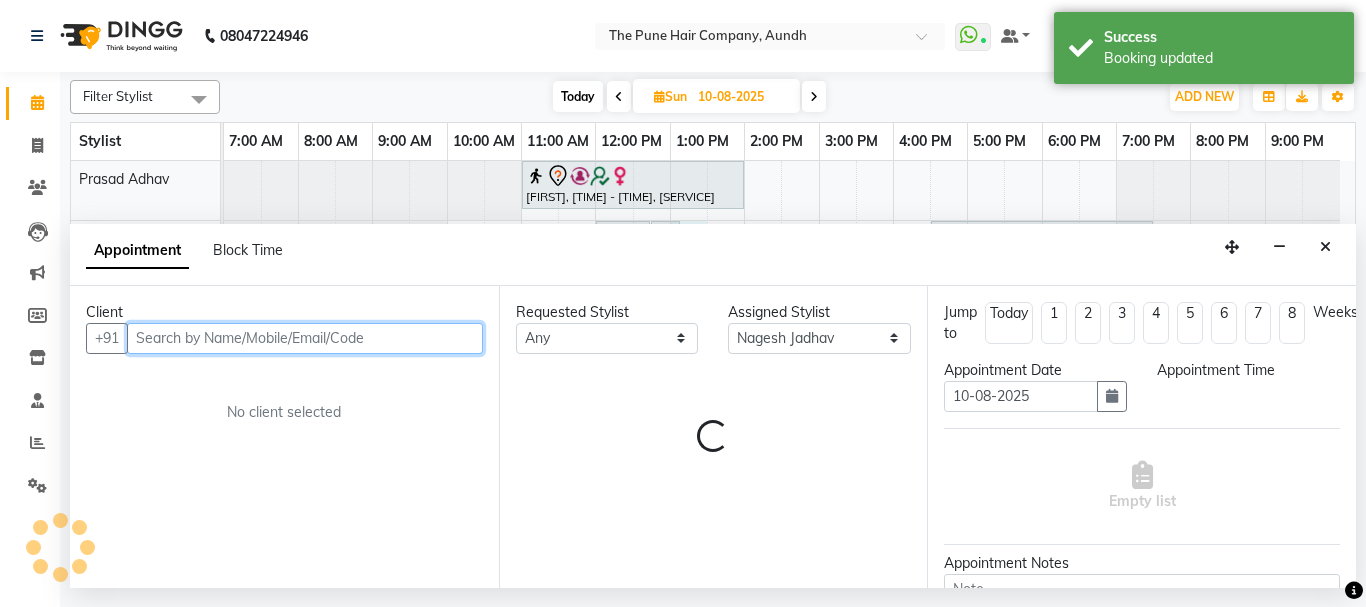 click at bounding box center (305, 338) 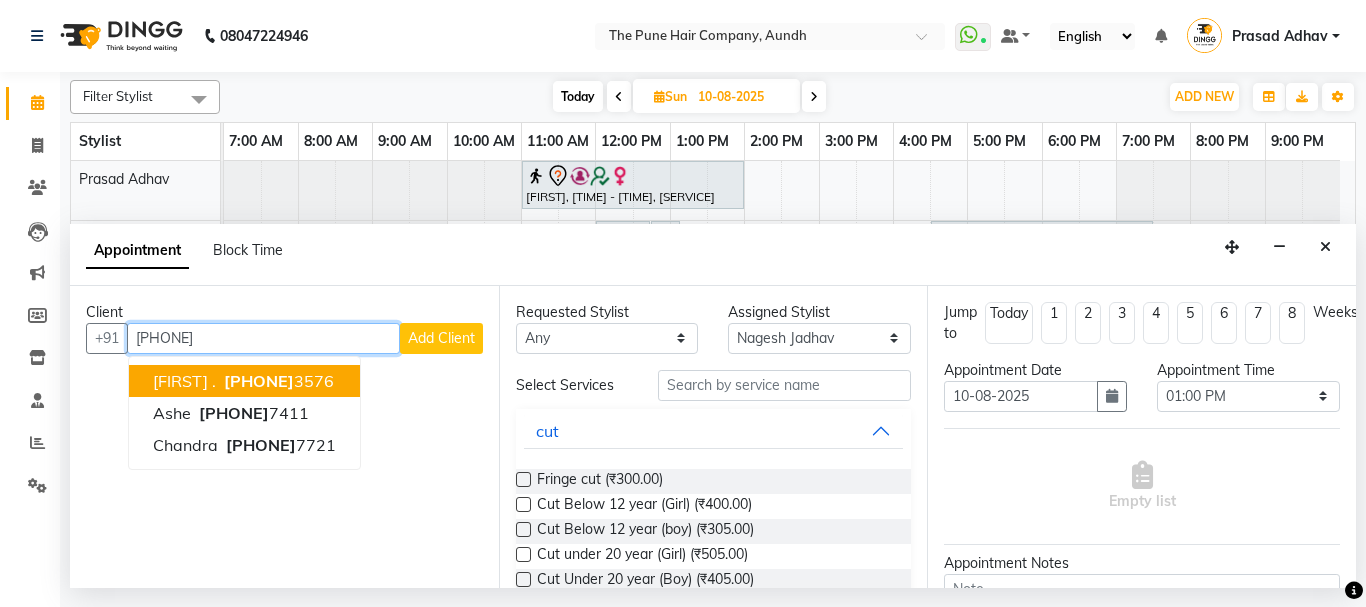 click on "[PHONE]" at bounding box center (259, 381) 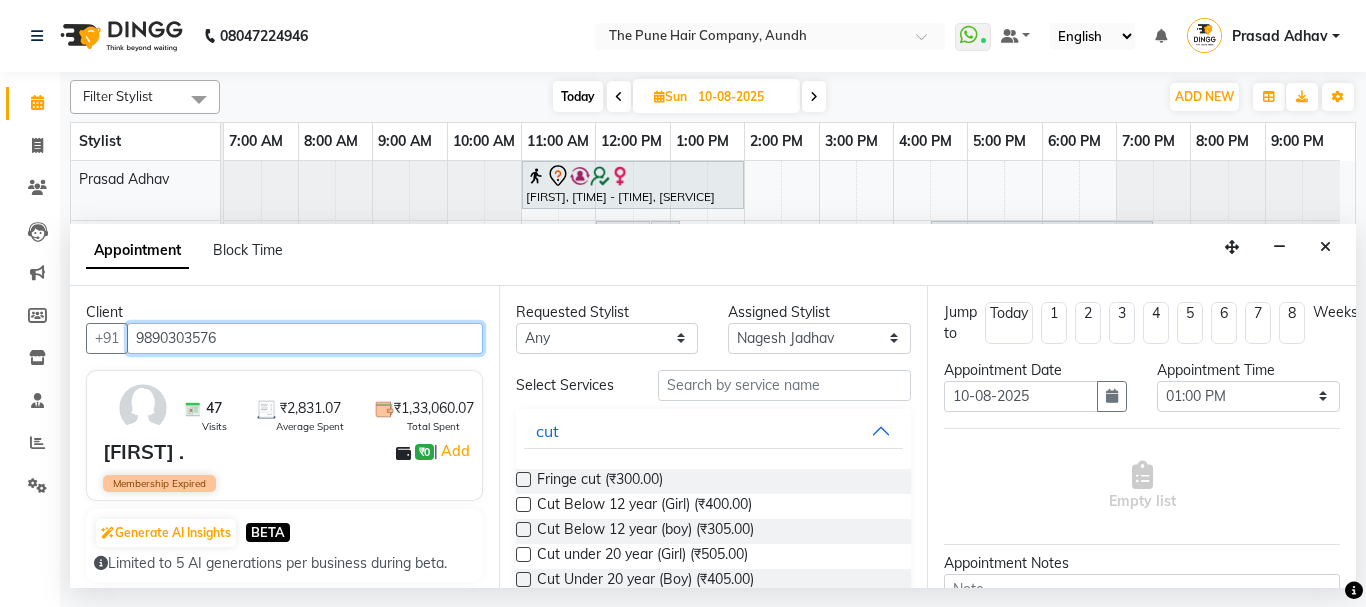 type on "9890303576" 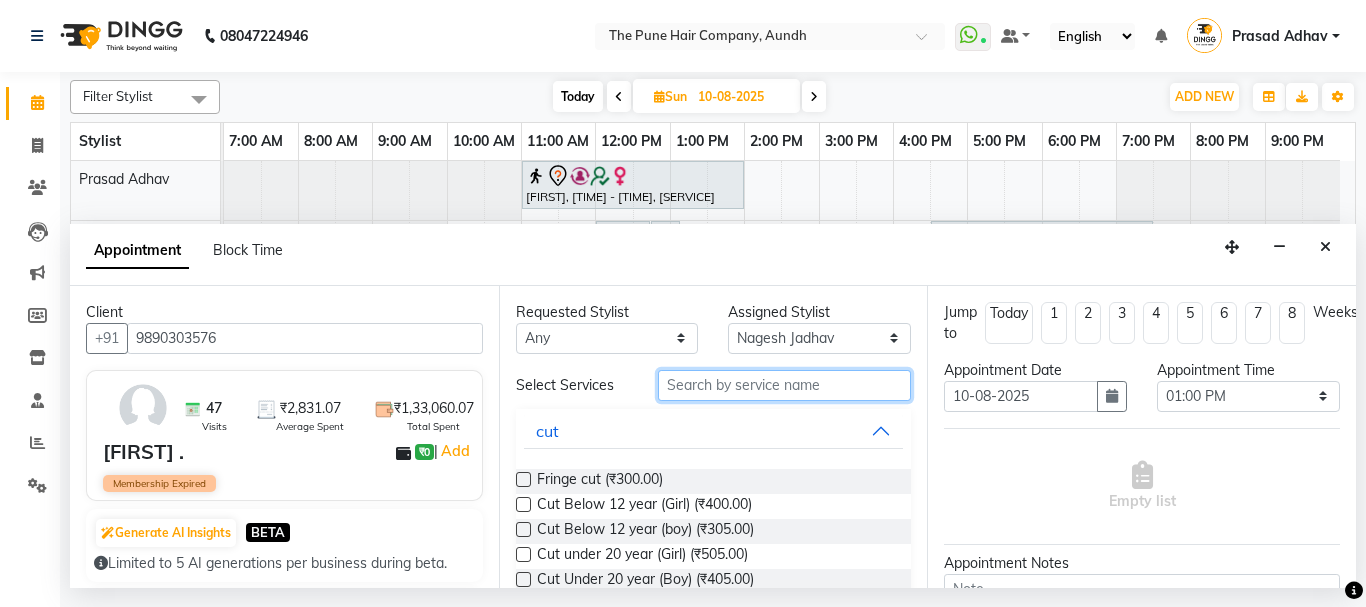 click at bounding box center [785, 385] 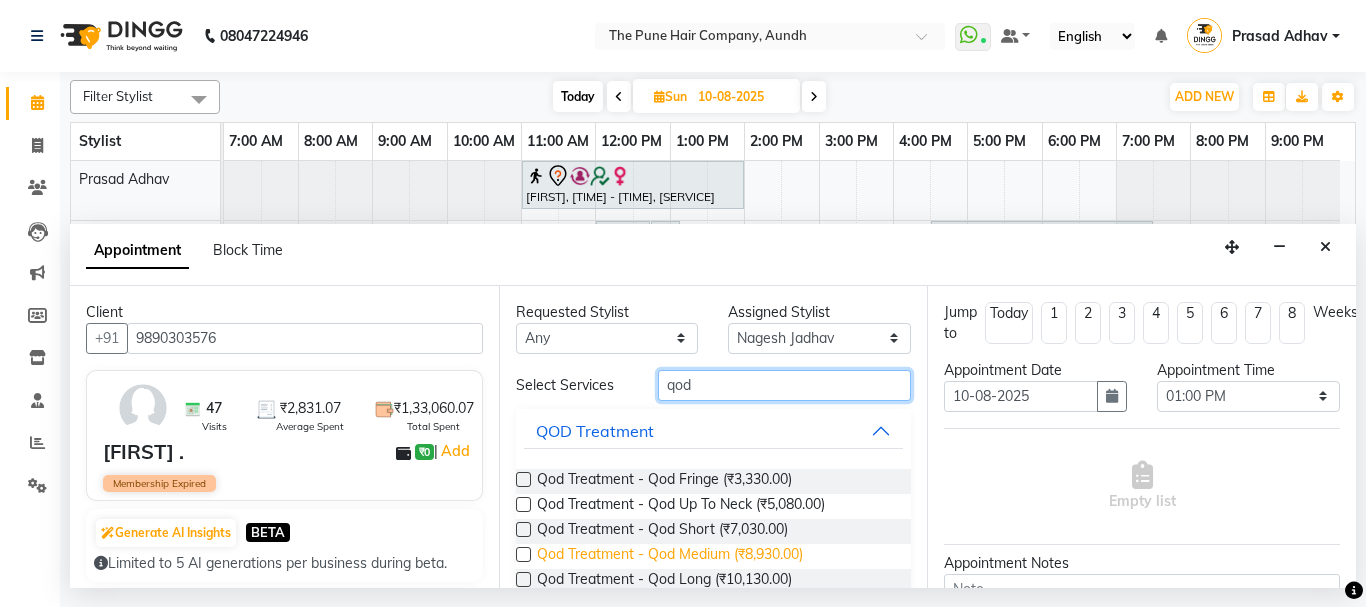 type on "qod" 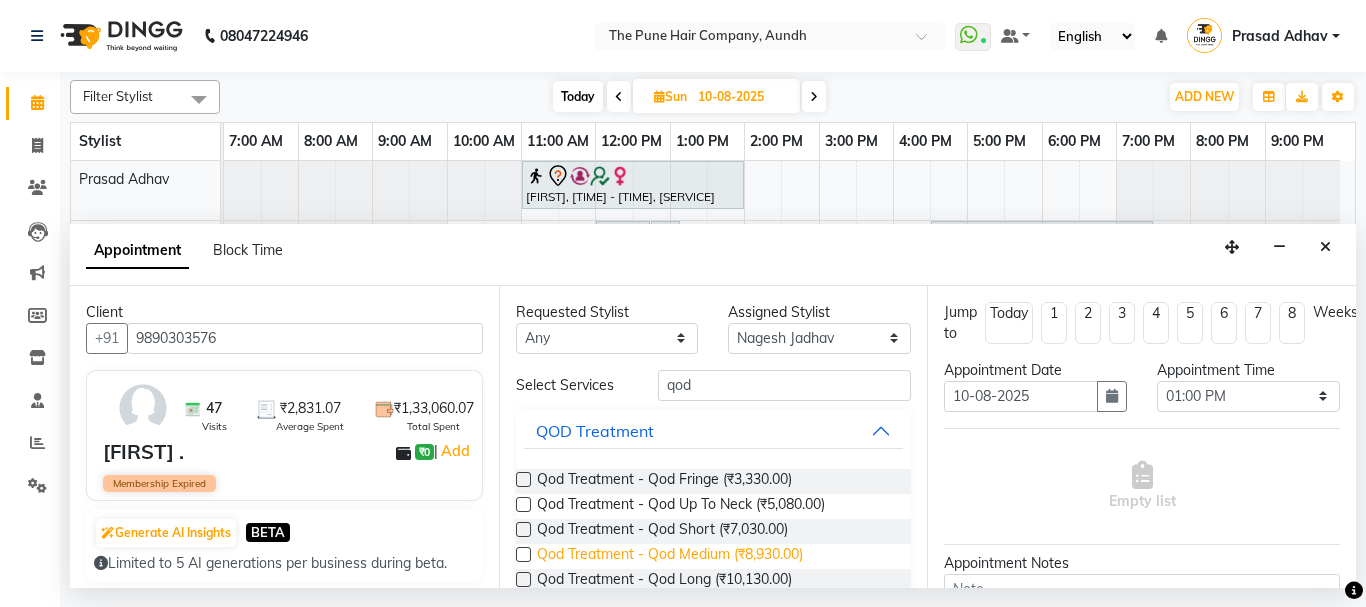 click on "Qod Treatment - Qod Medium (₹8,930.00)" at bounding box center [670, 556] 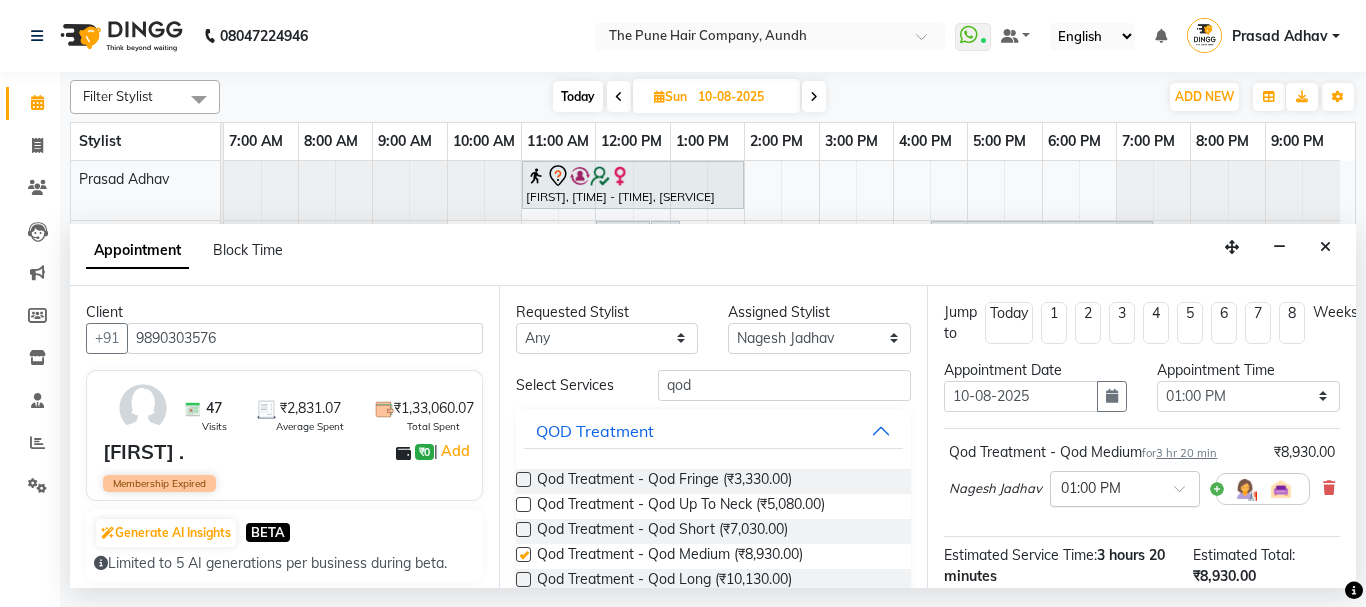 checkbox on "false" 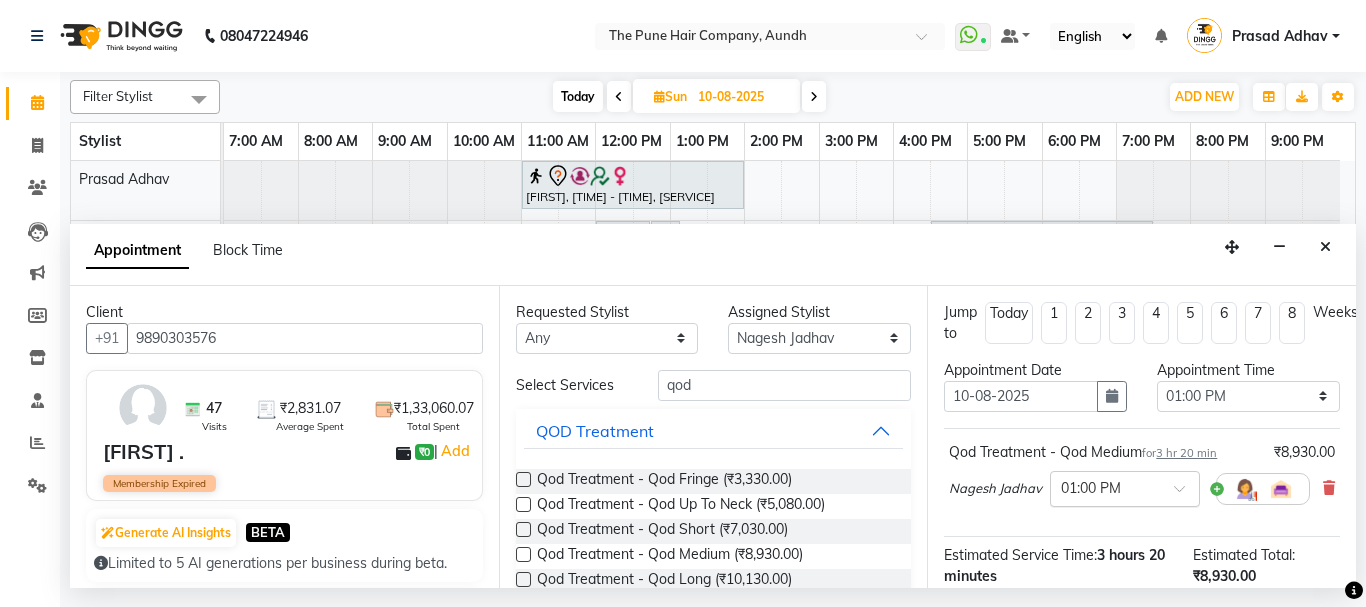 scroll, scrollTop: 263, scrollLeft: 0, axis: vertical 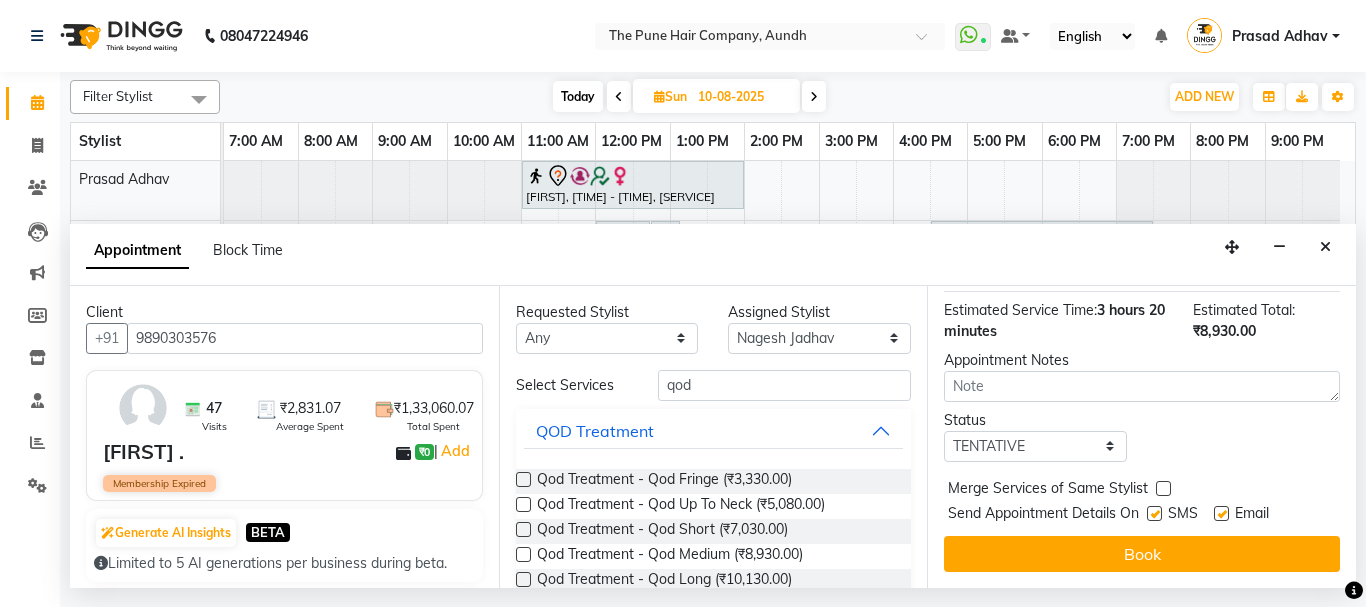 click on "Book" at bounding box center (1142, 554) 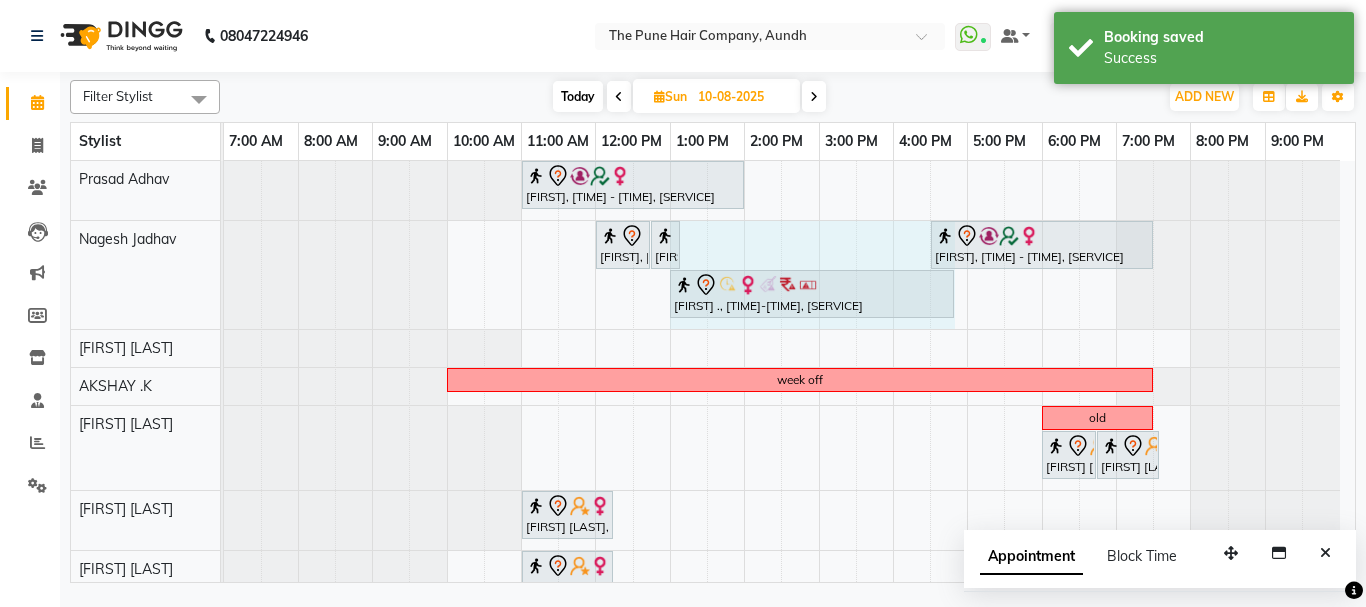 drag, startPoint x: 915, startPoint y: 291, endPoint x: 934, endPoint y: 290, distance: 19.026299 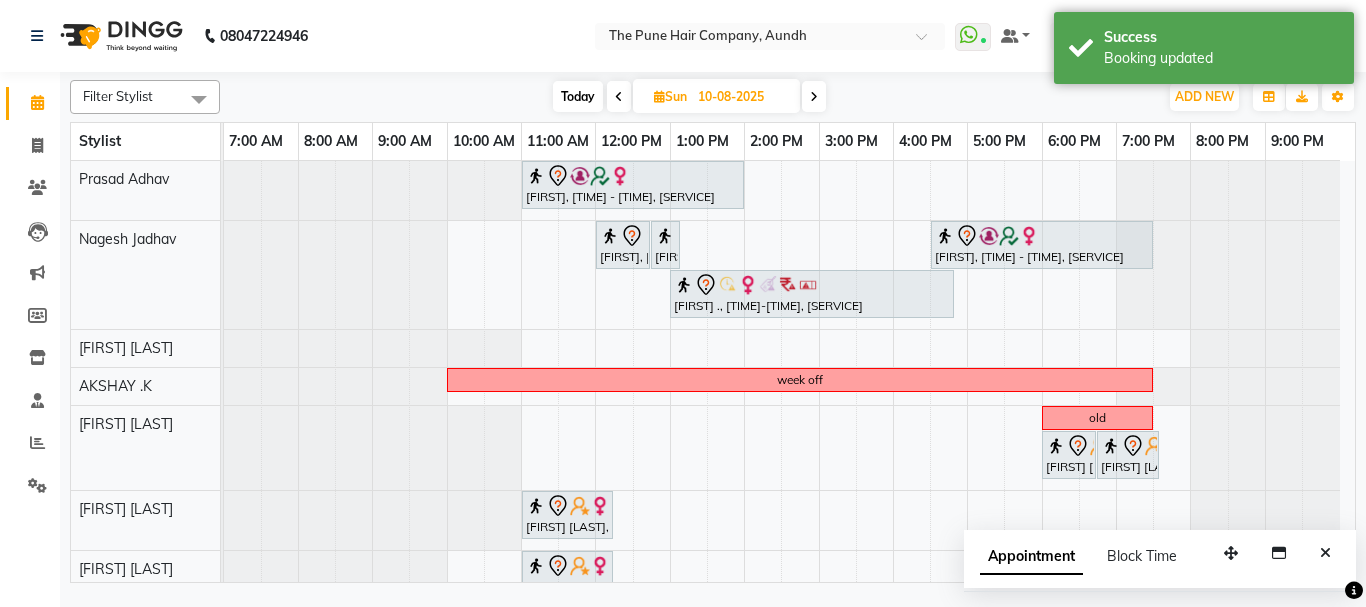 click at bounding box center (814, 96) 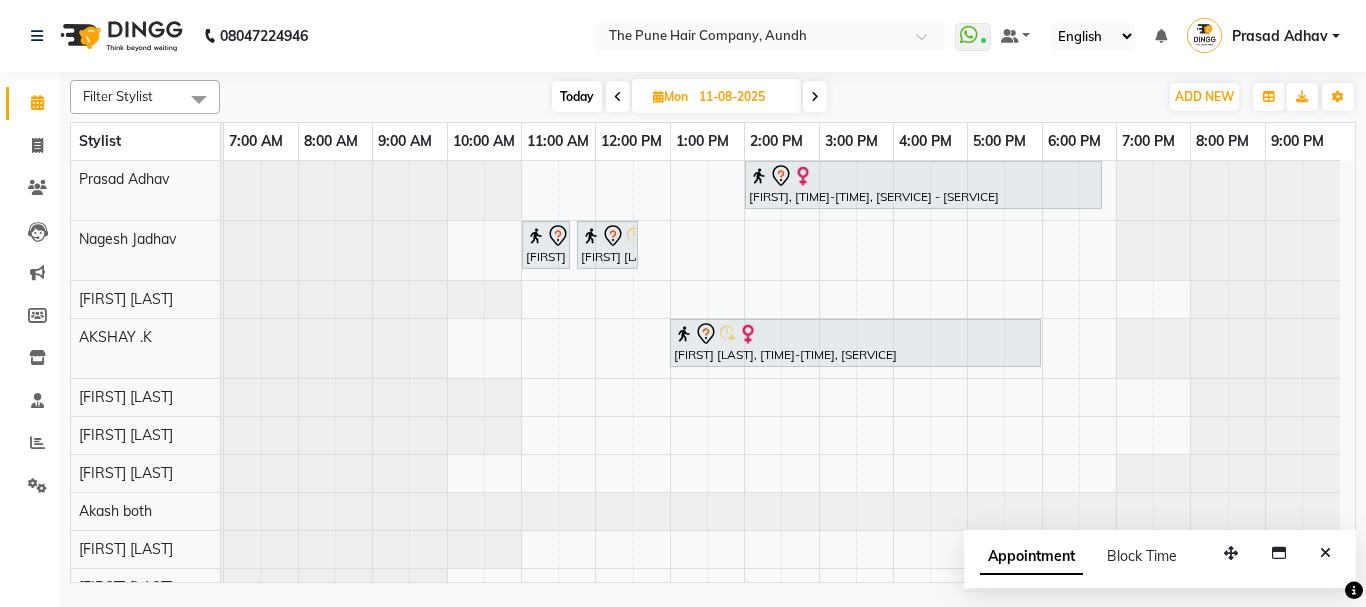 click on "[FIRST], [TIME]-[TIME], [SERVICE] - [SERVICE]             [FIRST] [LAST], [TIME]-[TIME], [SERVICE]             [FIRST] [LAST], [TIME]-[TIME], [SERVICE]             [FIRST] [LAST], [TIME]-[TIME], [SERVICE]" at bounding box center [789, 459] 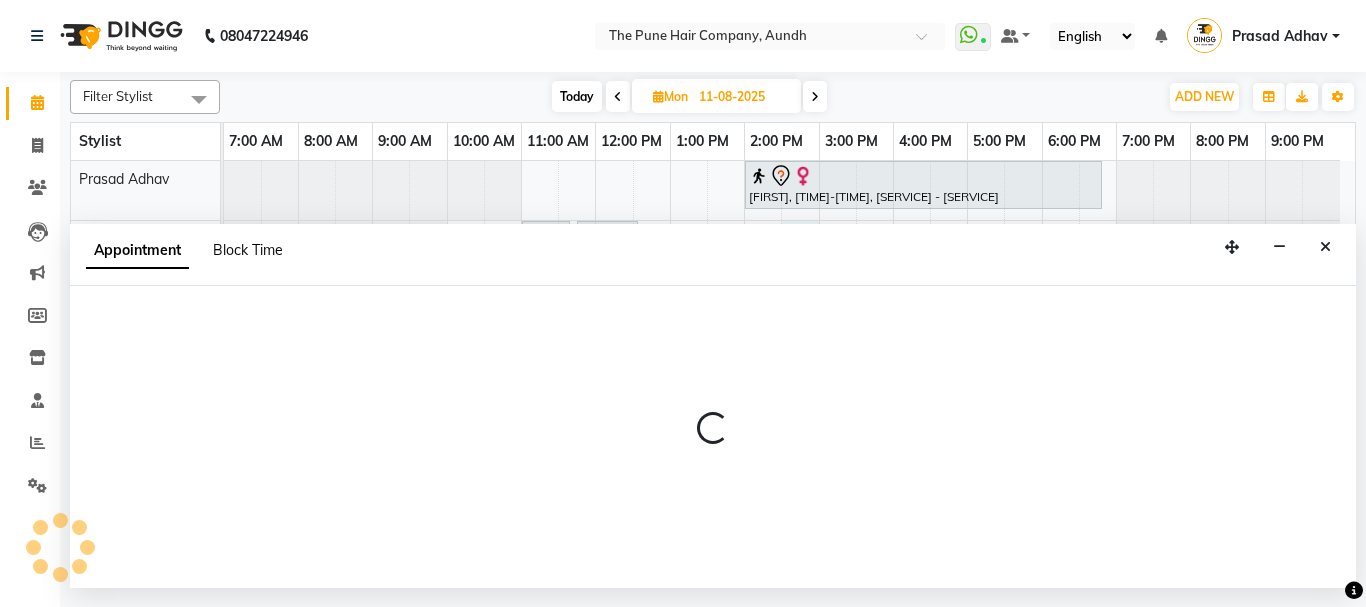 select on "3339" 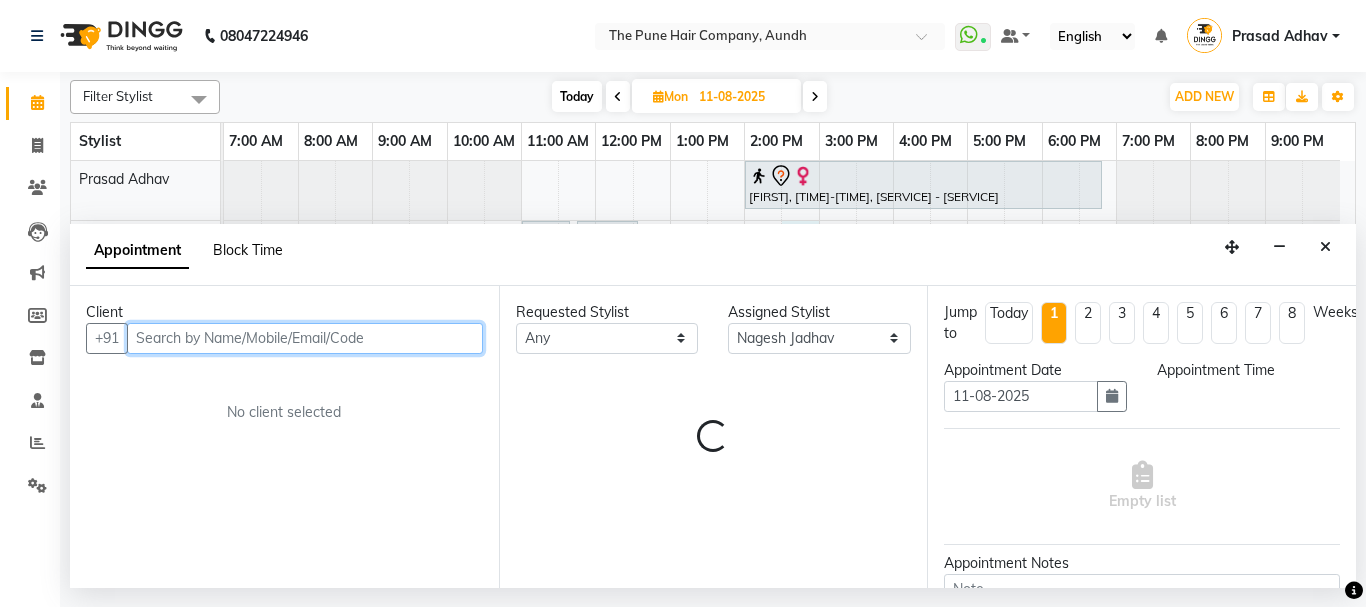 select on "870" 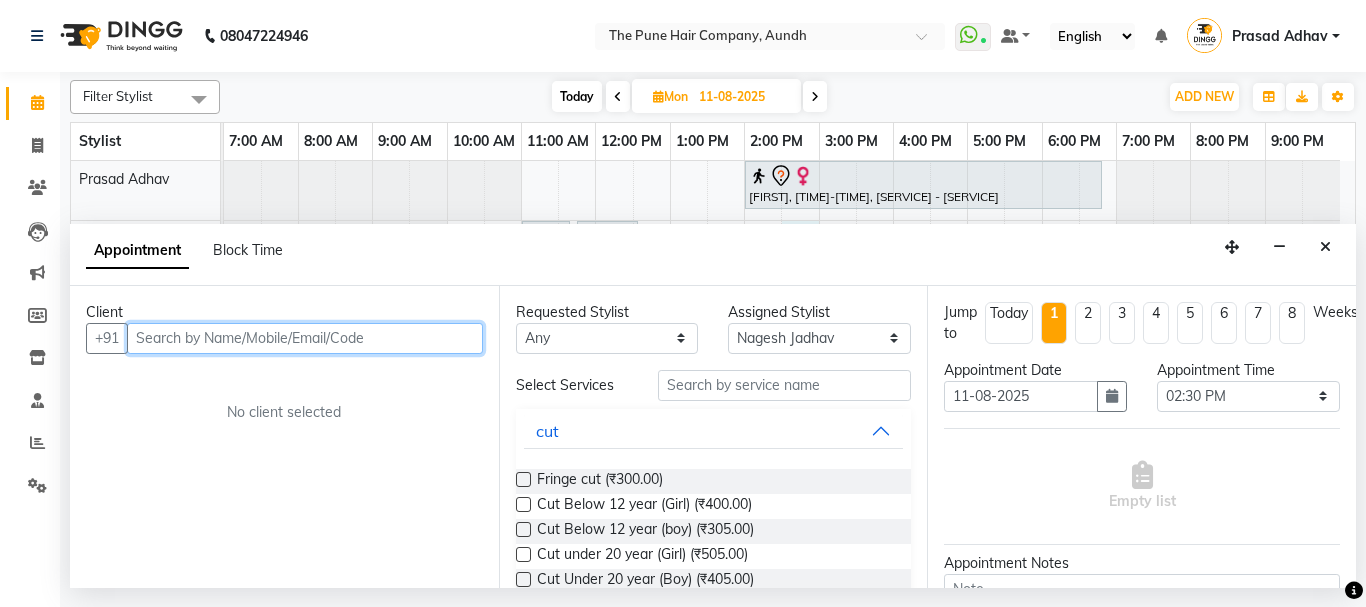 click at bounding box center [305, 338] 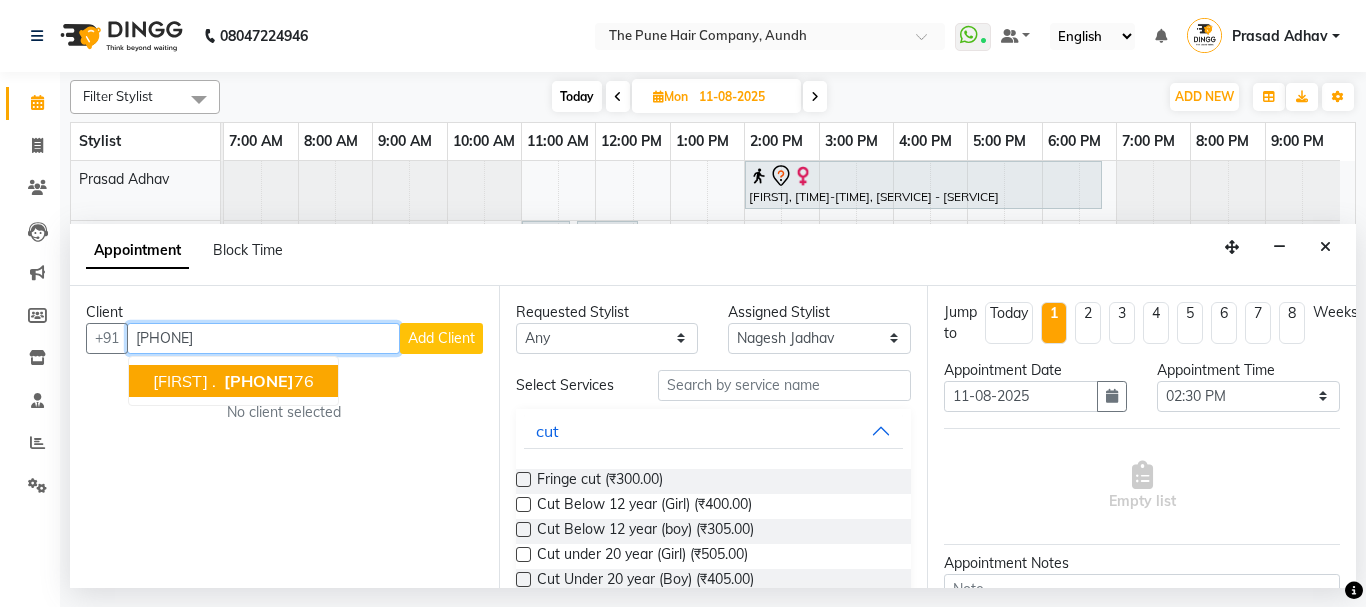 click on "[PHONE]" at bounding box center [259, 381] 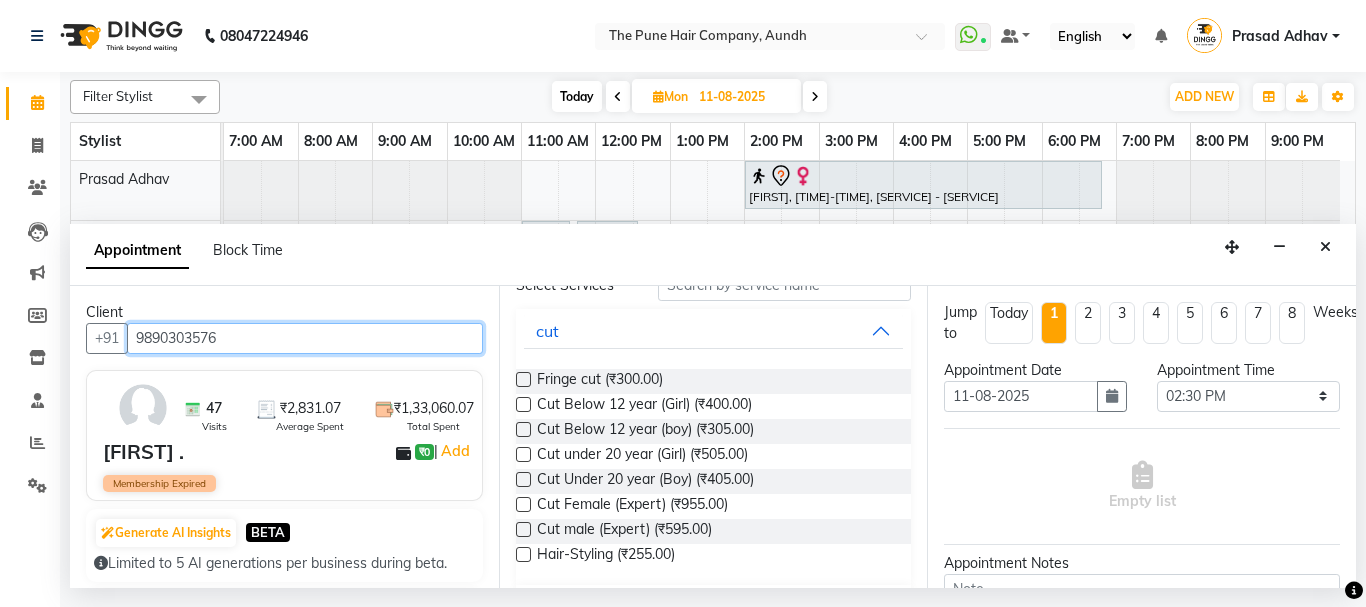 scroll, scrollTop: 0, scrollLeft: 0, axis: both 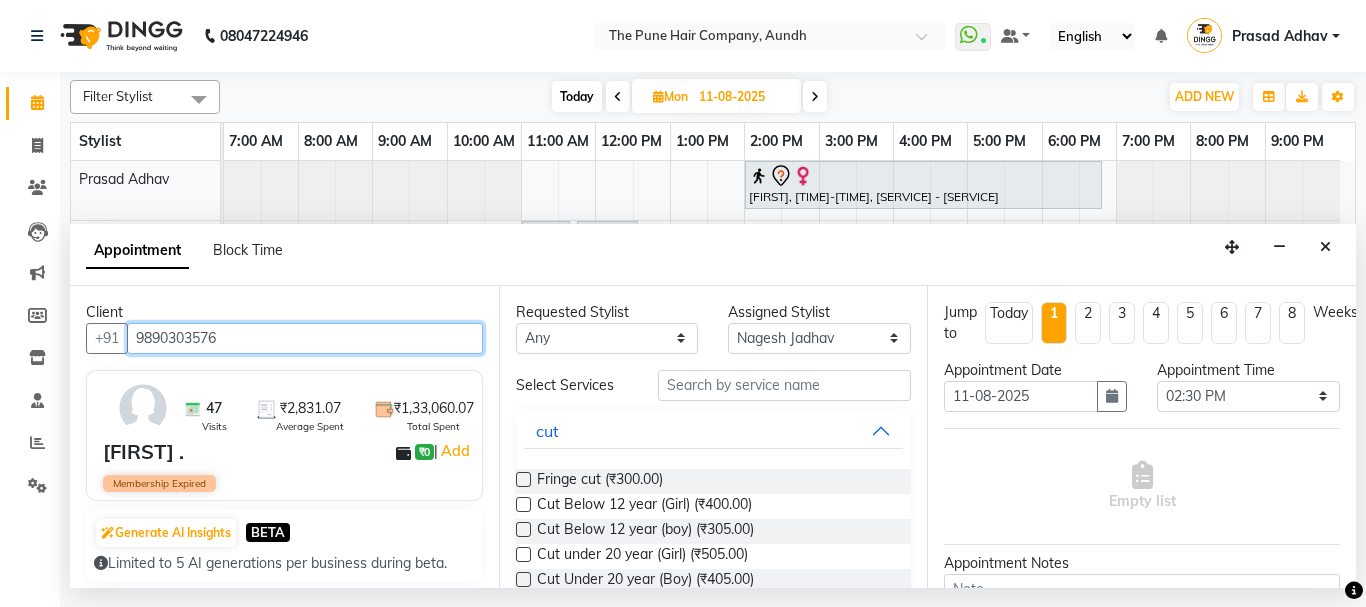 type on "9890303576" 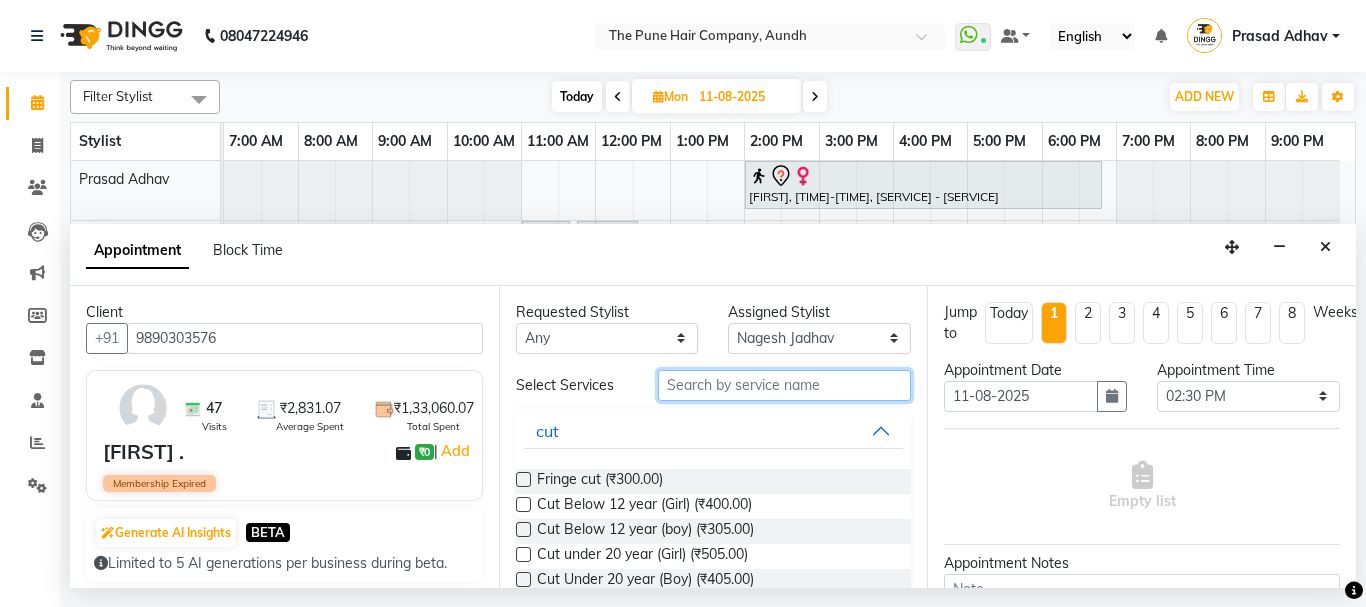 click at bounding box center [785, 385] 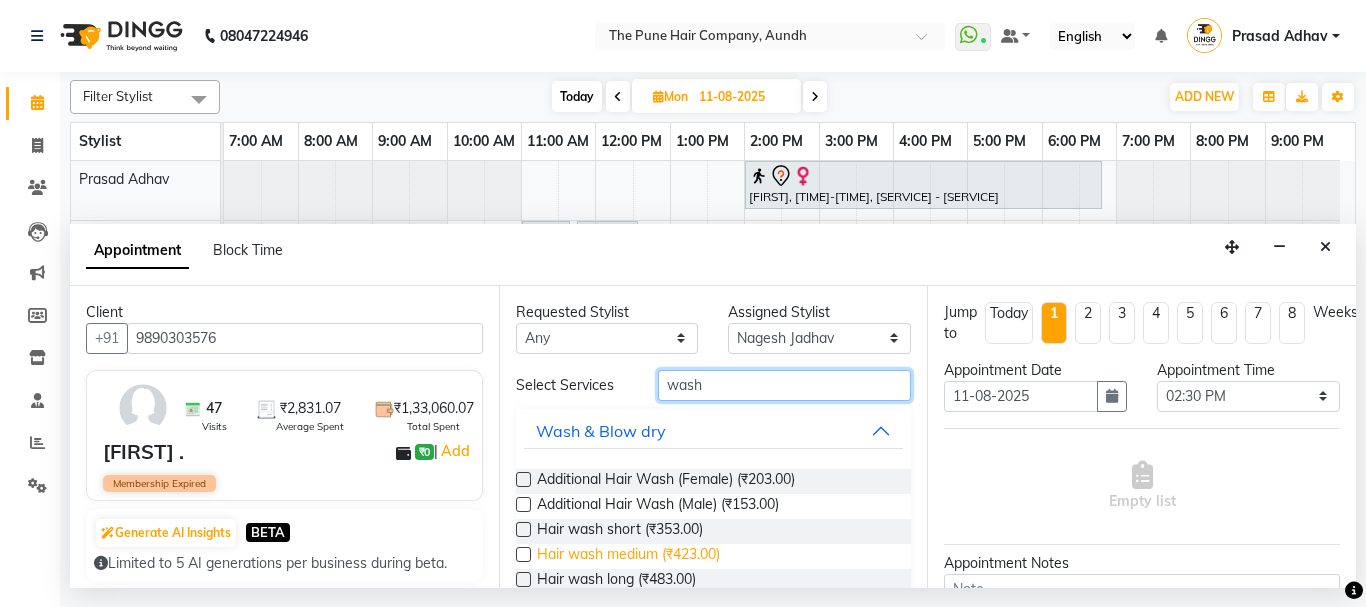 type on "wash" 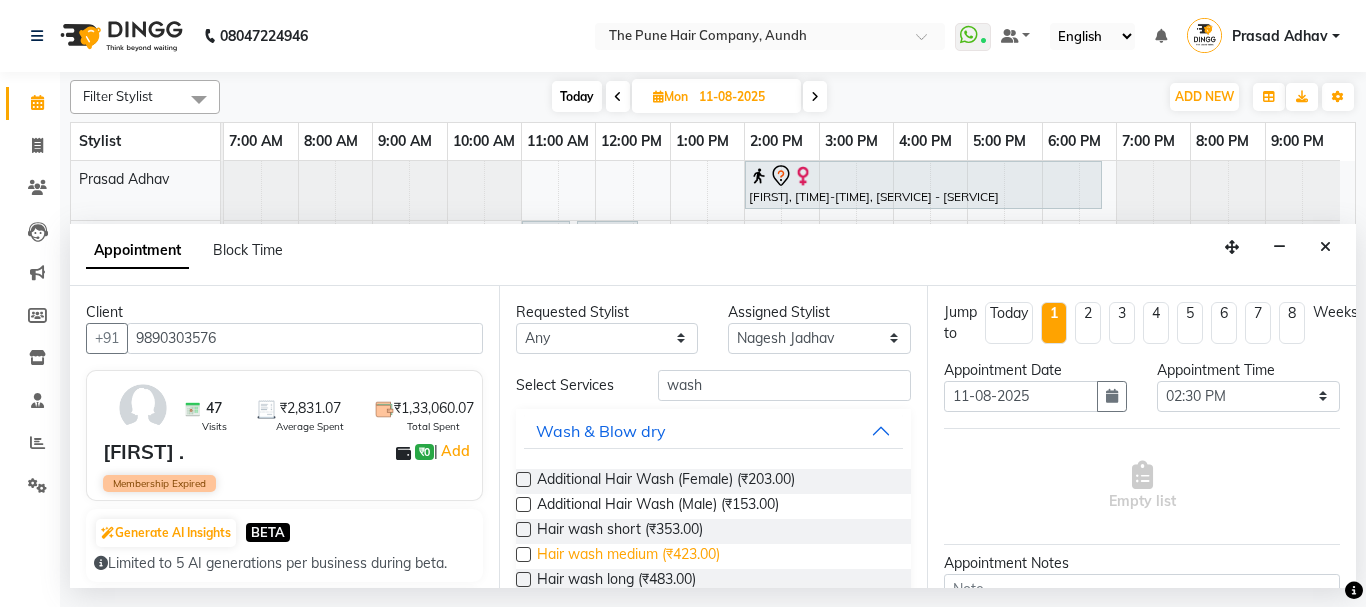 click on "Hair wash medium (₹423.00)" at bounding box center [628, 556] 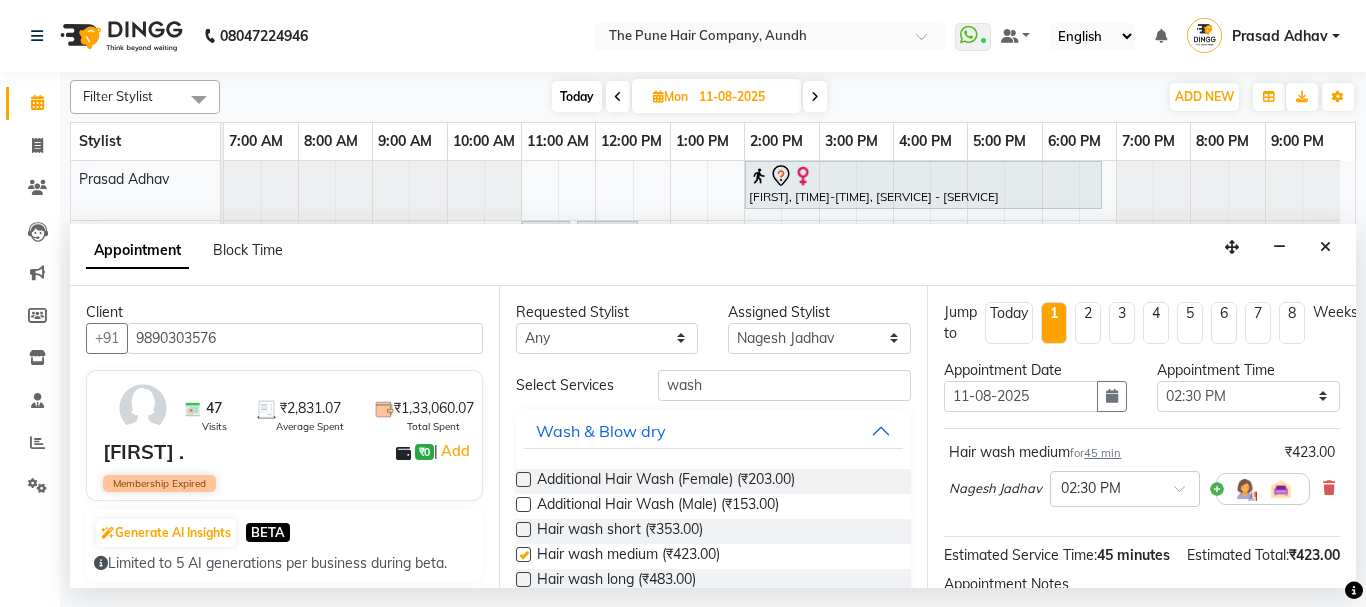 checkbox on "false" 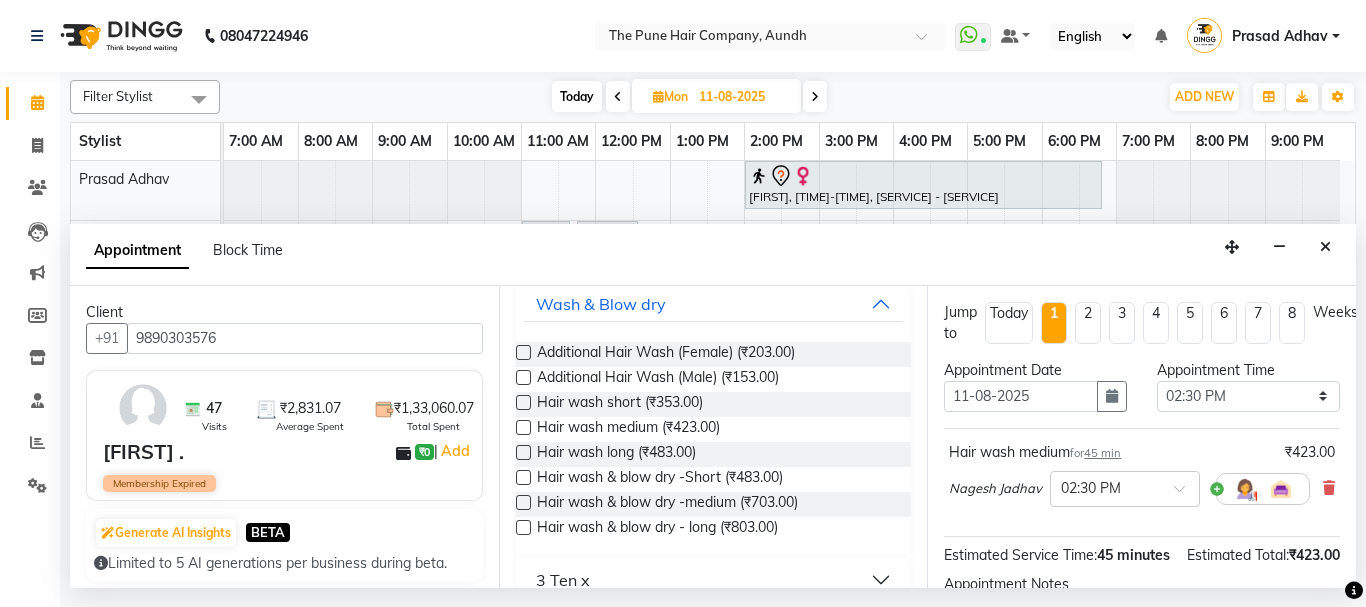 scroll, scrollTop: 157, scrollLeft: 0, axis: vertical 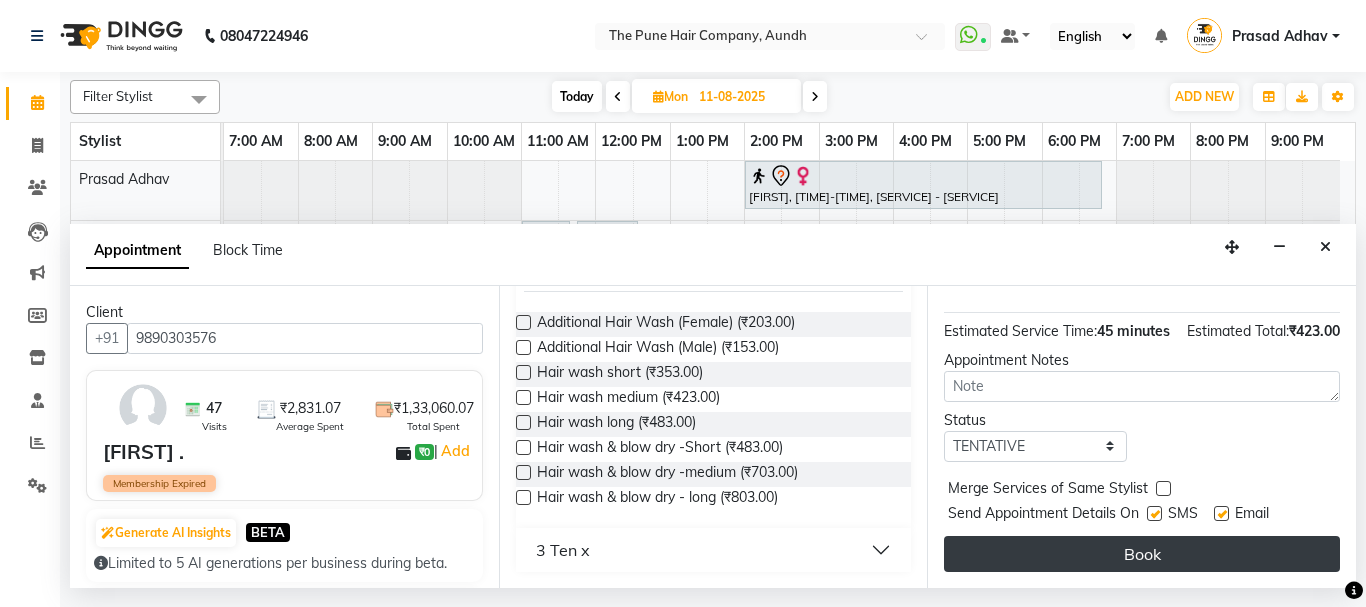 click on "Book" at bounding box center [1142, 554] 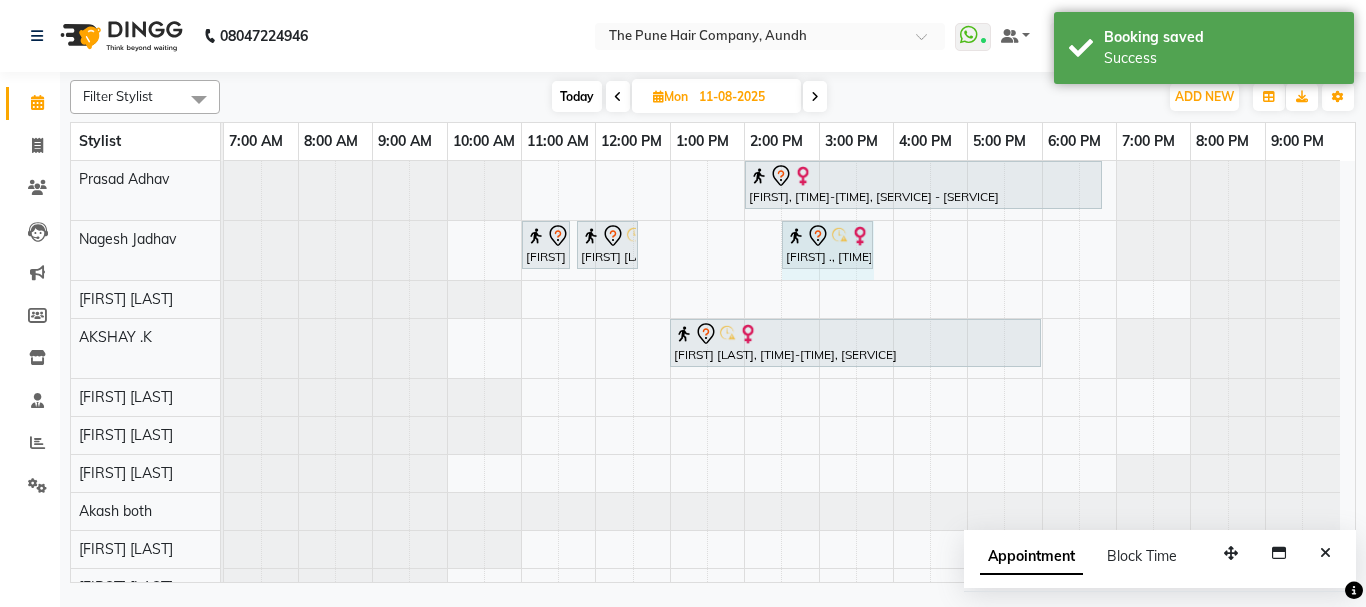 drag, startPoint x: 837, startPoint y: 244, endPoint x: 857, endPoint y: 242, distance: 20.09975 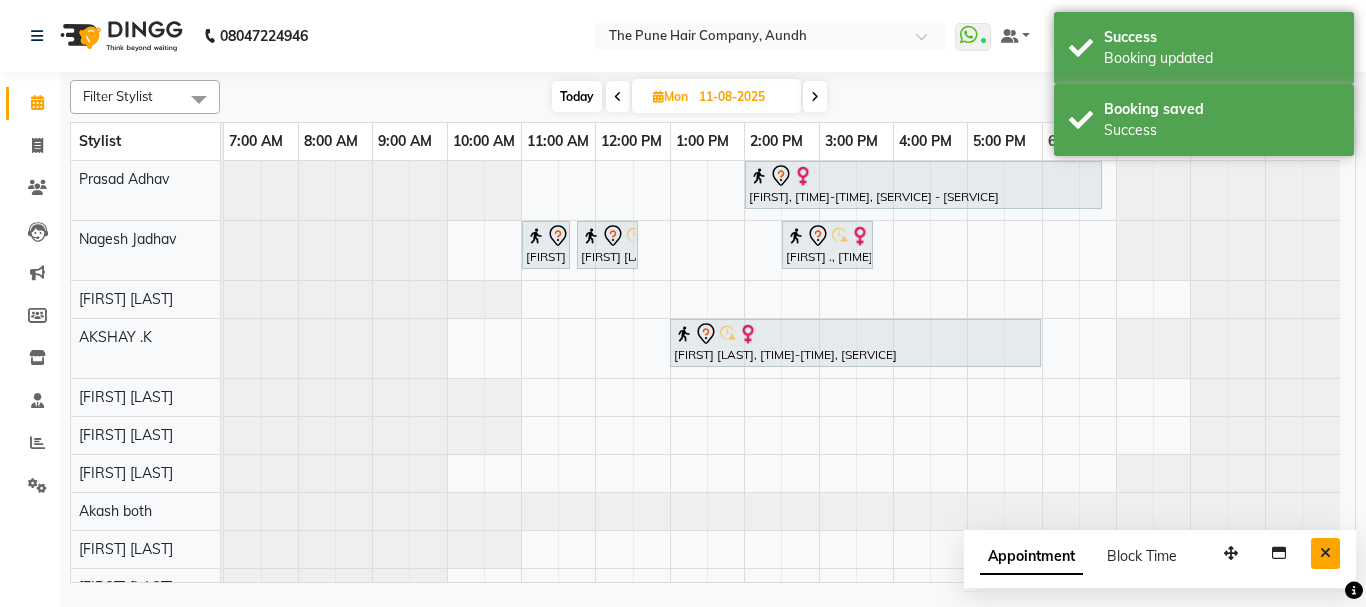 click at bounding box center (1325, 553) 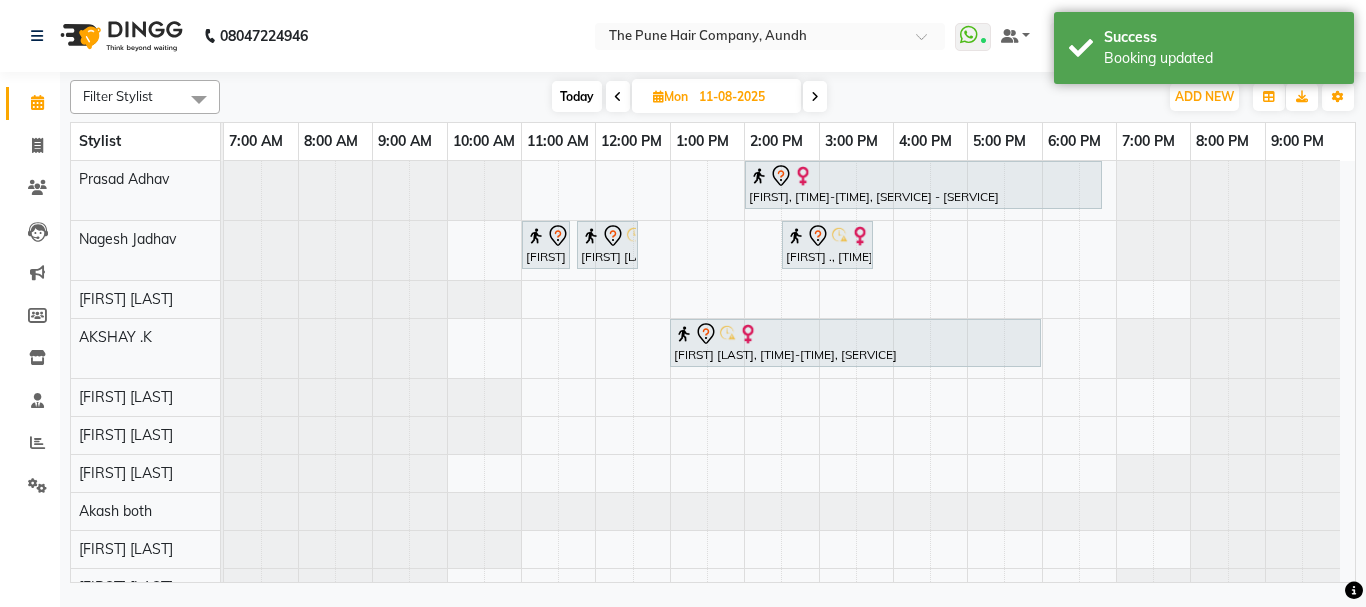 click at bounding box center [618, 96] 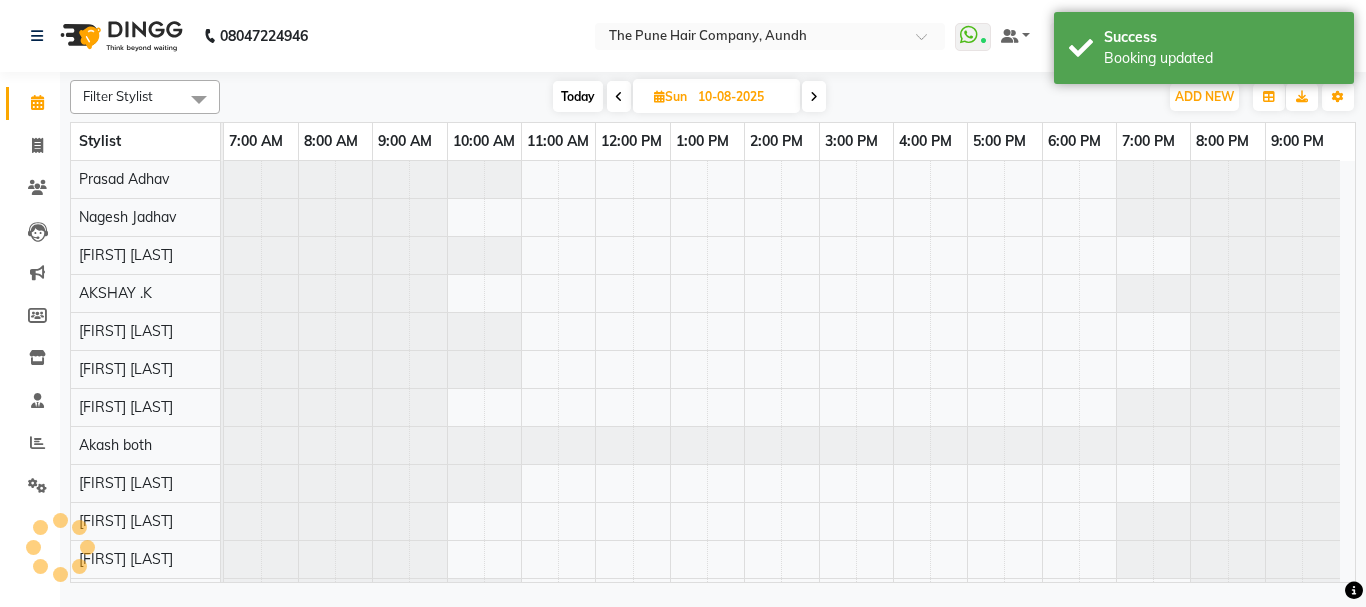 click at bounding box center [619, 97] 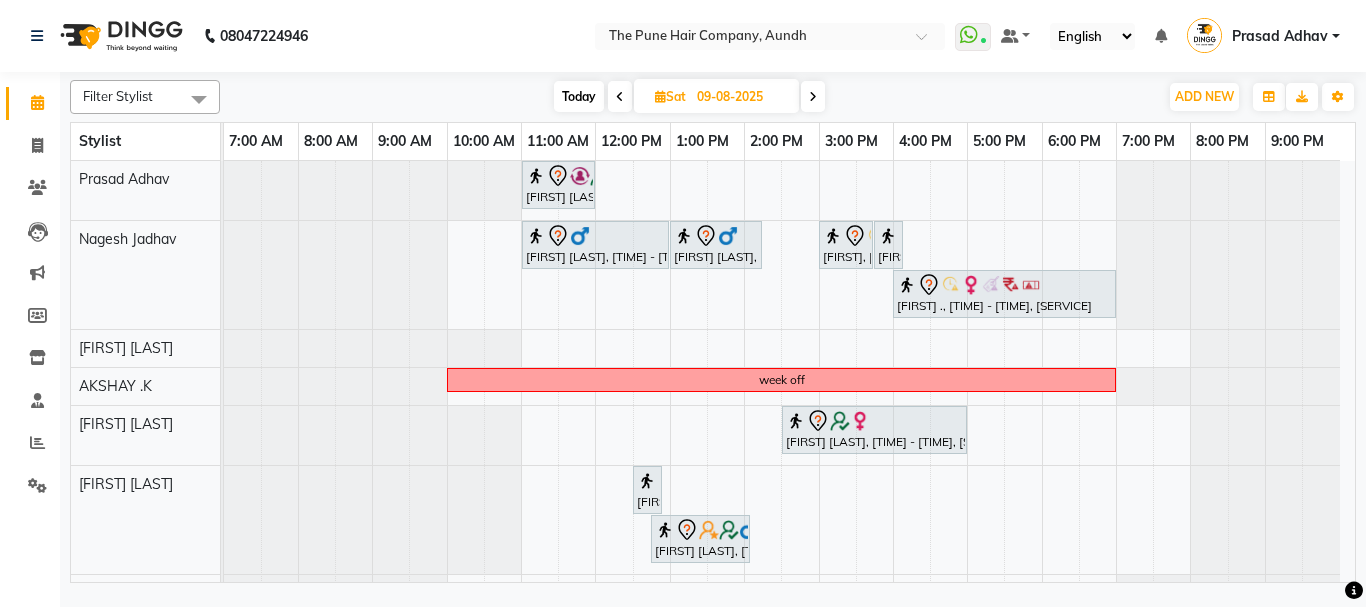 click at bounding box center (813, 97) 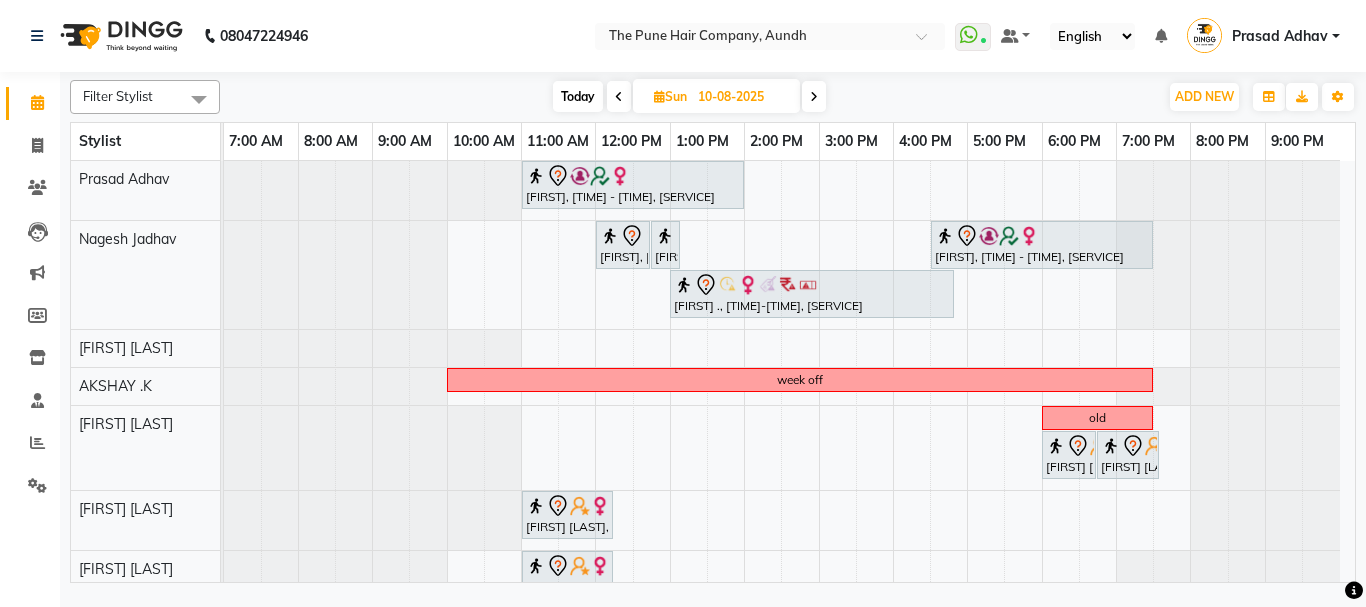 click on "[DATE]" at bounding box center [689, 97] 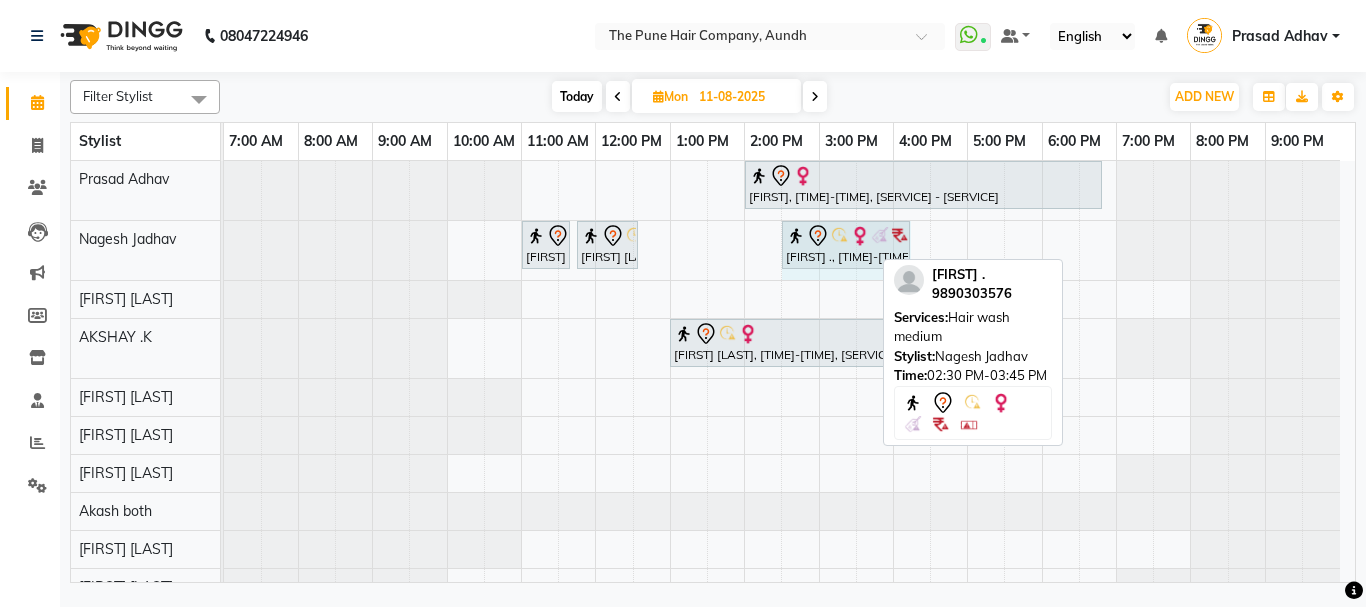 drag, startPoint x: 870, startPoint y: 246, endPoint x: 896, endPoint y: 242, distance: 26.305893 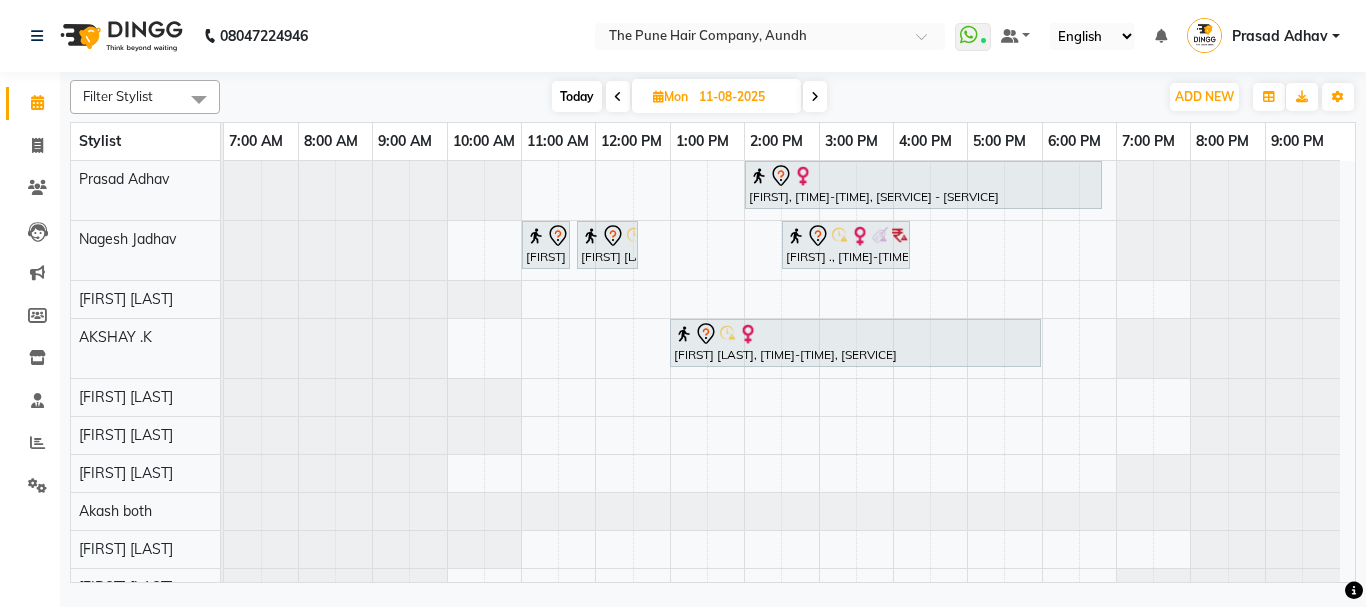 click on "Today" at bounding box center [577, 96] 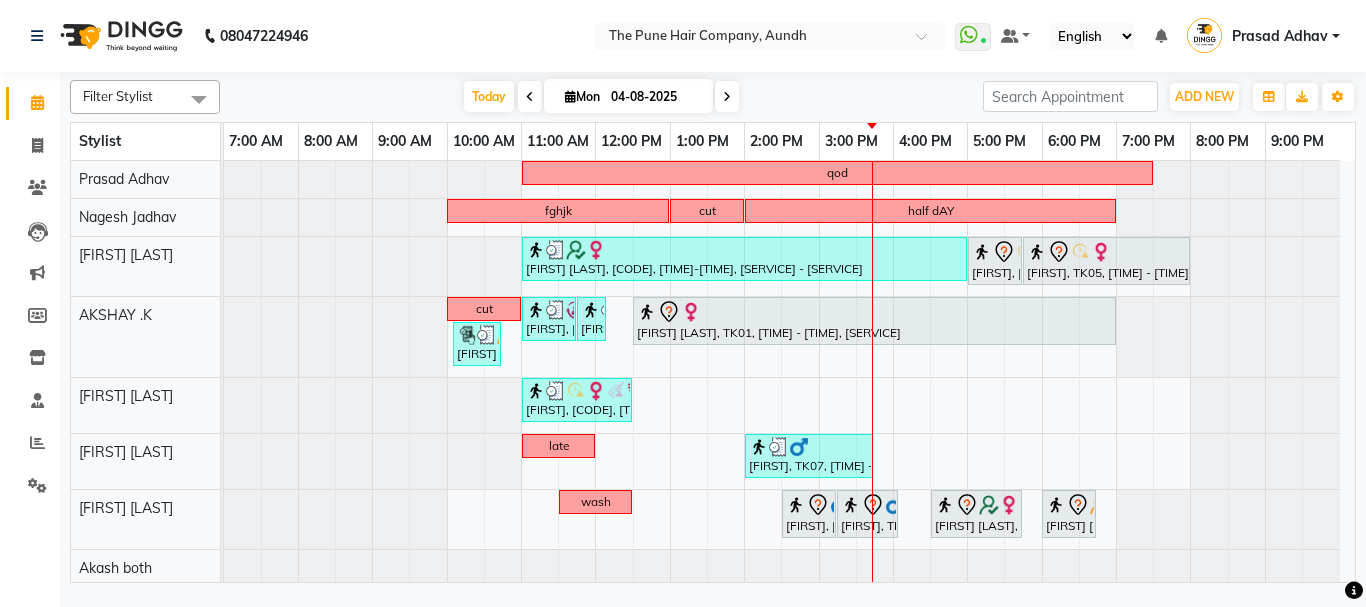 click at bounding box center [727, 97] 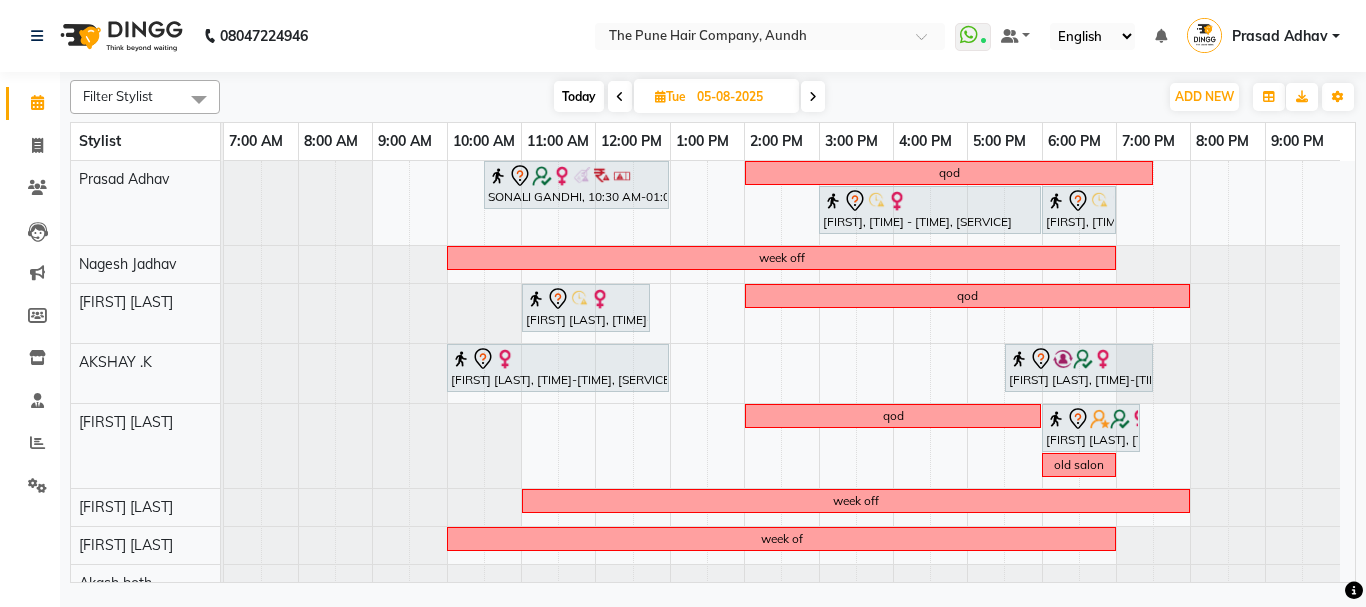 scroll, scrollTop: 100, scrollLeft: 0, axis: vertical 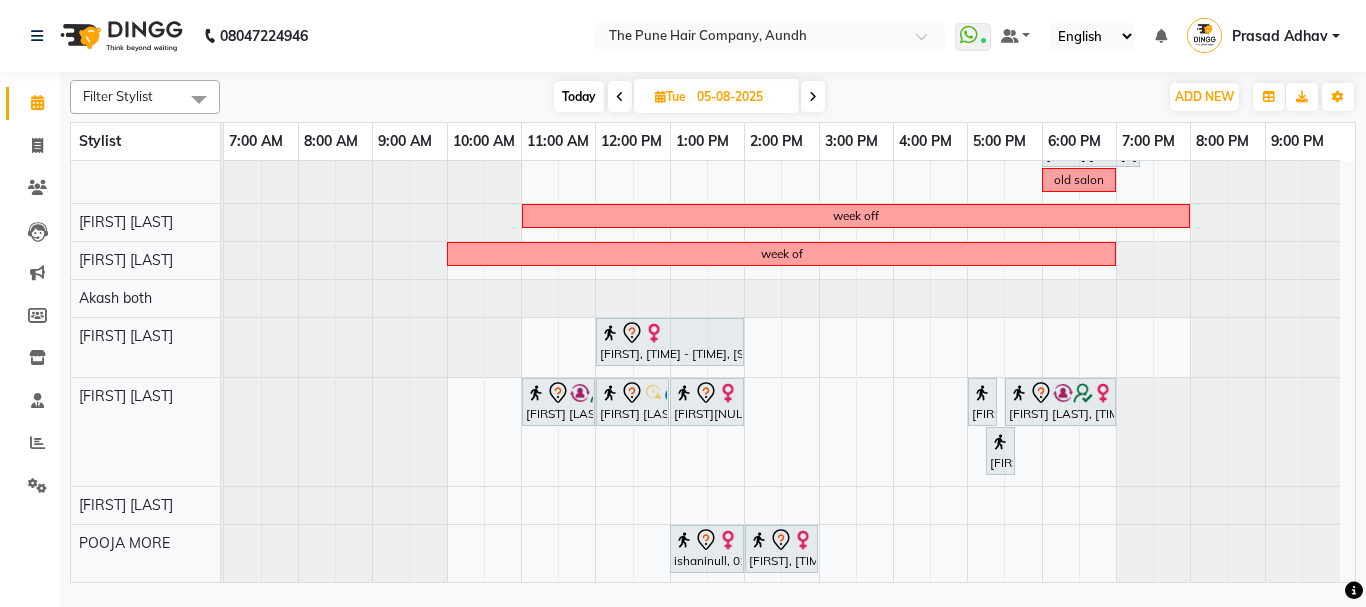 click on "Today" at bounding box center [579, 96] 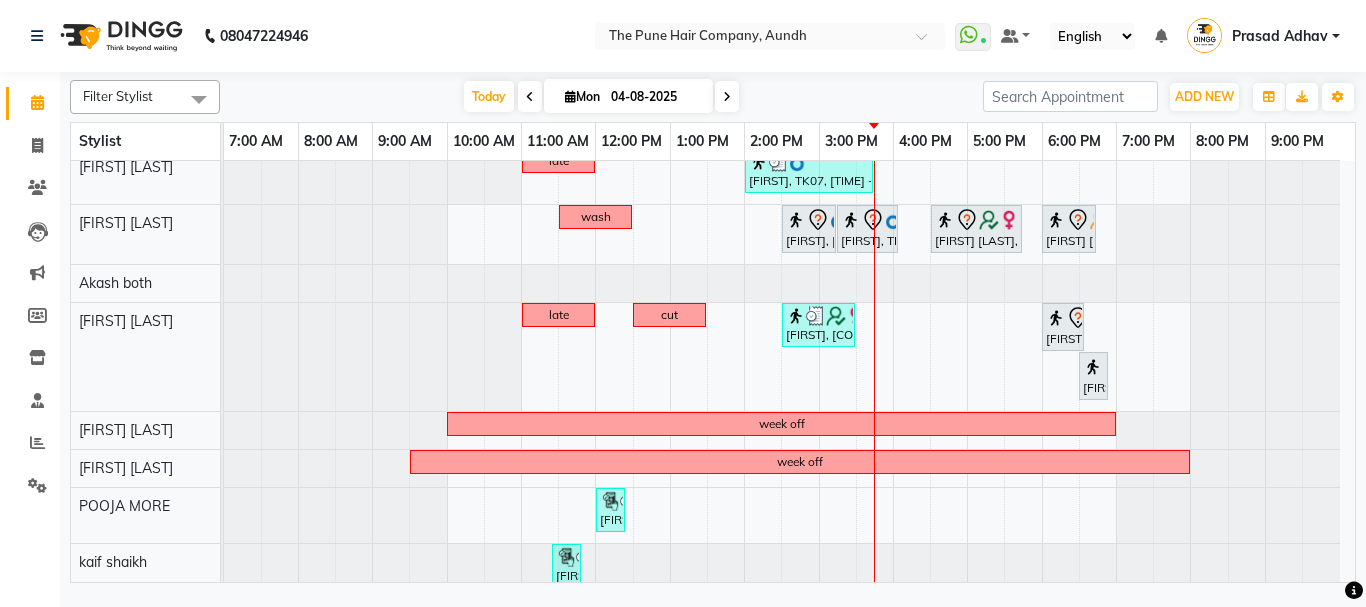 scroll, scrollTop: 110, scrollLeft: 0, axis: vertical 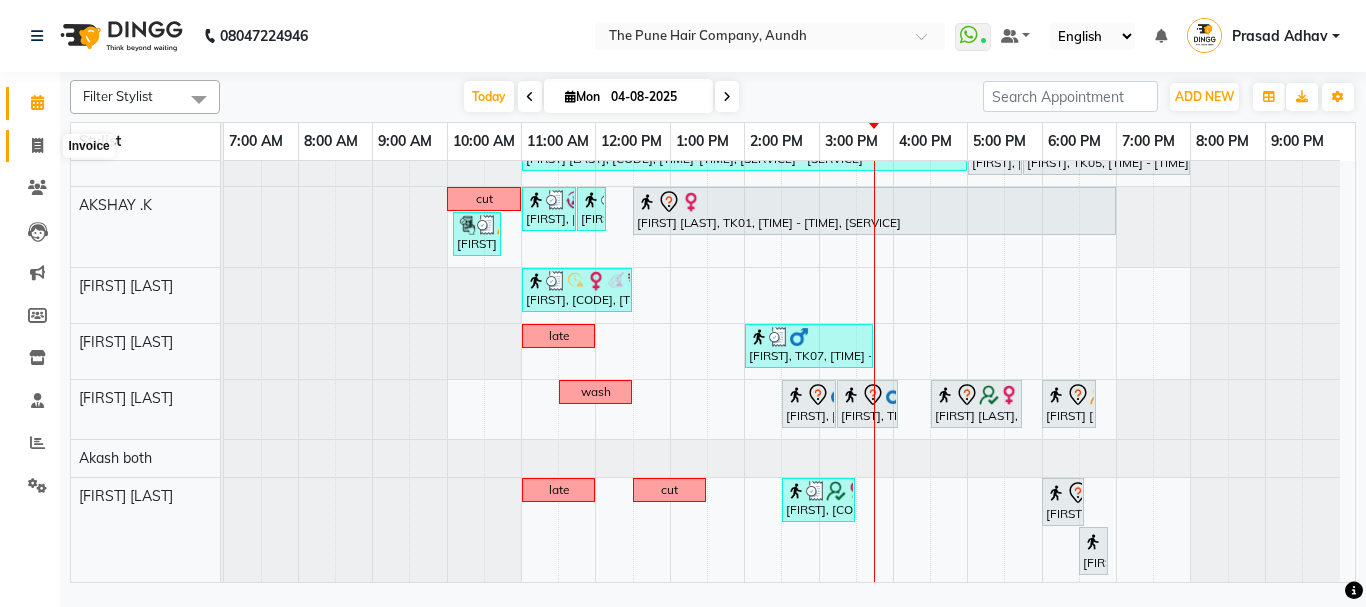 click 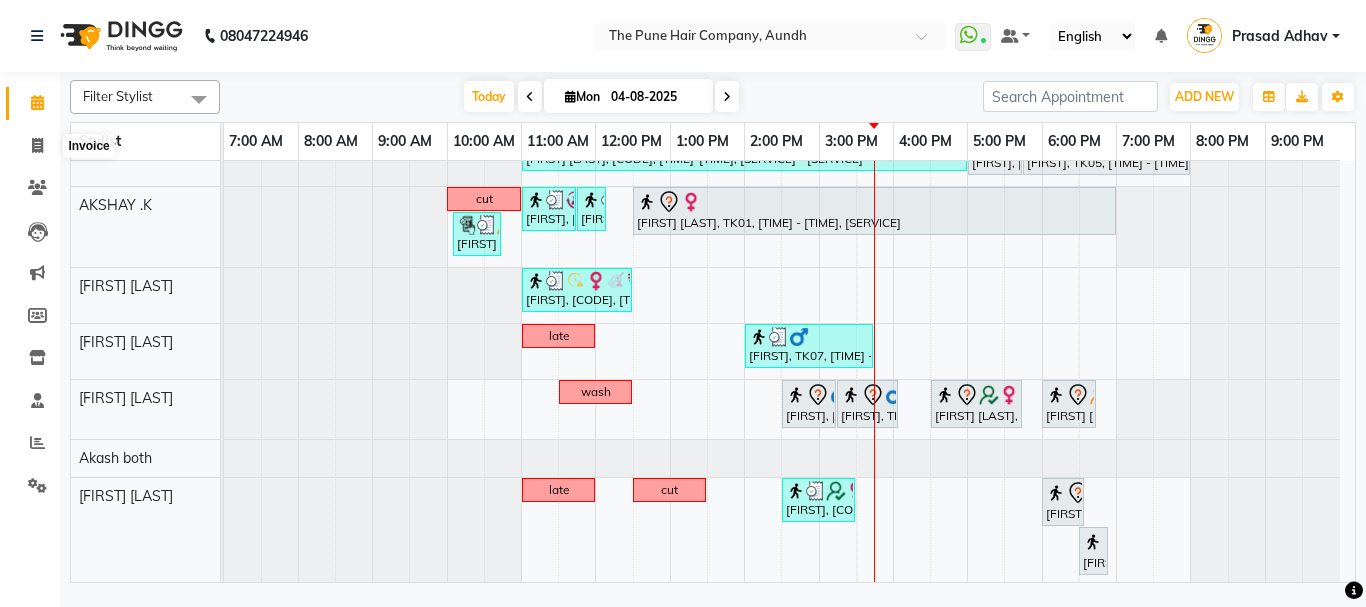 select on "service" 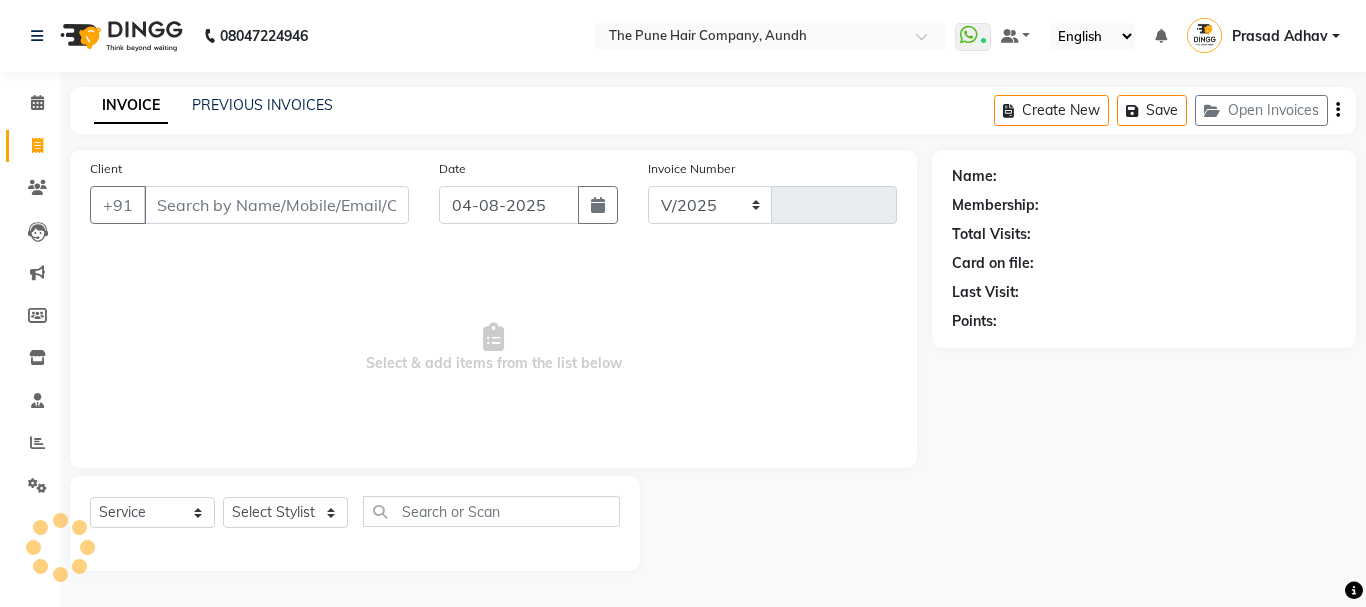select on "106" 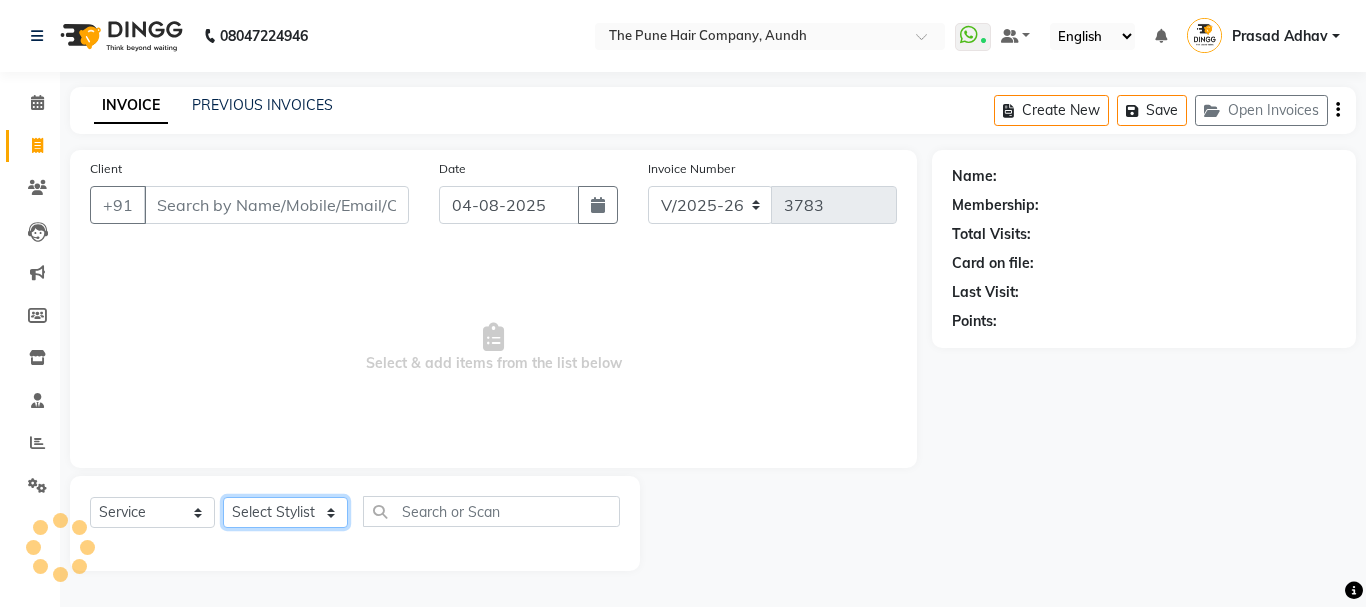 click on "Select Stylist" 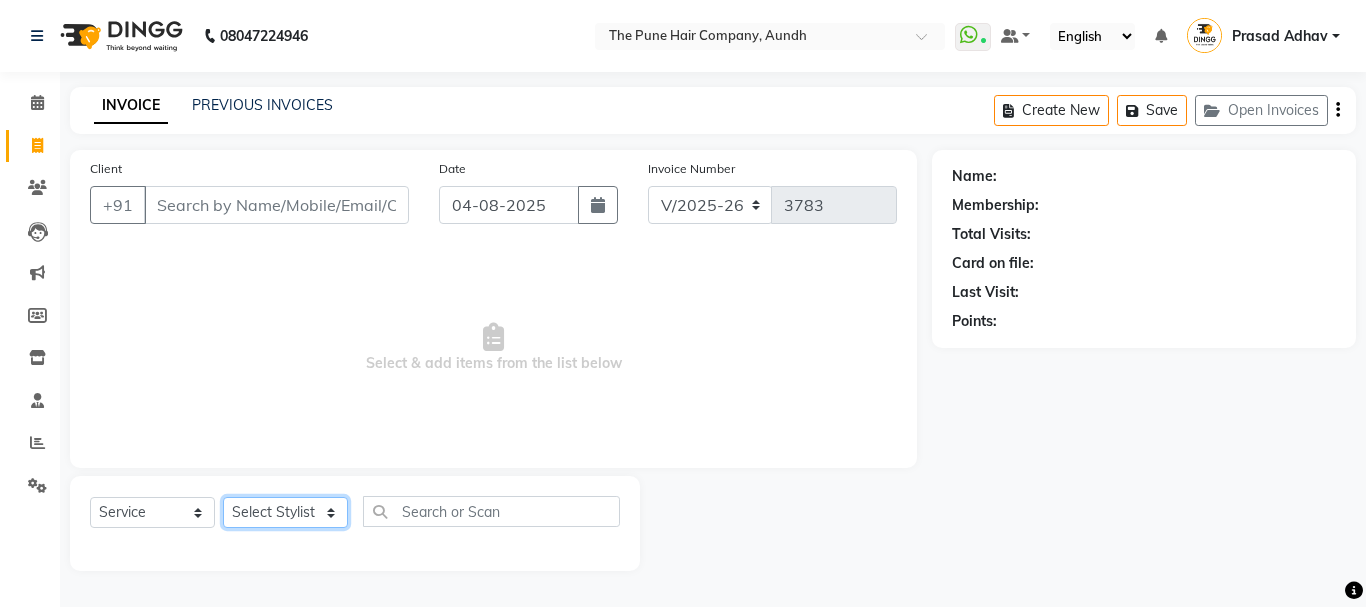 select on "49441" 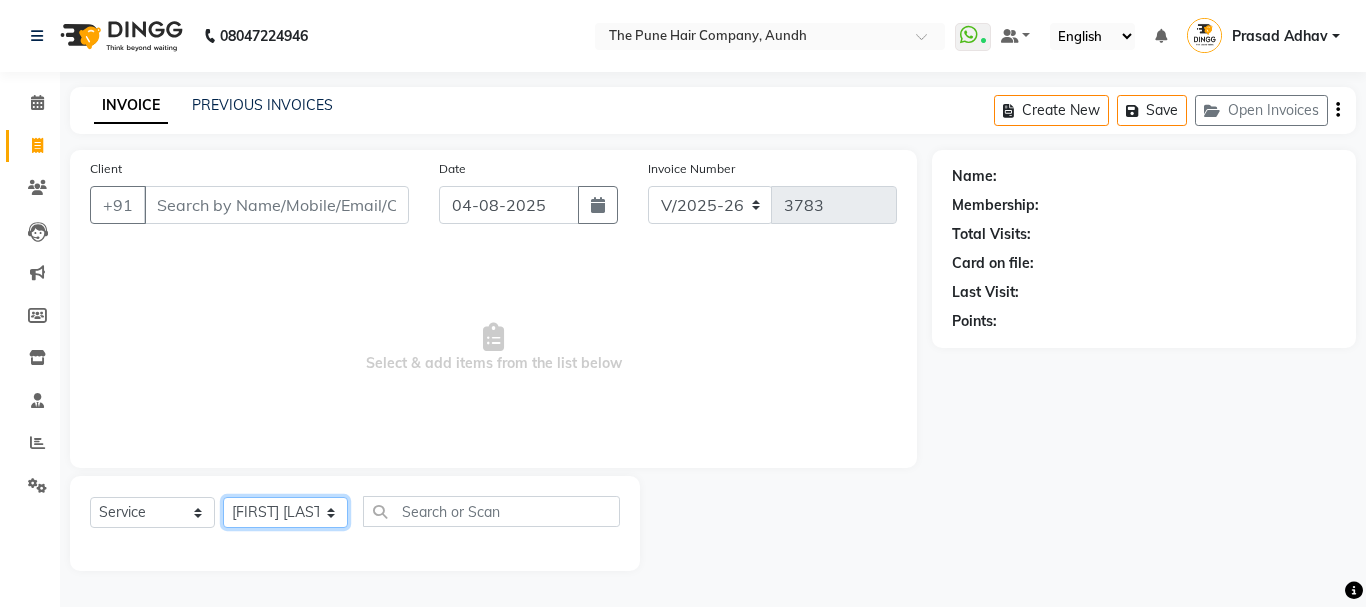 click on "Select Stylist Akash both [FIRST] . [LAST] [FIRST] [LAST] [FIRST] [LAST] [FIRST] [LAST] [FIRST] [LAST] [FIRST] [LAST] [FIRST] [LAST] [FIRST] [LAST] [FIRST] [LAST] [FIRST] [LAST] [FIRST] [LAST]" 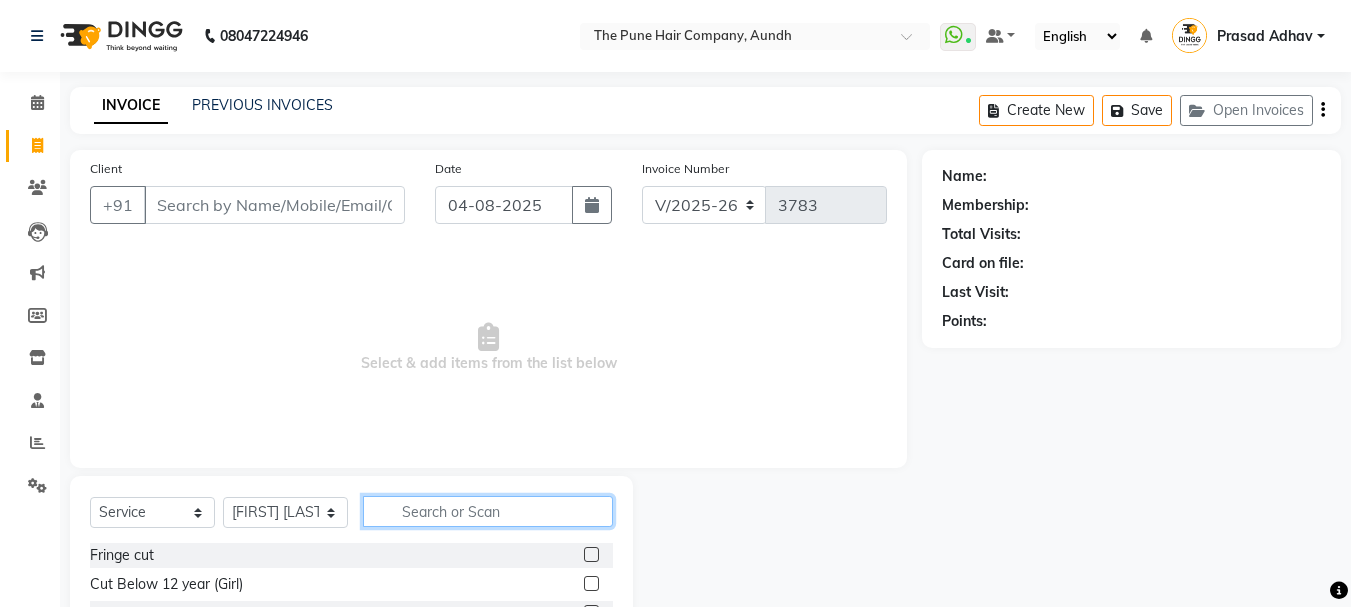 click 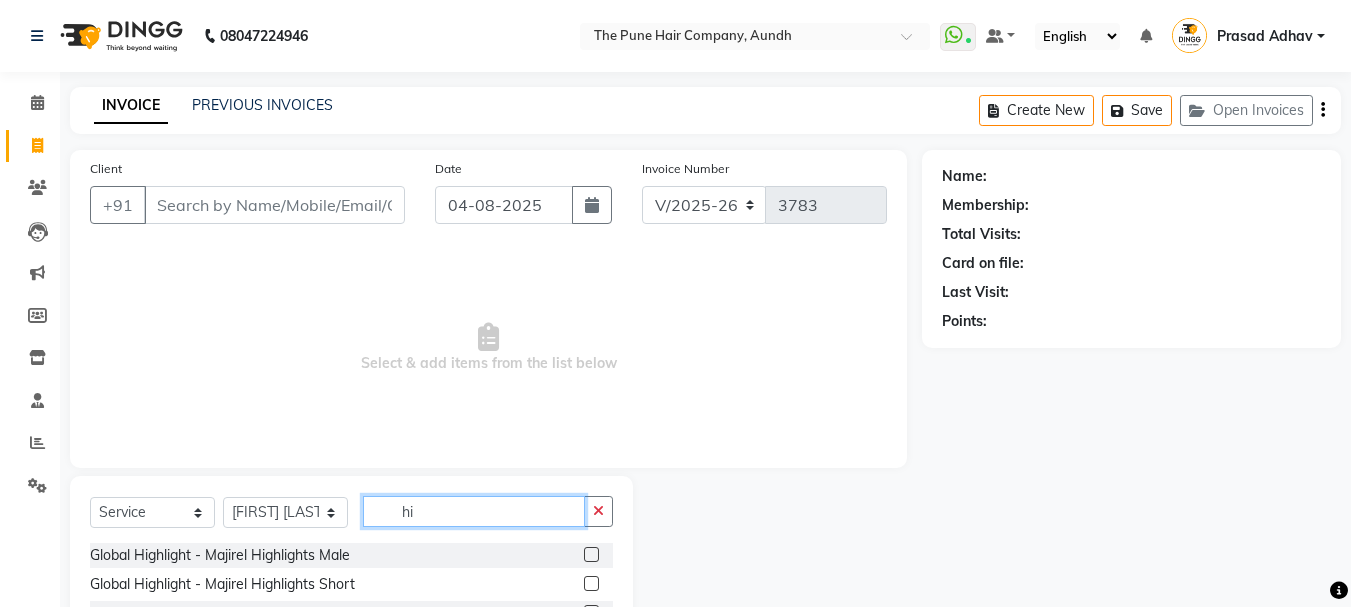scroll, scrollTop: 61, scrollLeft: 0, axis: vertical 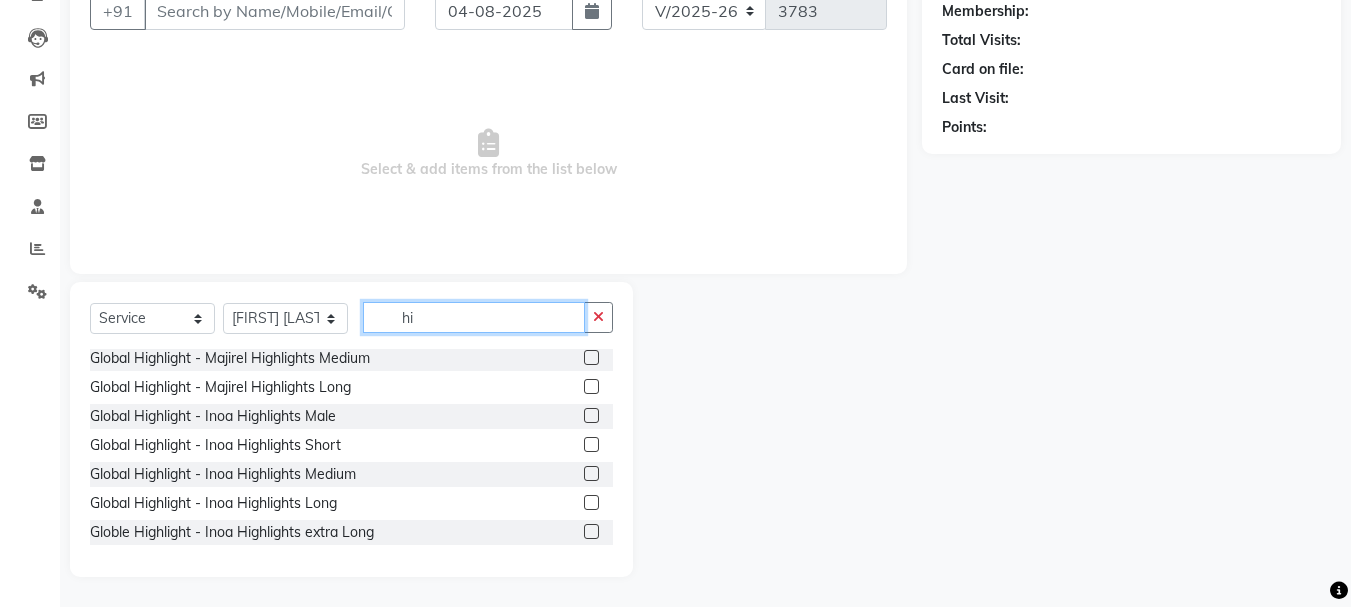type on "hi" 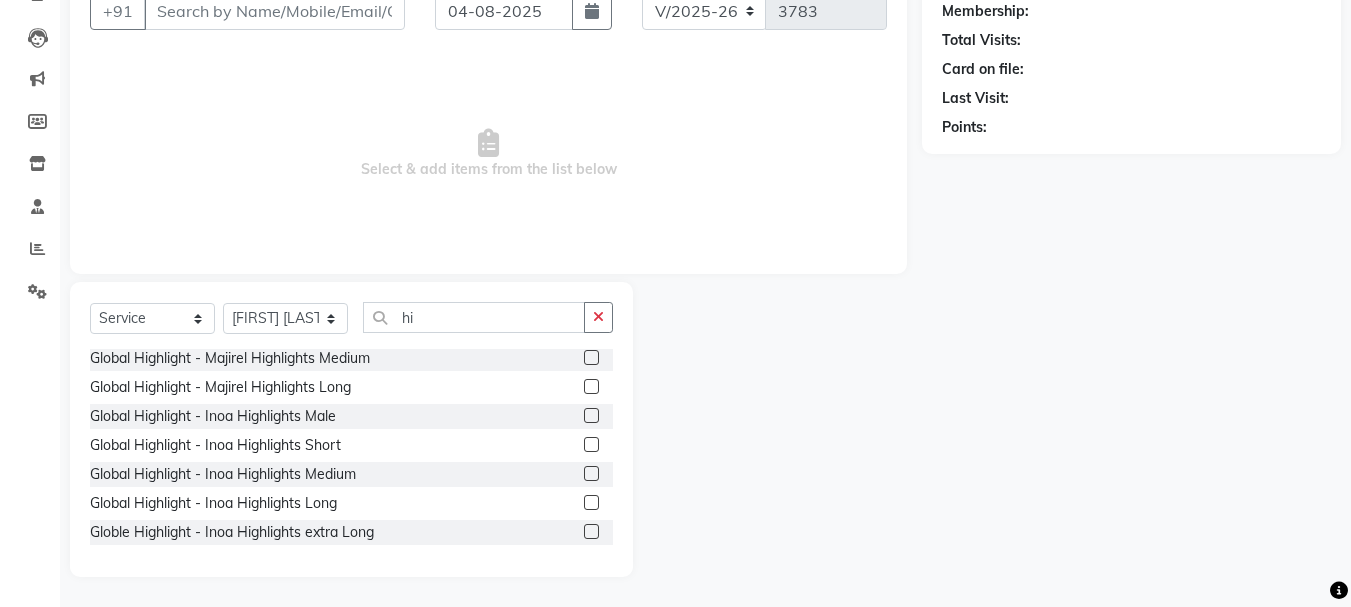 click 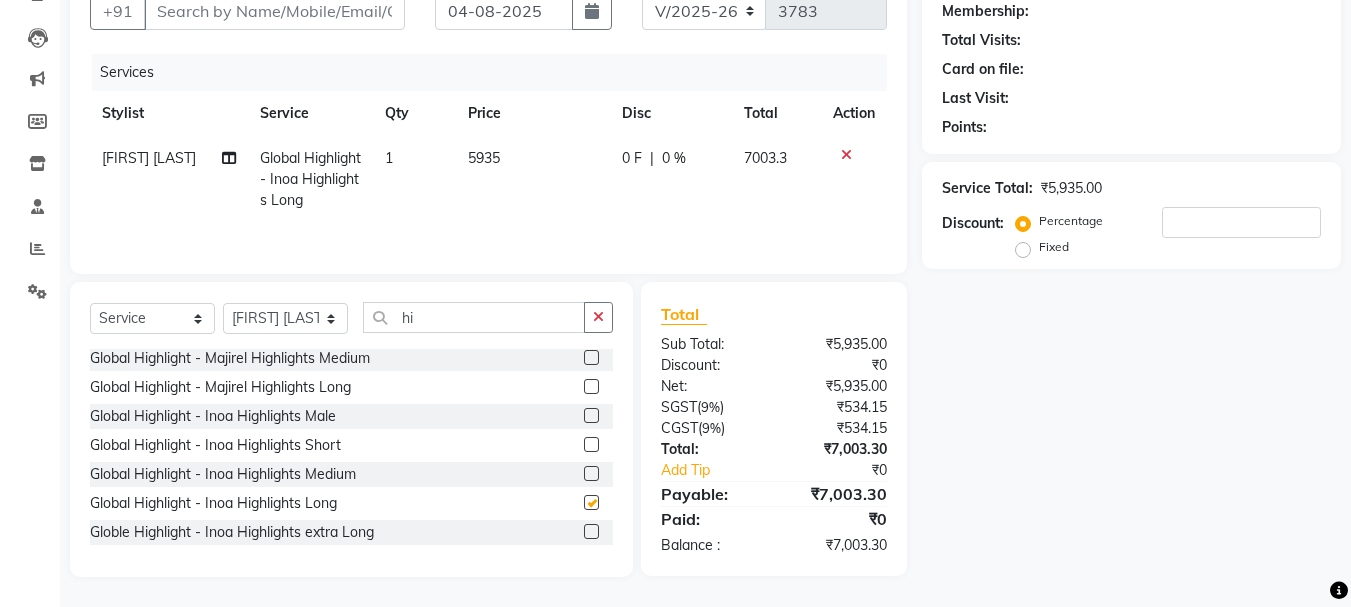 checkbox on "false" 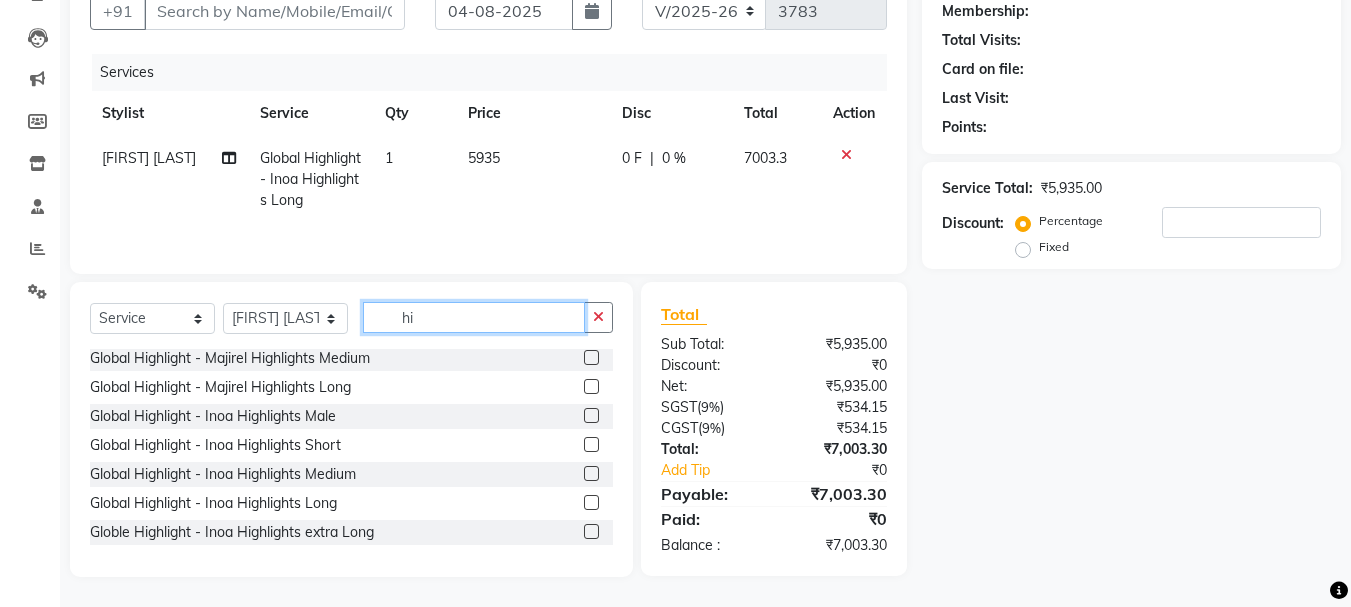 click on "hi" 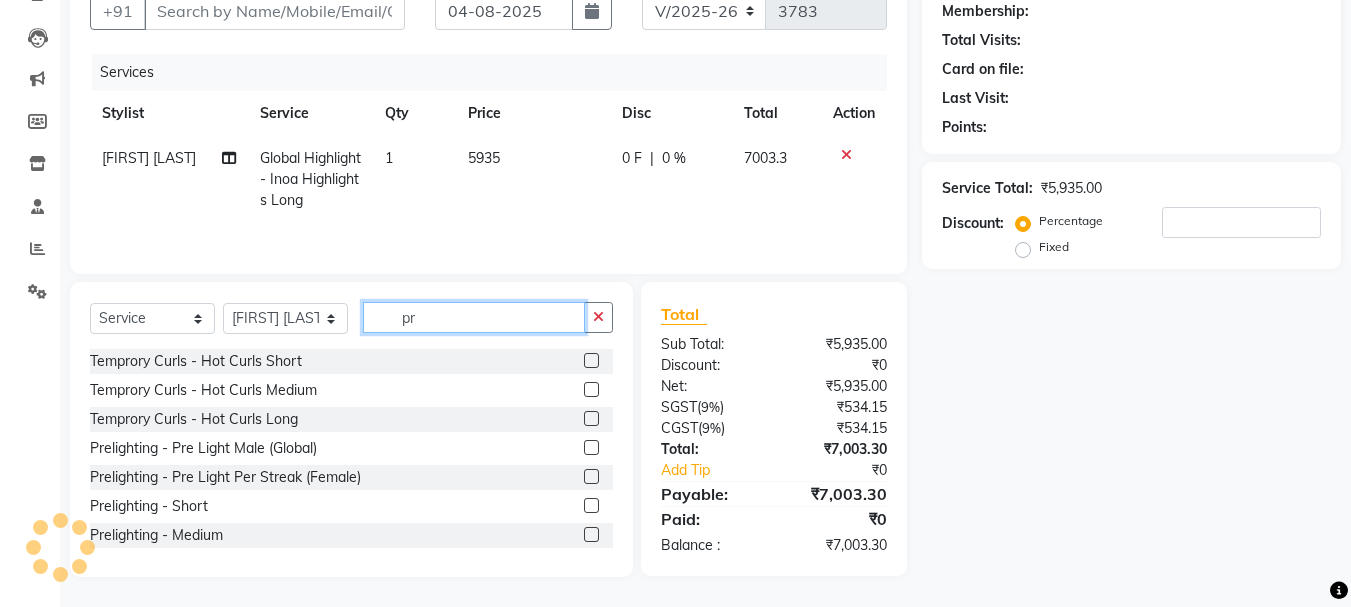 scroll, scrollTop: 100, scrollLeft: 0, axis: vertical 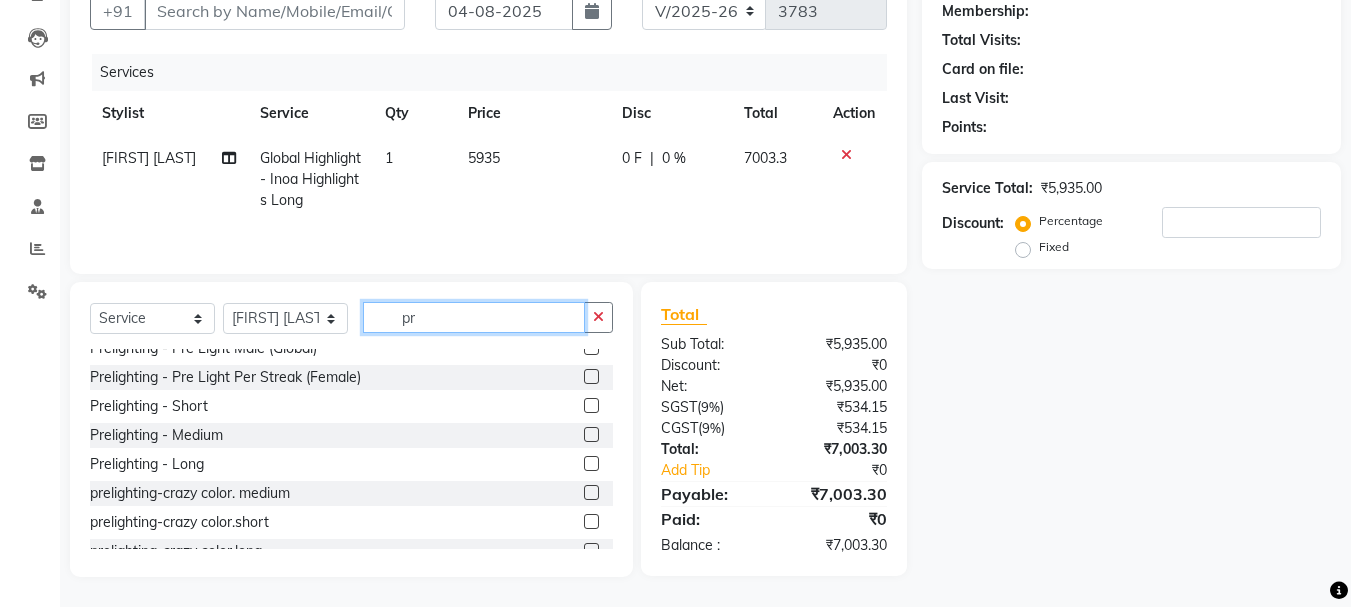 type on "pr" 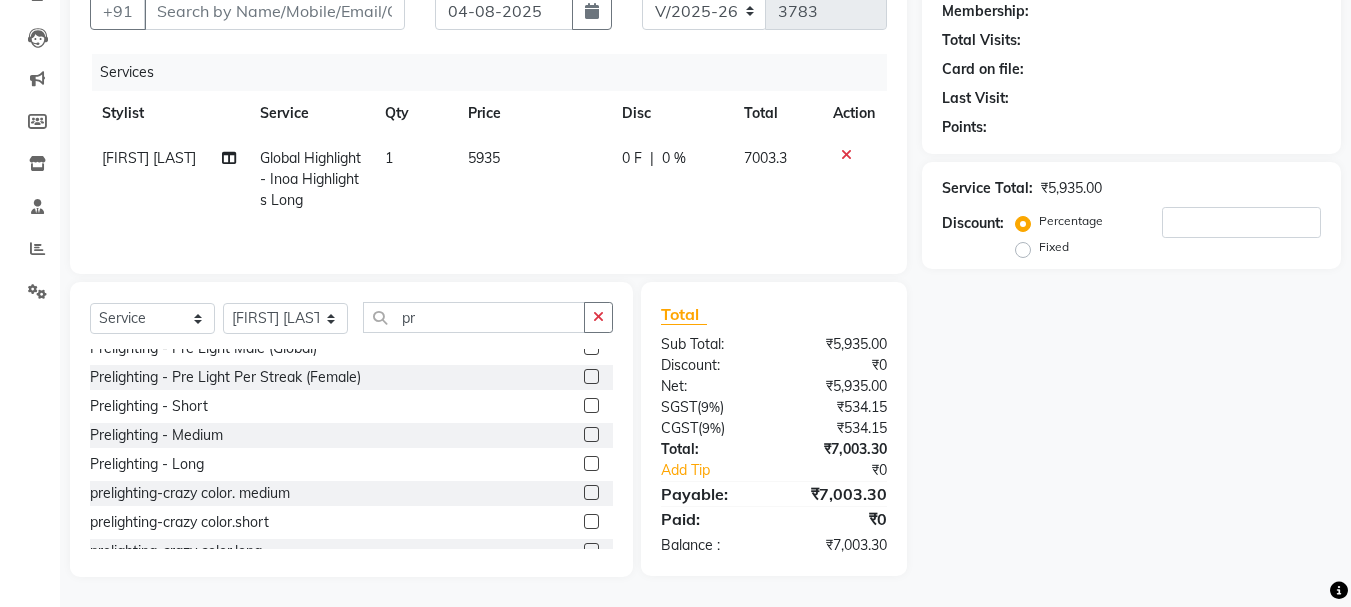 click 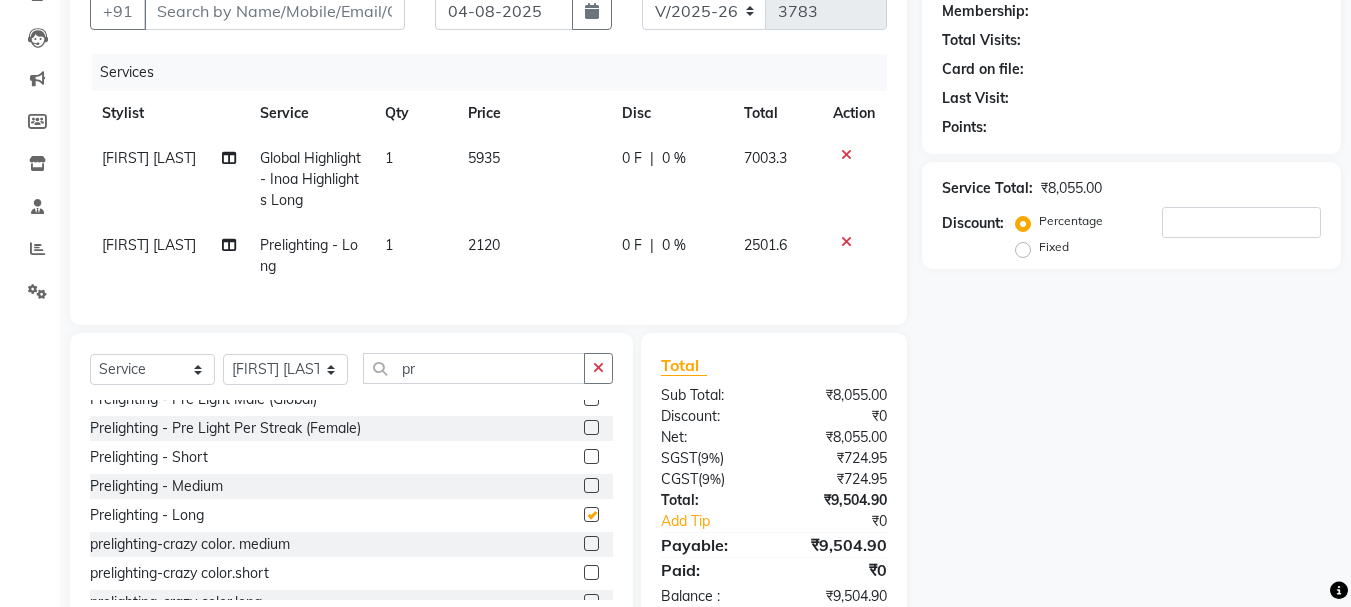 checkbox on "false" 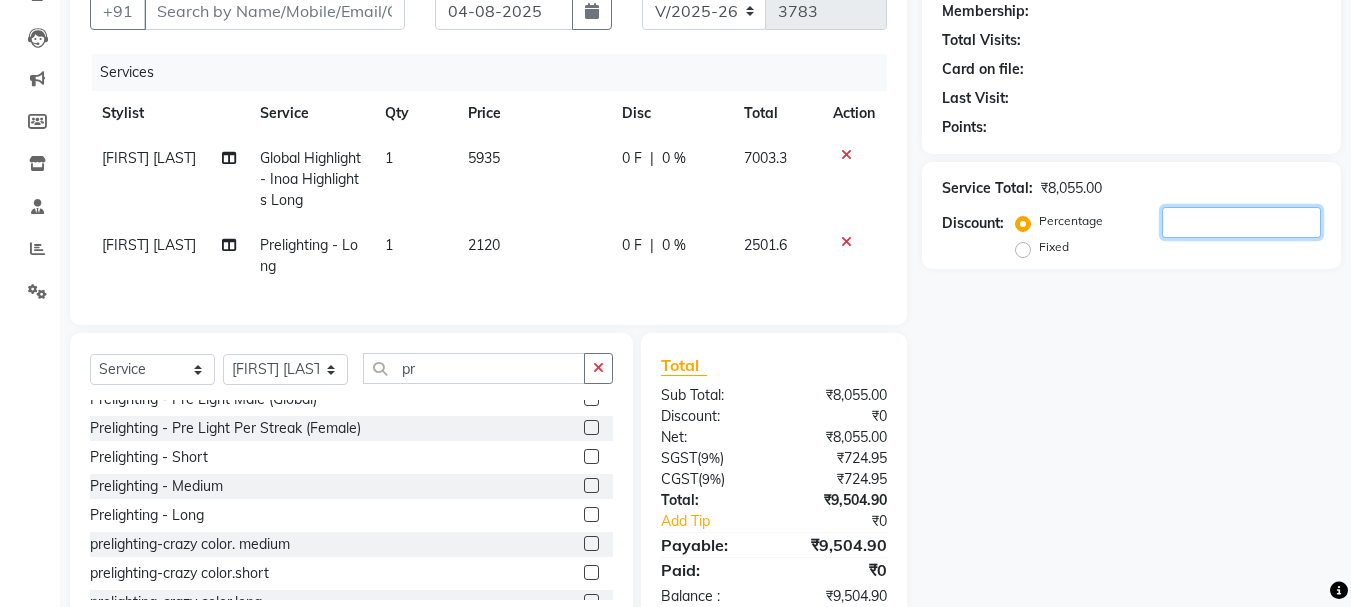 click 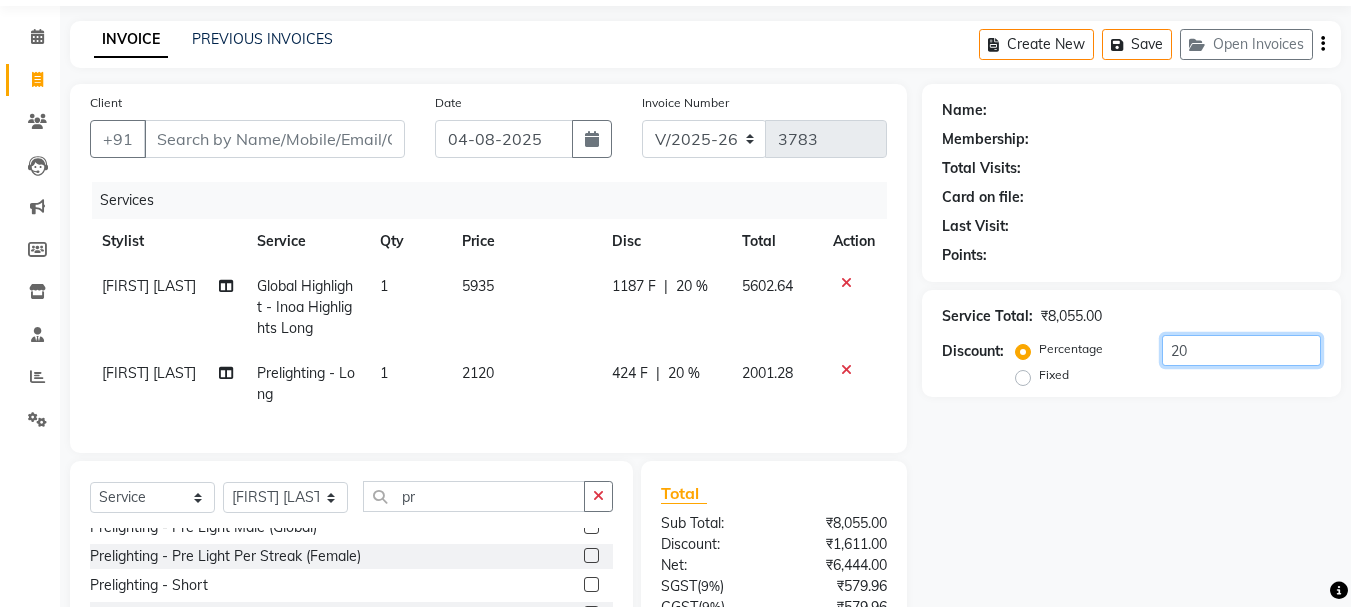 scroll, scrollTop: 100, scrollLeft: 0, axis: vertical 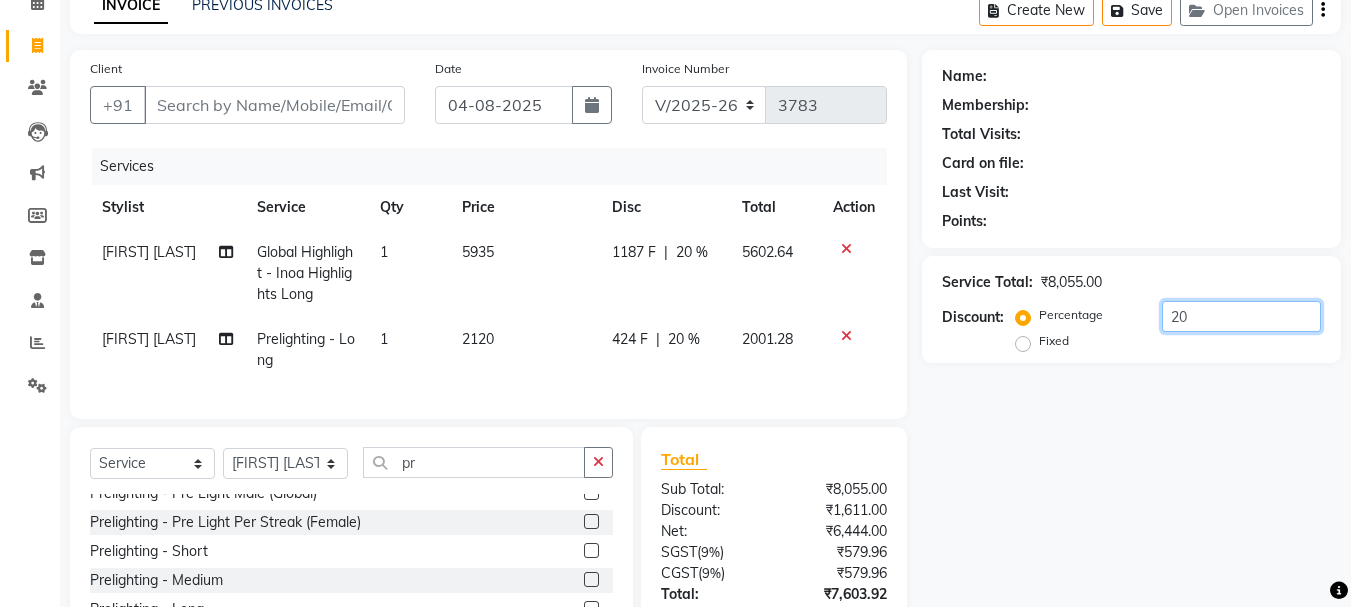 type on "20" 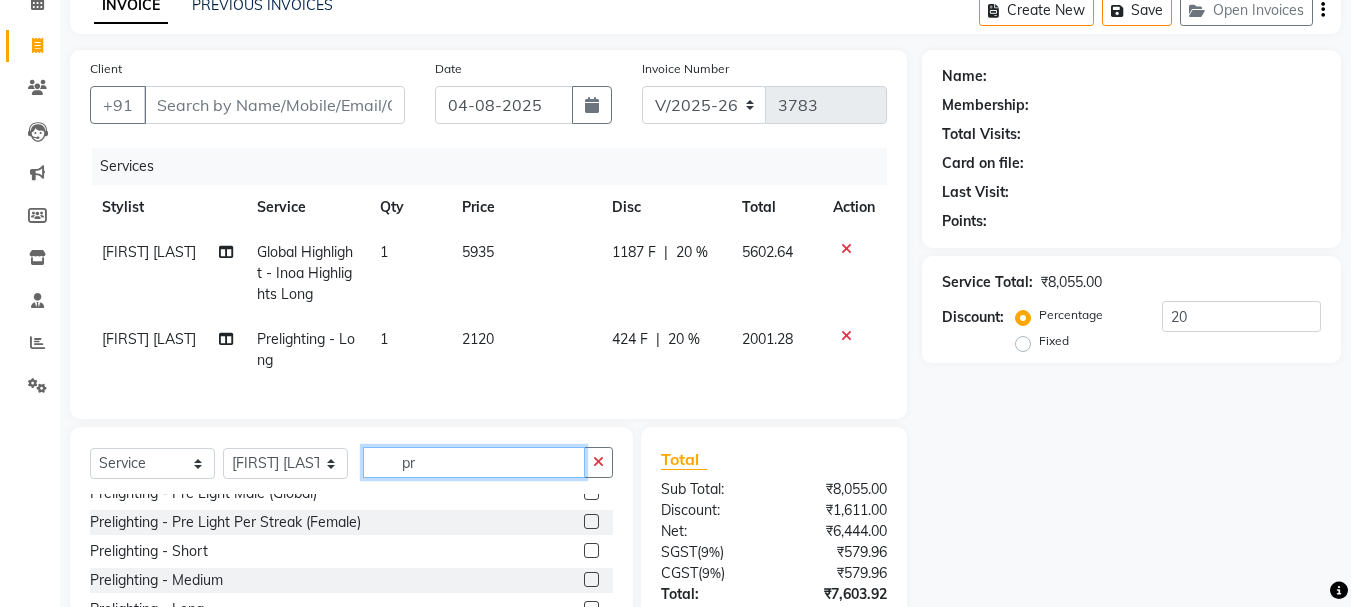 click on "pr" 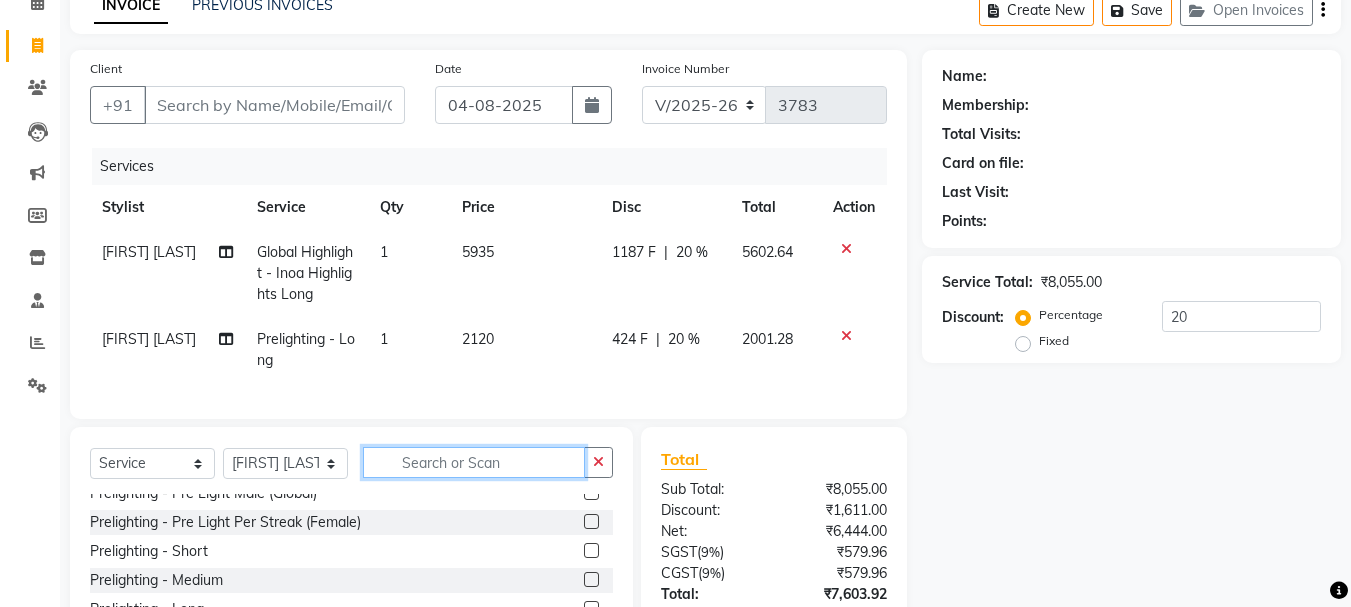 scroll, scrollTop: 448, scrollLeft: 0, axis: vertical 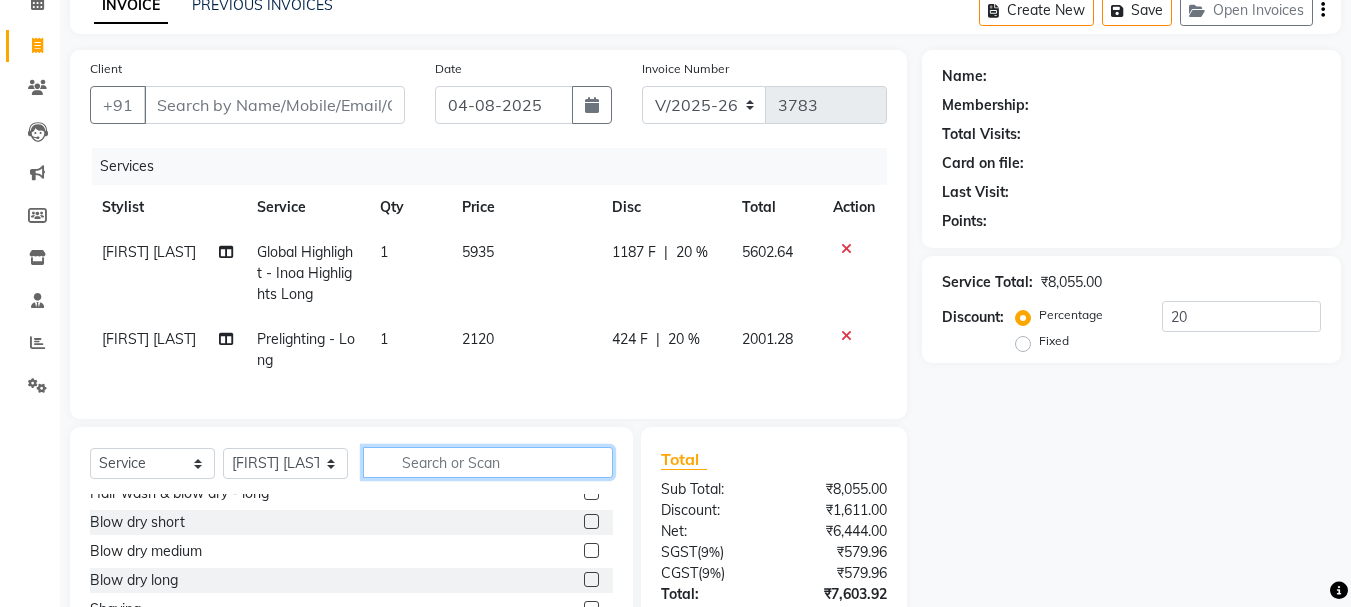 type on "2" 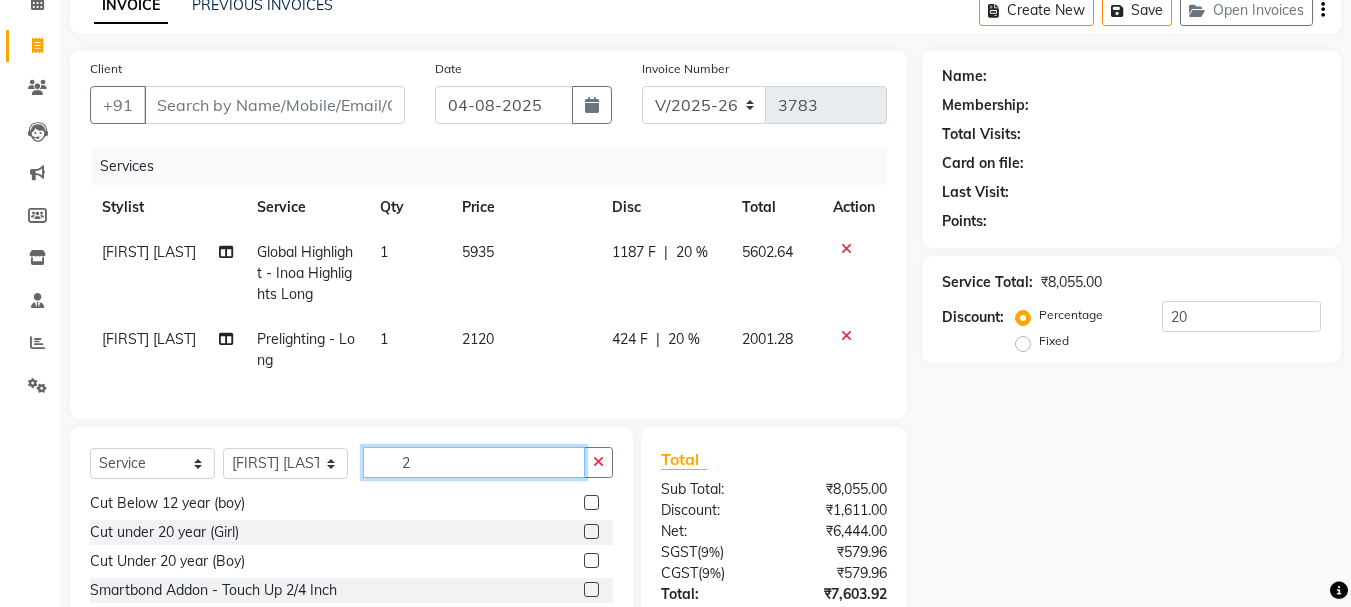 scroll, scrollTop: 32, scrollLeft: 0, axis: vertical 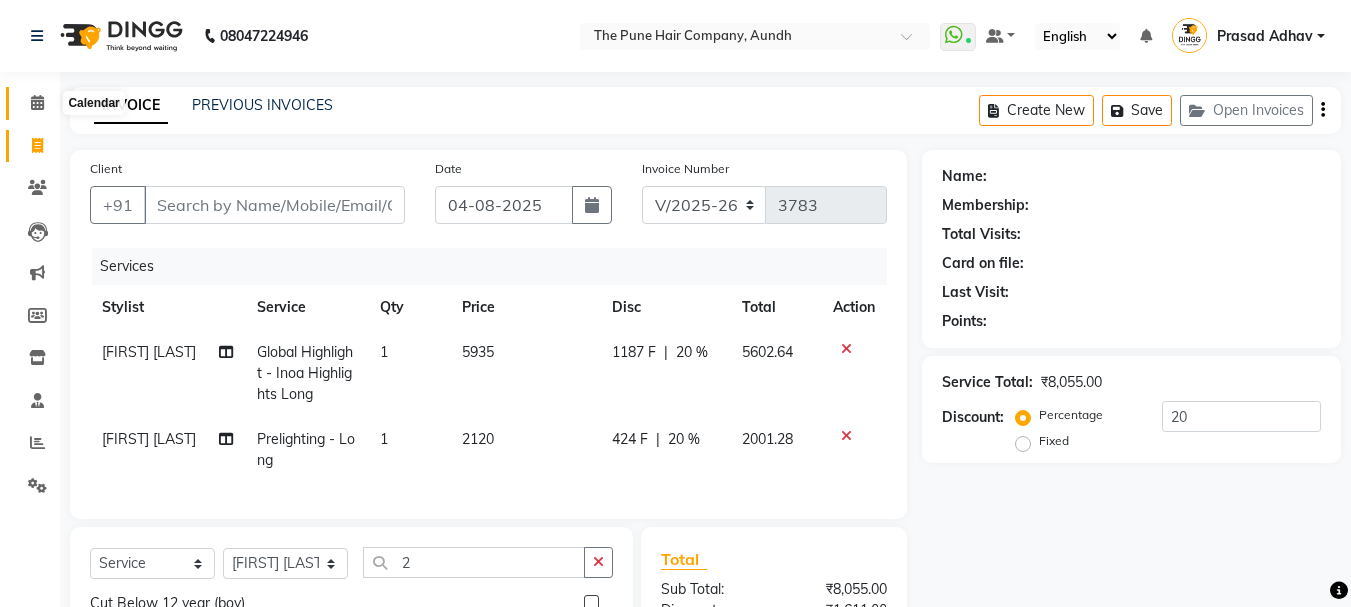 click 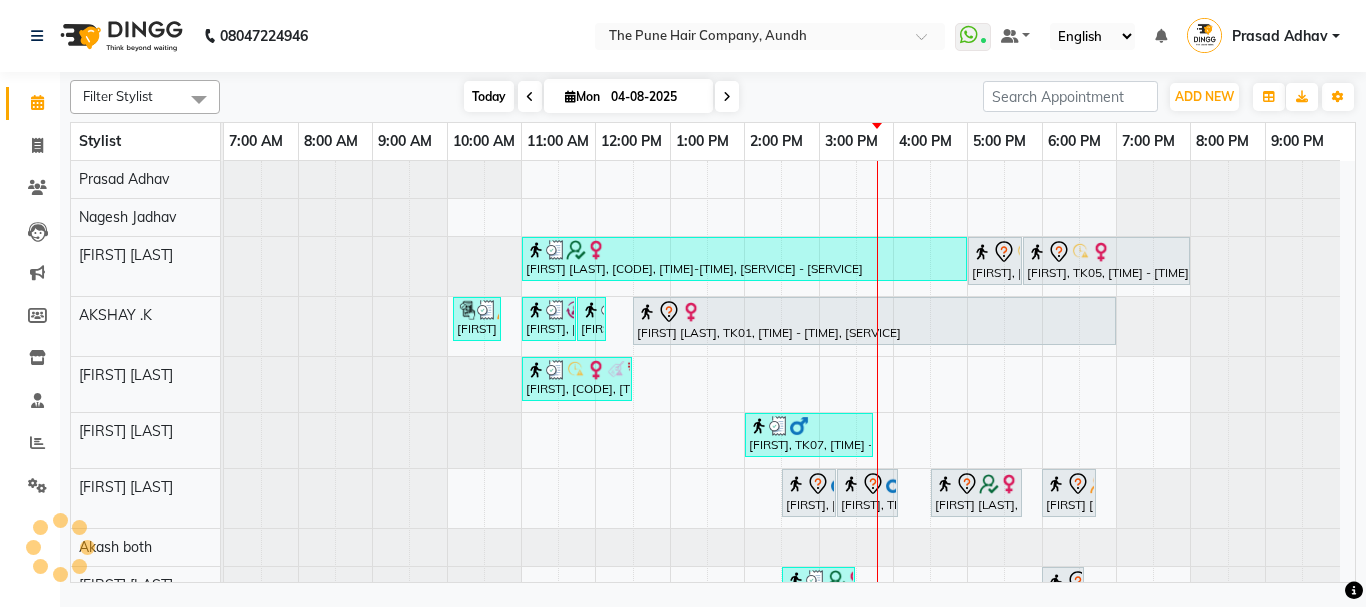 click on "Today" at bounding box center [489, 96] 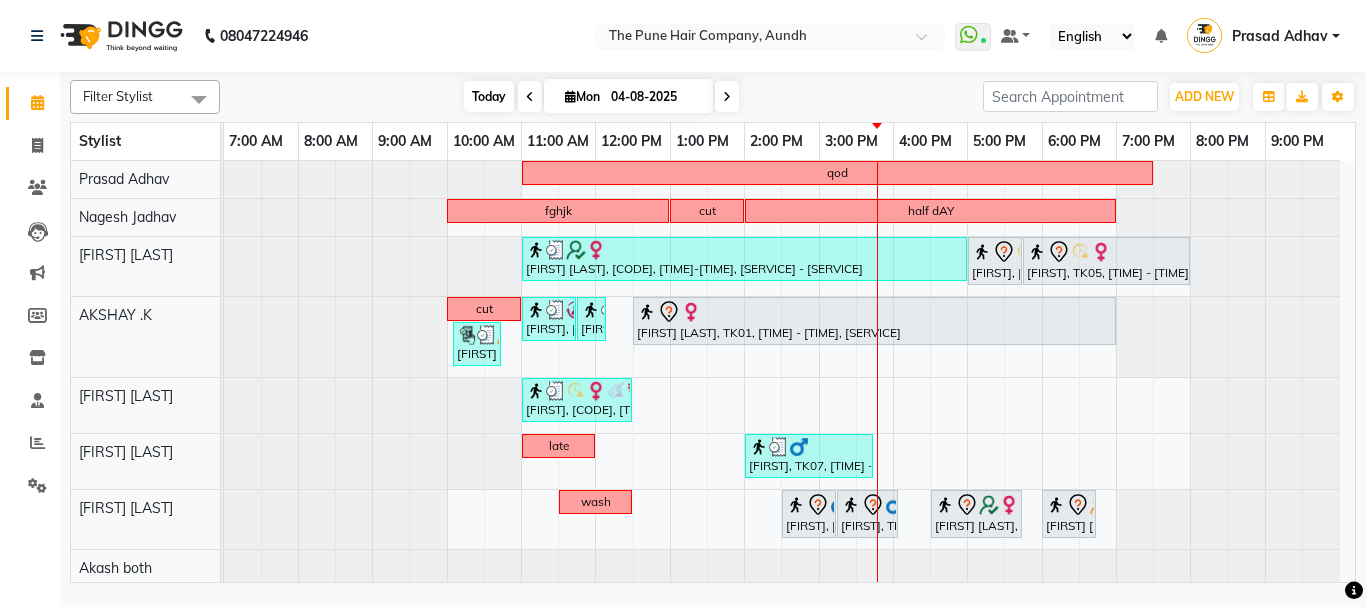 click on "Today" at bounding box center (489, 96) 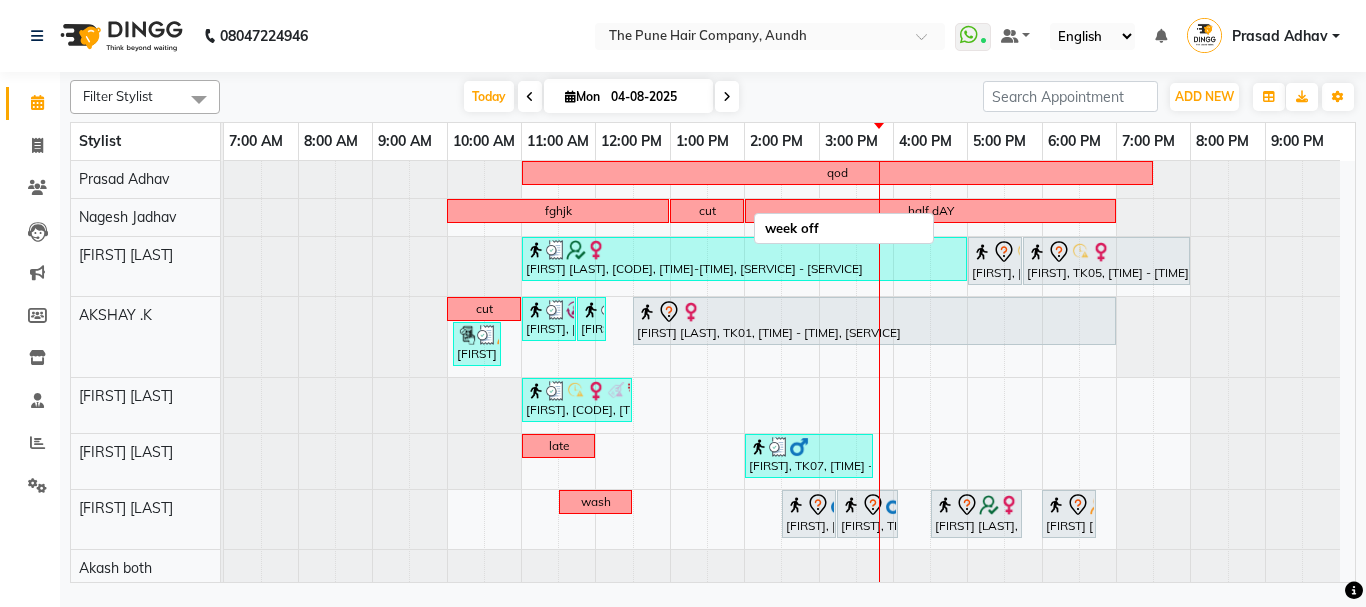 scroll, scrollTop: 362, scrollLeft: 0, axis: vertical 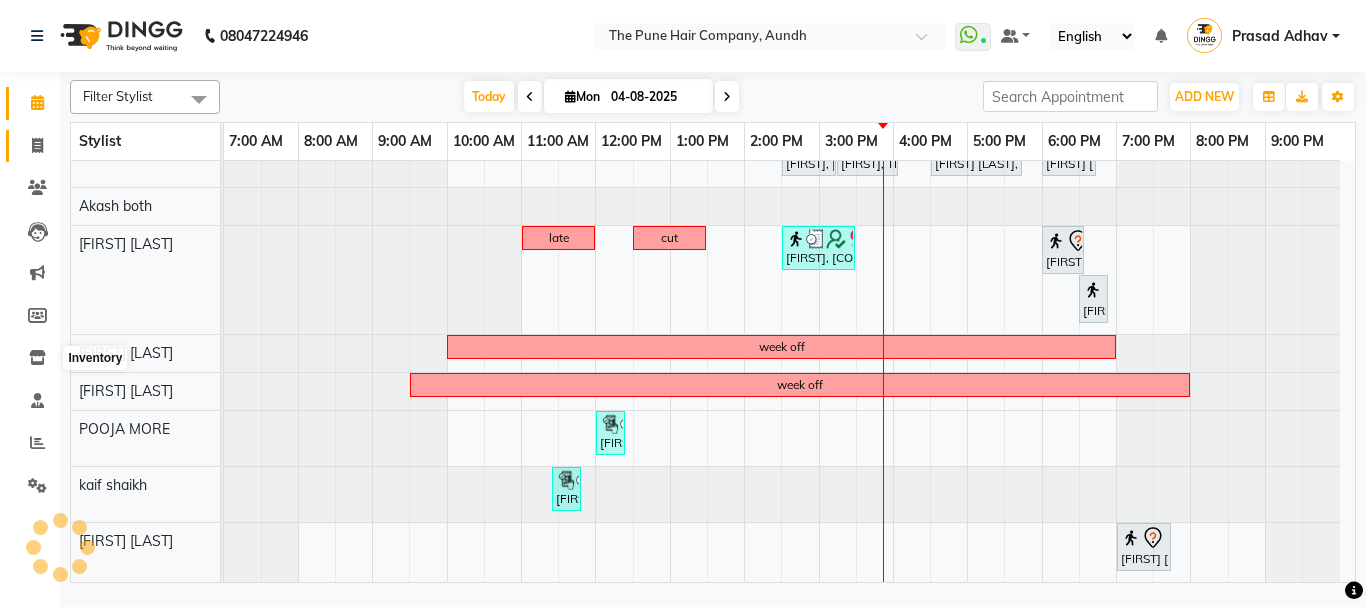 click 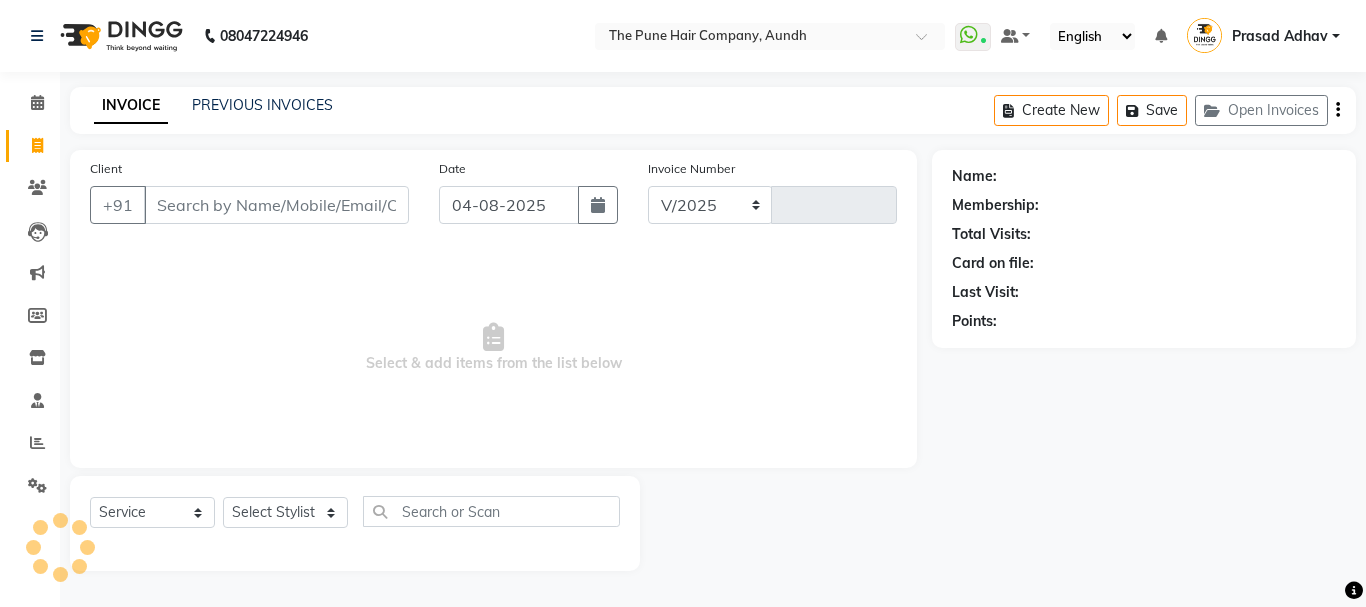 select on "106" 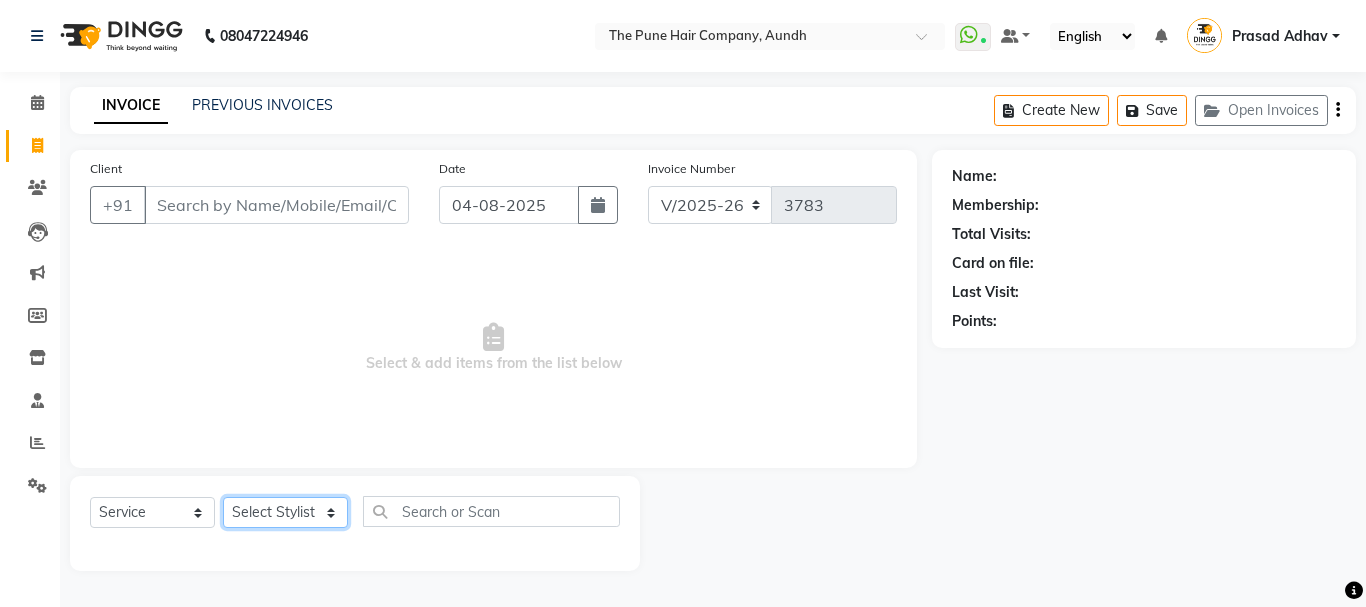 click on "Select Stylist" 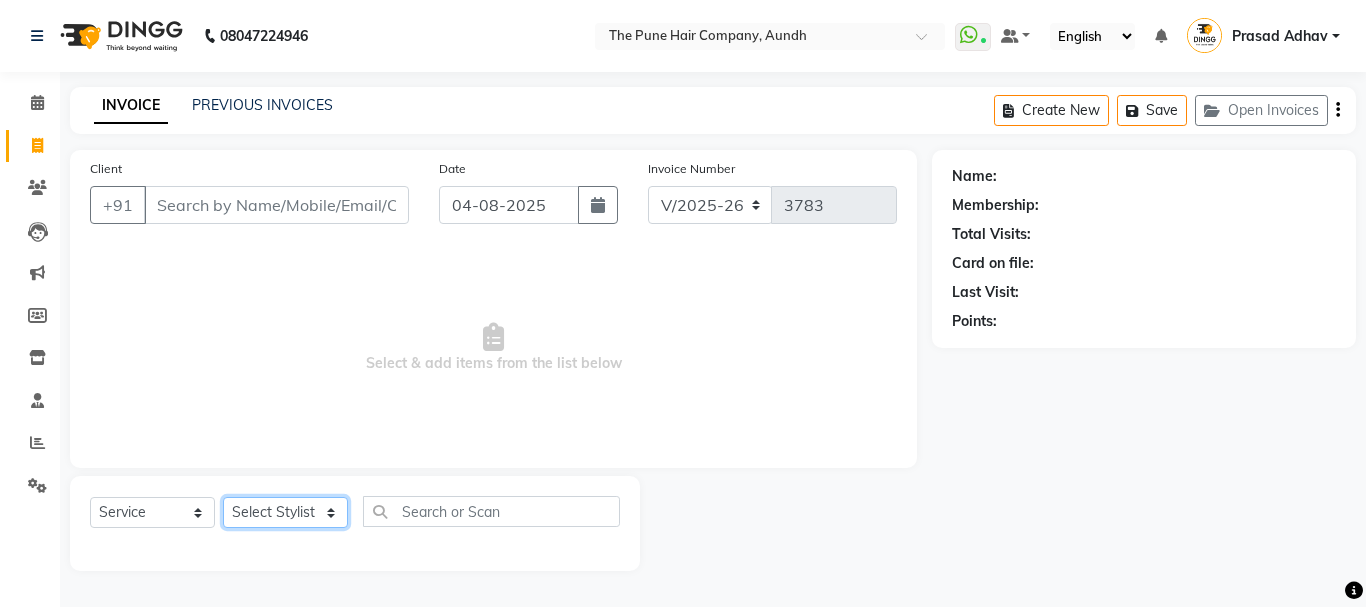 select on "49797" 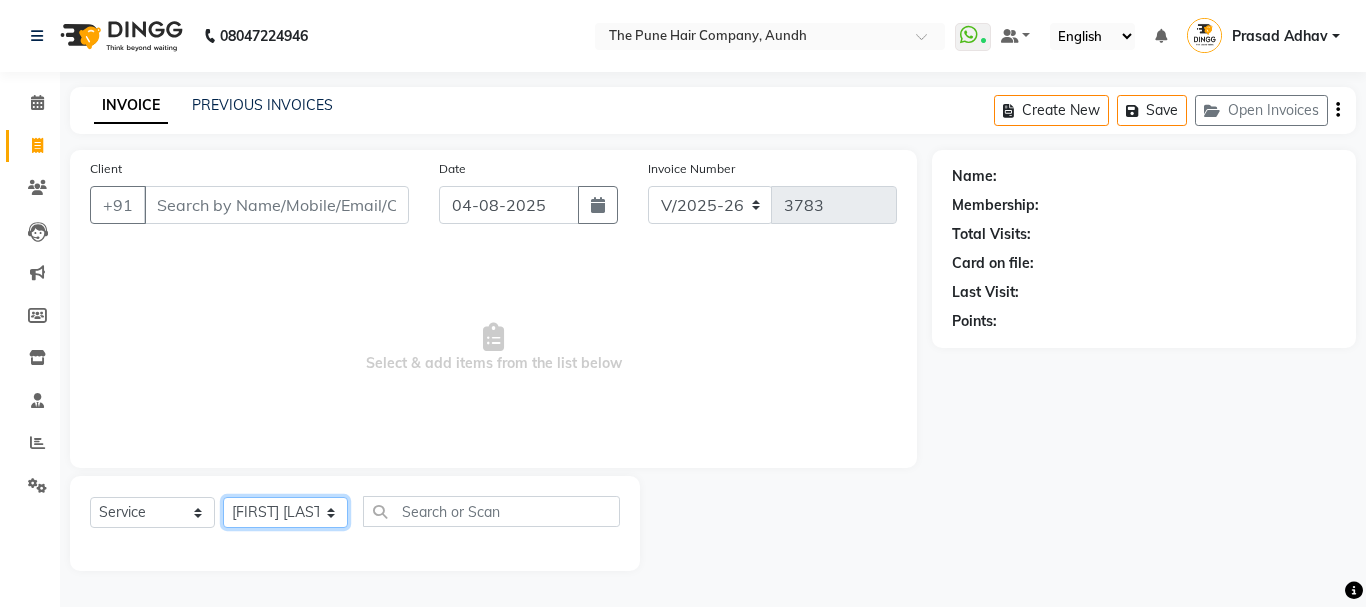 click on "Select Stylist Akash both [FIRST] . [LAST] [FIRST] [LAST] [FIRST] [LAST] [FIRST] [LAST] [FIRST] [LAST] [FIRST] [LAST] [FIRST] [LAST] [FIRST] [LAST] [FIRST] [LAST] [FIRST] [LAST] [FIRST] [LAST]" 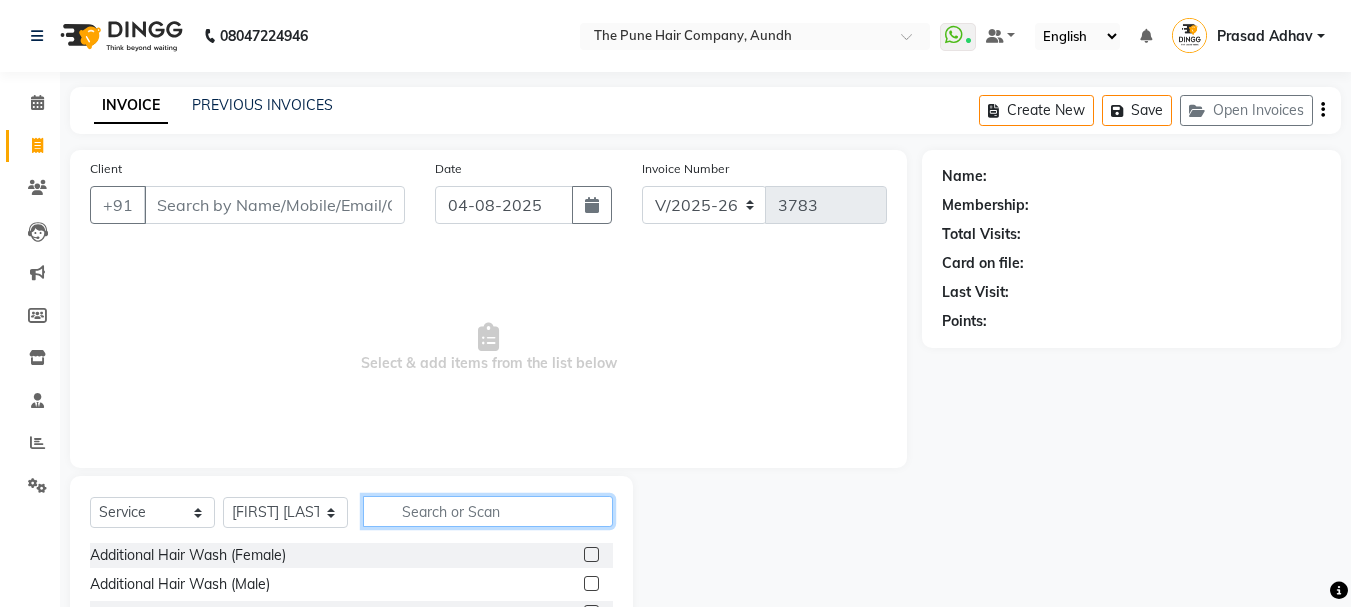 click 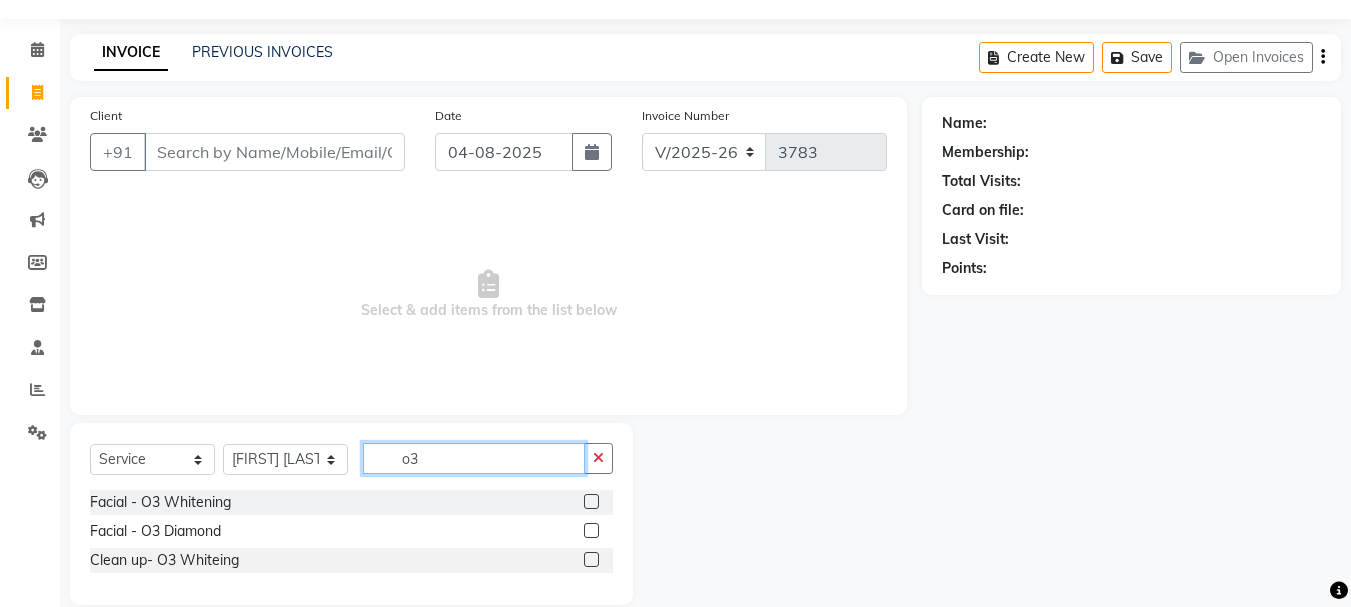 scroll, scrollTop: 81, scrollLeft: 0, axis: vertical 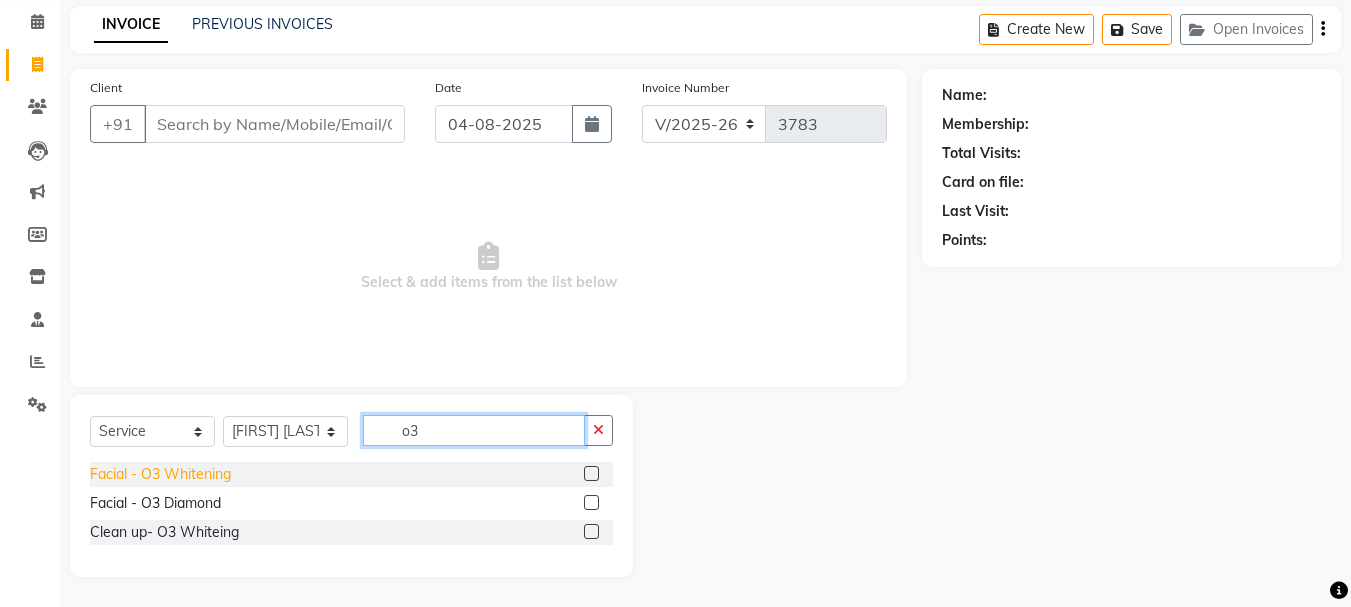 type on "o3" 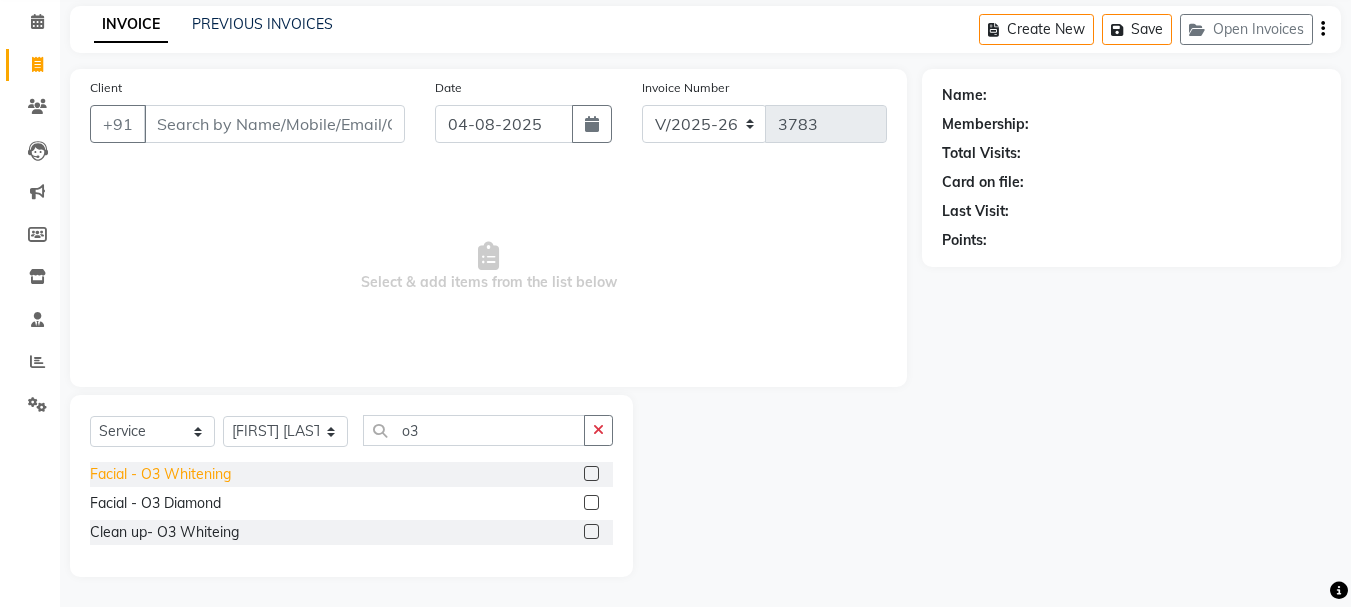 click on "Facial - O3  Whitening" 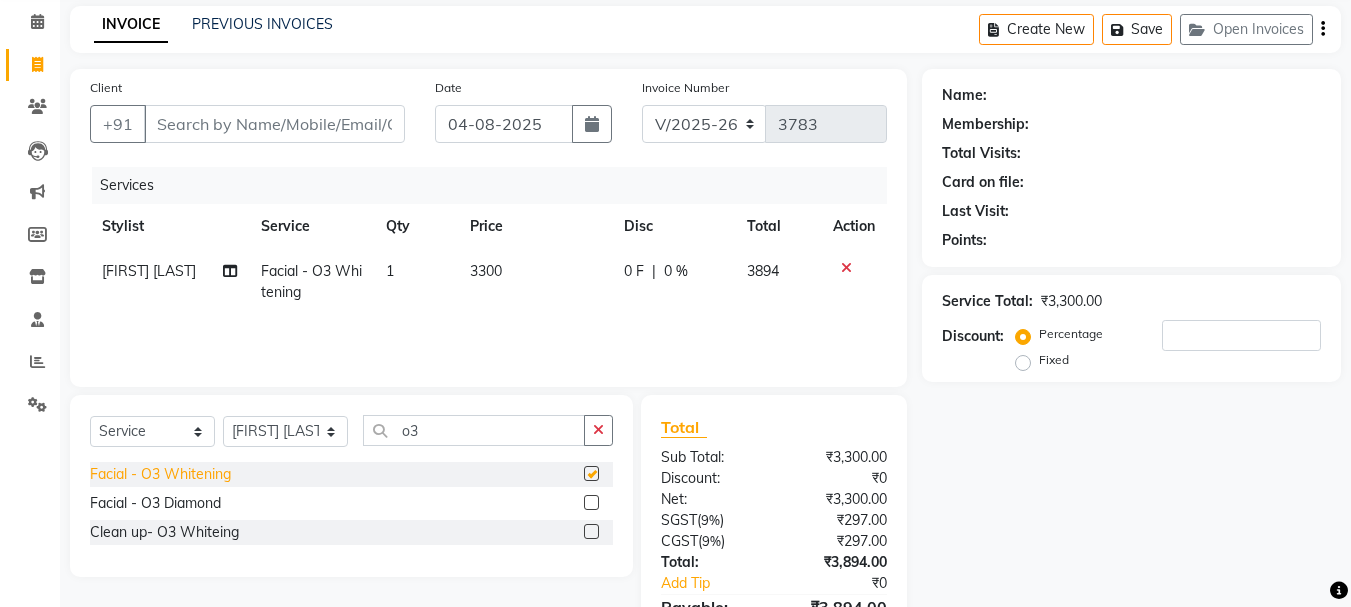 checkbox on "false" 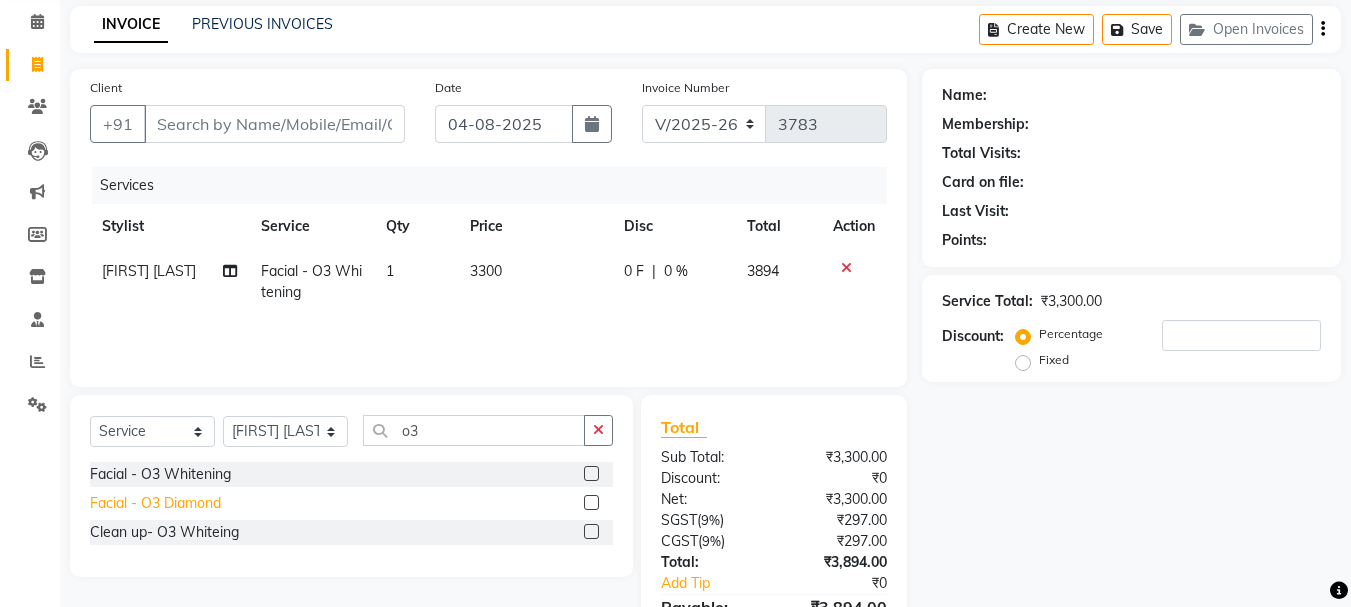 click on "Facial - O3 Diamond" 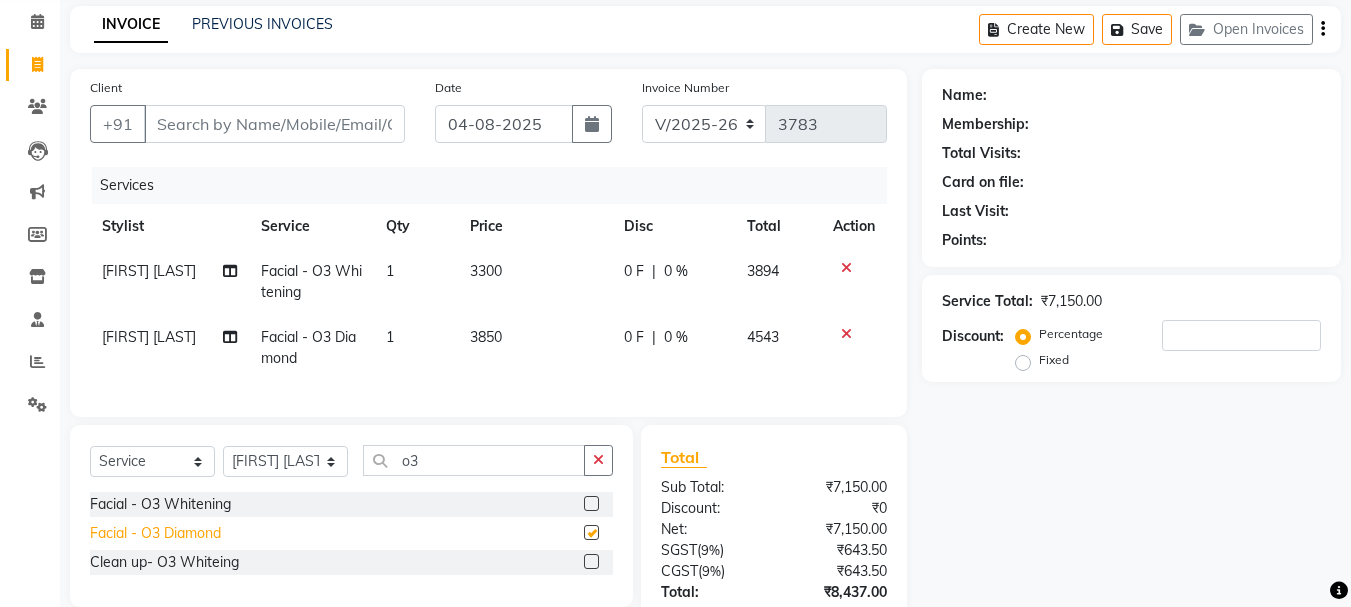 checkbox on "false" 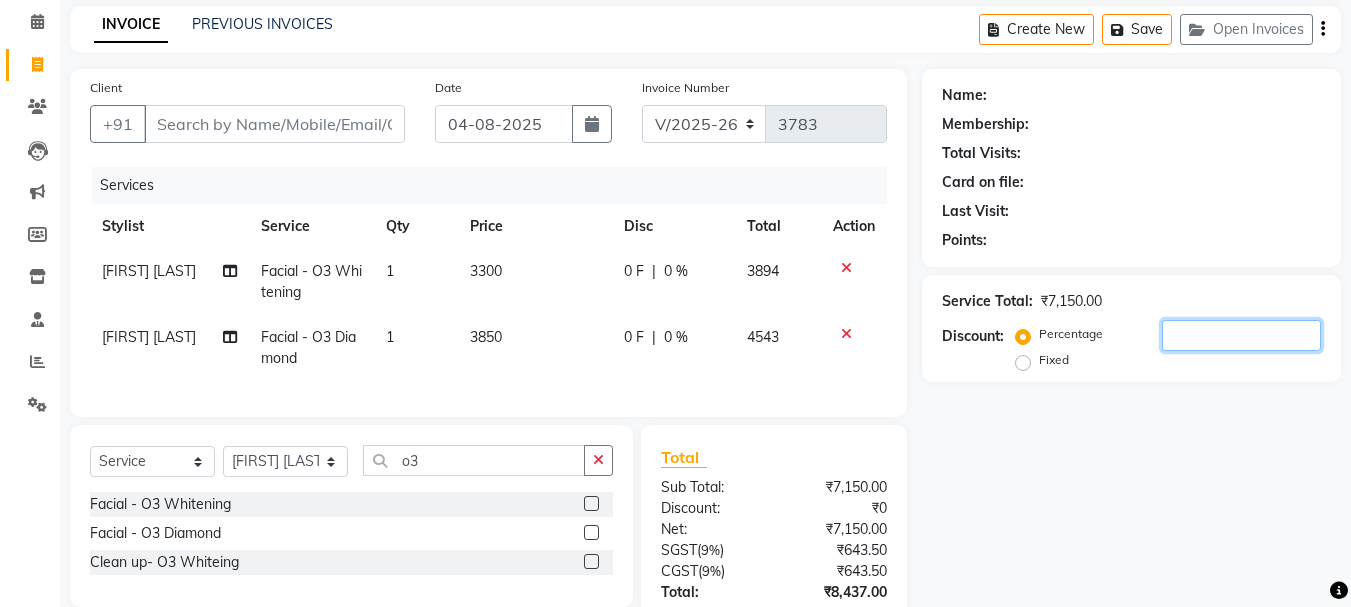 click 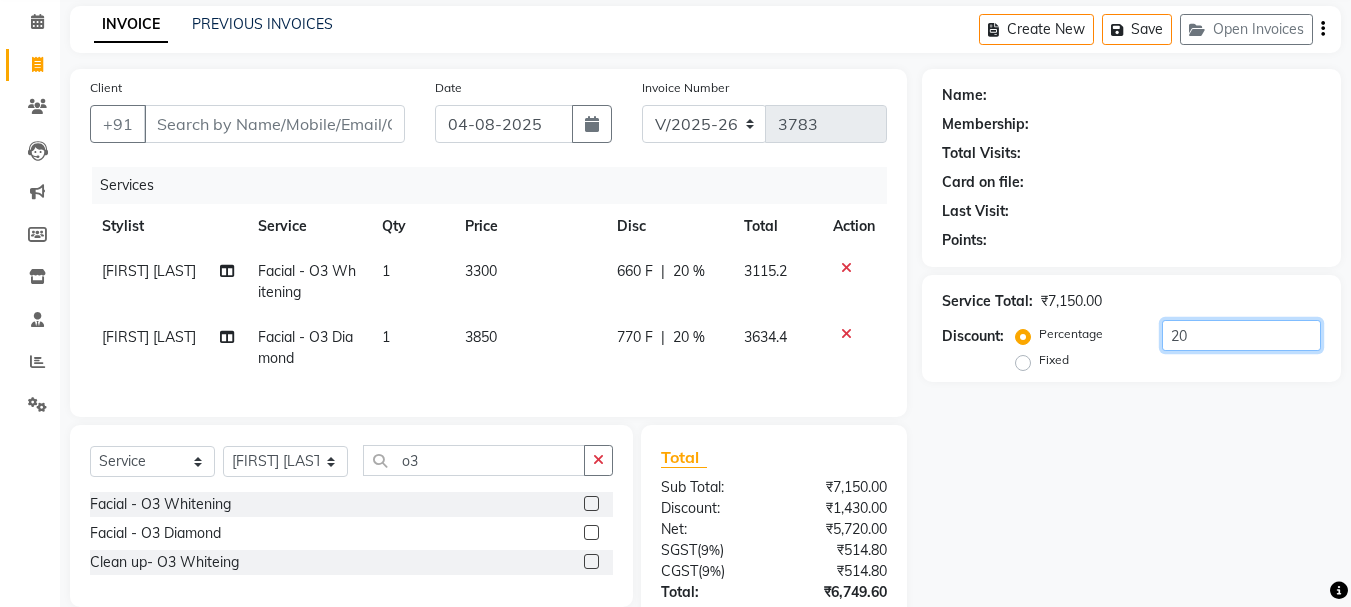 type on "20" 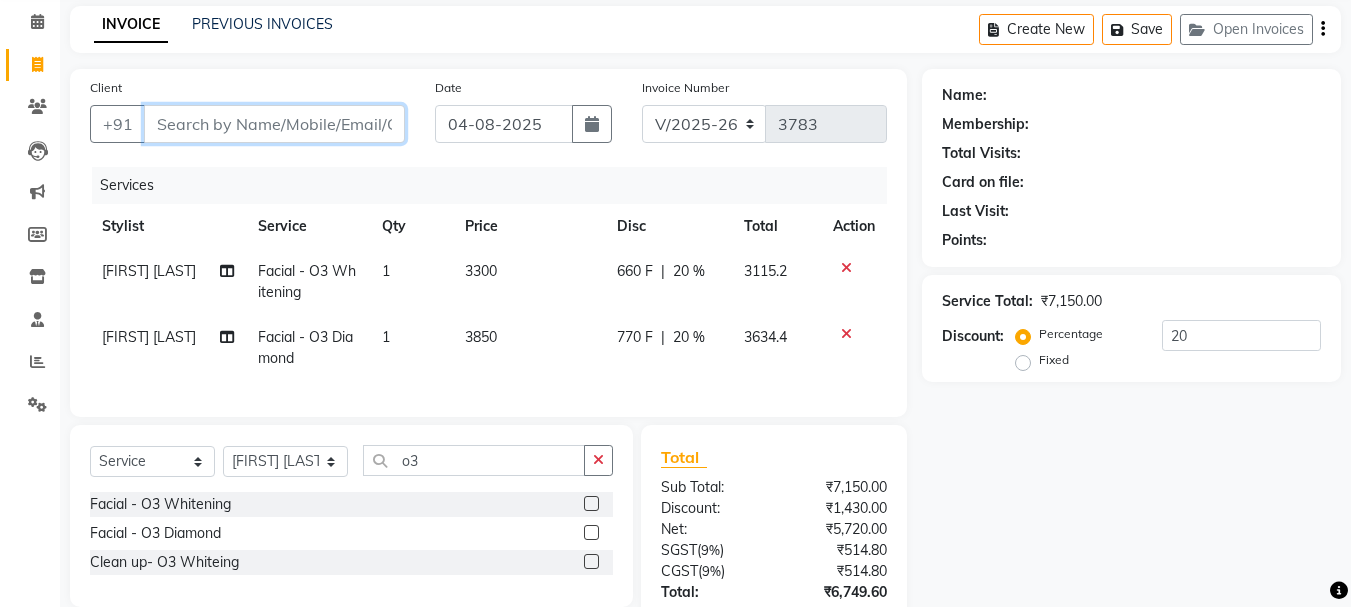 click on "Client" at bounding box center [274, 124] 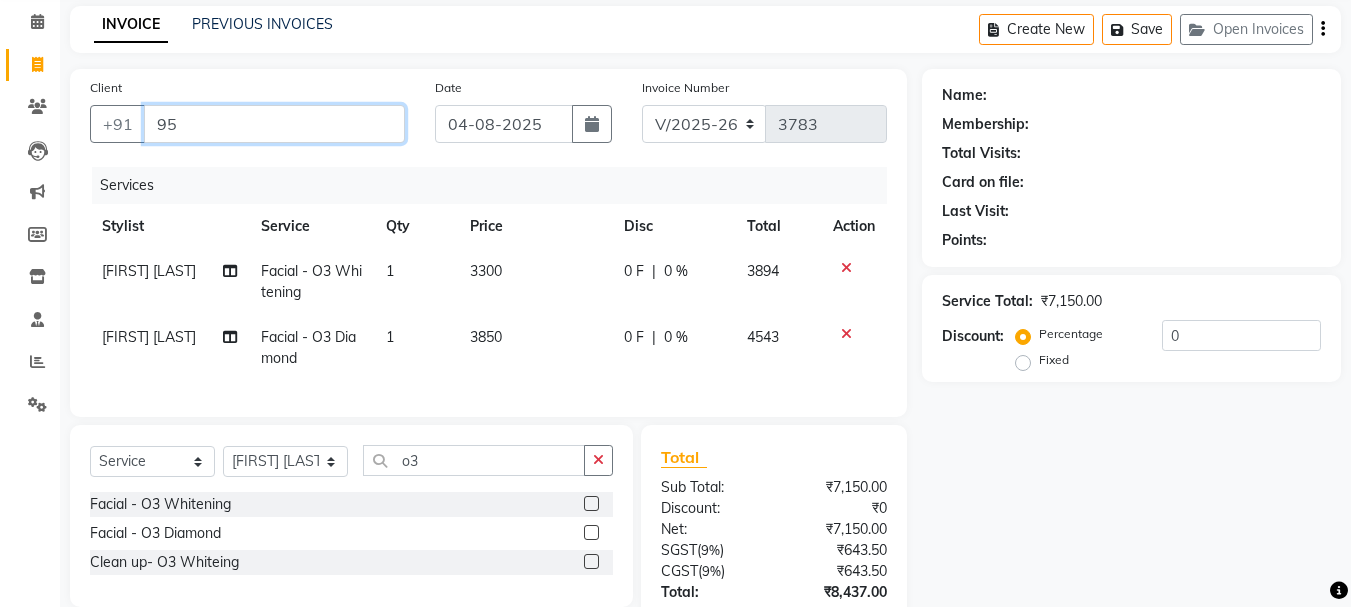 type on "9" 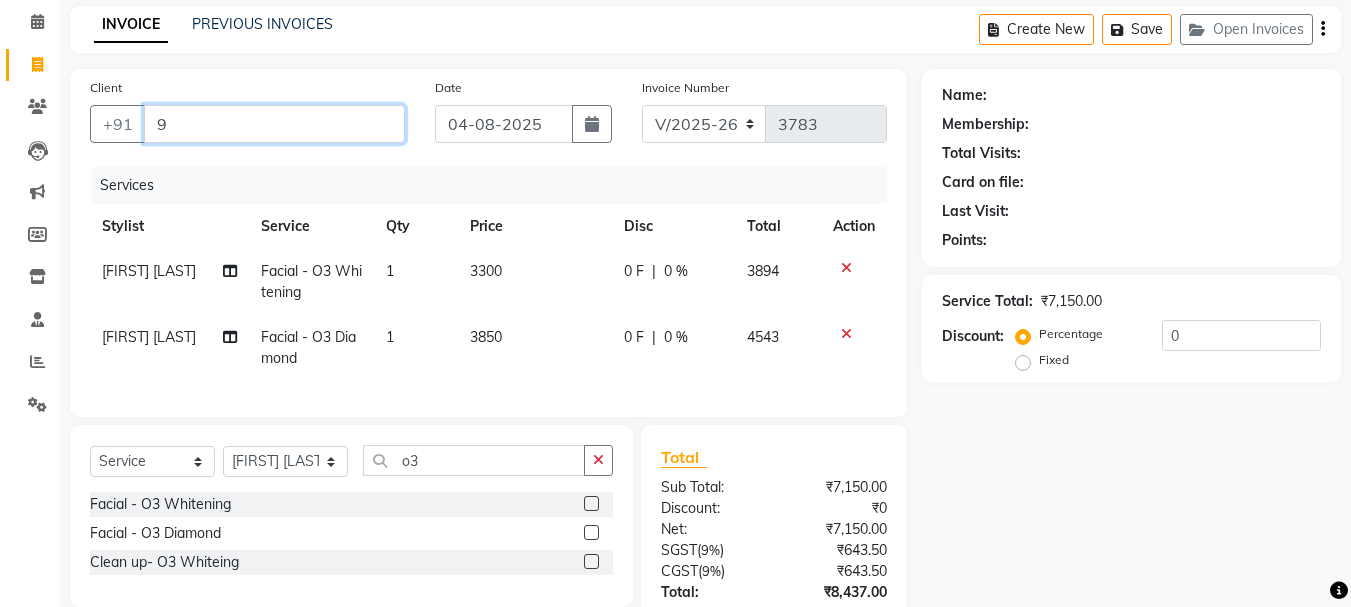 type 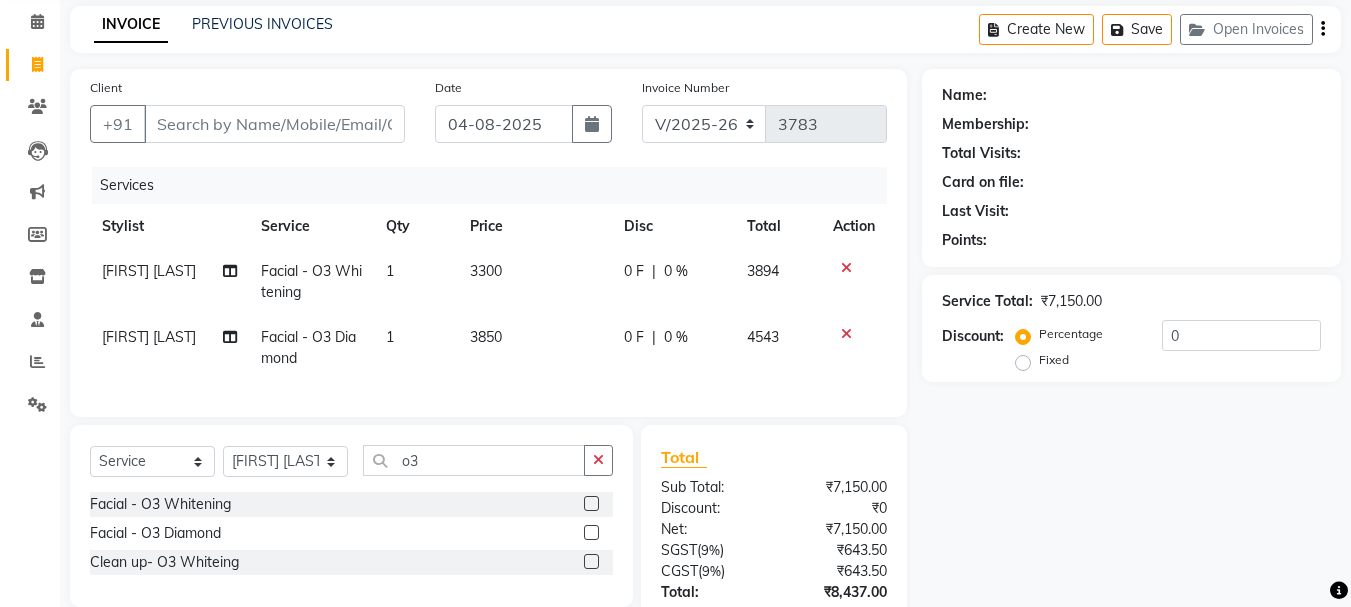 click 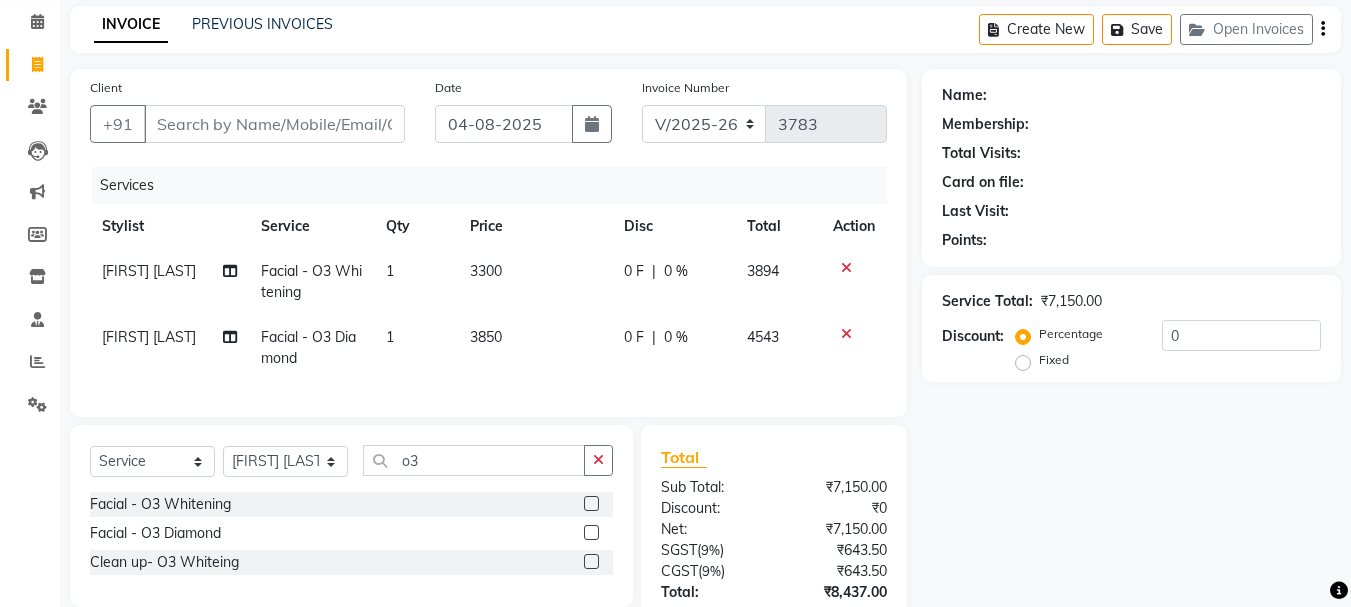 select on "service" 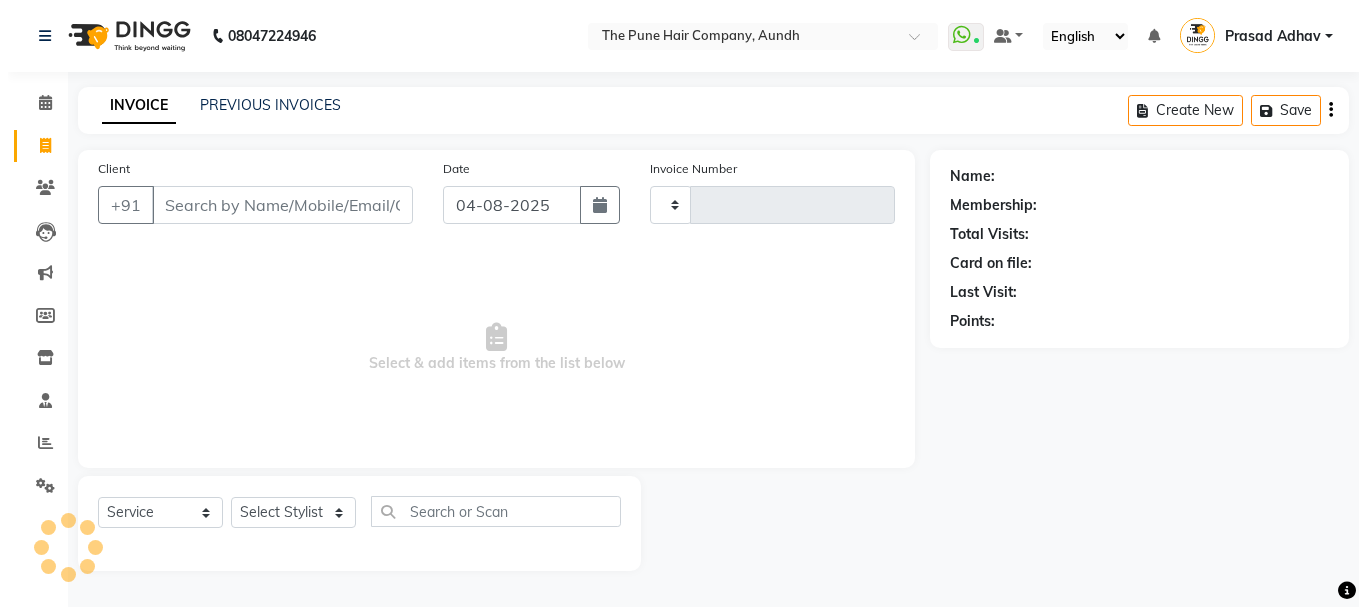 scroll, scrollTop: 0, scrollLeft: 0, axis: both 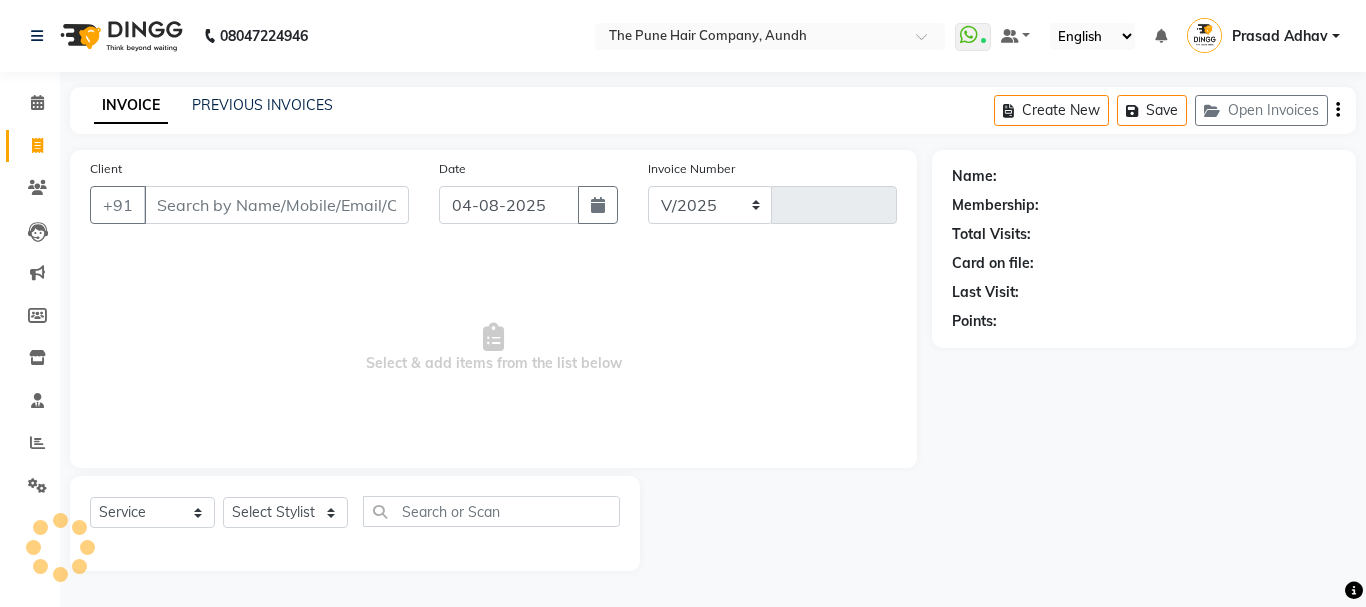 select on "106" 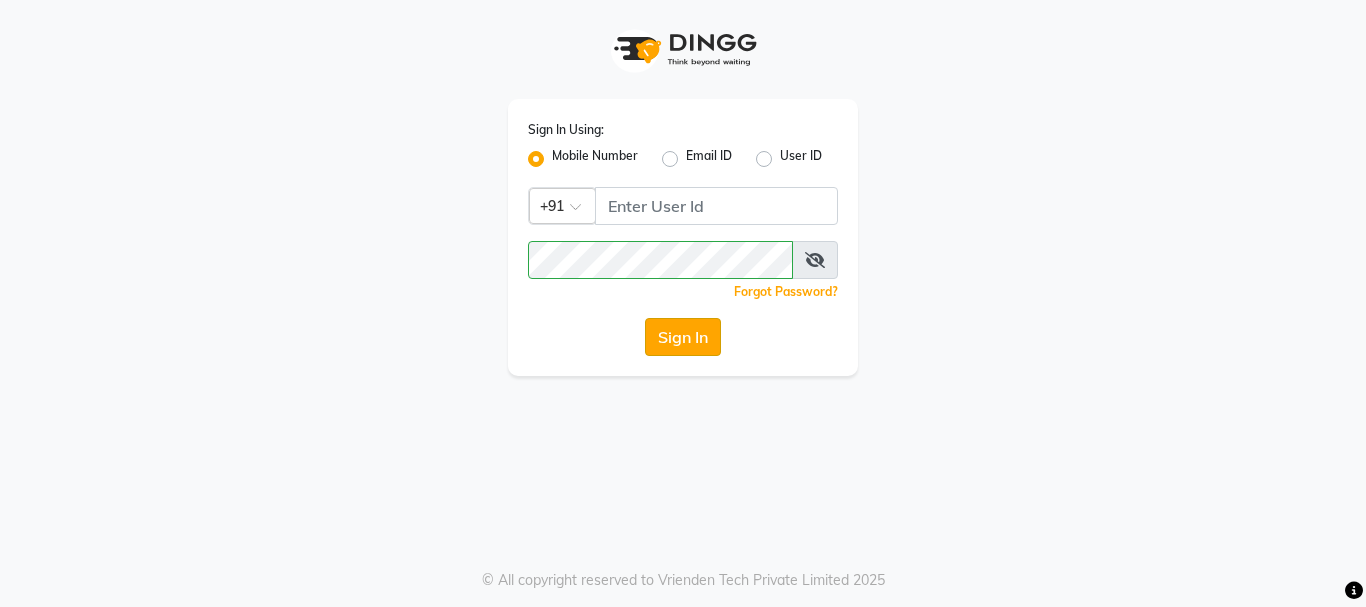 click on "Sign In" 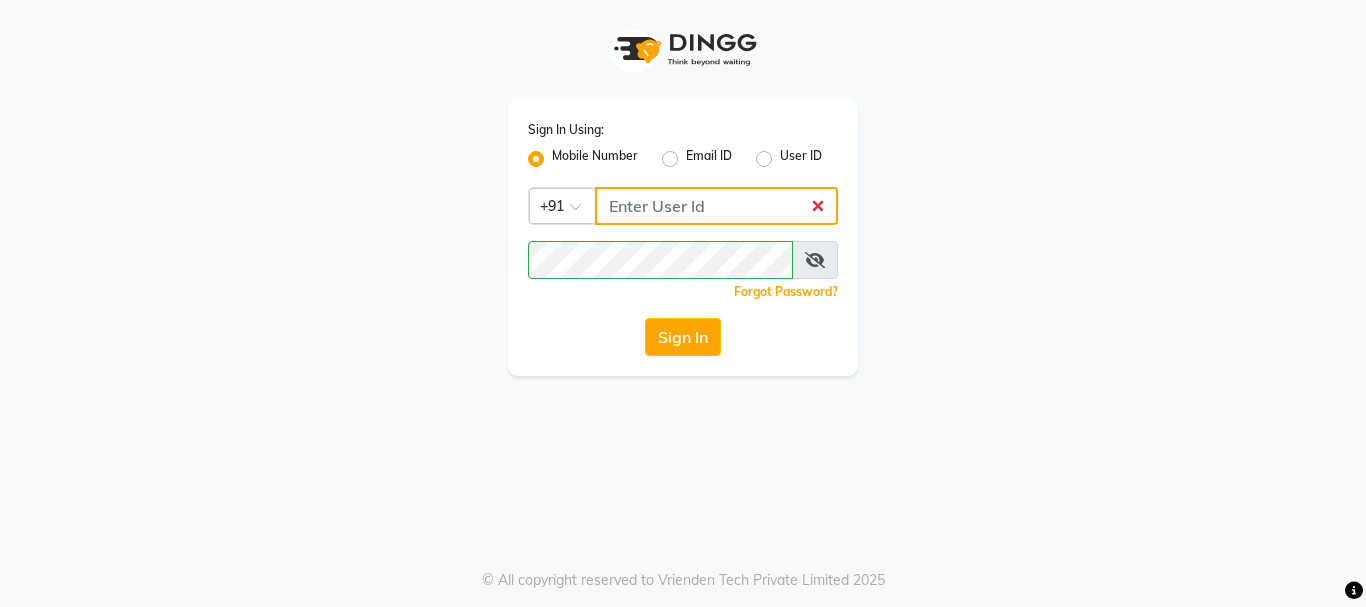 click 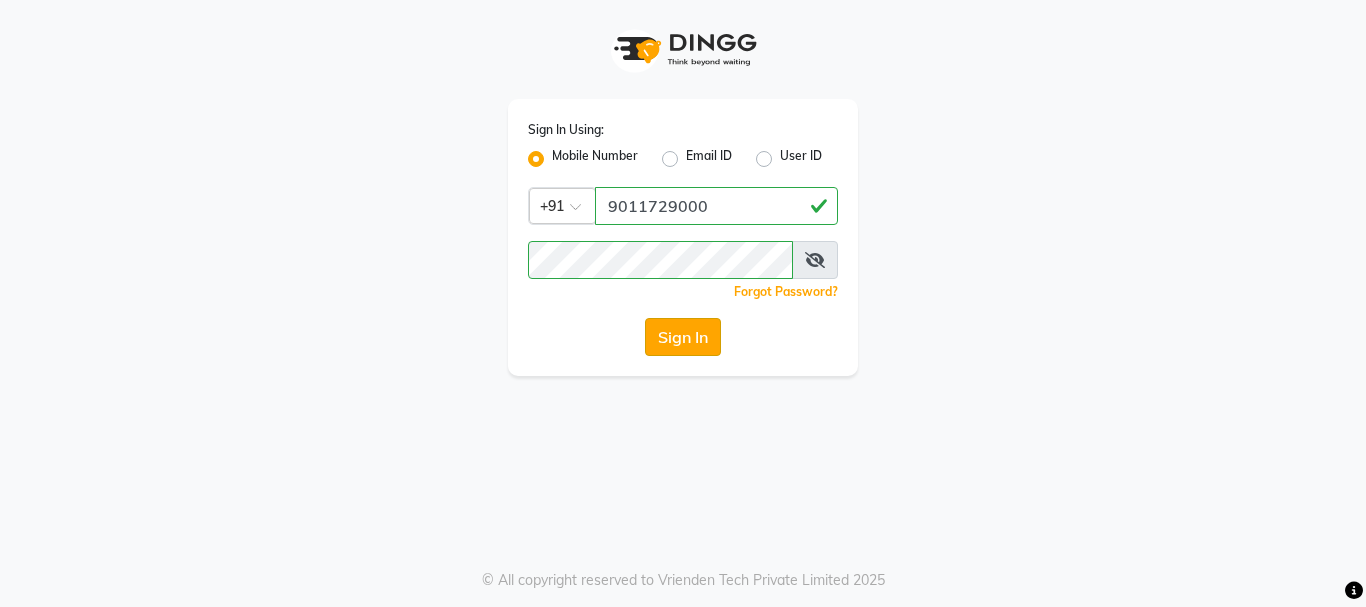 click on "Sign In" 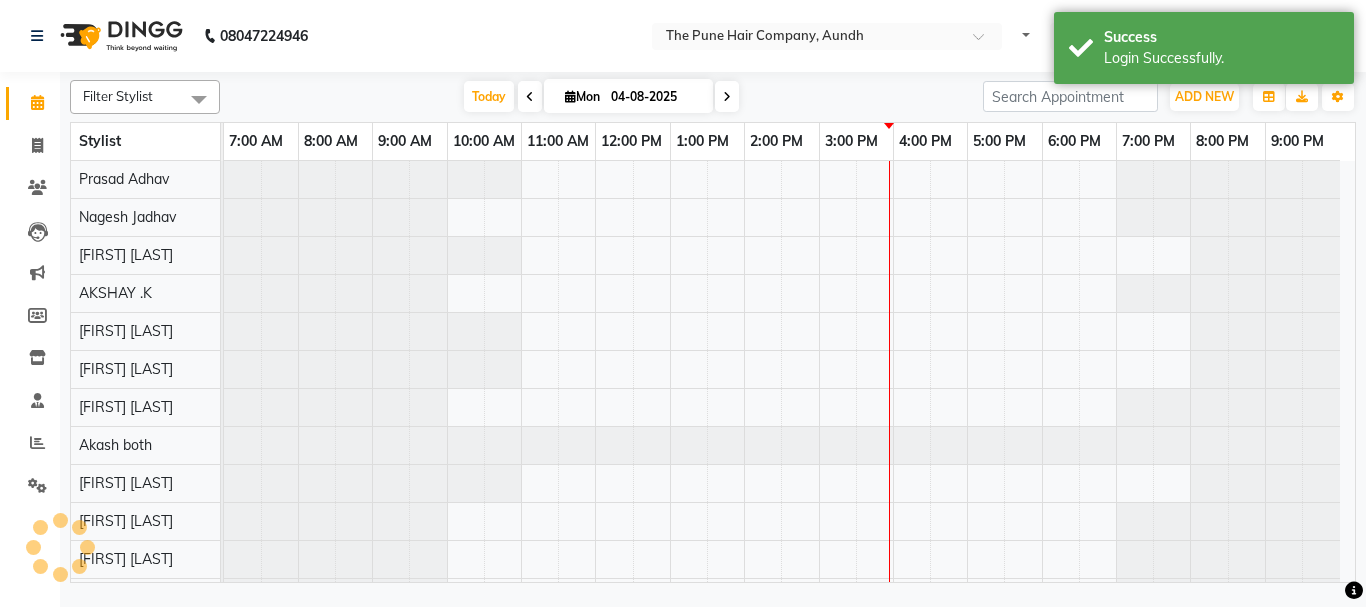 select on "en" 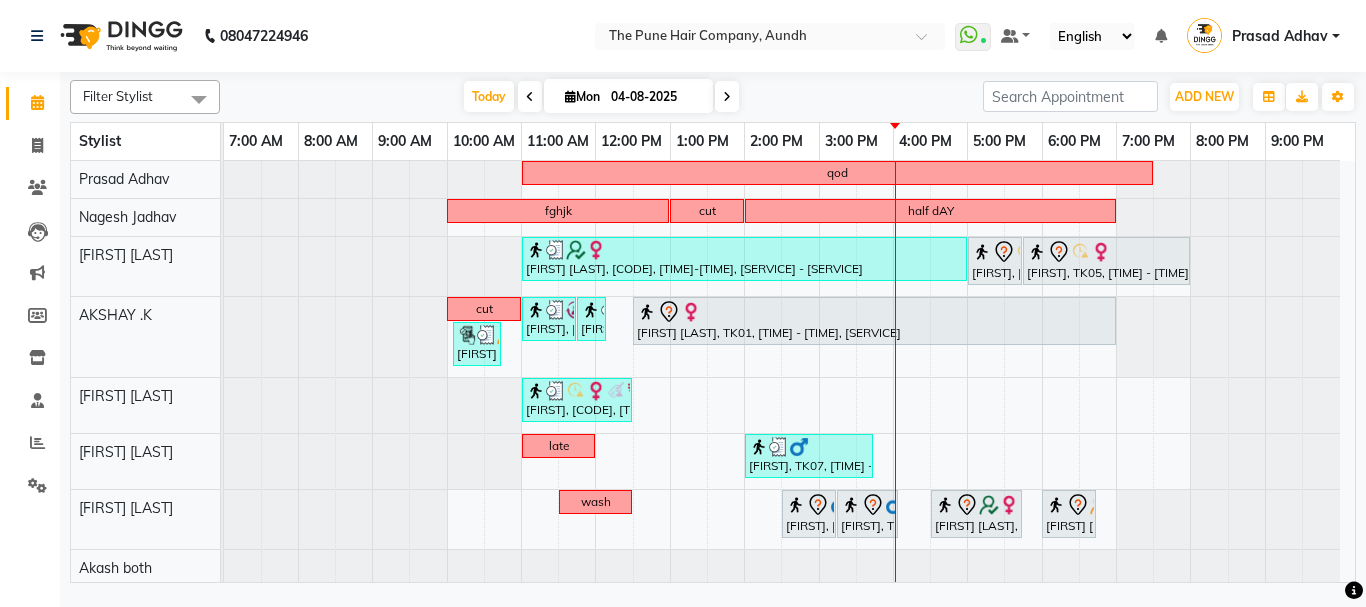 click at bounding box center (727, 97) 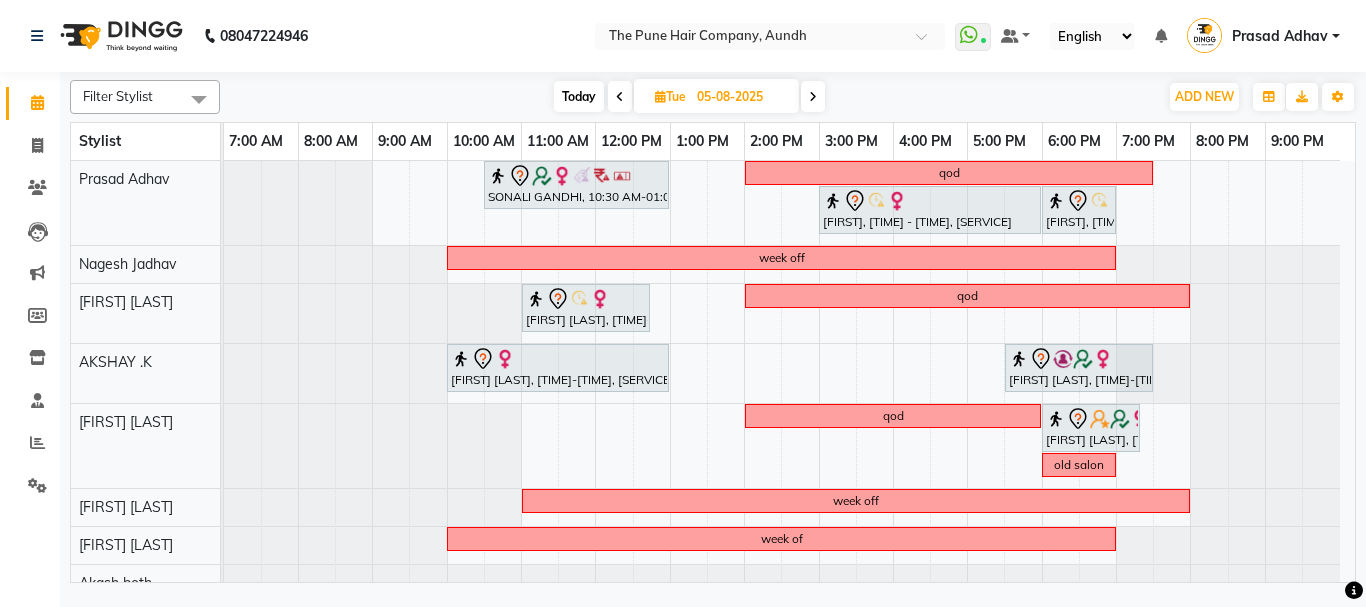 scroll, scrollTop: 119, scrollLeft: 0, axis: vertical 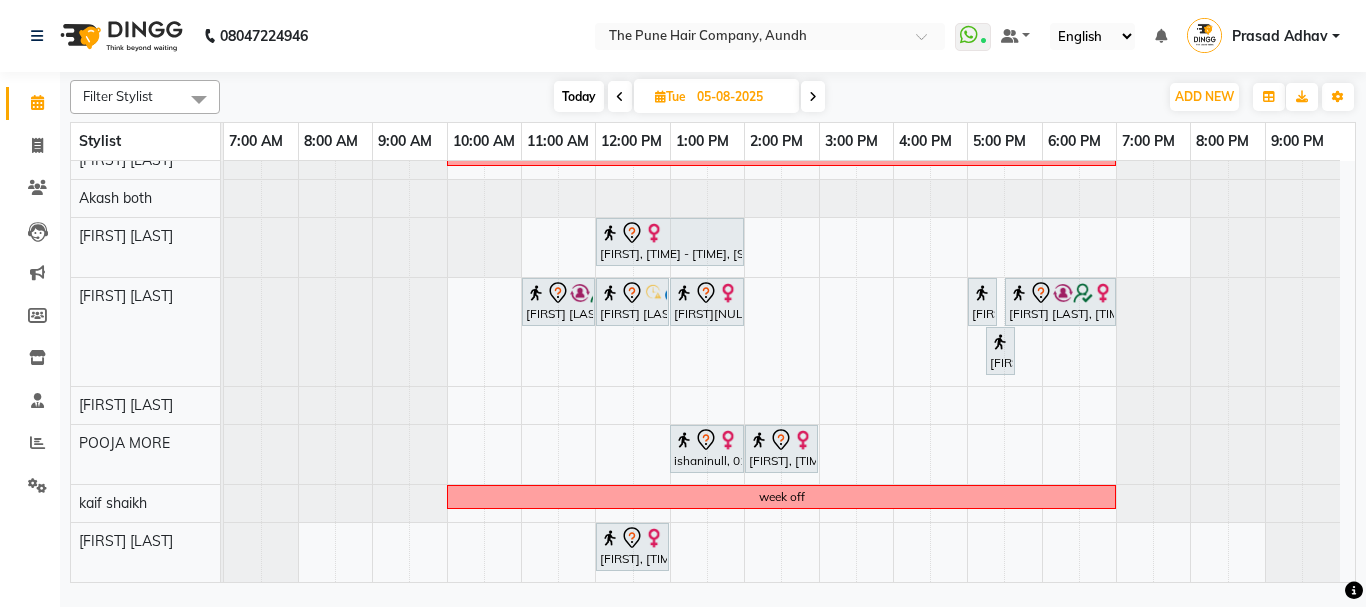 click on "[FIRST] [LAST], [TIME]-[TIME], [SERVICE] - [SERVICE]  [SERVICE]             [FIRST], [TIME]-[TIME], [SERVICE] - [SERVICE]  [SERVICE]              [FIRST] [LAST], [TIME]-[TIME], [SERVICE]  [SERVICE]   [SERVICE]   [SERVICE]              [FIRST][NULL], [TIME]-[TIME], [SERVICE]             [FIRST] [LAST], [TIME]-[TIME], [SERVICE]              [FIRST] [LAST], [TIME]-[TIME], [SERVICE]             [FIRST] [LAST], [TIME]-[TIME], [SERVICE]             [FIRST] [LAST], [TIME]-[TIME], [SERVICE]             [FIRST] [LAST], [TIME]-[TIME], [SERVICE]             [FIRST], [TIME]-[TIME], [SERVICE]             [FIRST], [TIME]-[TIME], [SERVICE]             [FIRST], [TIME]-[TIME], [SERVICE]             [FIRST] [LAST], [TIME]-[TIME], [SERVICE]             [FIRST] [LAST], [TIME]-[TIME], [SERVICE]" at bounding box center [789, 179] 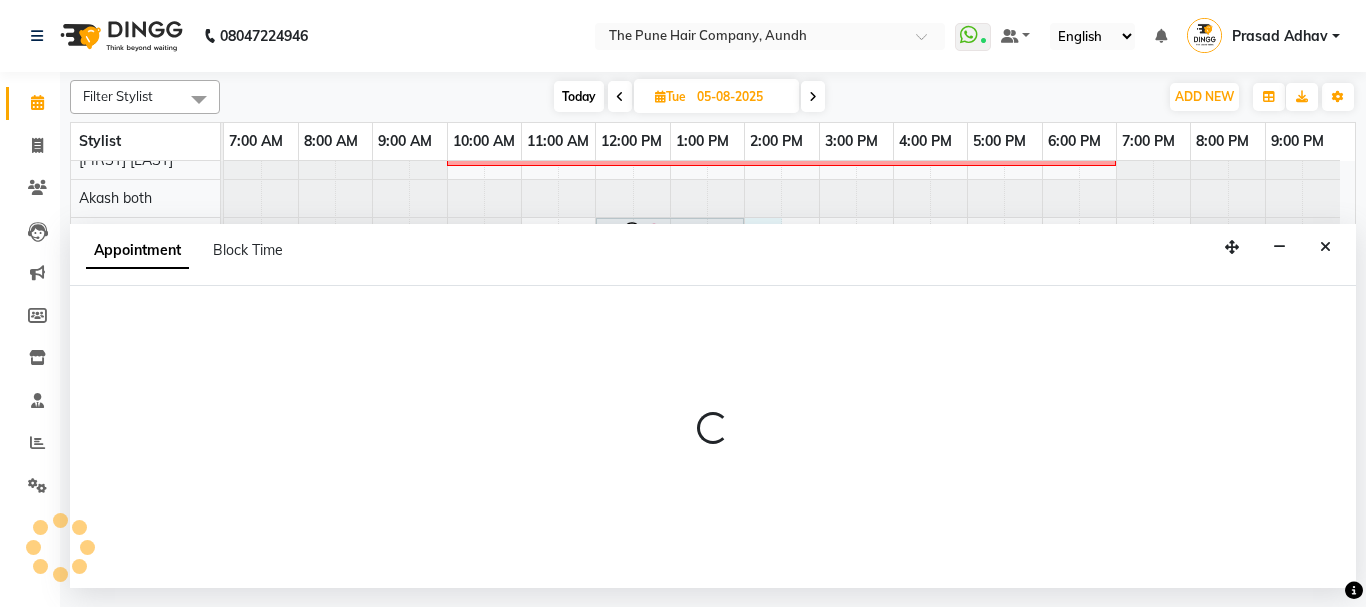 select on "49441" 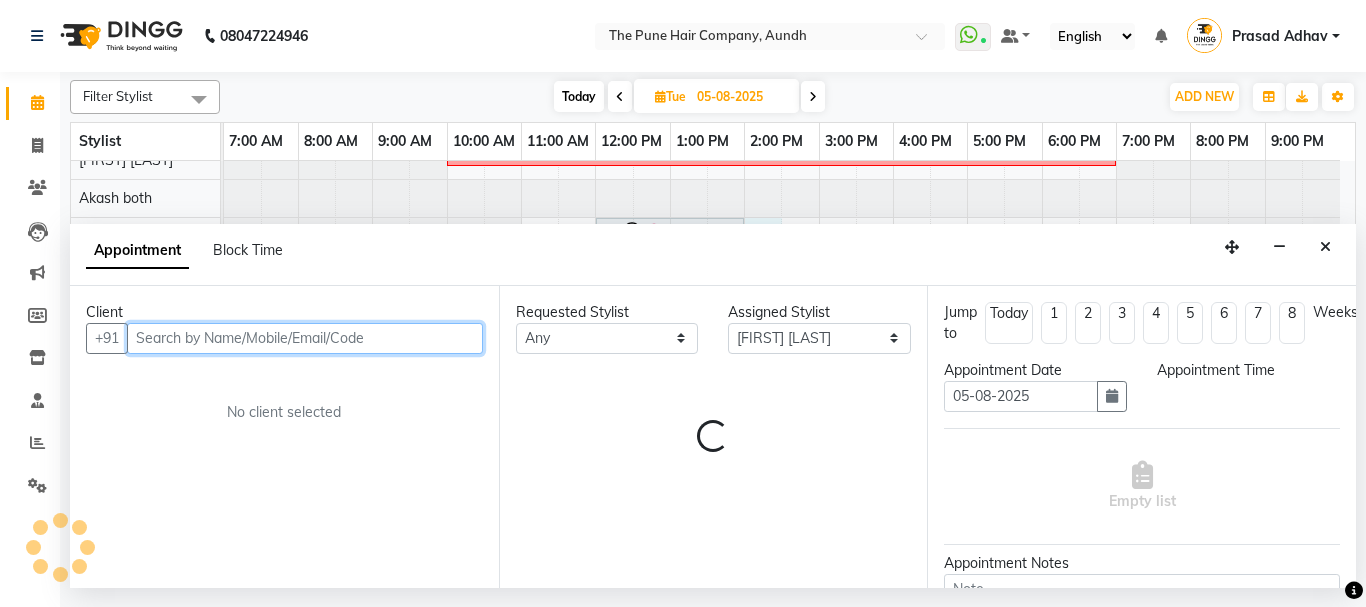 select on "840" 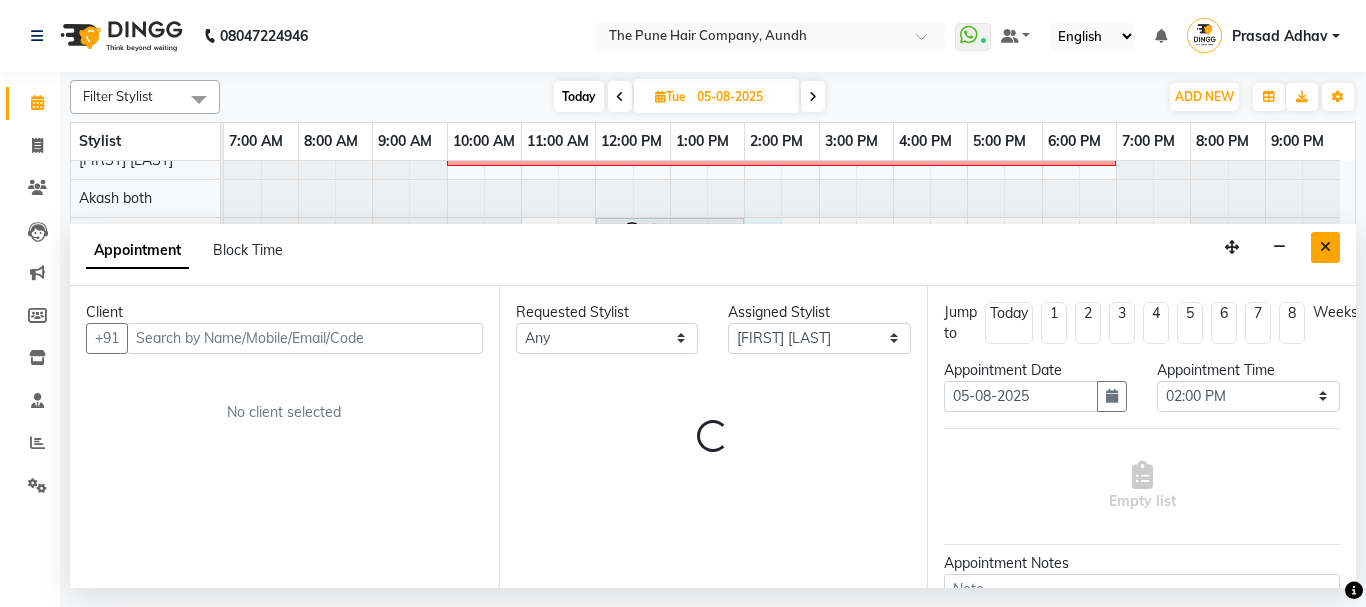 click at bounding box center [1325, 247] 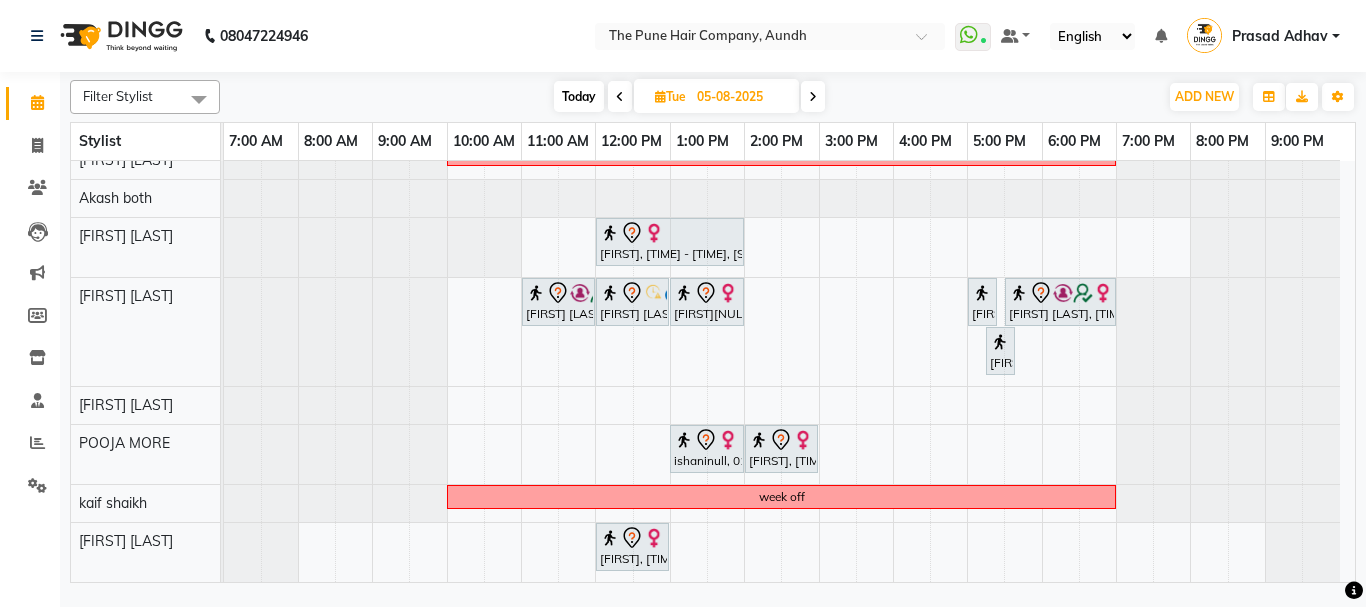 click on "[FIRST] [LAST], [TIME]-[TIME], [SERVICE] - [SERVICE]  [SERVICE]             [FIRST], [TIME]-[TIME], [SERVICE] - [SERVICE]  [SERVICE]              [FIRST] [LAST], [TIME]-[TIME], [SERVICE]  [SERVICE]   [SERVICE]   [SERVICE]              [FIRST][NULL], [TIME]-[TIME], [SERVICE]             [FIRST] [LAST], [TIME]-[TIME], [SERVICE]              [FIRST] [LAST], [TIME]-[TIME], [SERVICE]             [FIRST] [LAST], [TIME]-[TIME], [SERVICE]             [FIRST] [LAST], [TIME]-[TIME], [SERVICE]             [FIRST] [LAST], [TIME]-[TIME], [SERVICE]             [FIRST], [TIME]-[TIME], [SERVICE]             [FIRST], [TIME]-[TIME], [SERVICE]             [FIRST], [TIME]-[TIME], [SERVICE]             [FIRST] [LAST], [TIME]-[TIME], [SERVICE]             [FIRST] [LAST], [TIME]-[TIME], [SERVICE]" at bounding box center [789, 179] 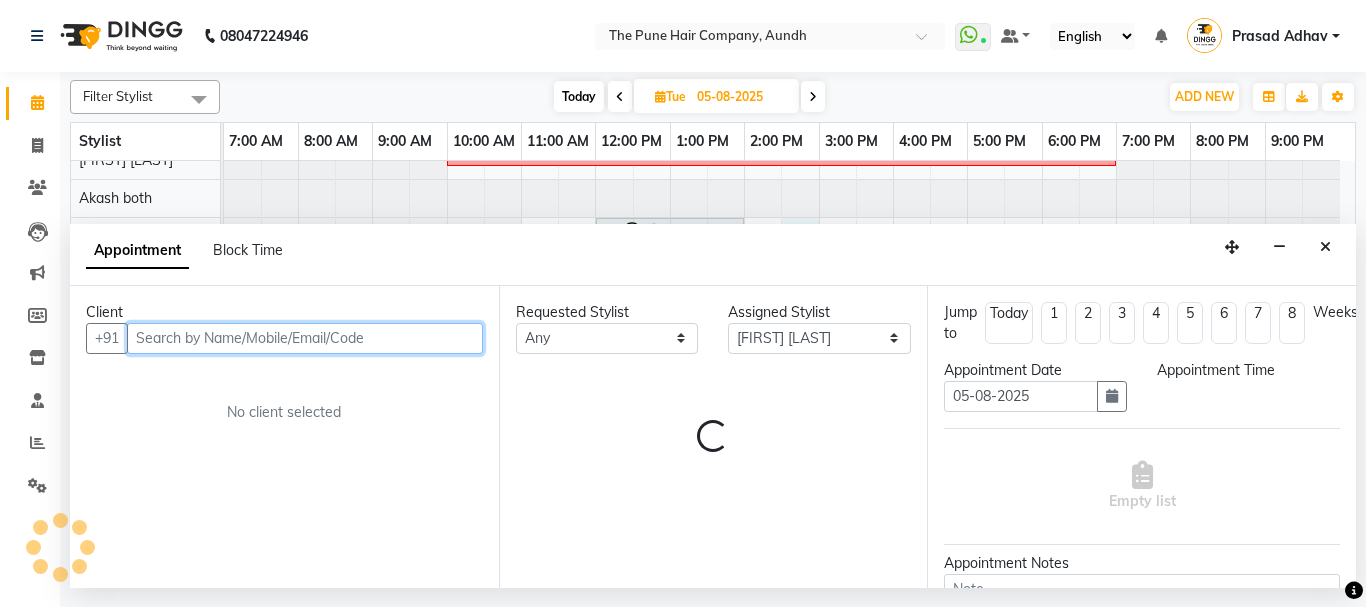 select on "870" 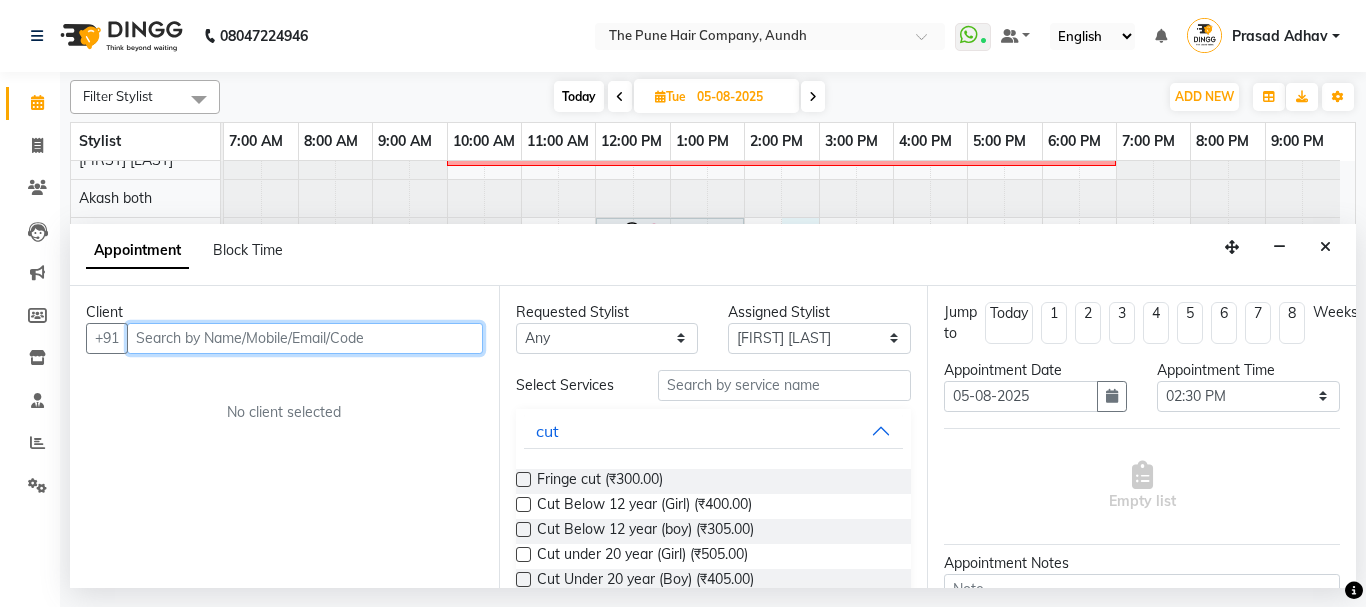 click at bounding box center [305, 338] 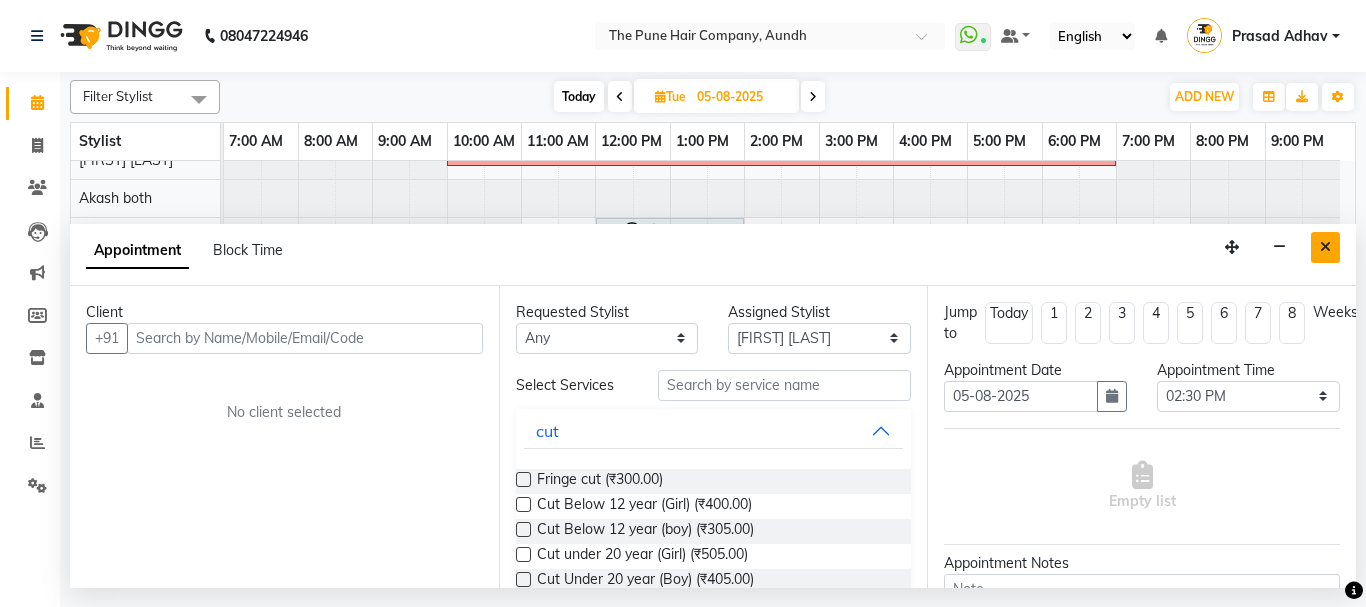 click at bounding box center (1325, 247) 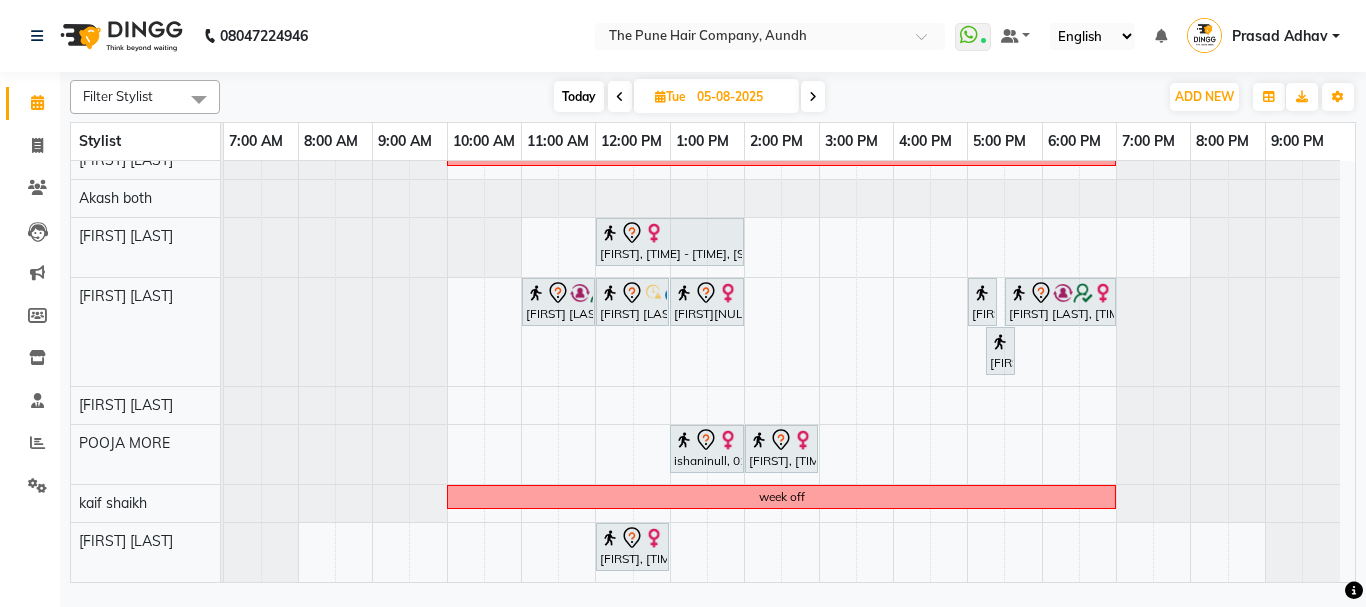 scroll, scrollTop: 85, scrollLeft: 0, axis: vertical 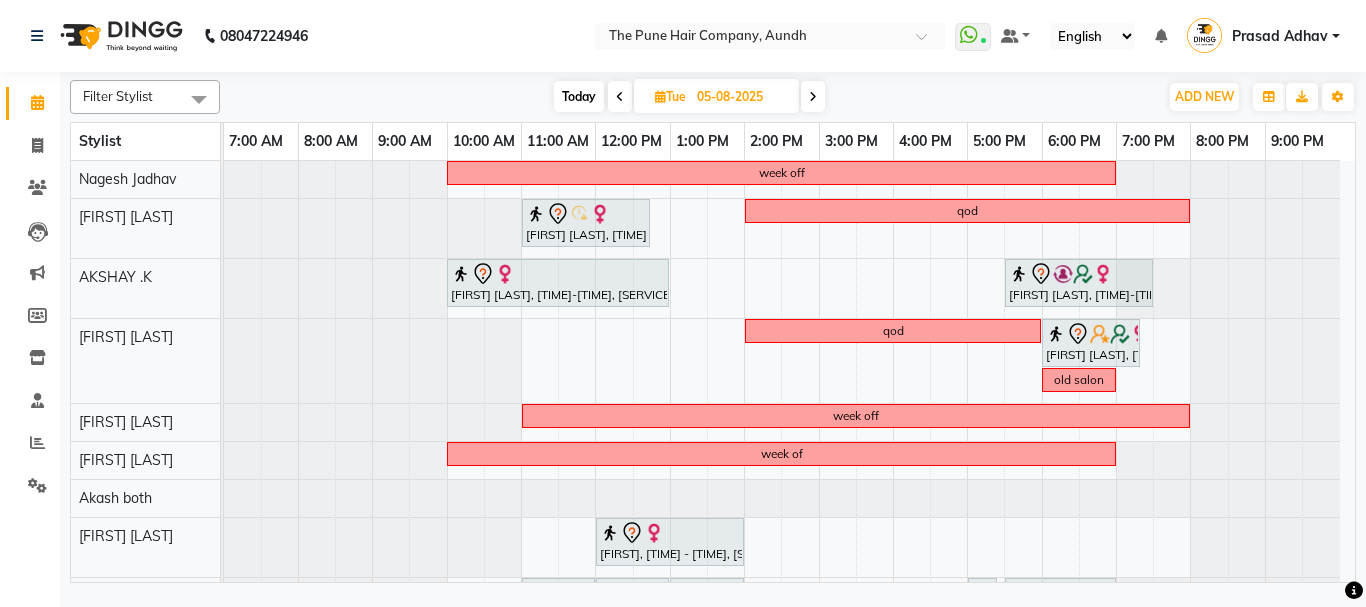 click on "Today" at bounding box center [579, 96] 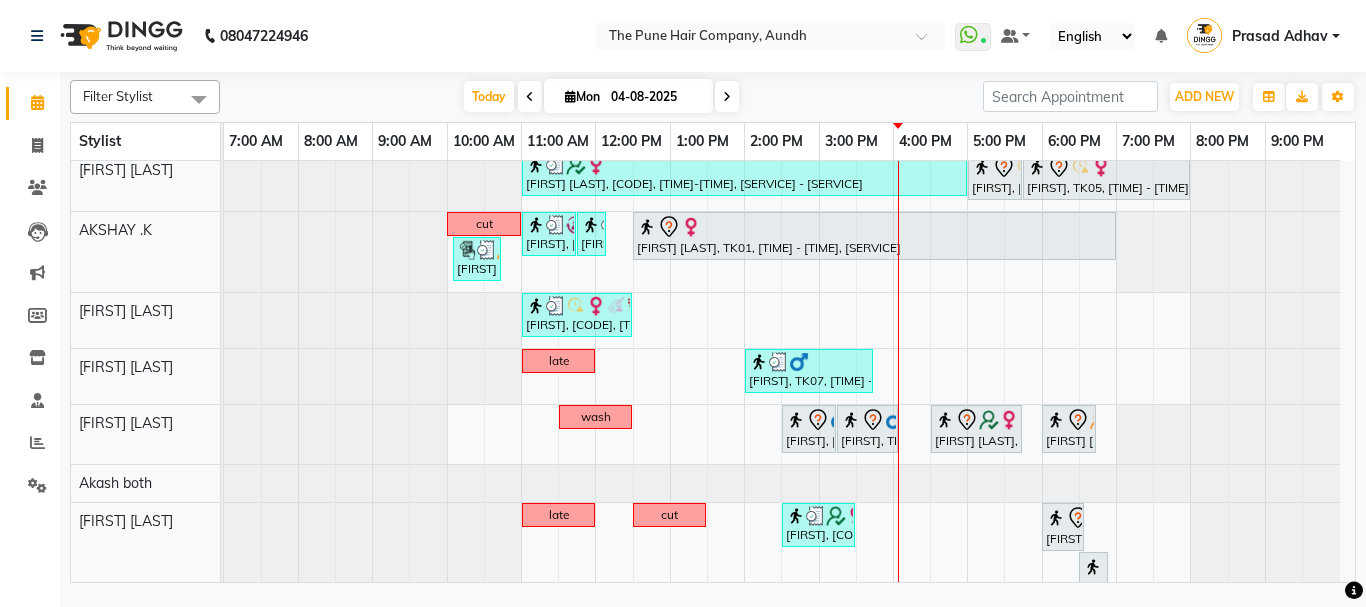 click at bounding box center [727, 96] 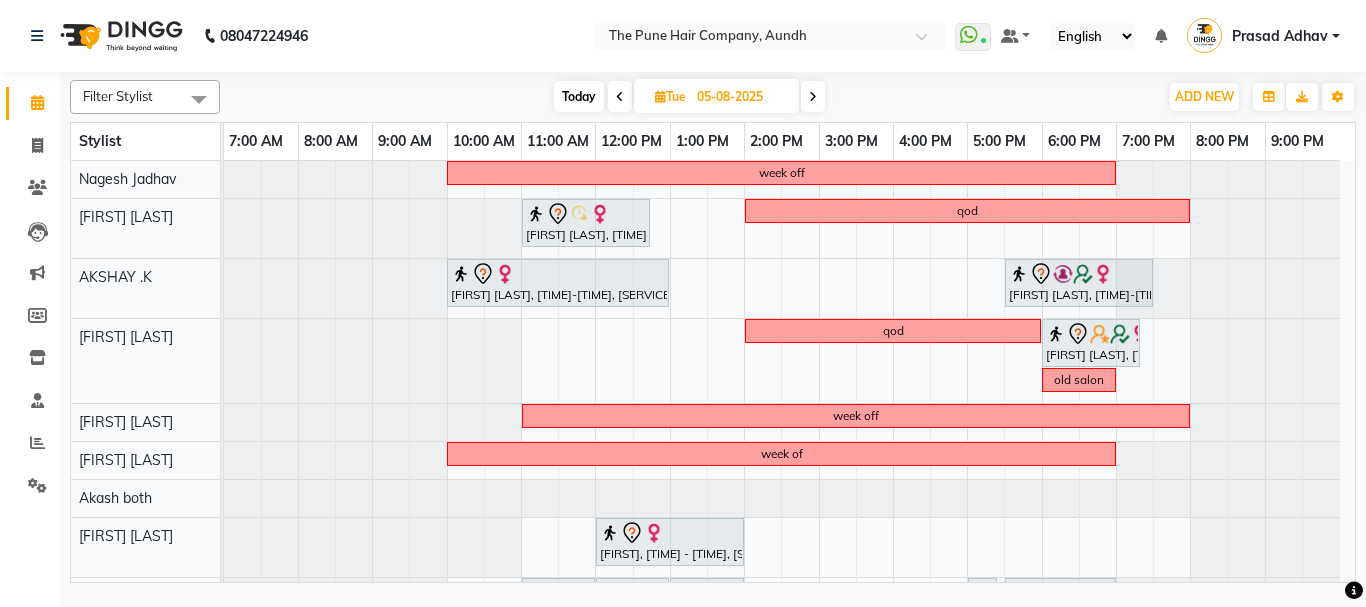 click at bounding box center (813, 96) 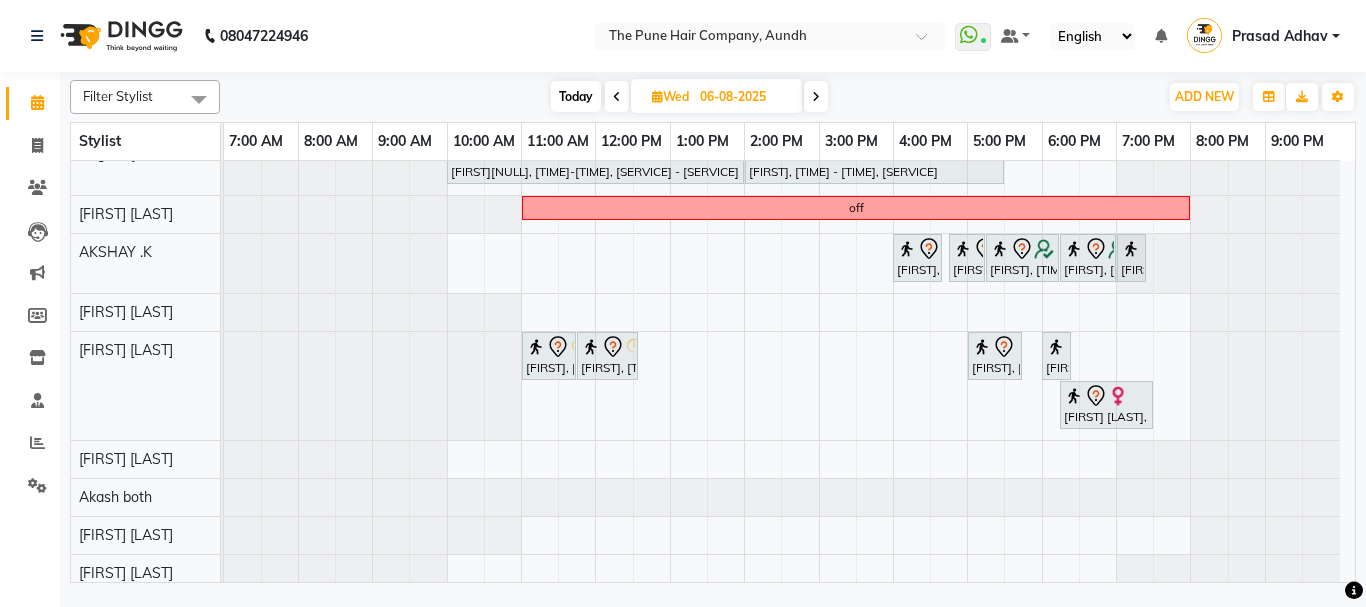 click on "Today" at bounding box center (576, 96) 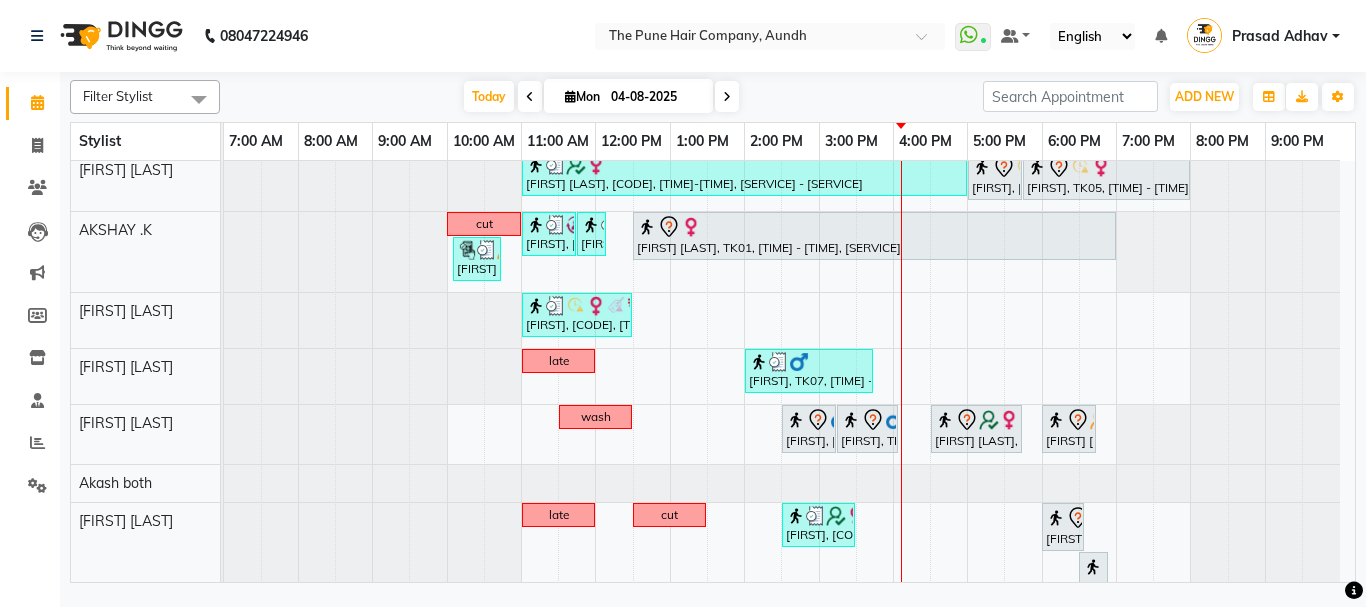 click at bounding box center (727, 96) 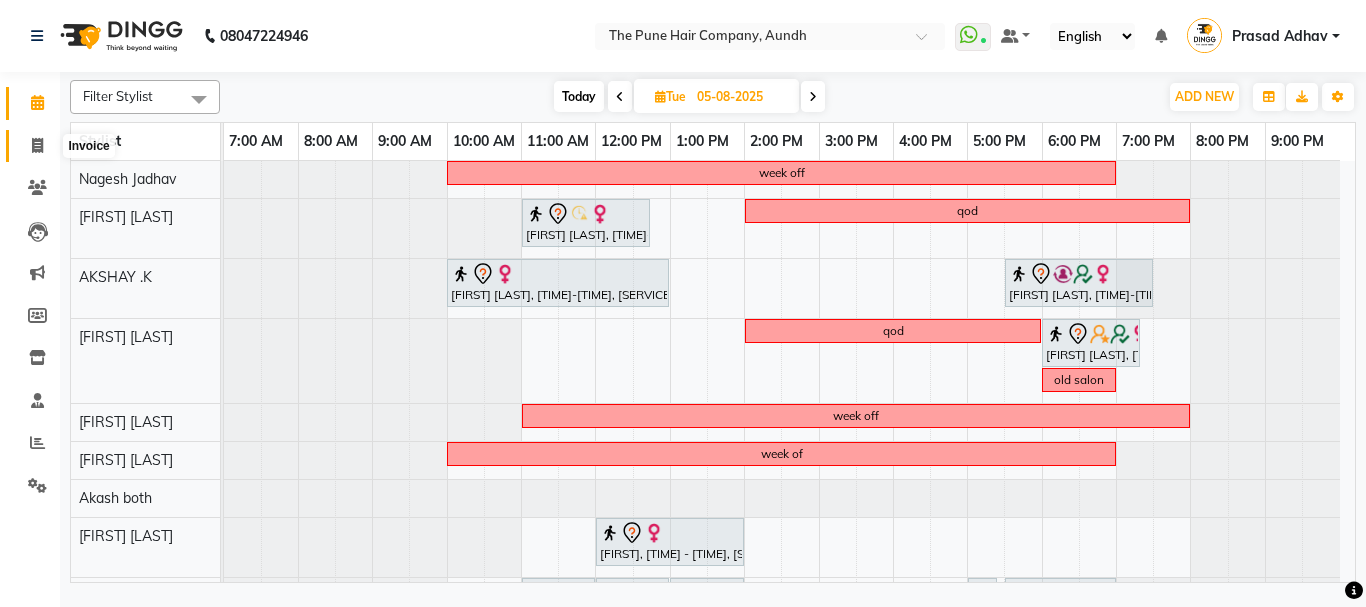 click 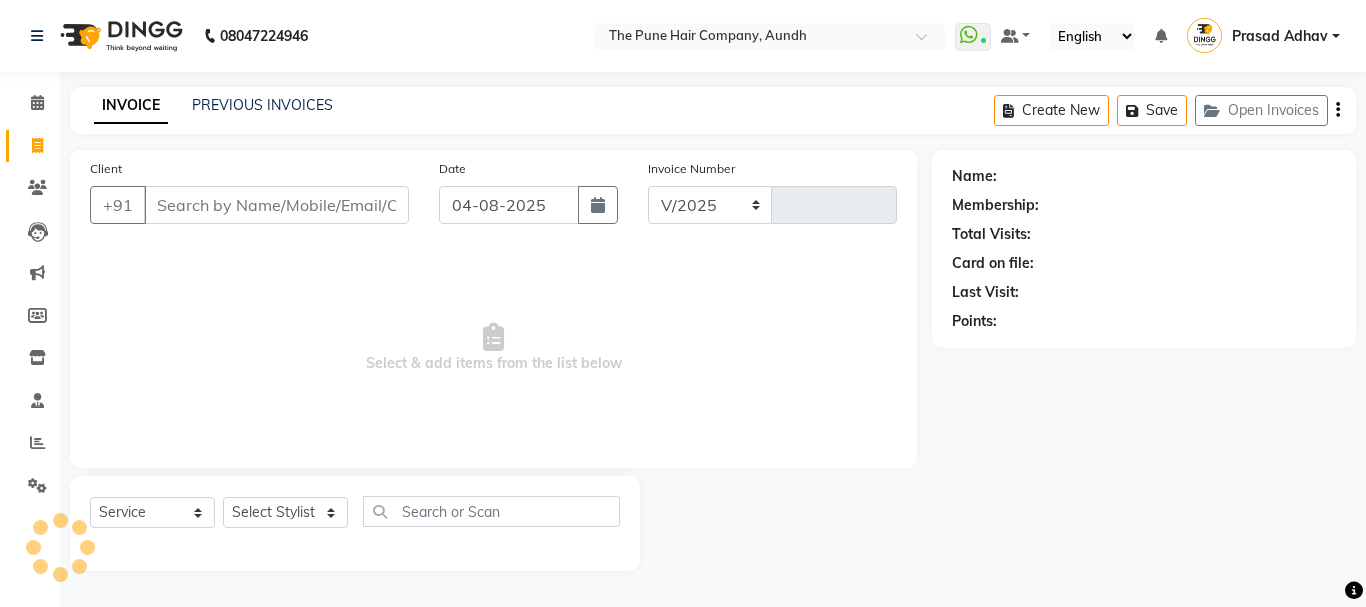 select on "106" 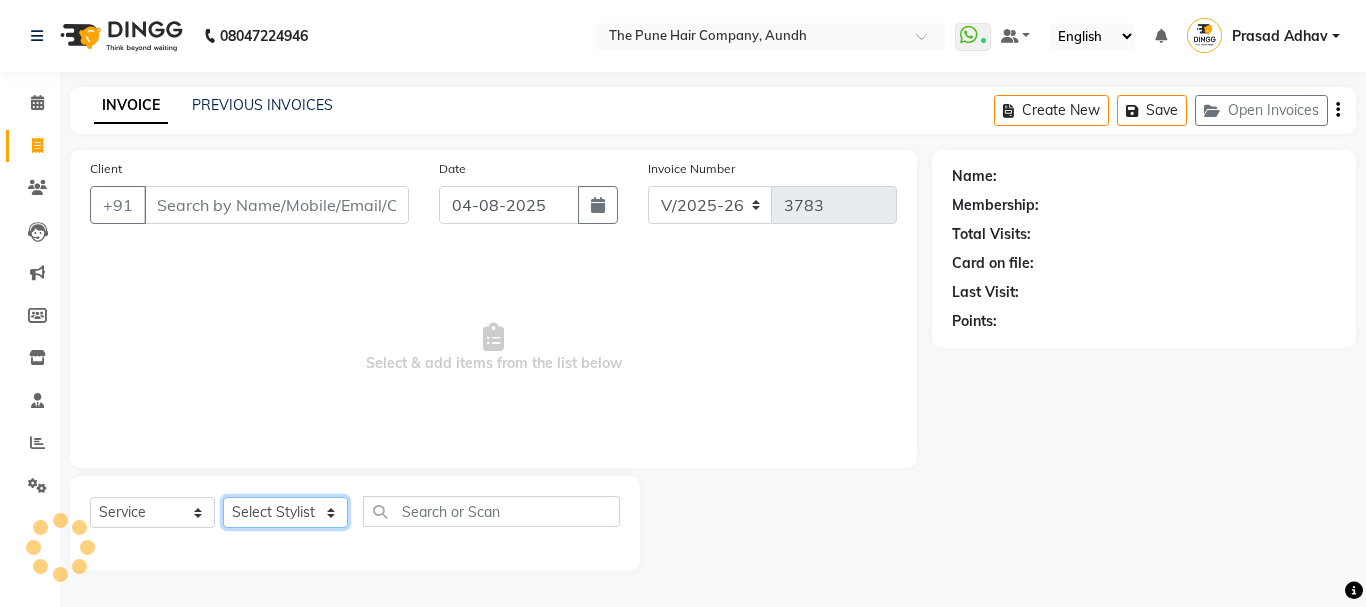 click on "Select Stylist" 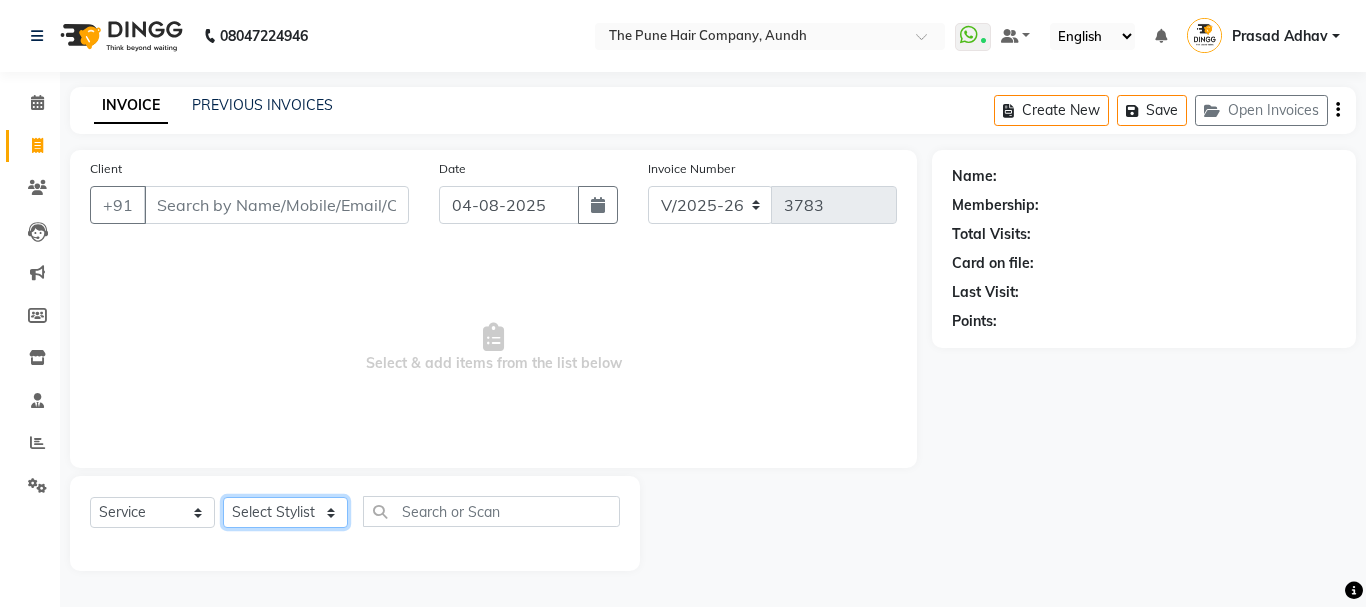 select on "49798" 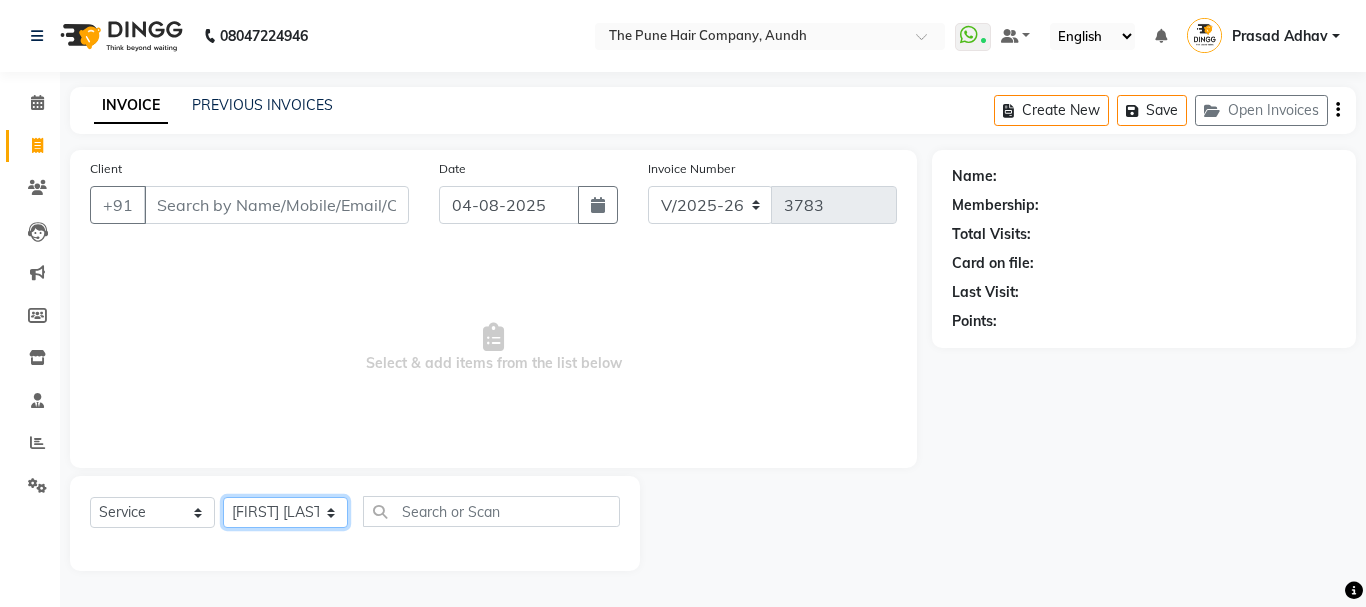 click on "Select Stylist Akash both [FIRST] . [LAST] [FIRST] [LAST] [FIRST] [LAST] [FIRST] [LAST] [FIRST] [LAST] [FIRST] [LAST] [FIRST] [LAST] [FIRST] [LAST] [FIRST] [LAST] [FIRST] [LAST] [FIRST] [LAST]" 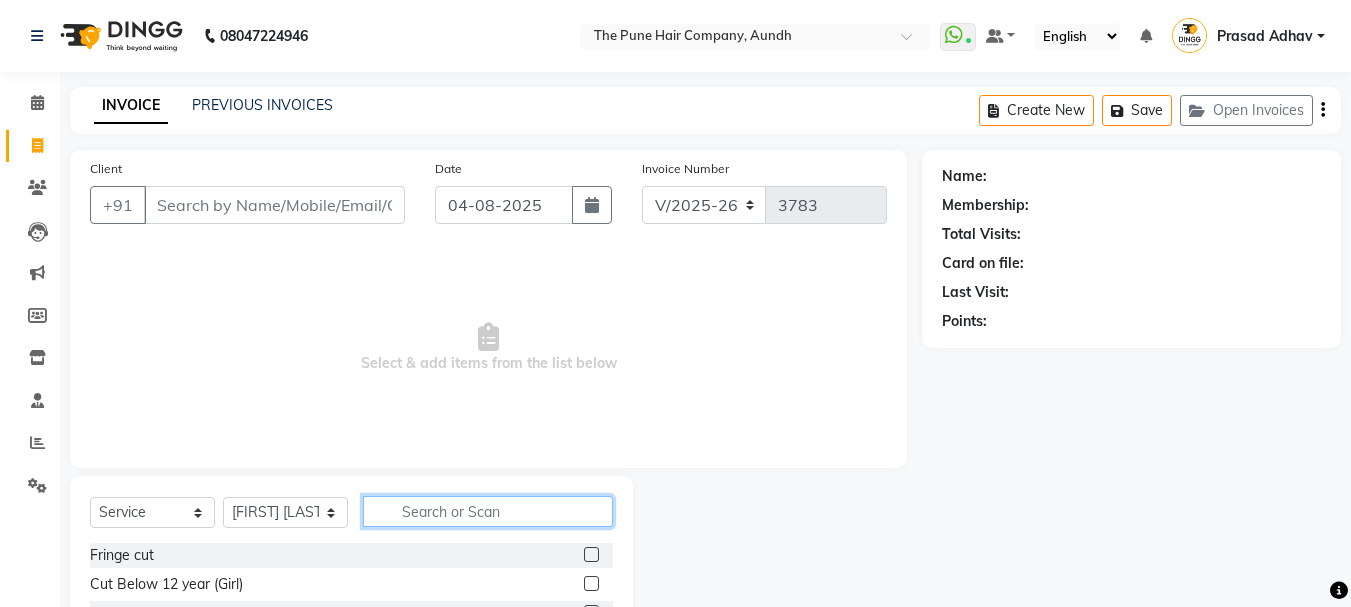 click 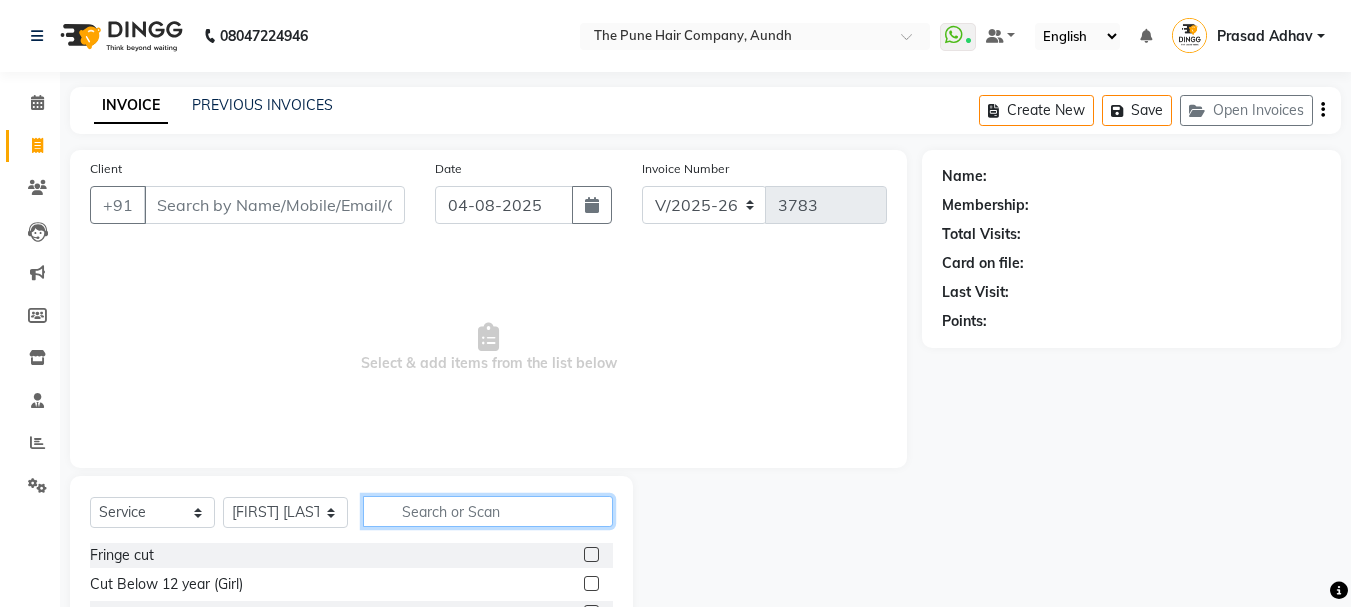 type on "g" 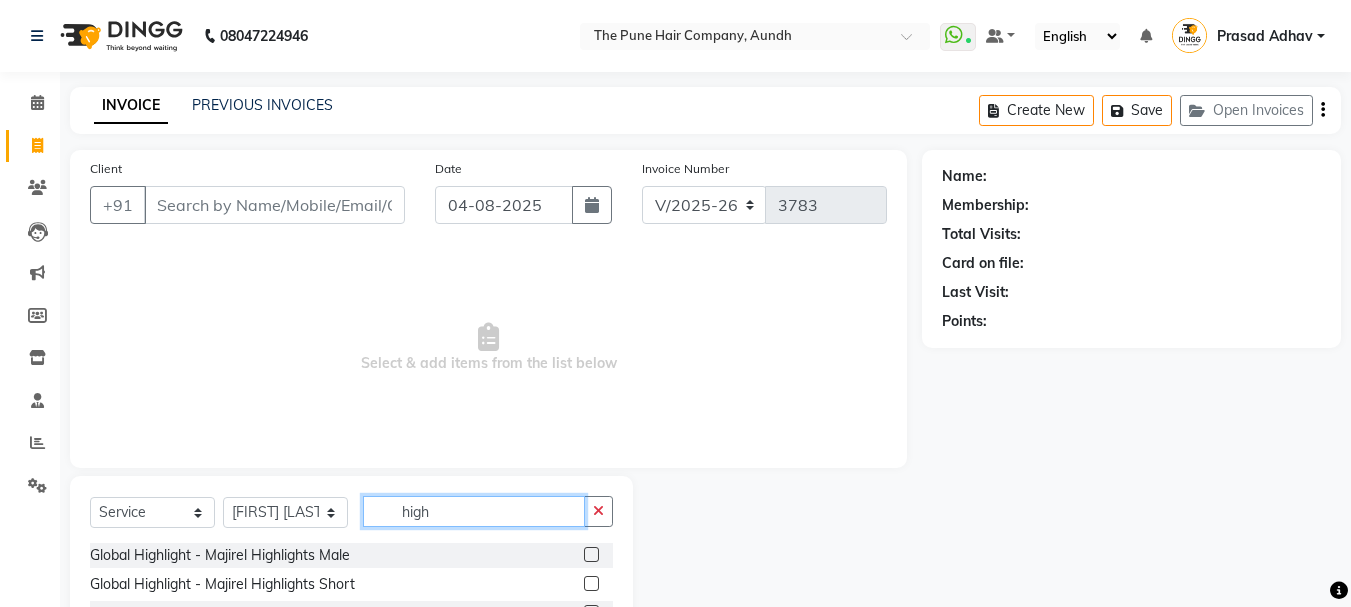 type on "high" 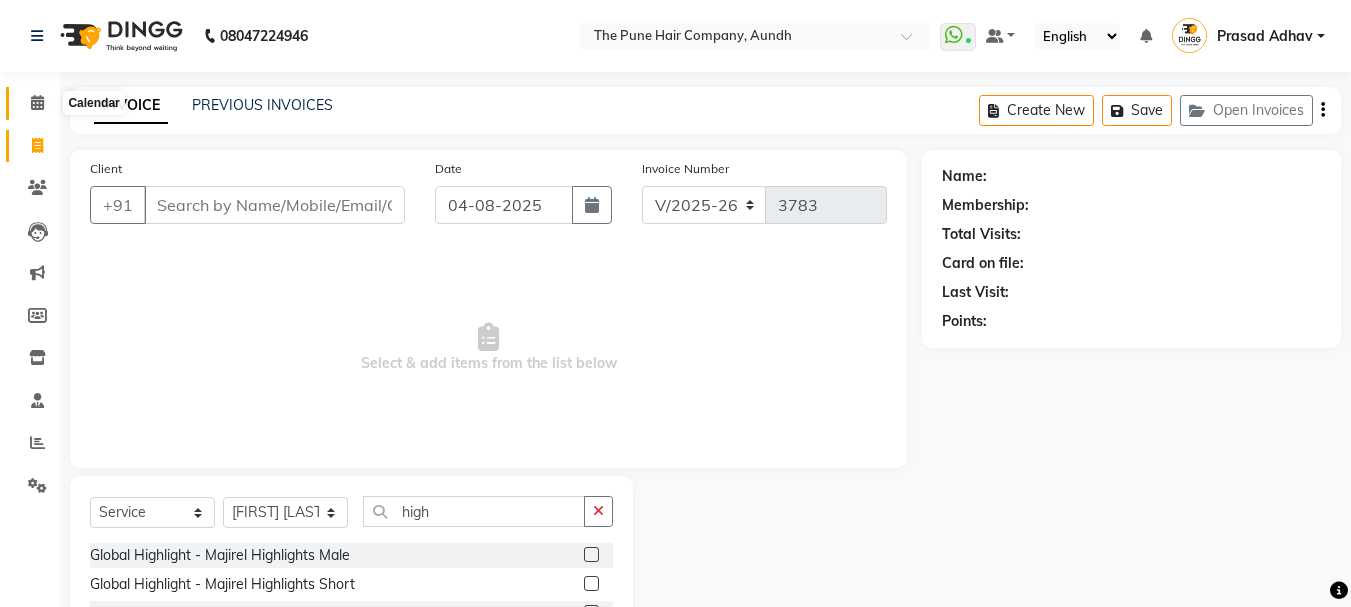 click 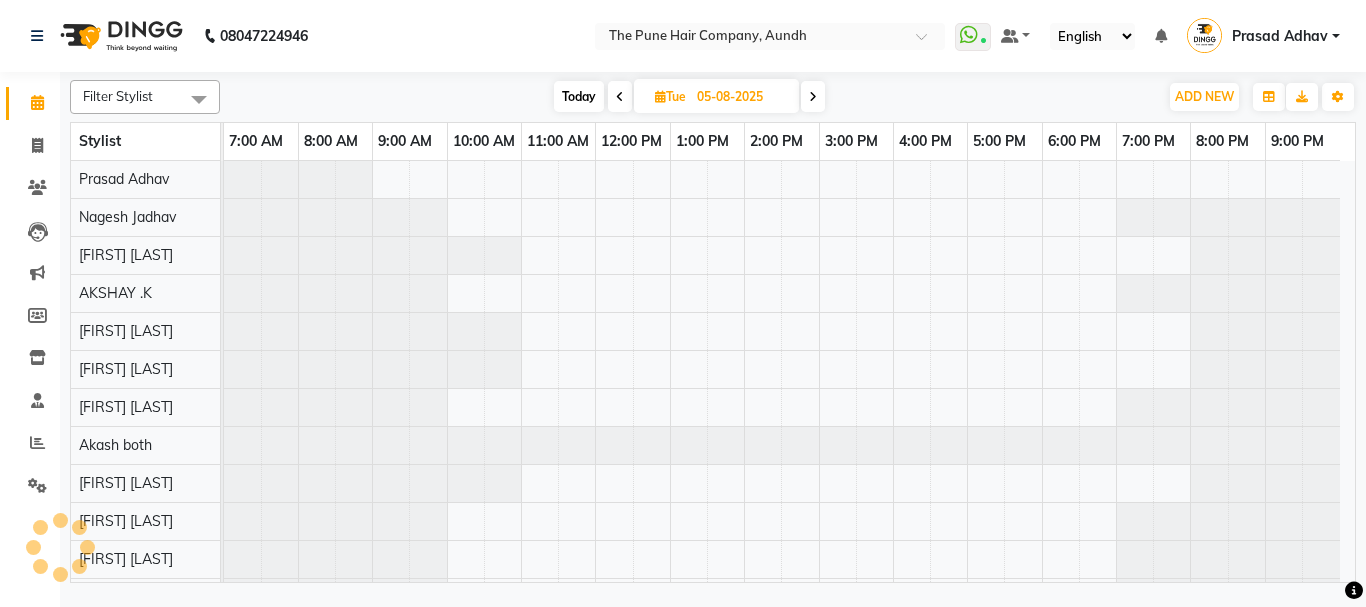 click at bounding box center (813, 97) 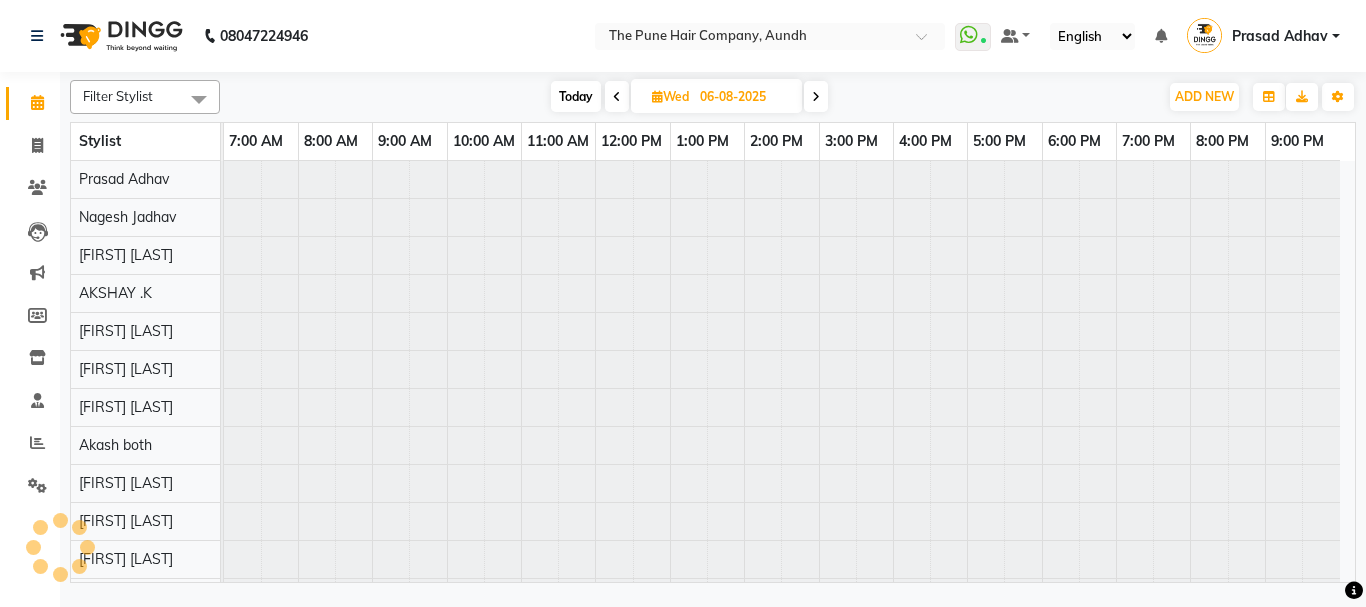 click at bounding box center [816, 96] 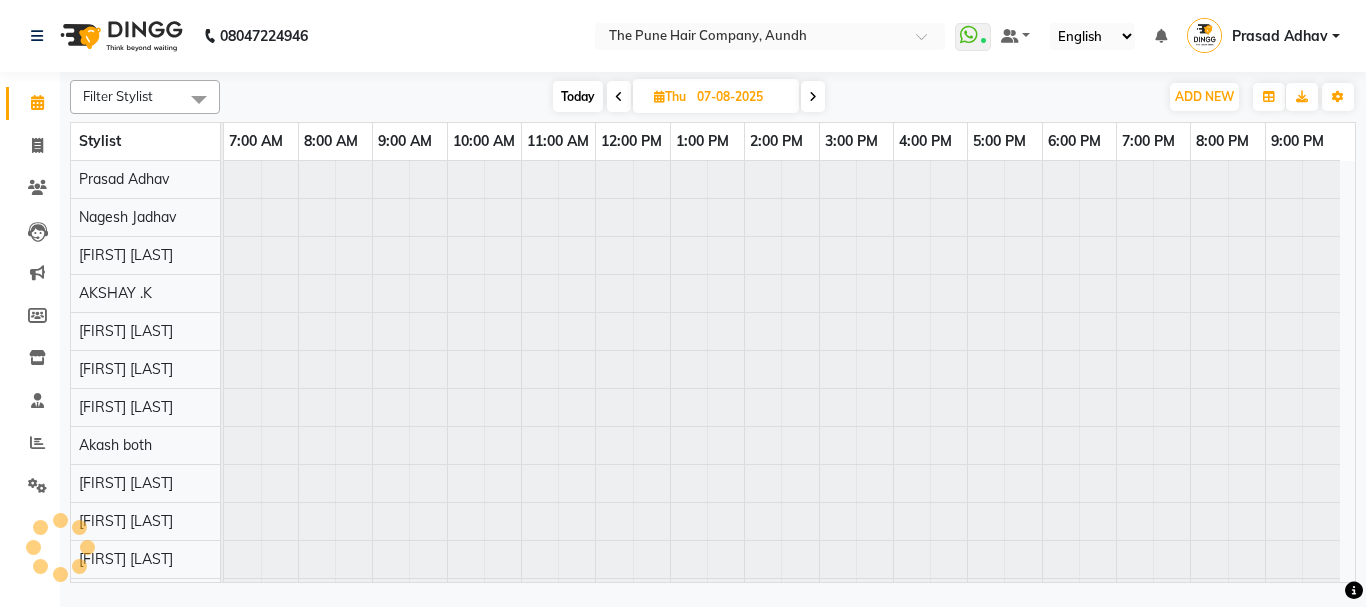 click at bounding box center (813, 96) 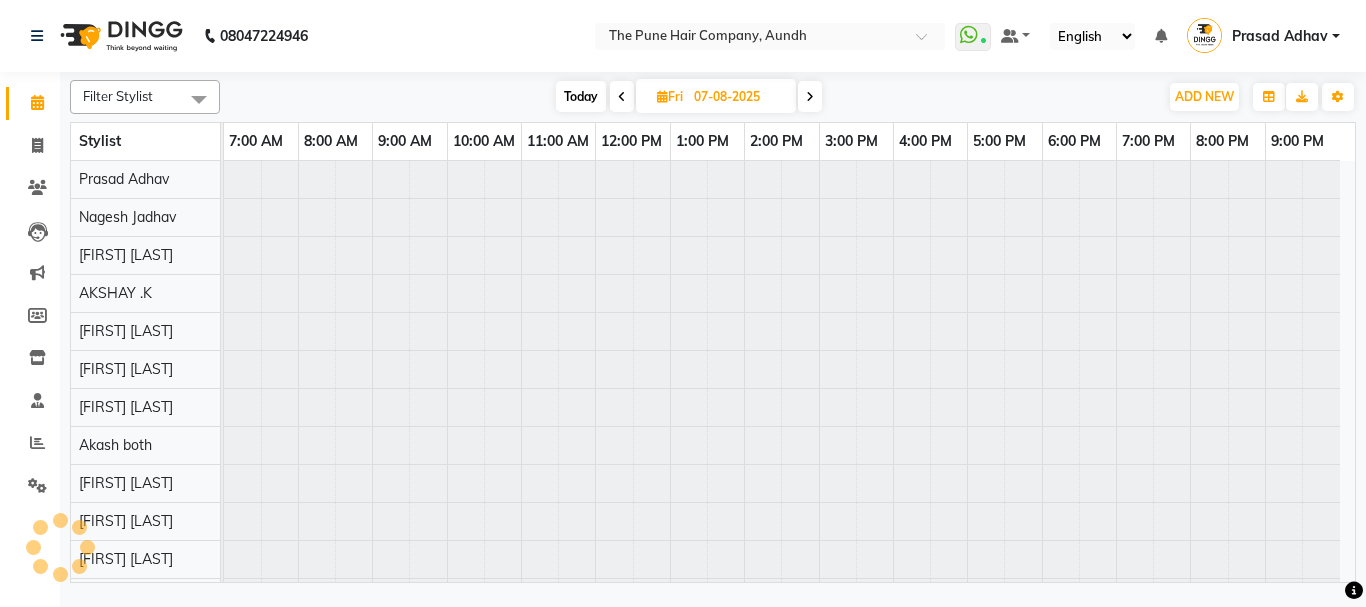 type on "08-08-2025" 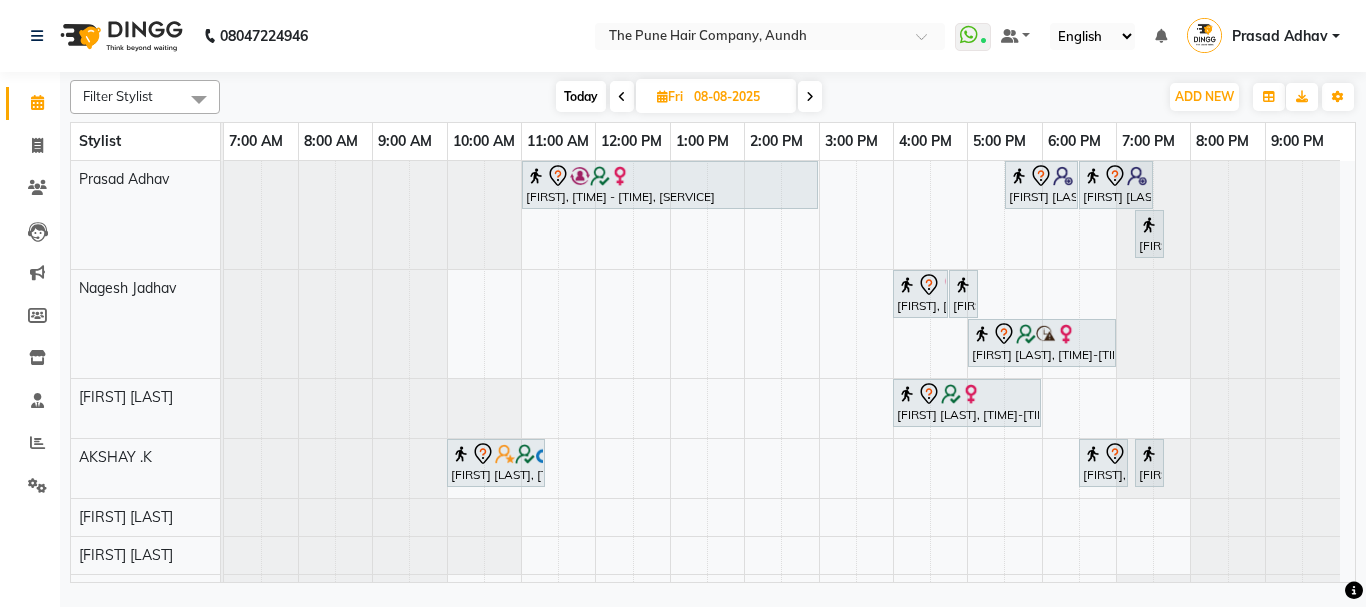 scroll, scrollTop: 100, scrollLeft: 0, axis: vertical 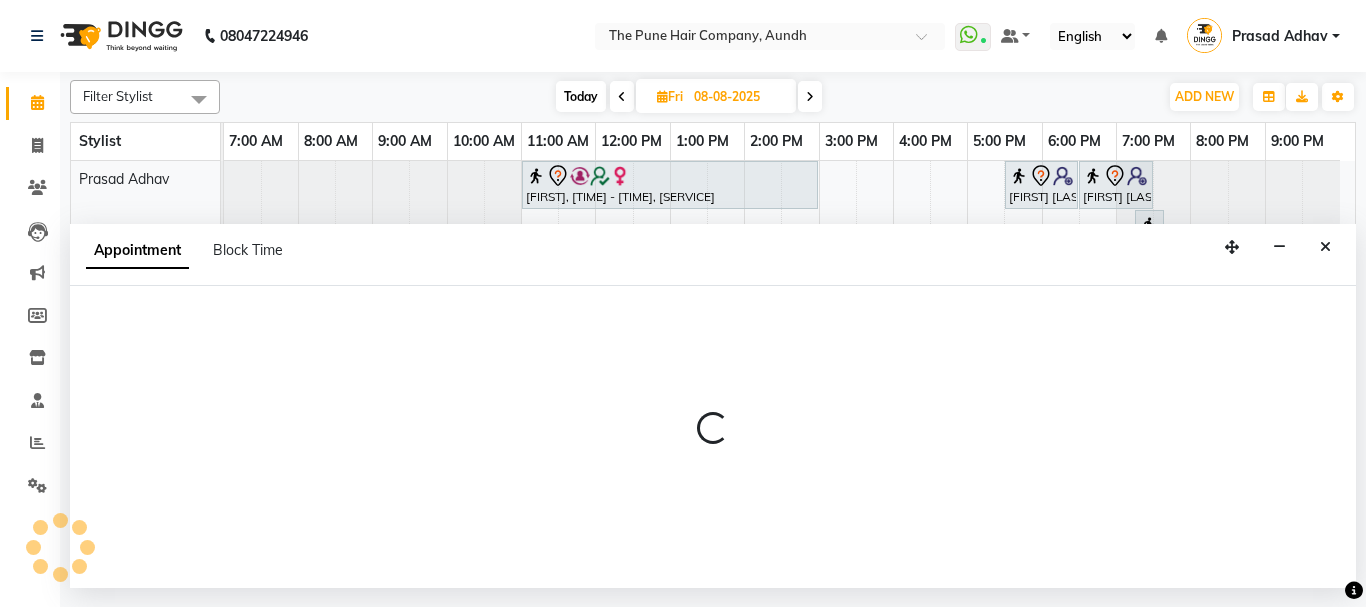 select on "3339" 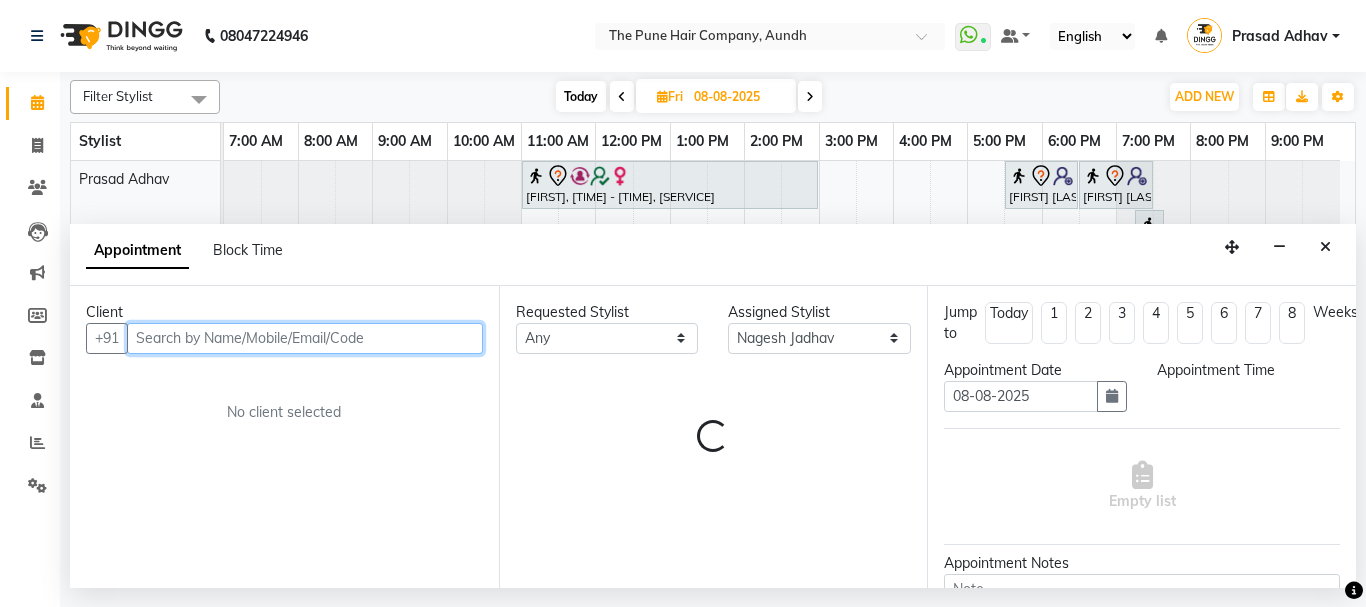 select on "660" 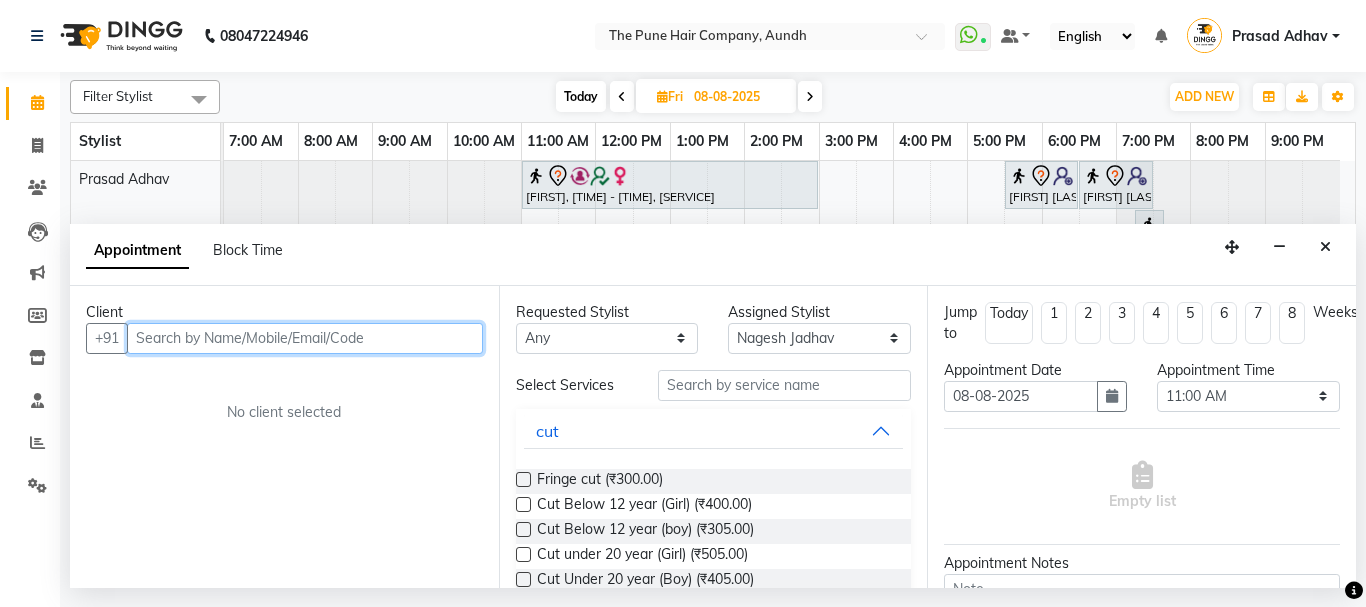 scroll, scrollTop: 100, scrollLeft: 0, axis: vertical 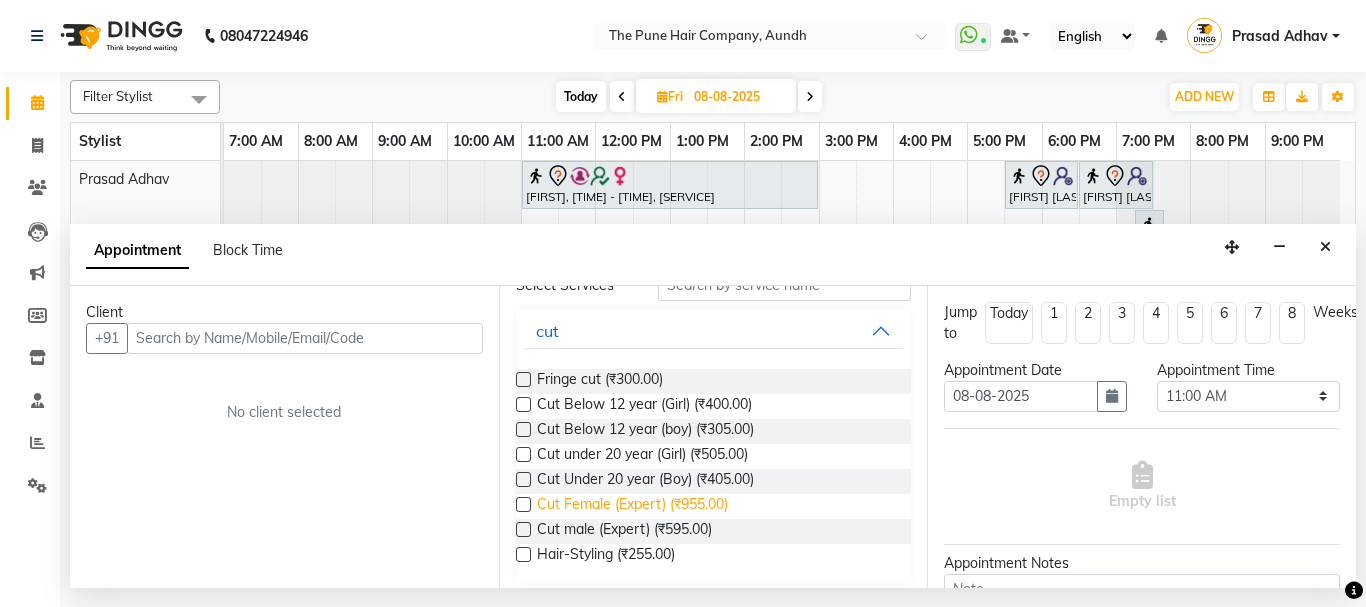 click on "Cut Female (Expert) (₹955.00)" at bounding box center [632, 506] 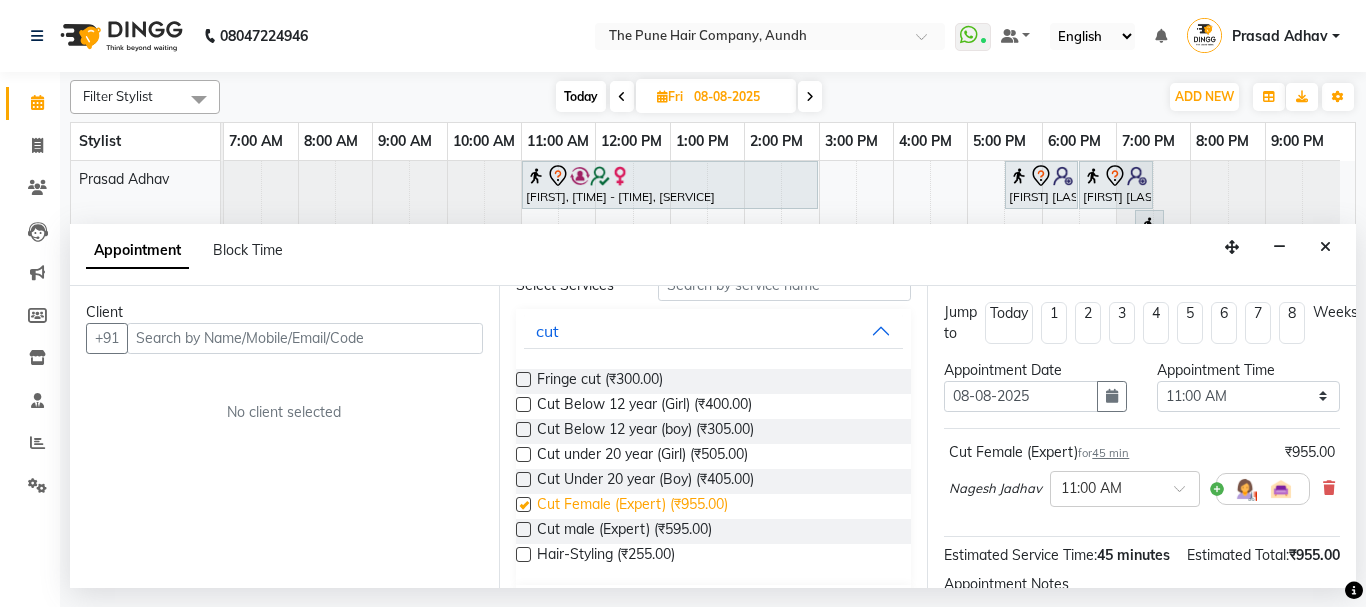 checkbox on "false" 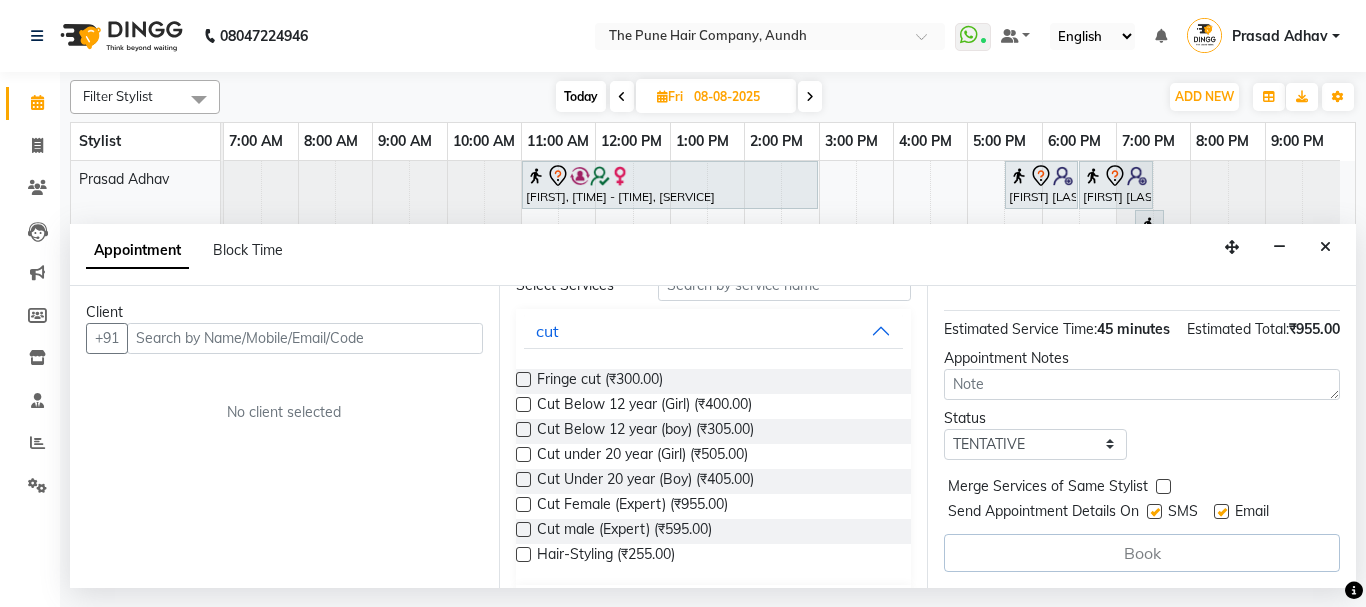 scroll, scrollTop: 265, scrollLeft: 0, axis: vertical 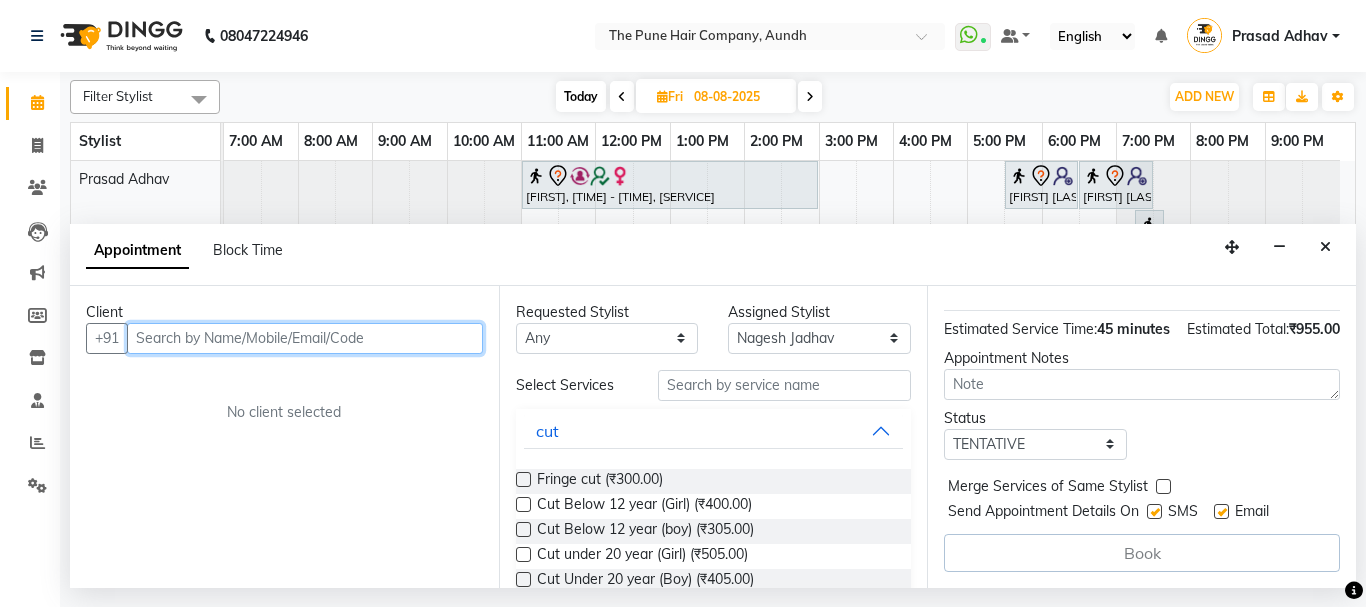 click at bounding box center [305, 338] 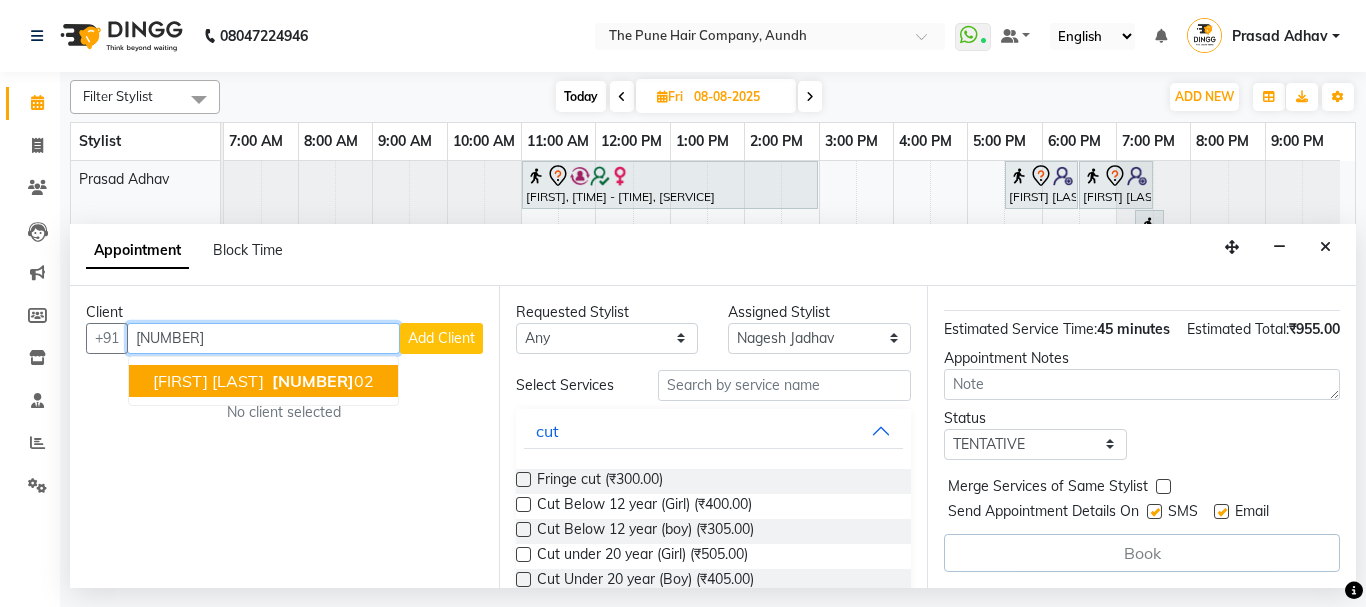 click on "[NUMBER]" at bounding box center (313, 381) 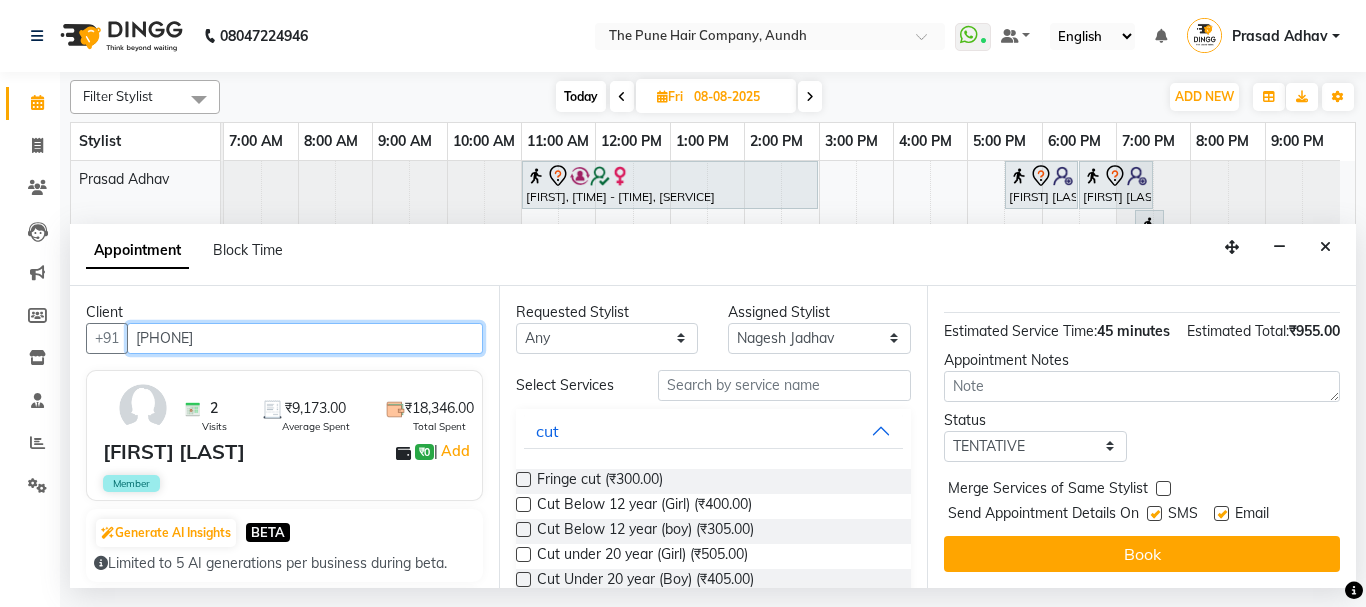 scroll, scrollTop: 263, scrollLeft: 0, axis: vertical 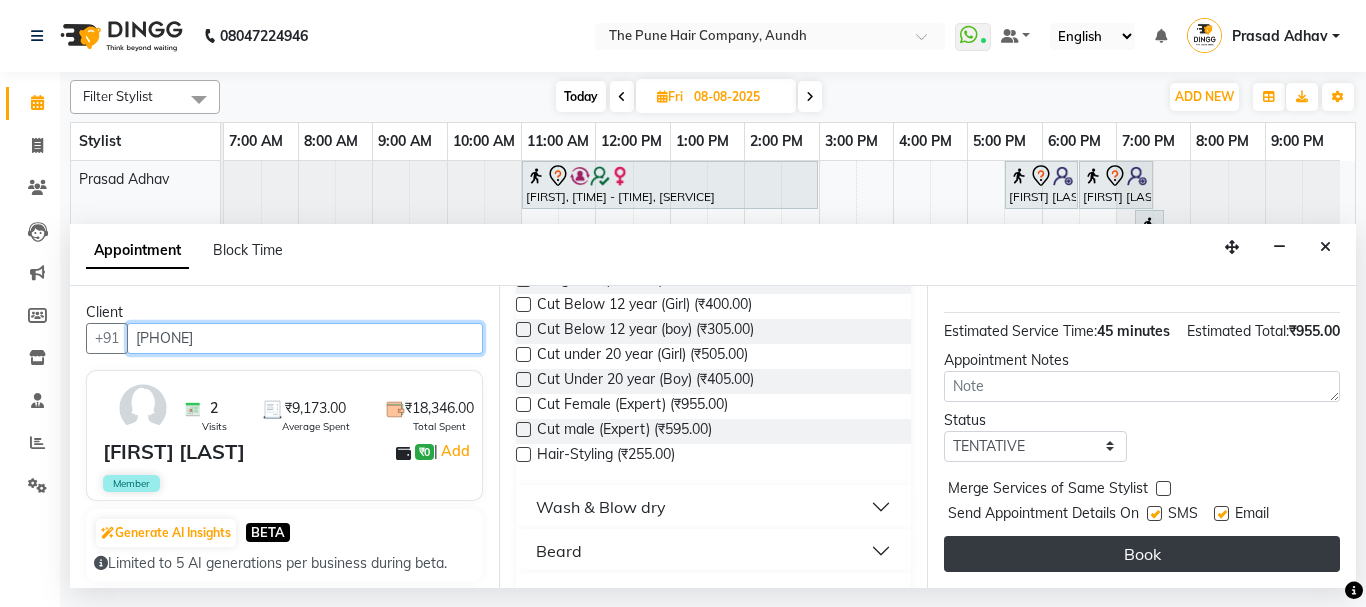 type on "[PHONE]" 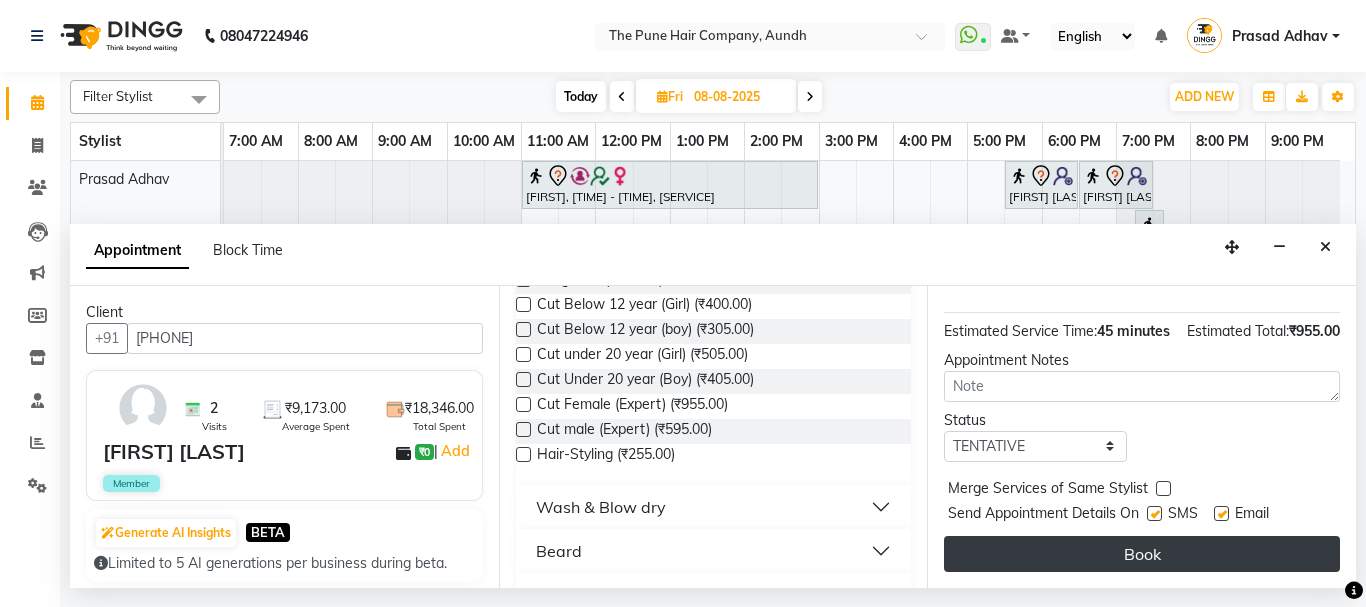click on "Book" at bounding box center [1142, 554] 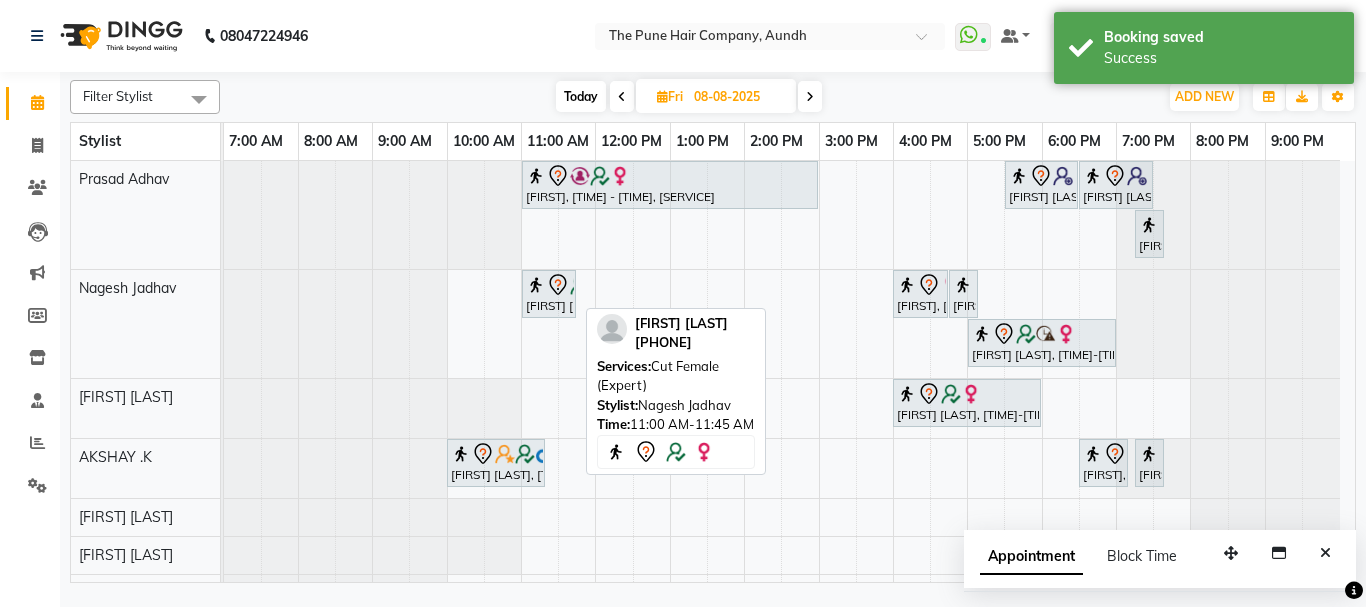 click on "[FIRST] [LAST], [TIME] - [TIME], [SERVICE] - [SERVICE]" at bounding box center [549, 294] 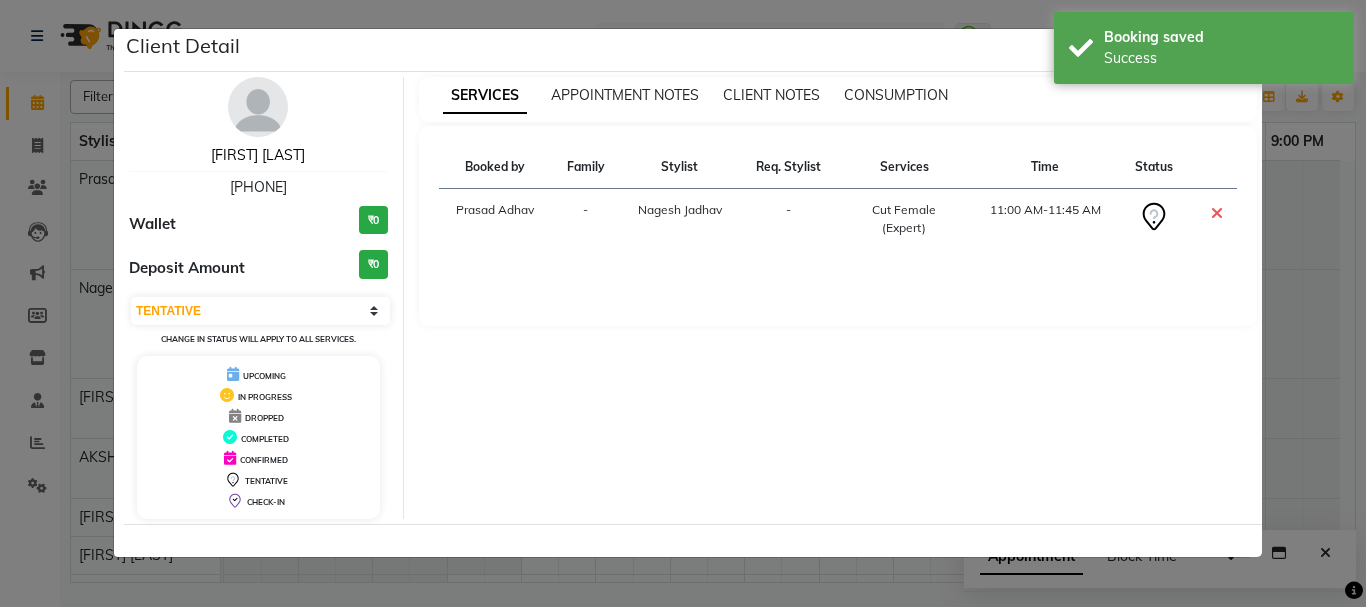 click on "[FIRST] [LAST]" at bounding box center (258, 155) 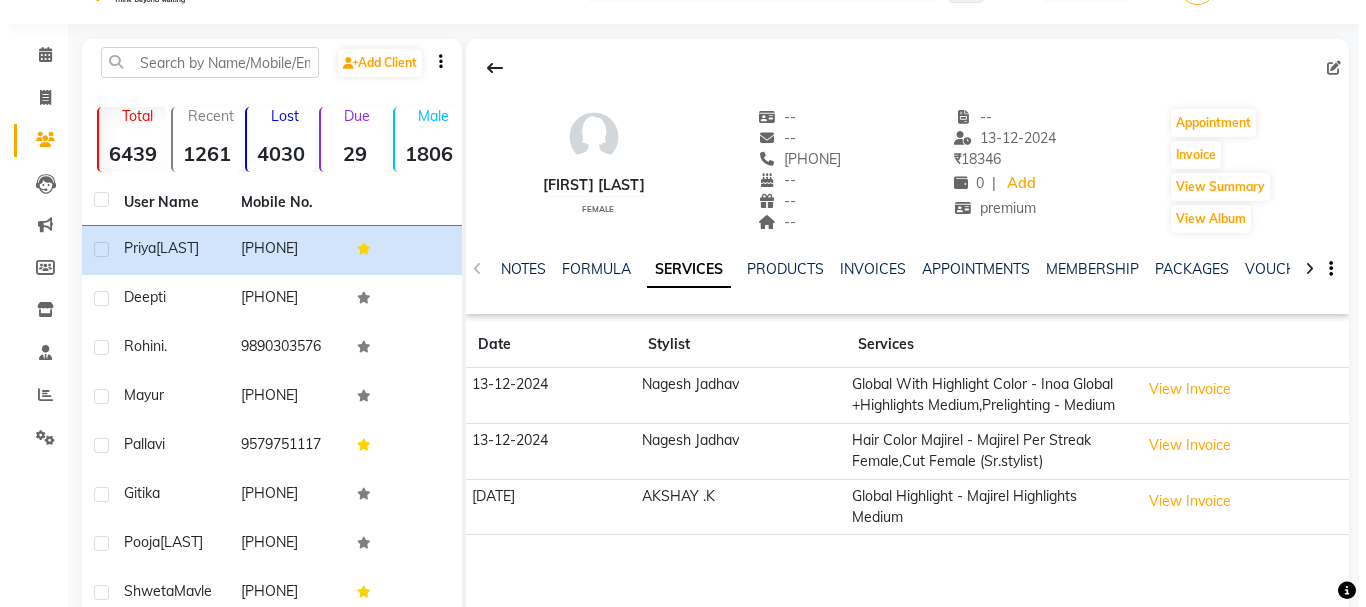 scroll, scrollTop: 0, scrollLeft: 0, axis: both 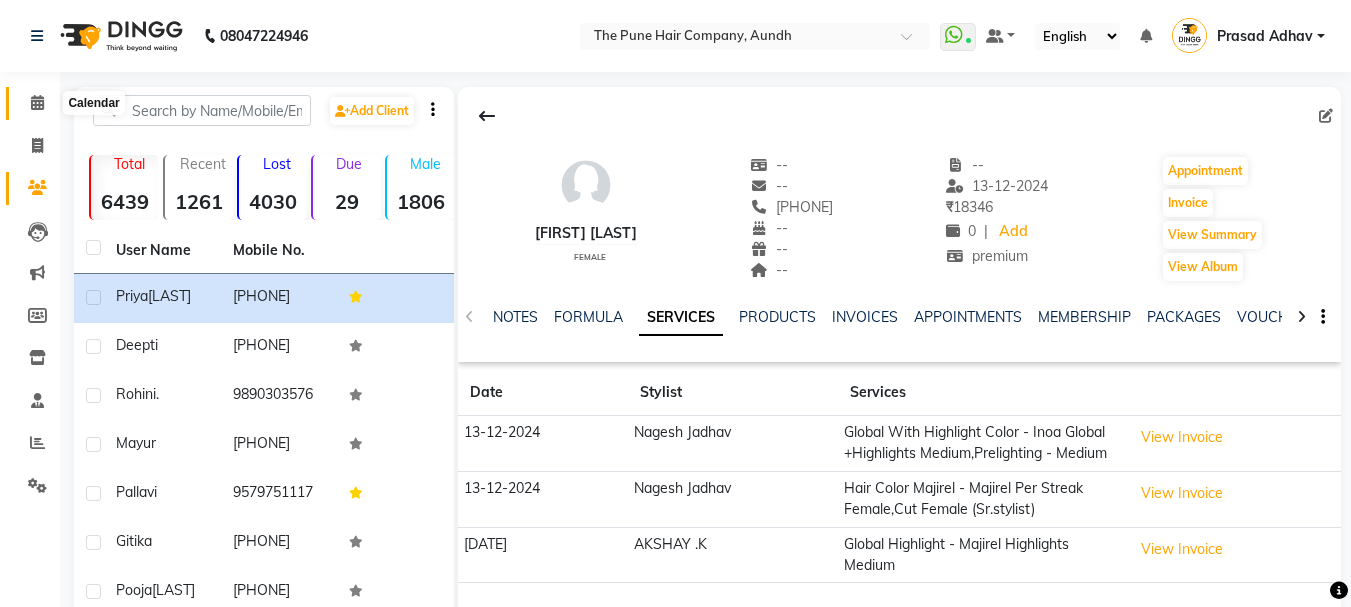 click 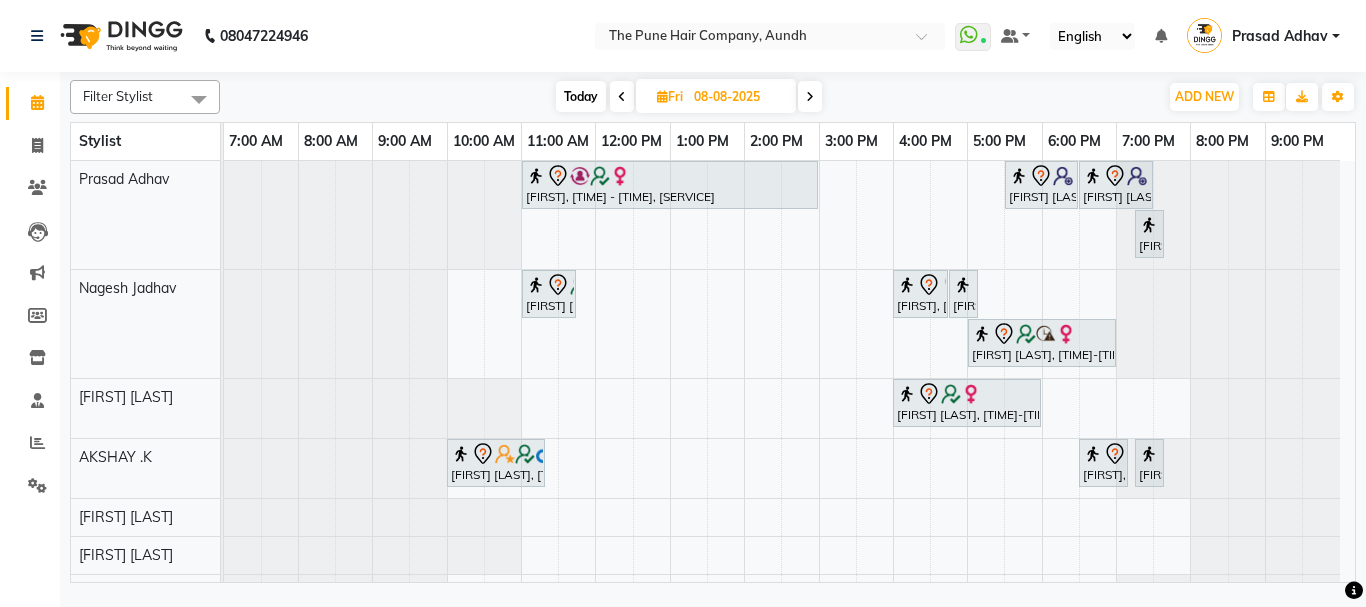 click on "Today" at bounding box center [581, 96] 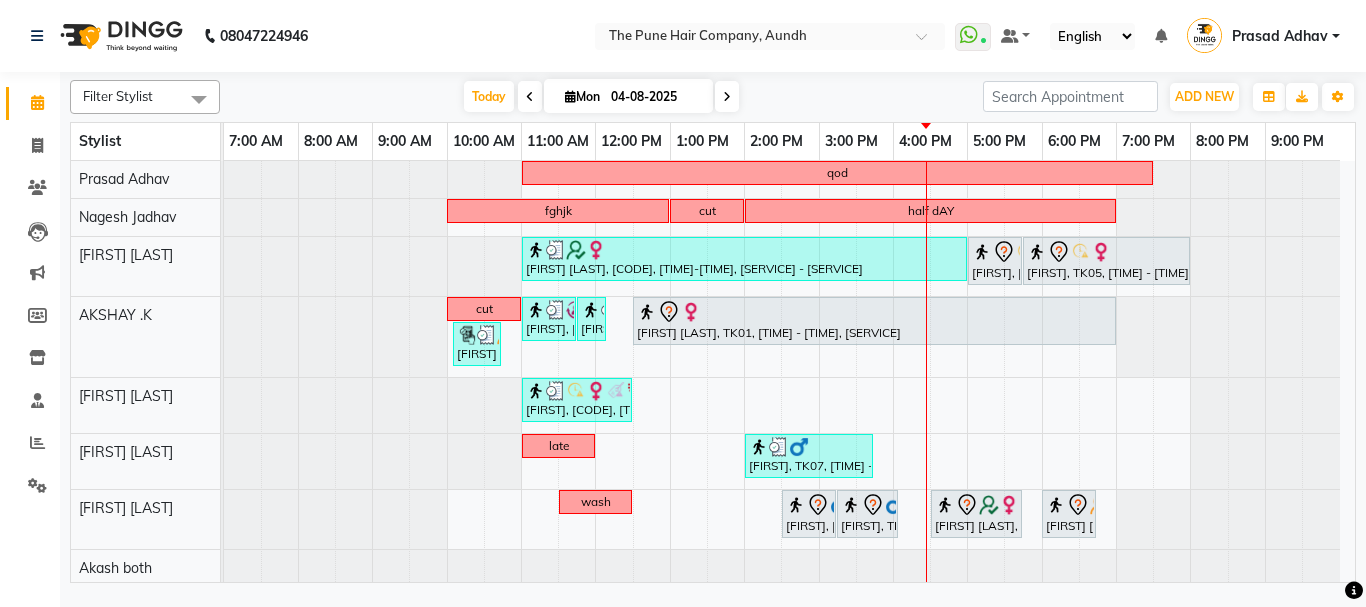 scroll, scrollTop: 100, scrollLeft: 0, axis: vertical 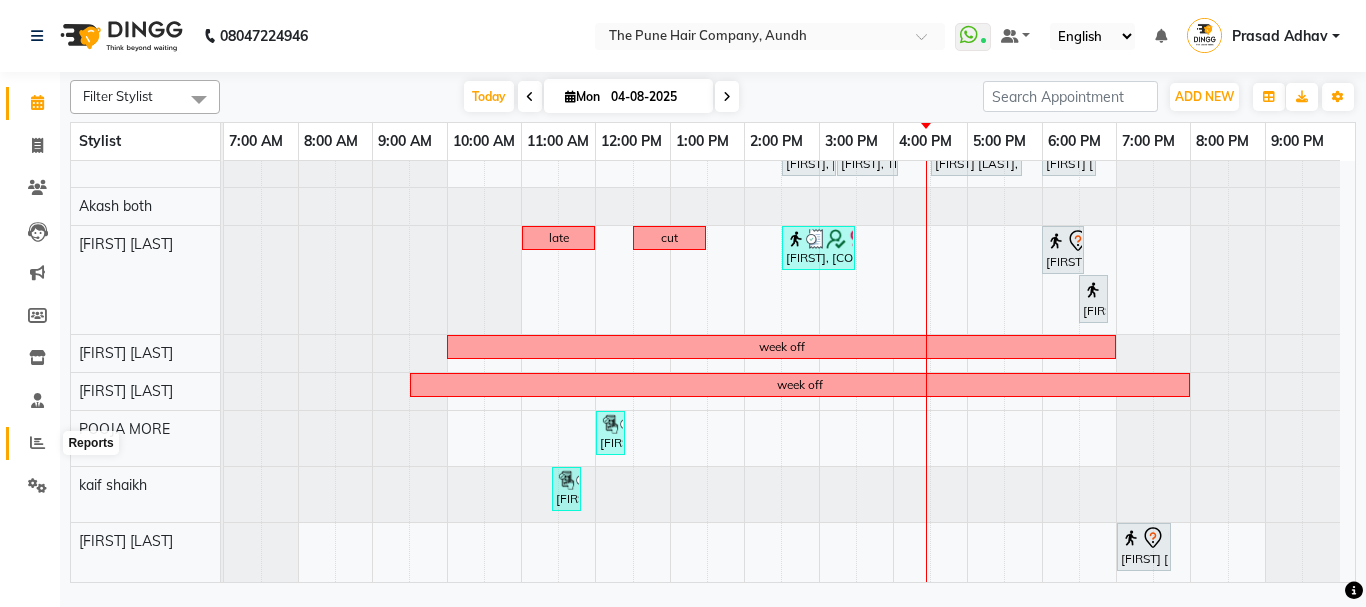 click 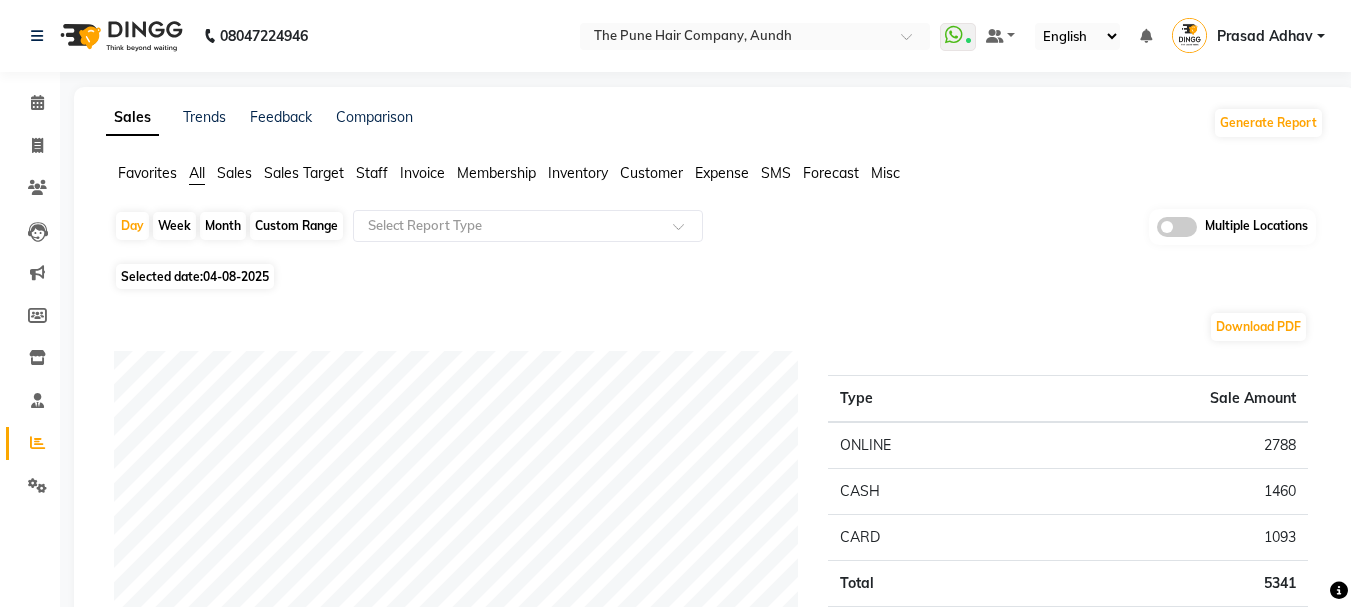click on "Month" 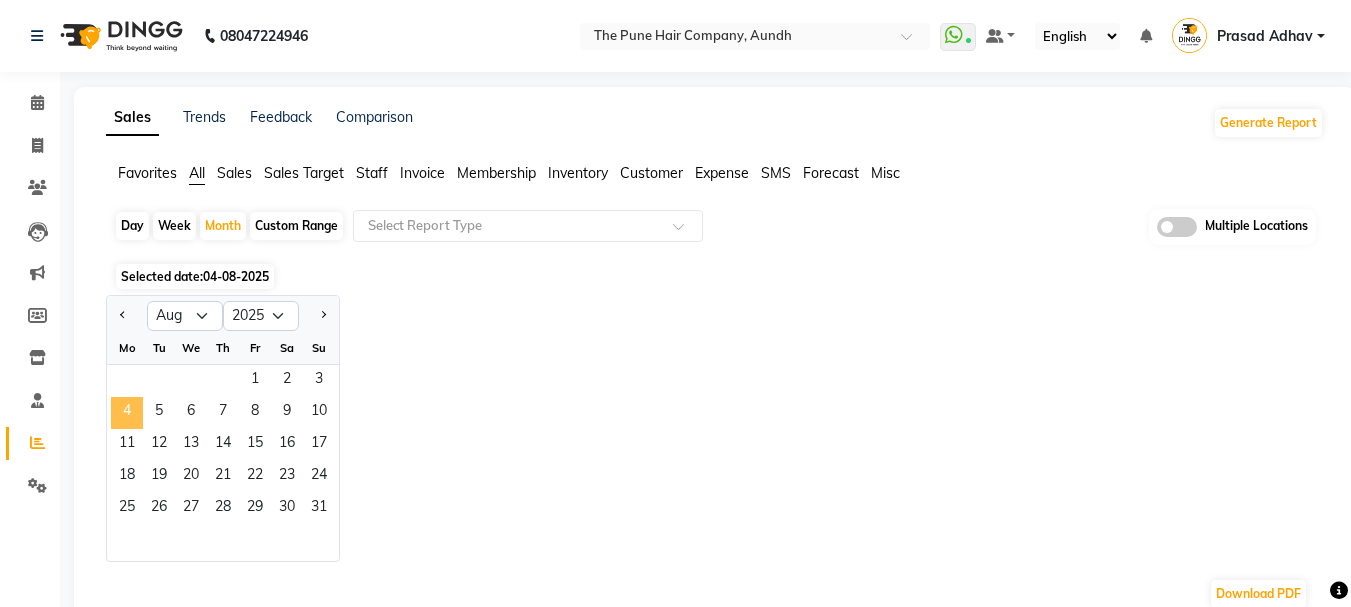 click on "4" 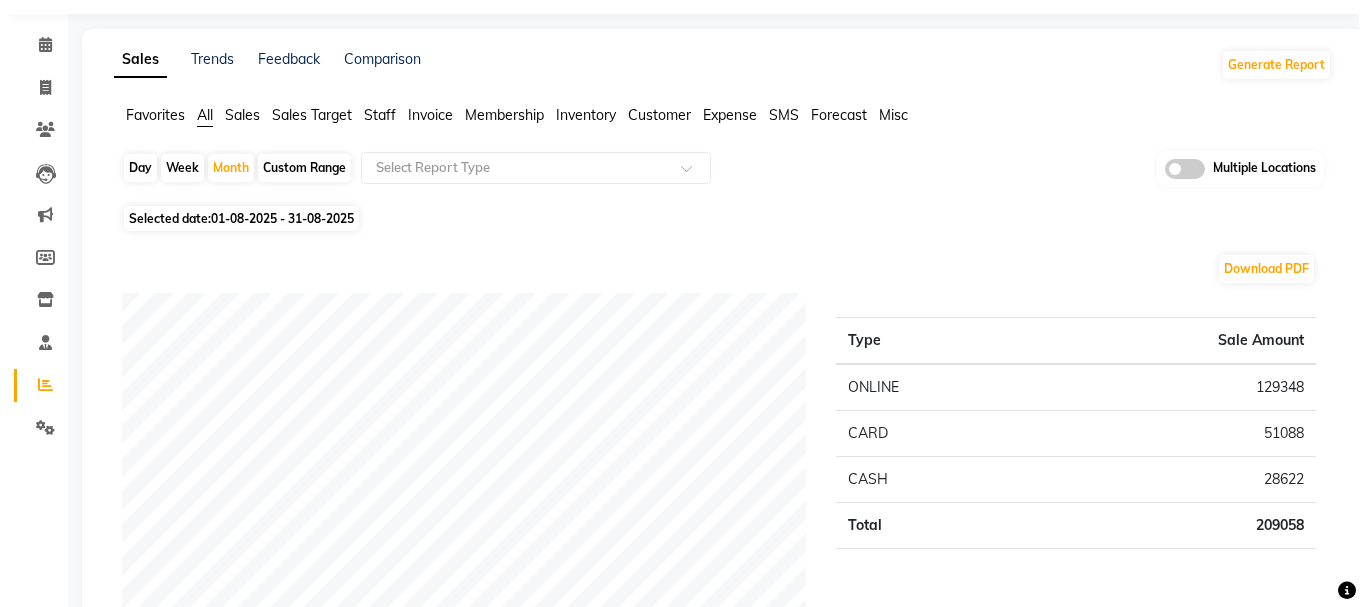 scroll, scrollTop: 0, scrollLeft: 0, axis: both 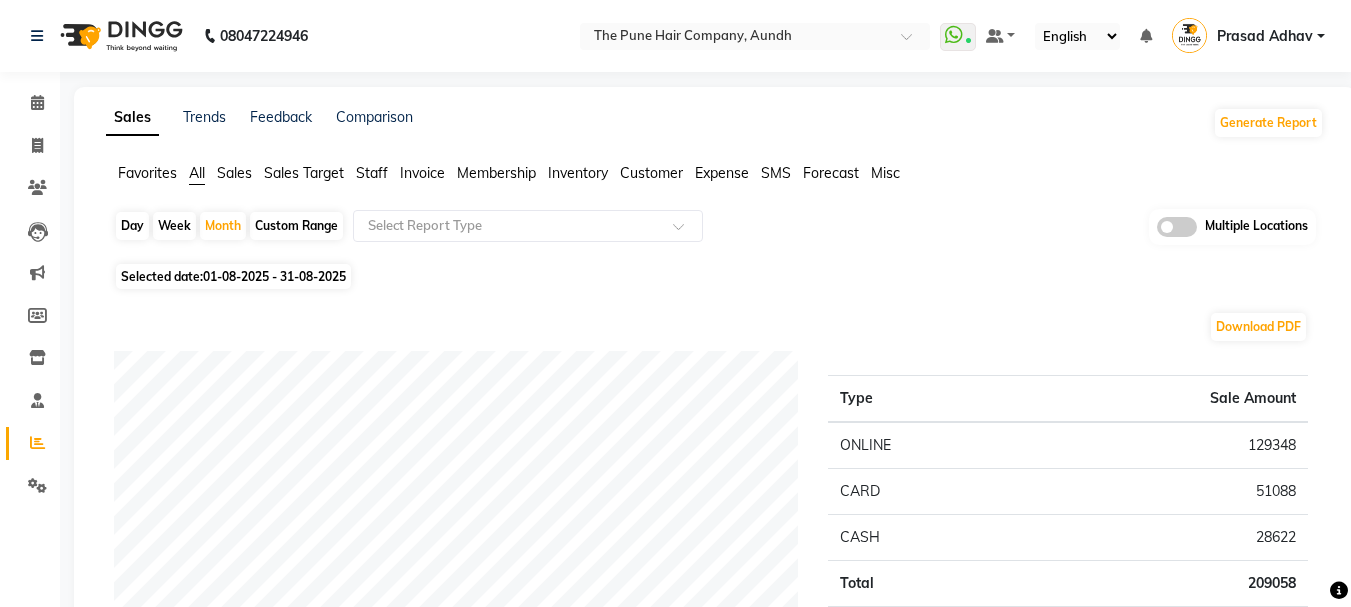 click on "Staff" 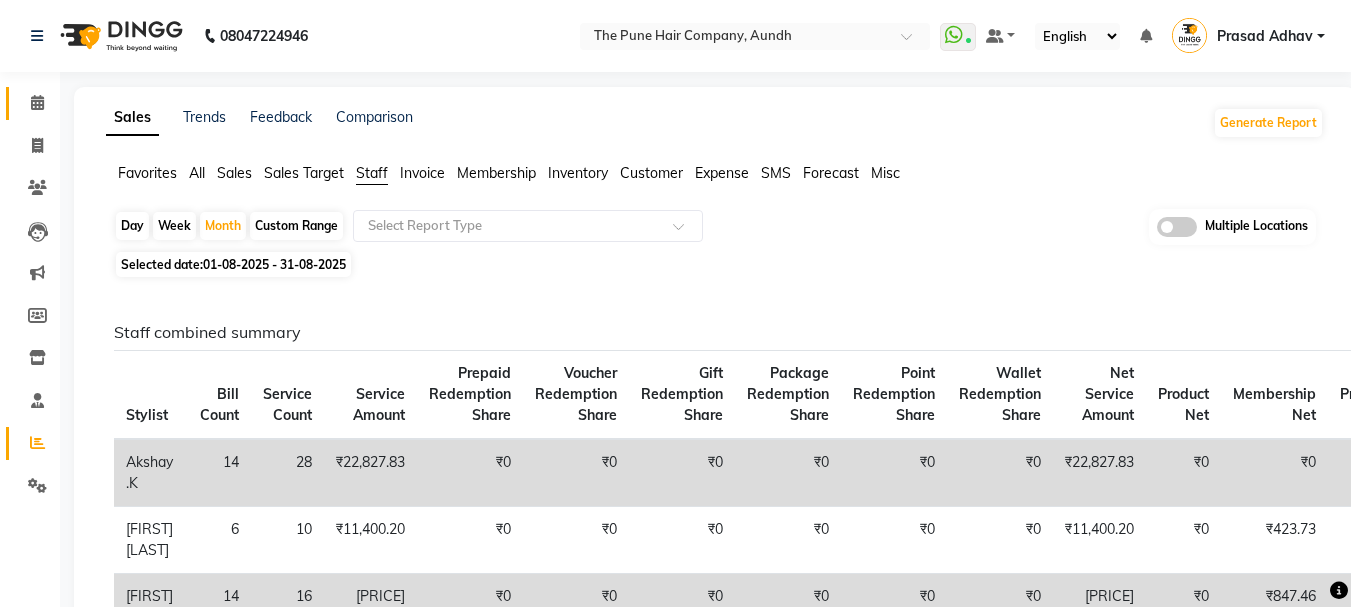 click 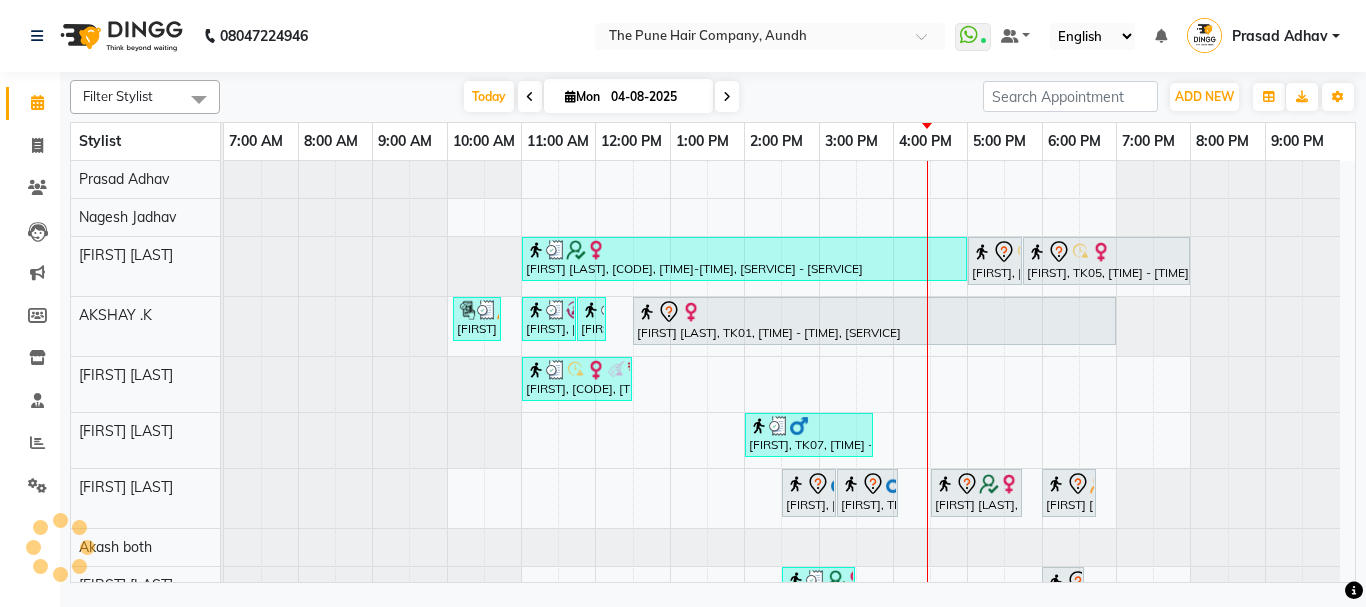 scroll, scrollTop: 0, scrollLeft: 0, axis: both 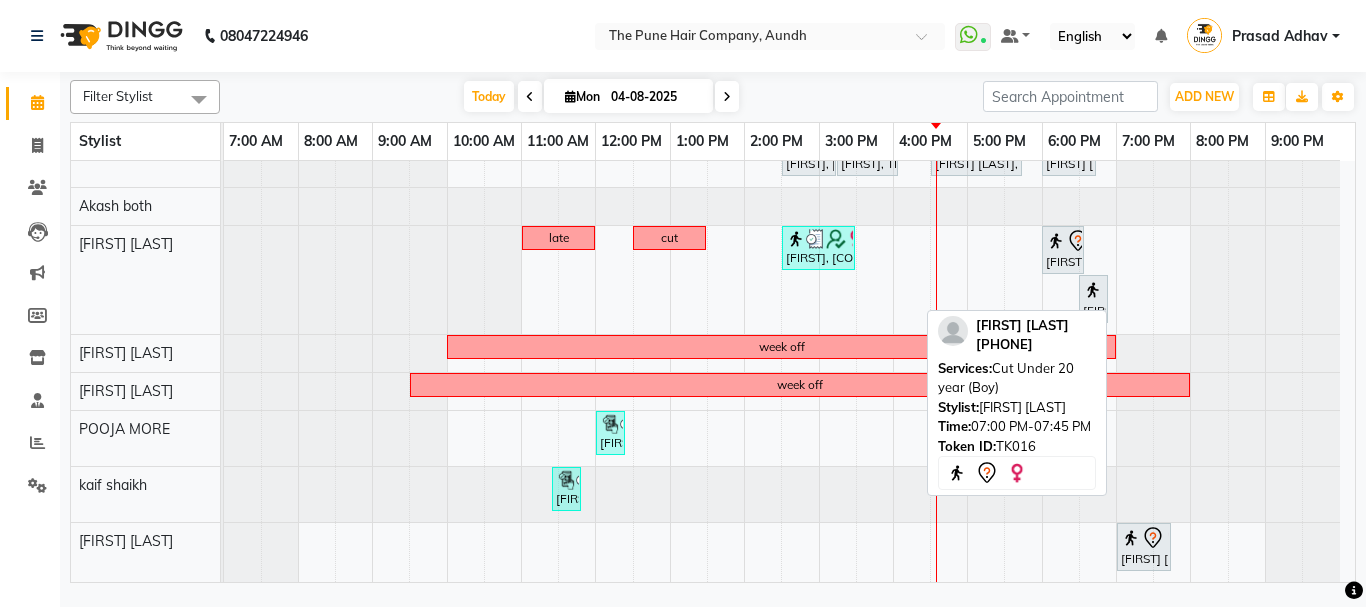 click on "[FIRST] [LAST], [CODE], [TIME]-[TIME], [SERVICE]" at bounding box center [1144, 547] 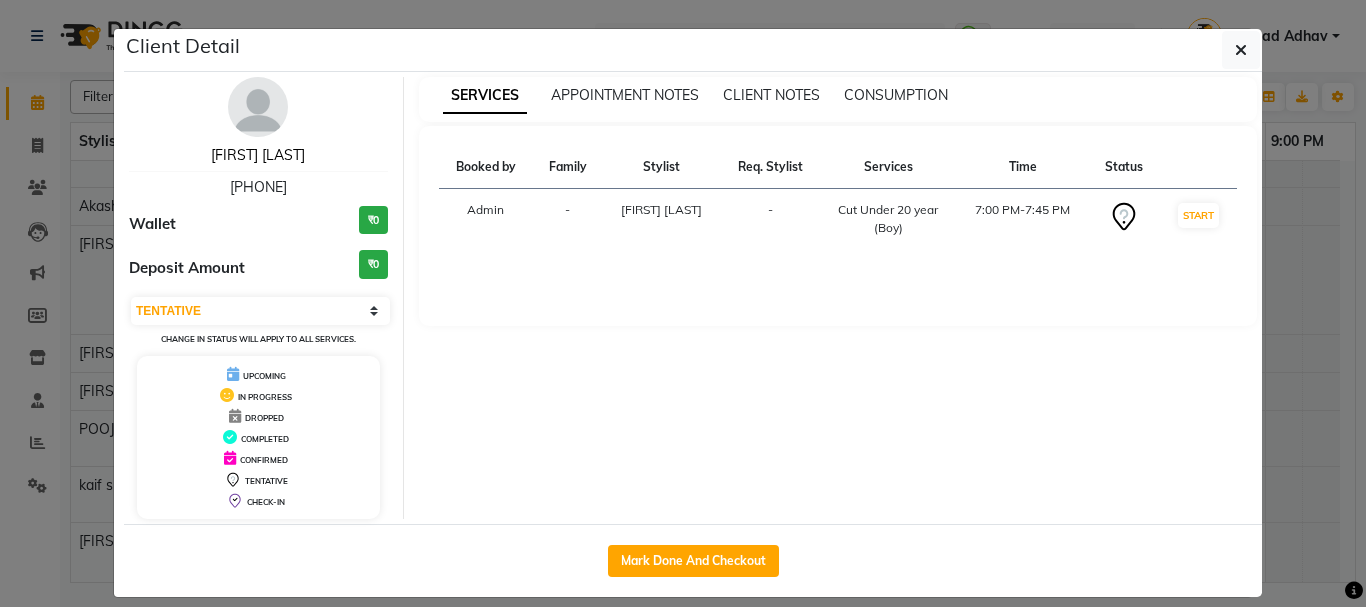 click on "[FIRST] [LAST]" at bounding box center [258, 155] 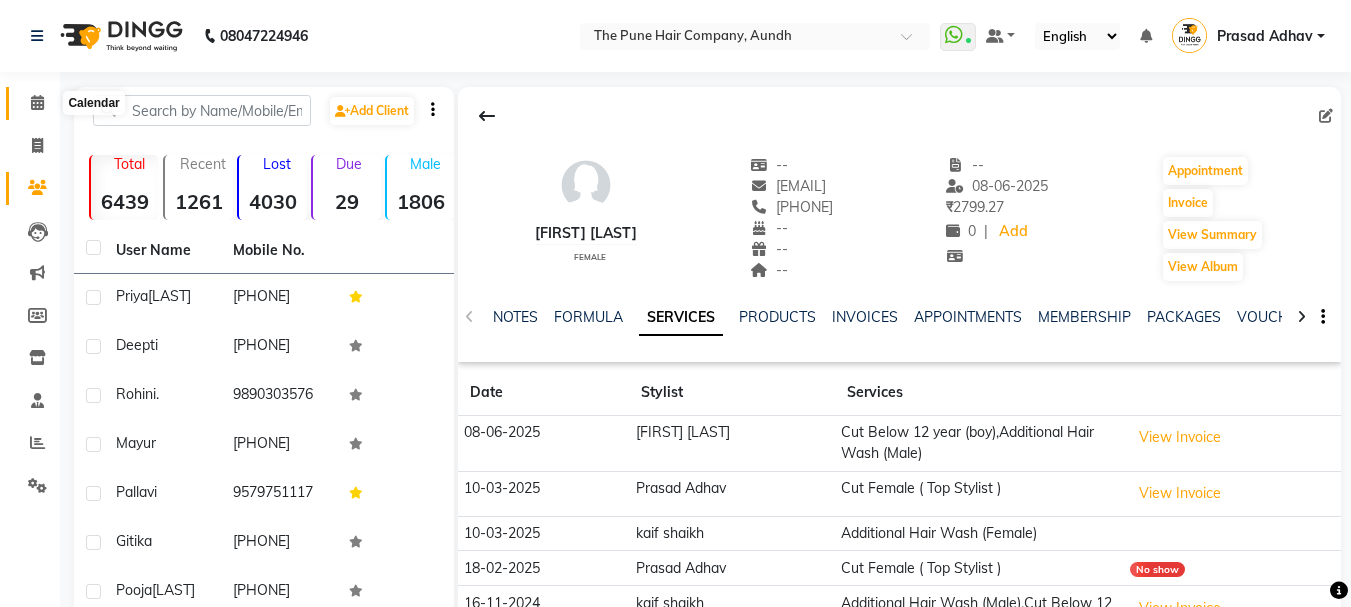 click 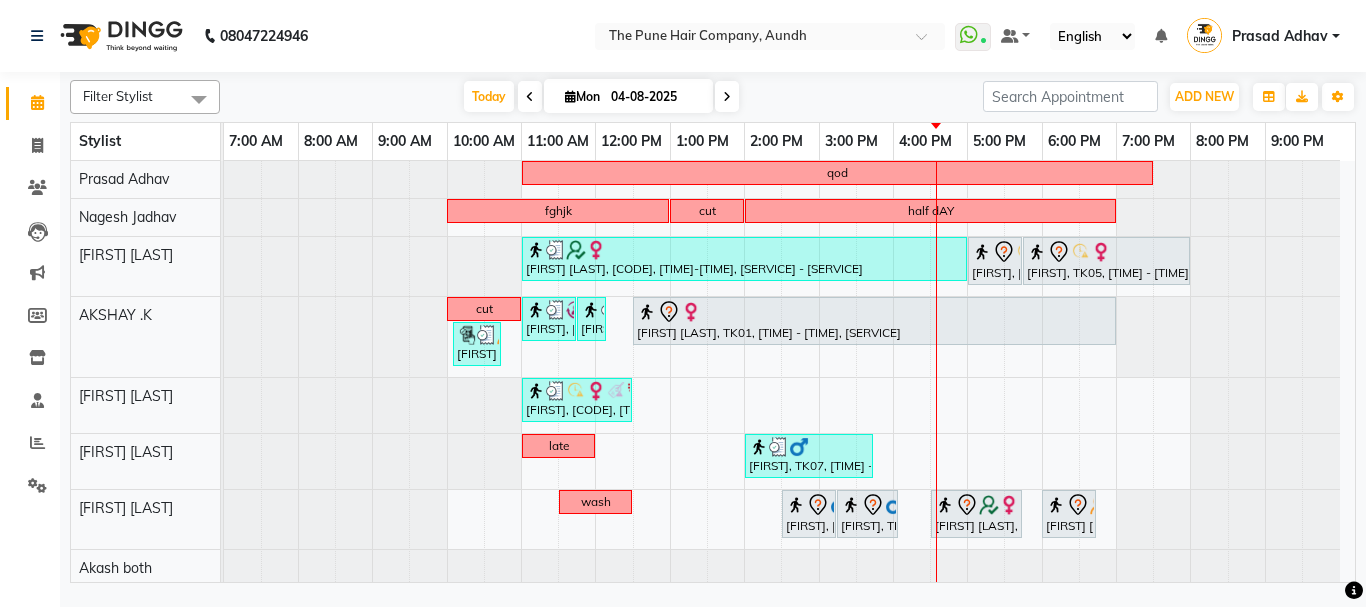 scroll, scrollTop: 362, scrollLeft: 0, axis: vertical 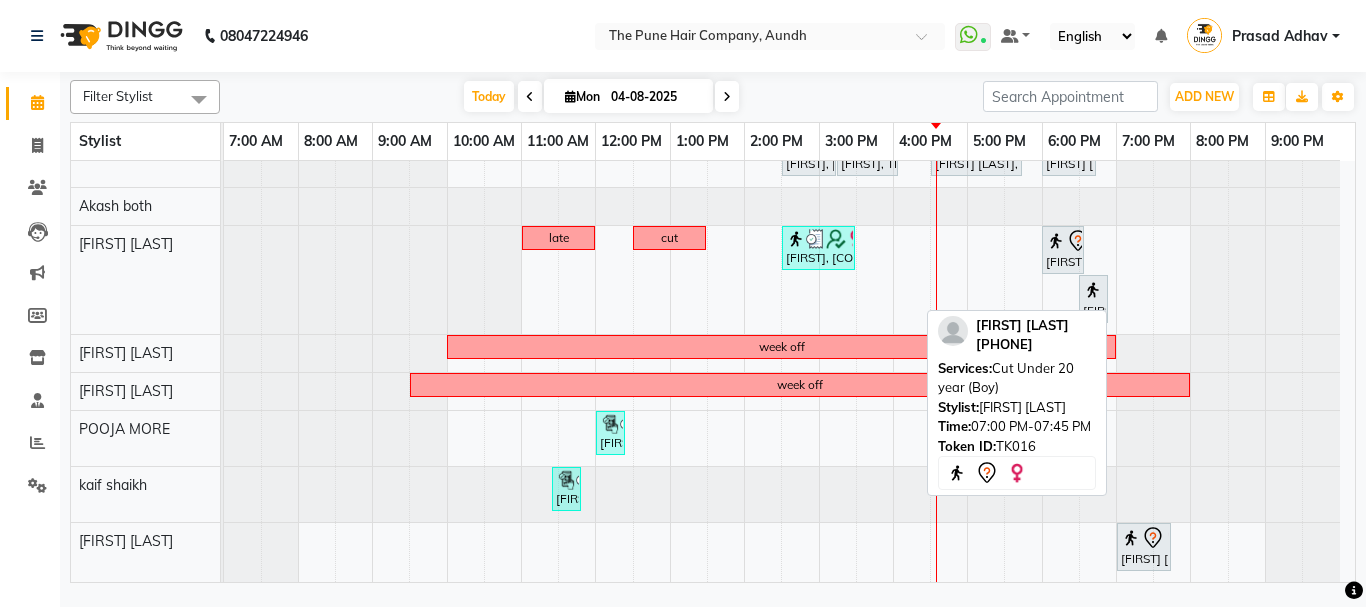 click on "[FIRST] [LAST], [CODE], [TIME]-[TIME], [SERVICE]" at bounding box center [1144, 547] 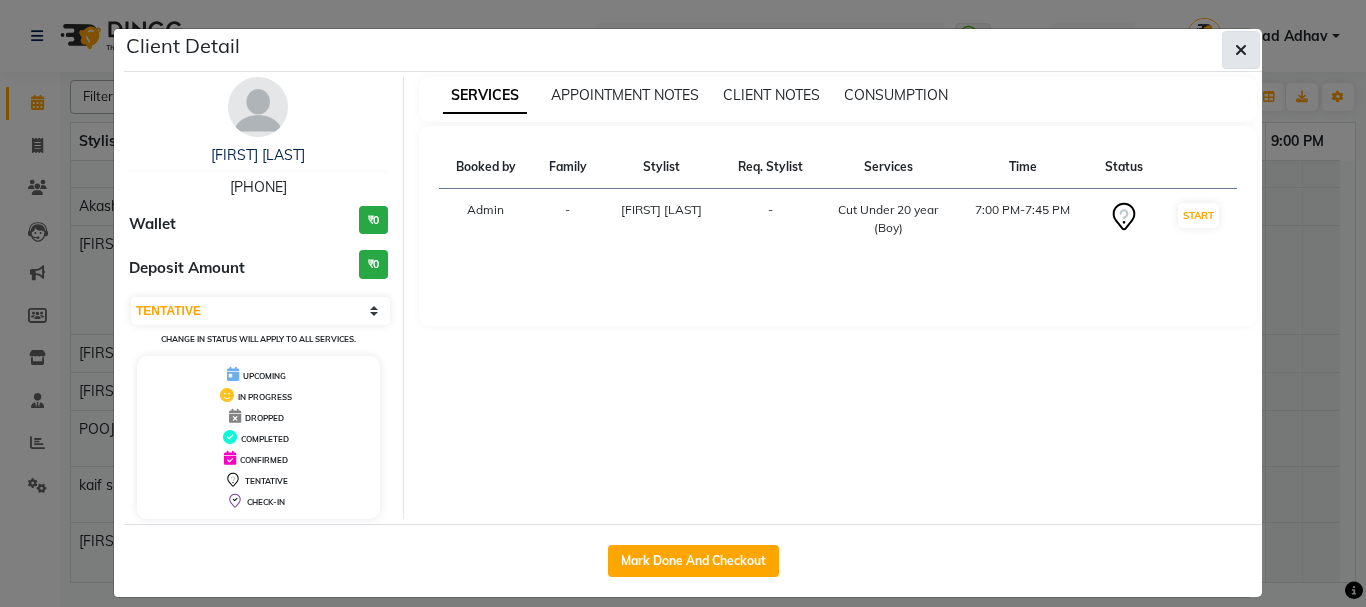 click 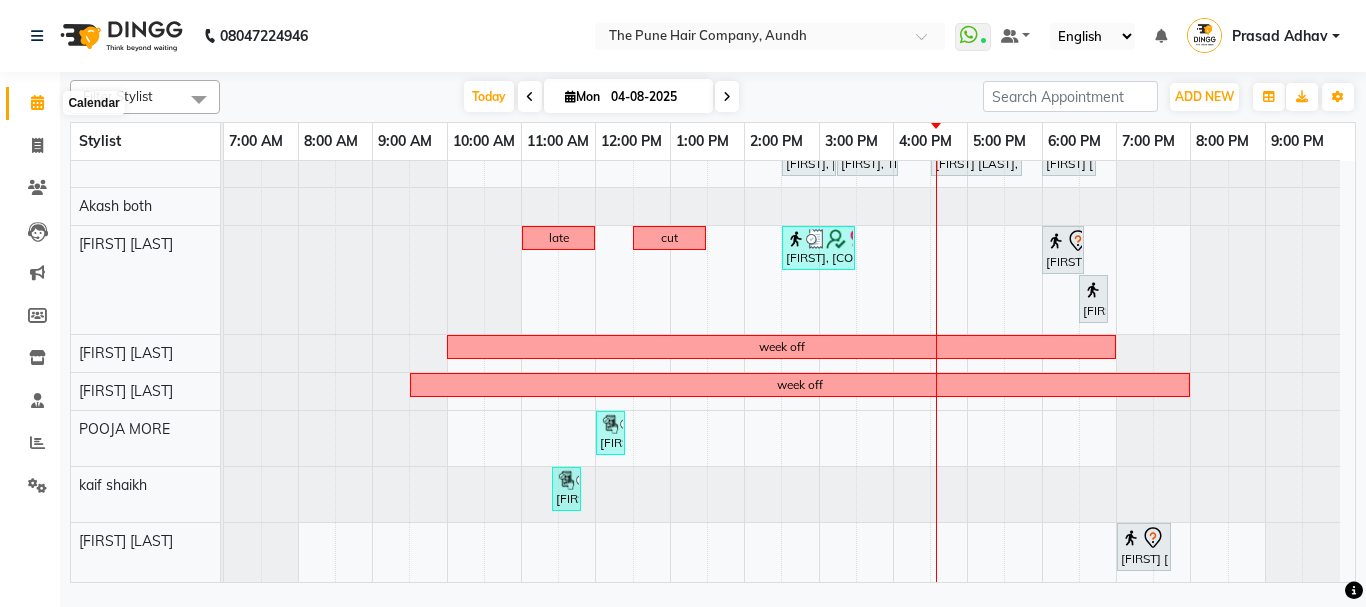 click 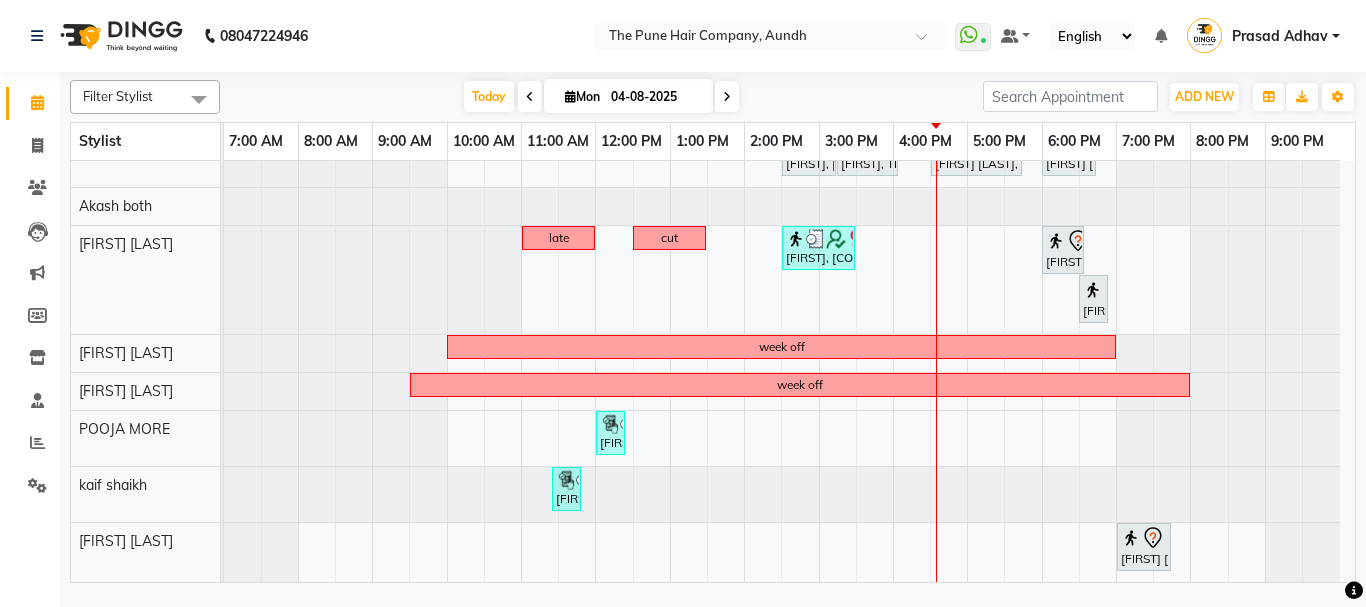 scroll, scrollTop: 0, scrollLeft: 0, axis: both 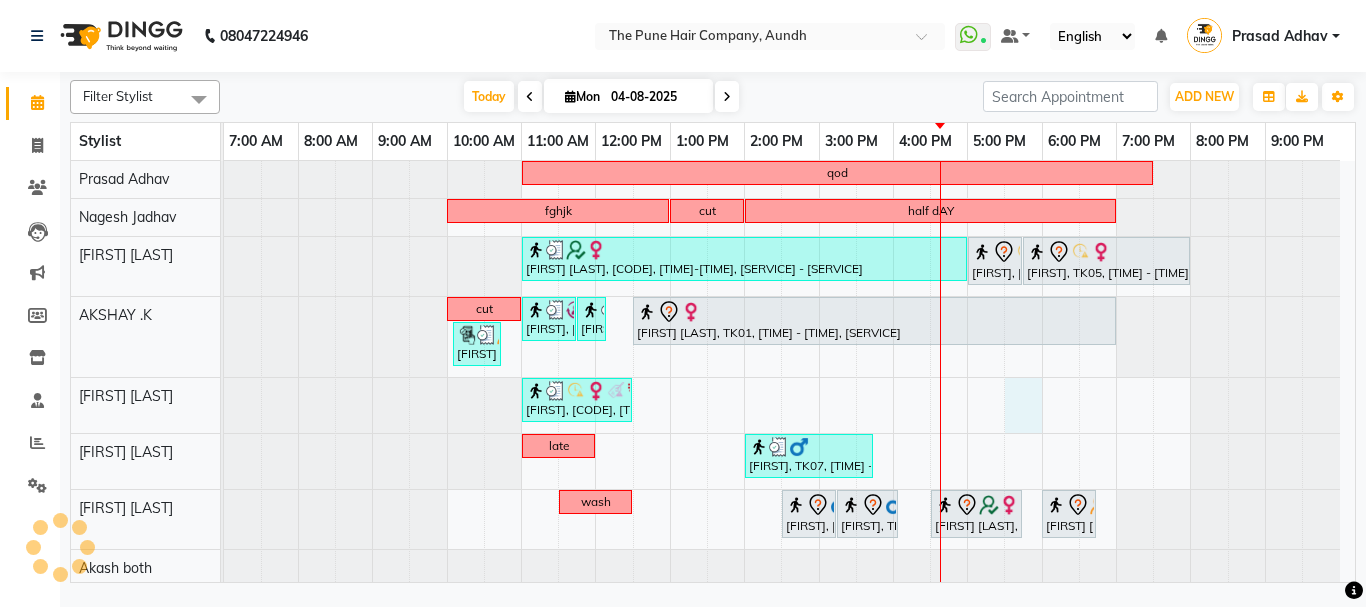 click on "qod   fghjk   cut   half dAY      [FIRST] [LAST], TK03, [TIME] - [TIME], [SERVICE]             [FIRST], TK05, [TIME] - [TIME], [SERVICE]             [FIRST], TK05, [TIME] - [TIME],  [SERVICE]  cut      [FIRST], TK02, [TIME] - [TIME], [SERVICE]     [FIRST], TK02, [TIME] - [TIME],  [SERVICE]             [FIRST] [LAST], TK01, [TIME] - [TIME], [SERVICE]     [FIRST] [LAST], TK11, [TIME] - [TIME], [SERVICE]     [FIRST], TK10, [TIME] - [TIME], [SERVICE]  late      [FIRST], TK07, [TIME] - [TIME], [SERVICE]  wash              [FIRST], TK12, [TIME] - [TIME], [SERVICE]             [FIRST], TK12, [TIME] - [TIME],  [SERVICE]             [FIRST] [LAST], TK08, [TIME] - [TIME], [SERVICE]             [FIRST] [LAST], TK09, [TIME] - [TIME], [SERVICE]  late   cut" at bounding box center (789, 552) 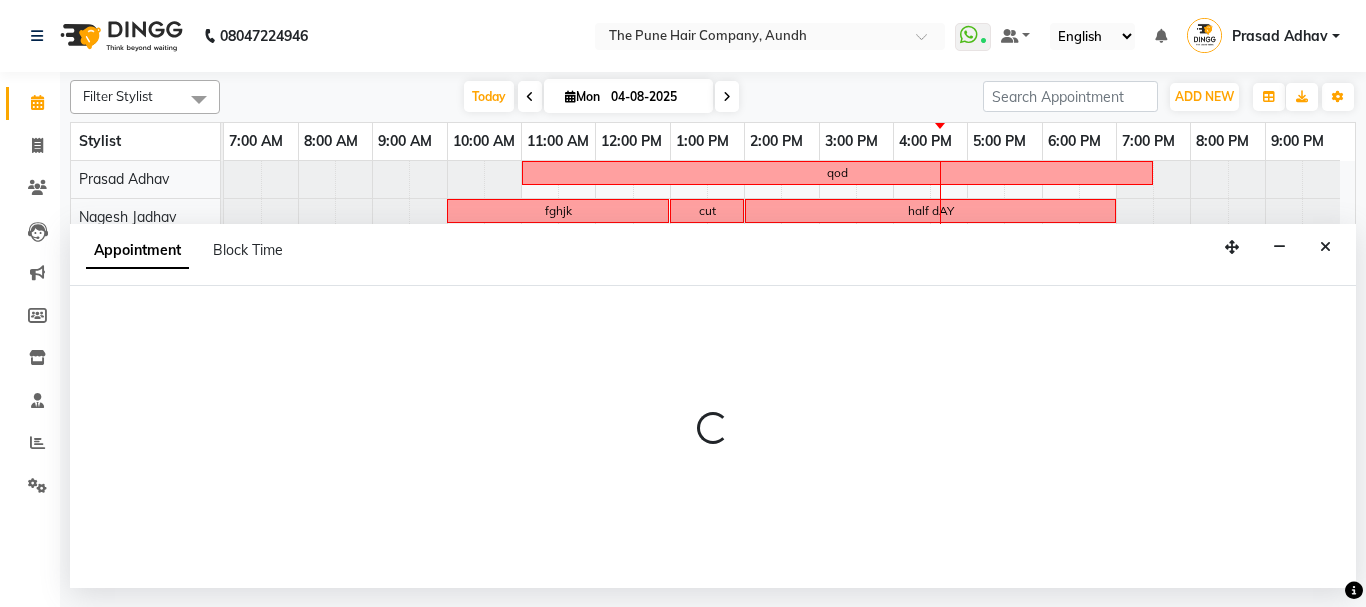 select on "12769" 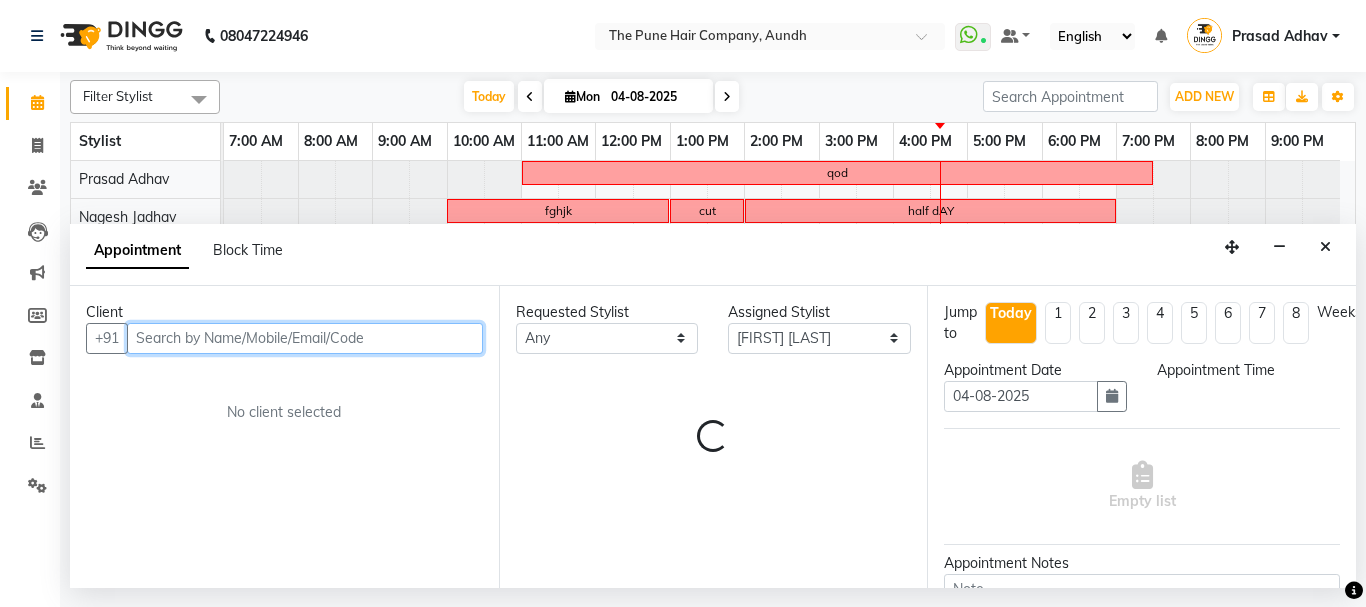 select on "1050" 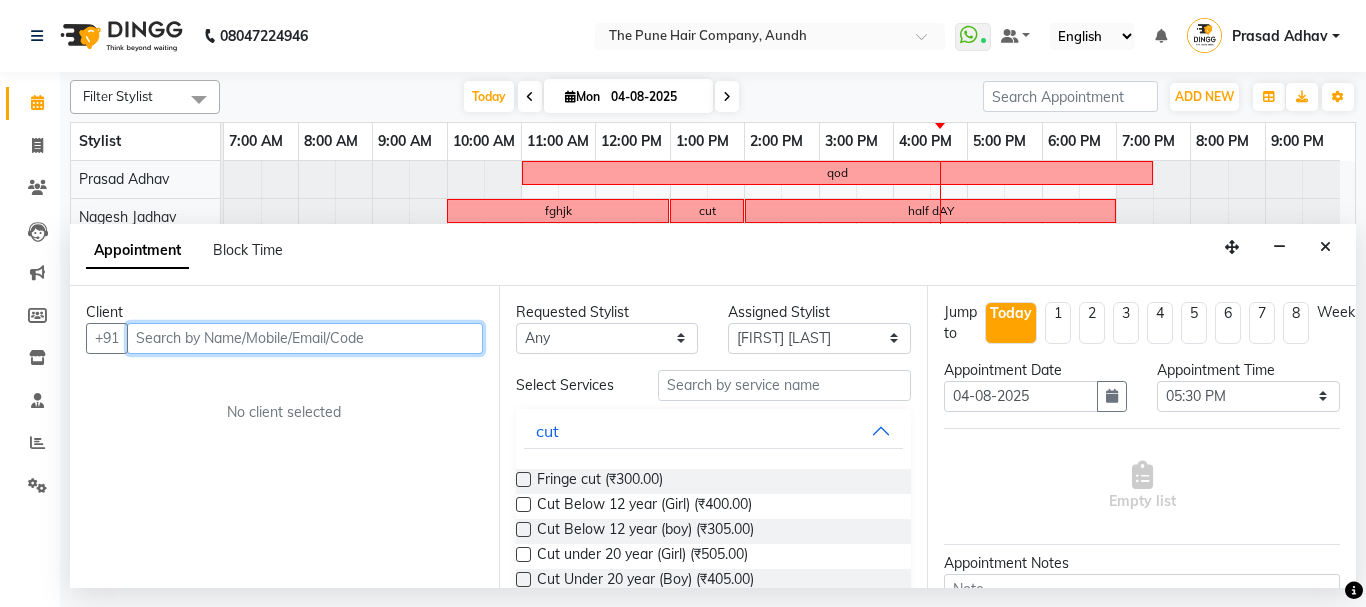 click at bounding box center [305, 338] 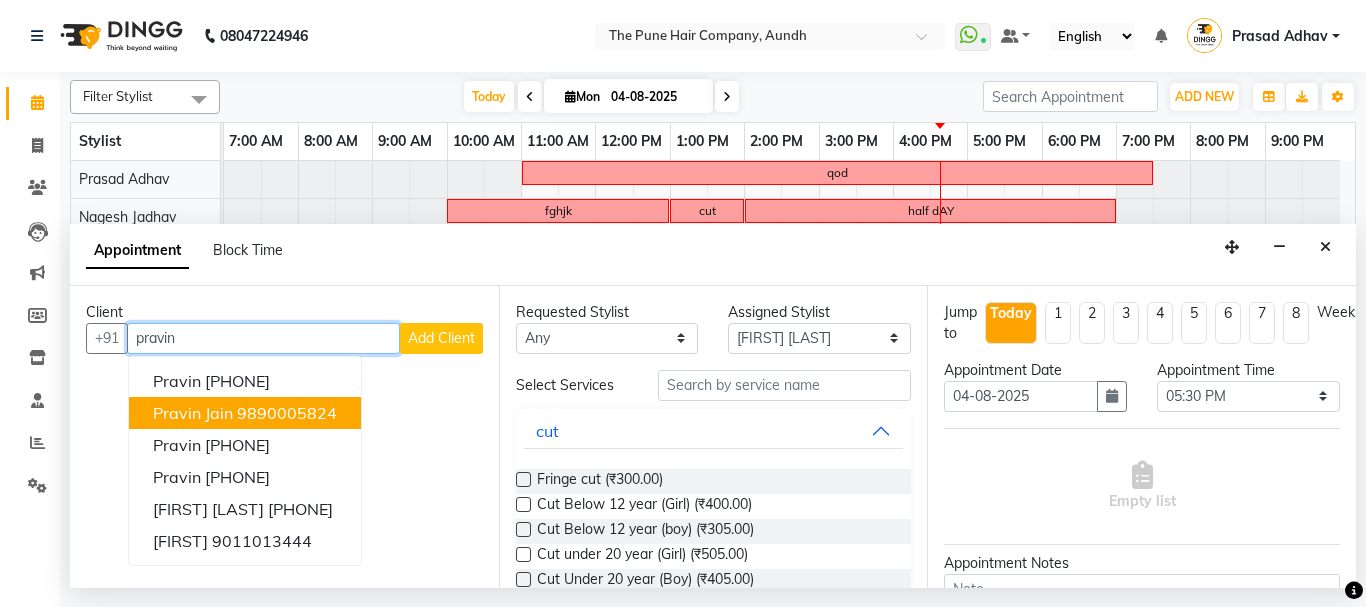 click on "9890005824" at bounding box center (287, 413) 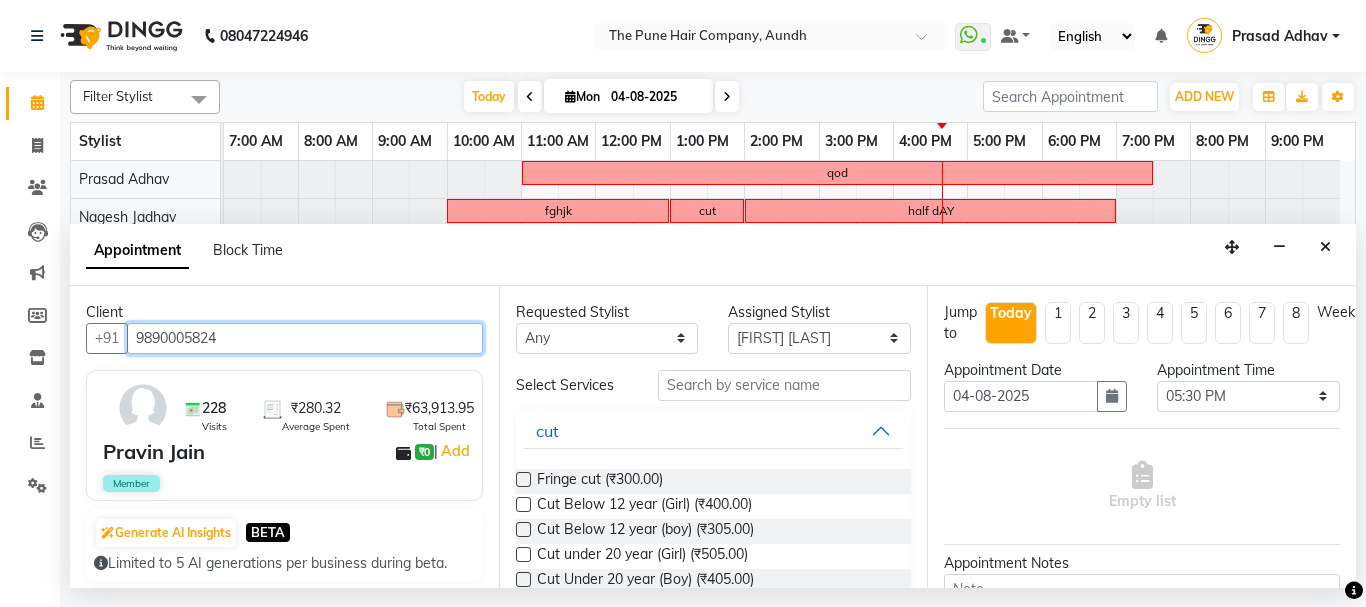 type on "9890005824" 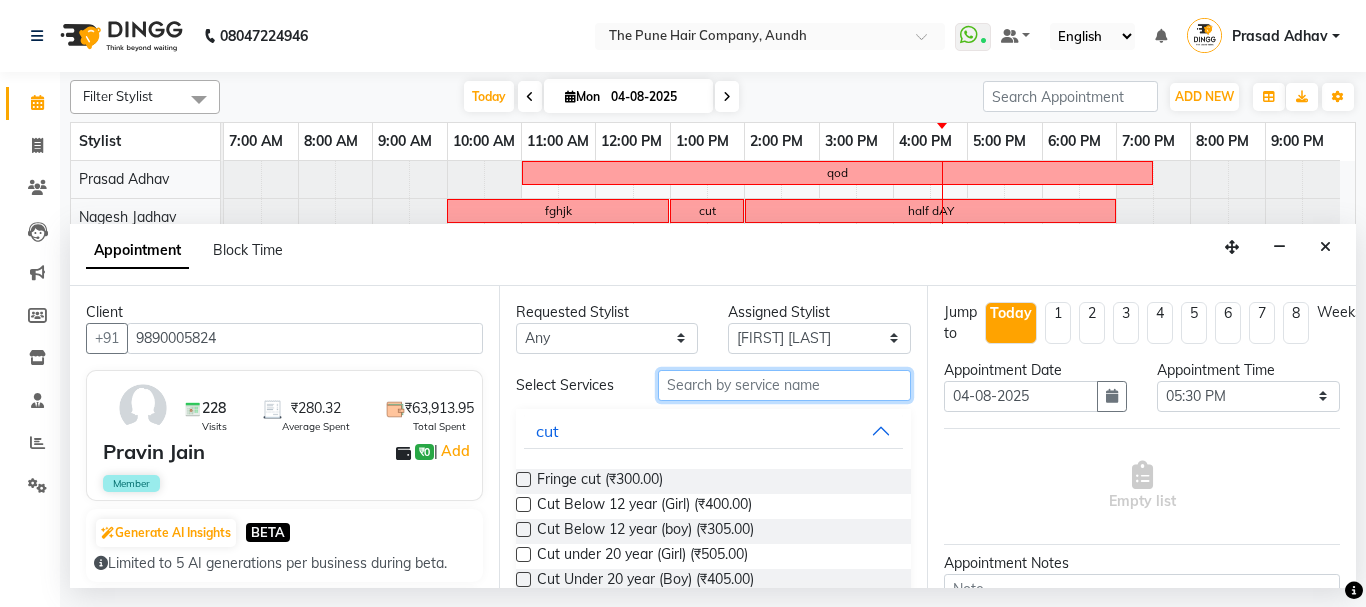 click at bounding box center (785, 385) 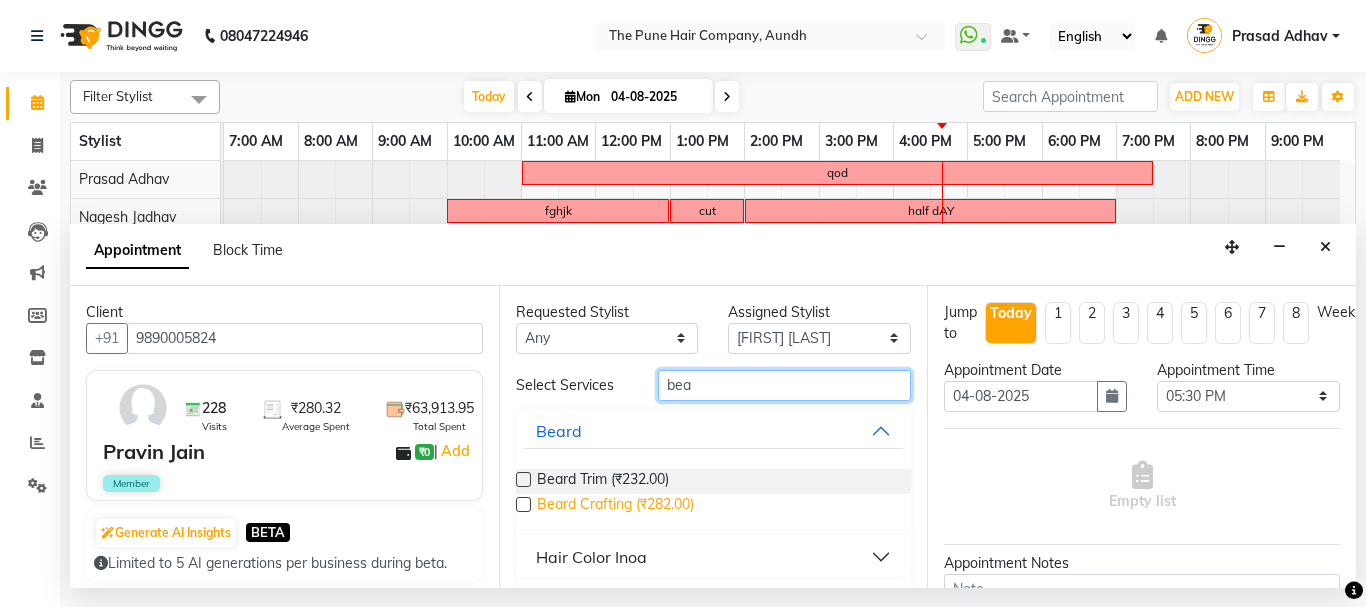 type on "bea" 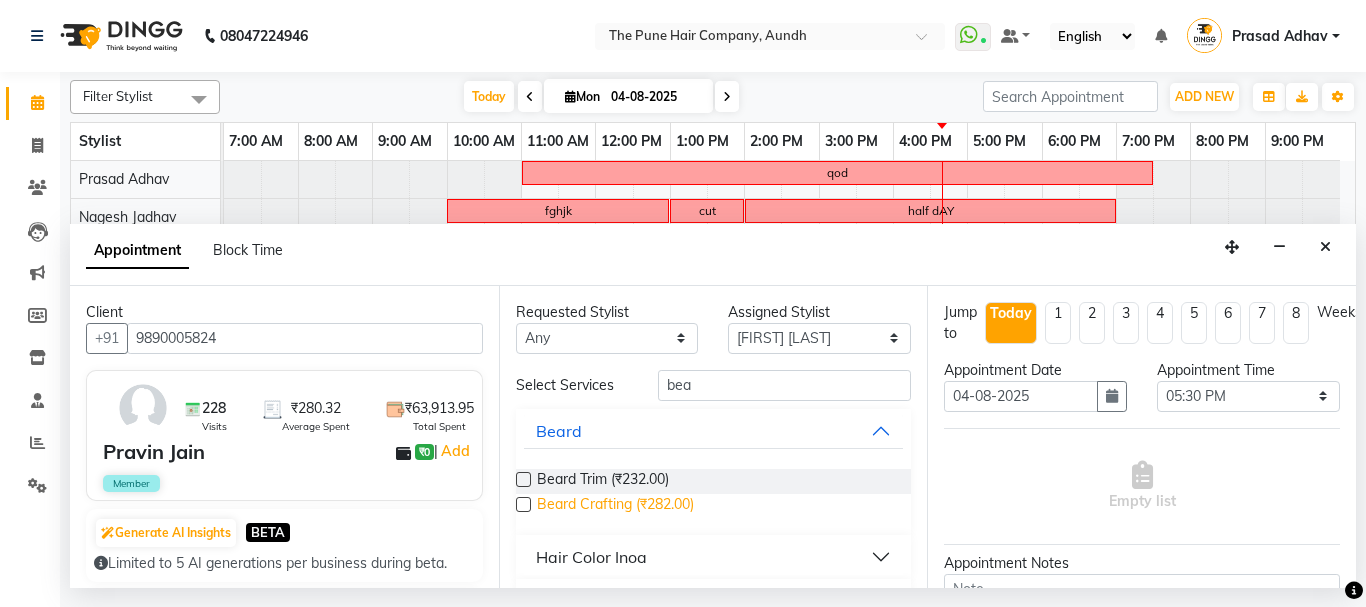 click on "Beard Crafting (₹282.00)" at bounding box center [615, 506] 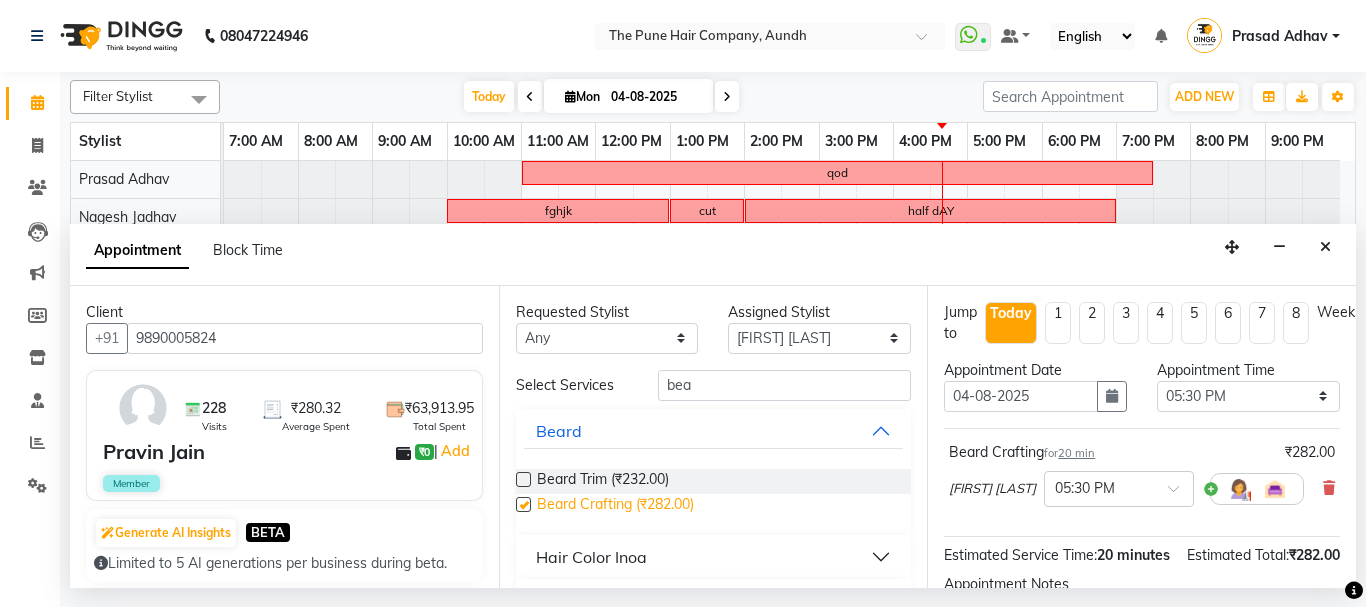 checkbox on "false" 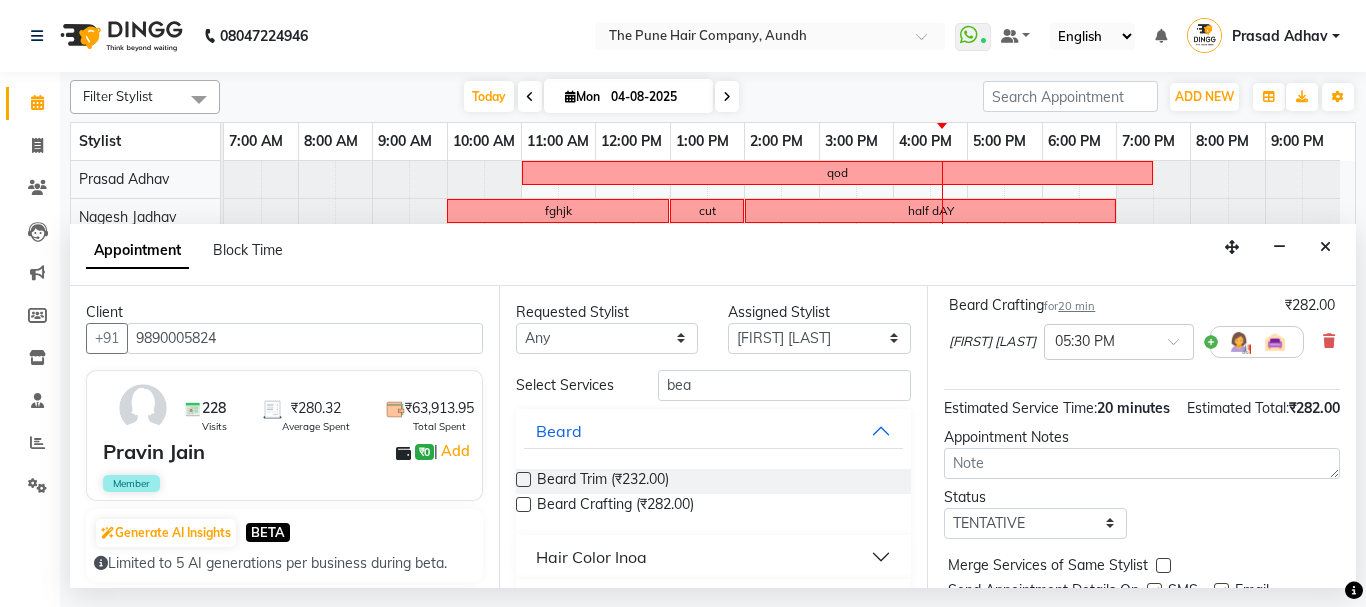 scroll, scrollTop: 263, scrollLeft: 0, axis: vertical 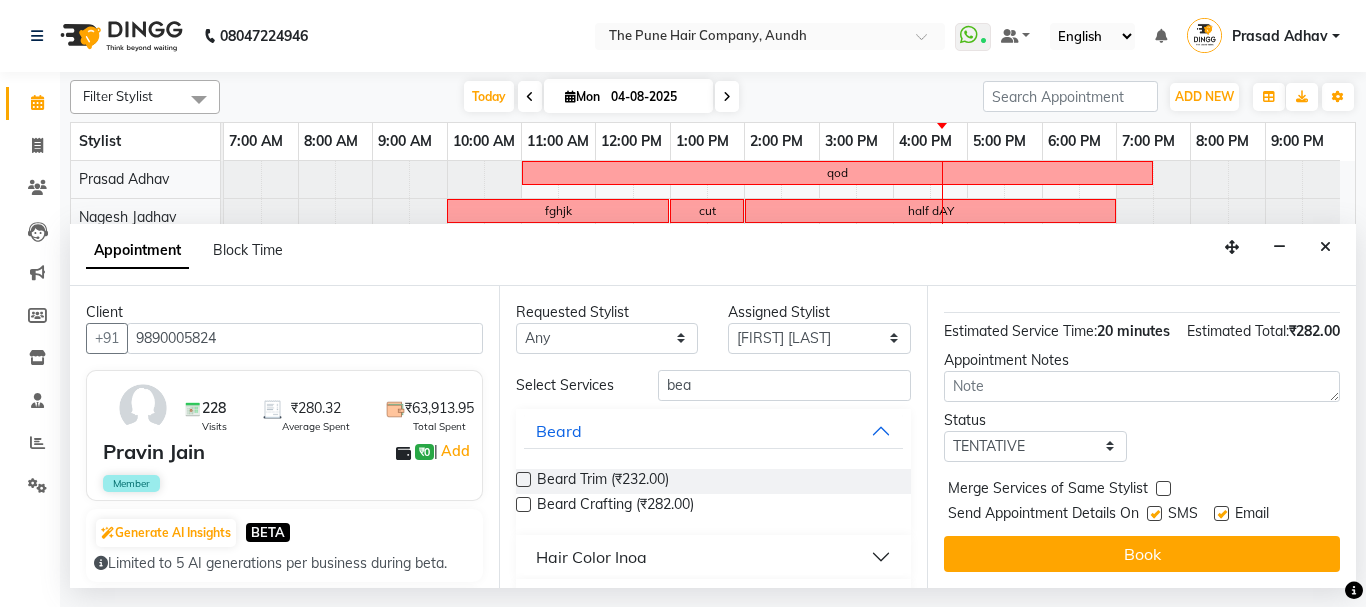 click on "Book" at bounding box center (1142, 554) 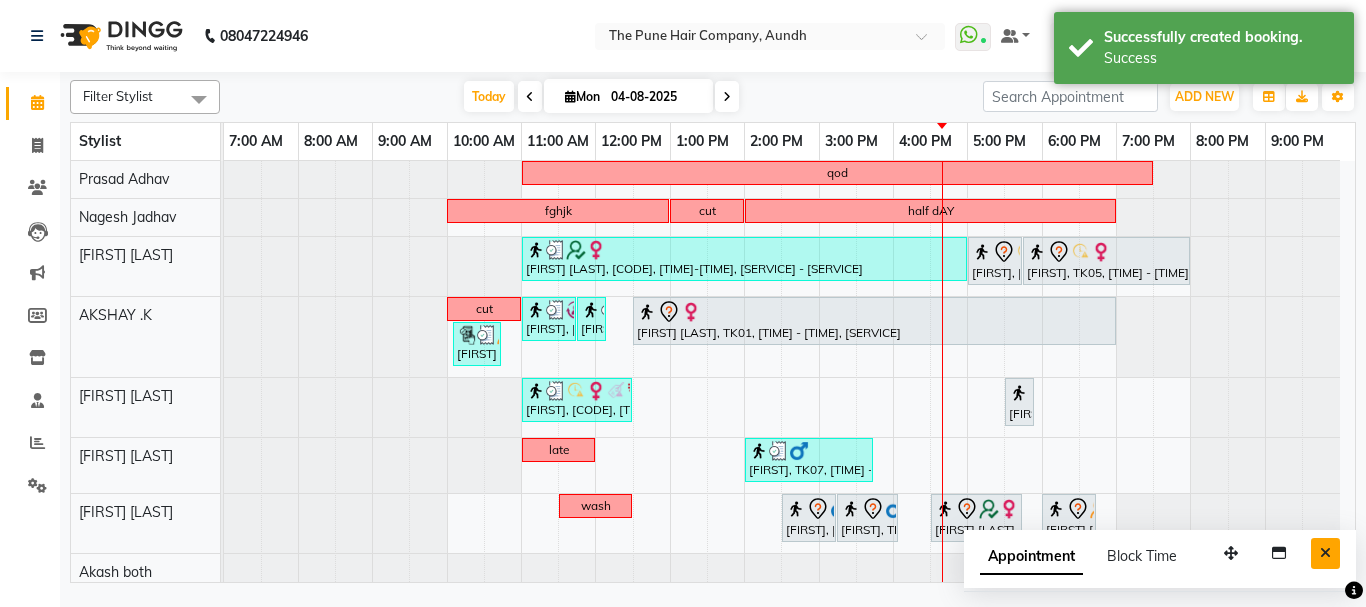 click at bounding box center (1325, 553) 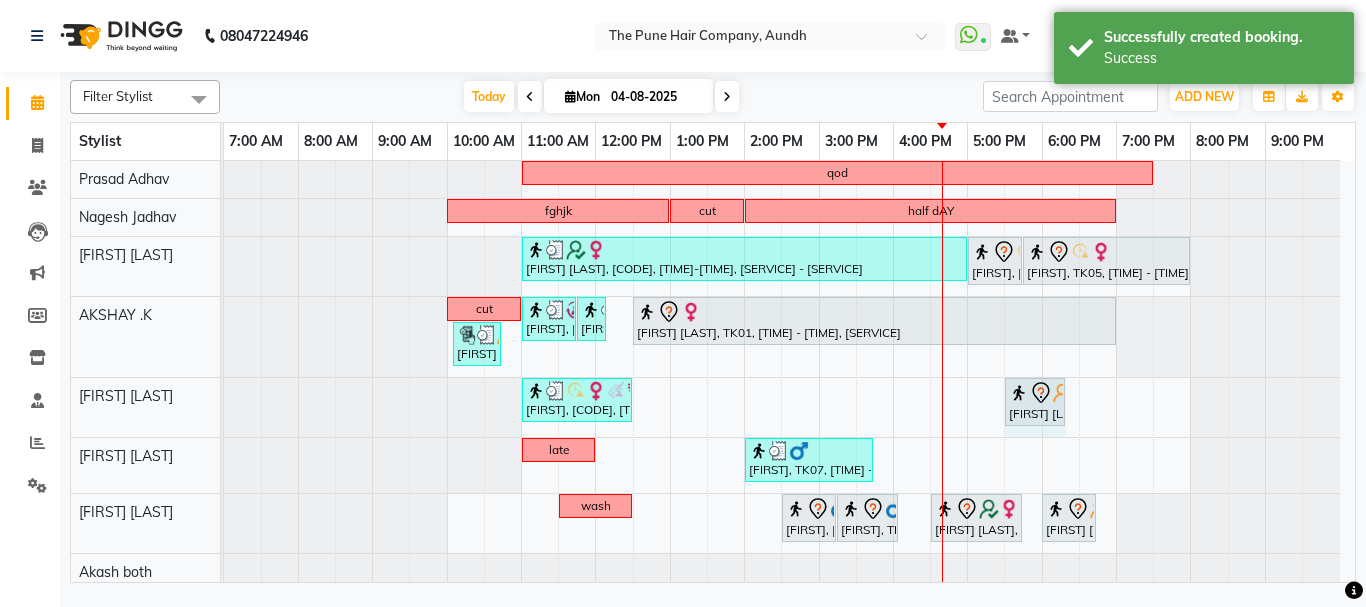 drag, startPoint x: 1032, startPoint y: 398, endPoint x: 1047, endPoint y: 398, distance: 15 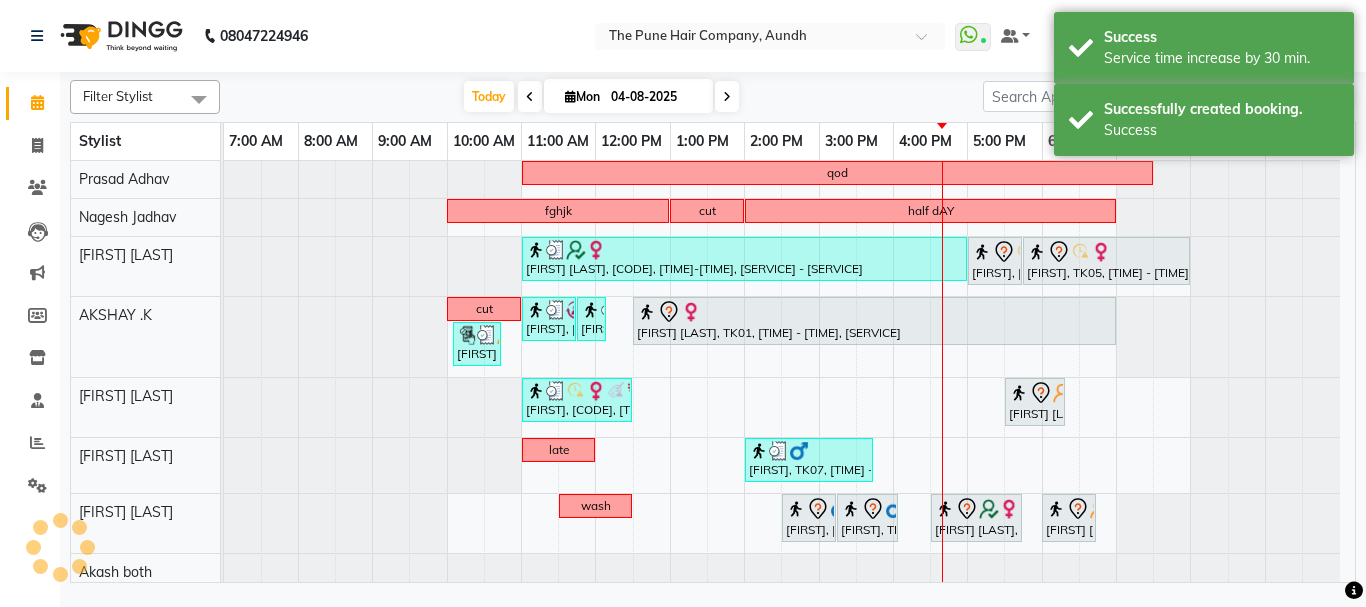 click on "04-08-2025" at bounding box center [655, 97] 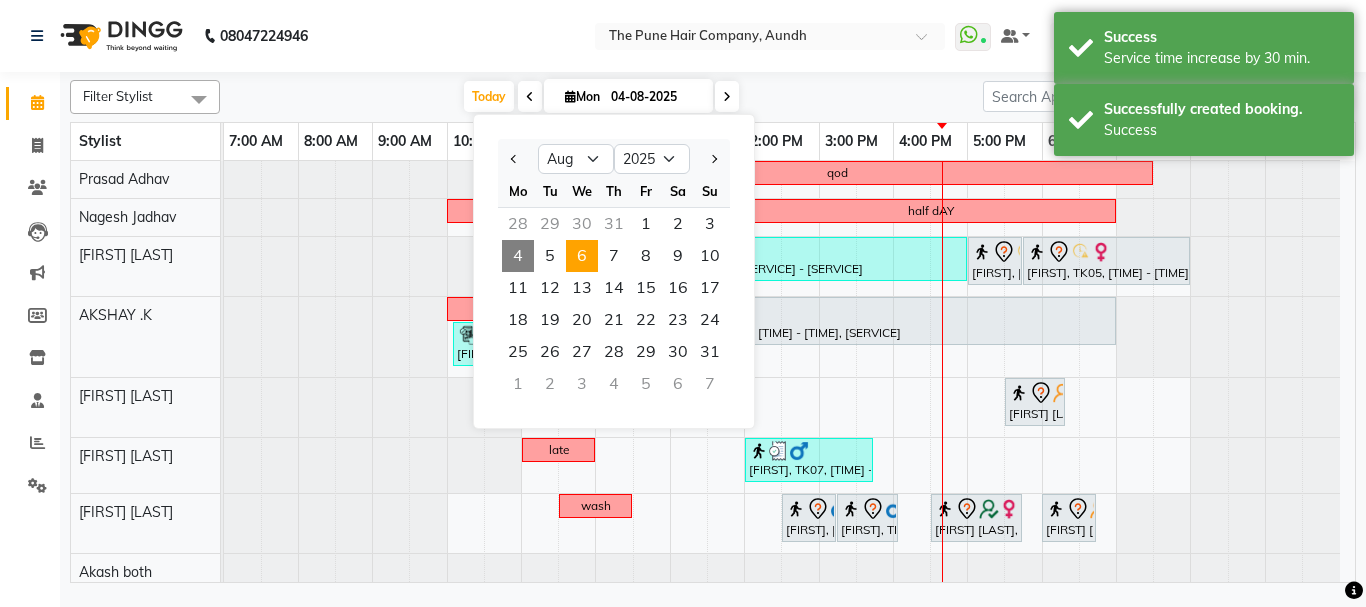 click on "6" at bounding box center [582, 256] 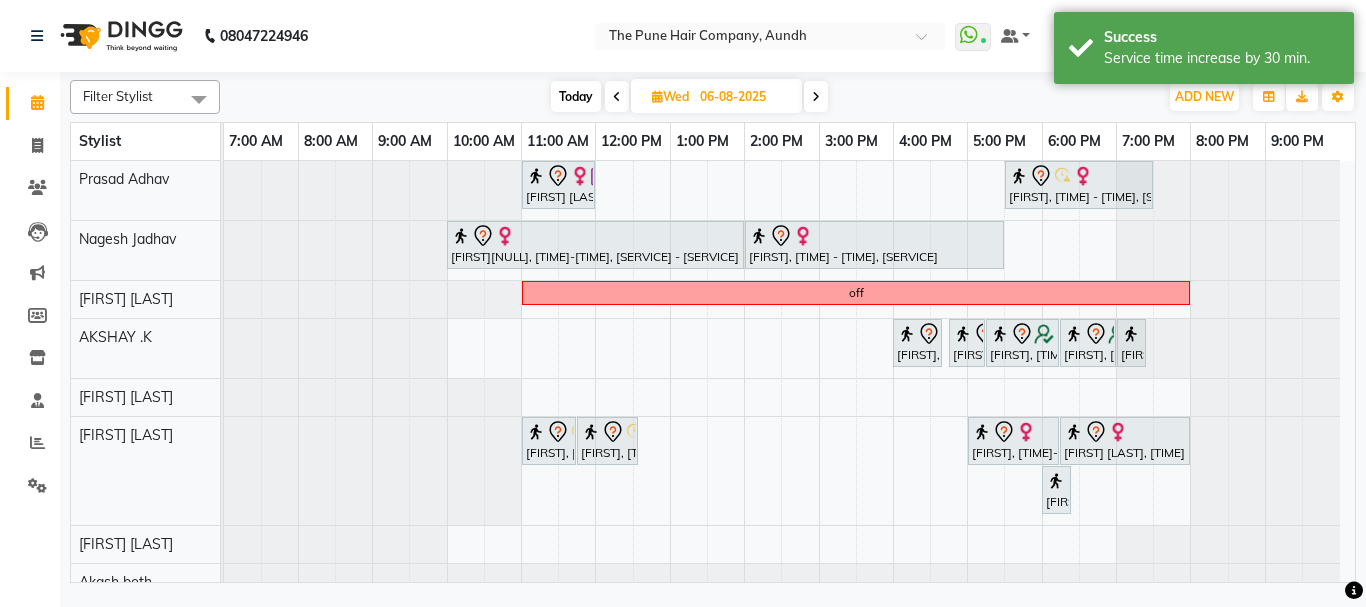 scroll, scrollTop: 100, scrollLeft: 0, axis: vertical 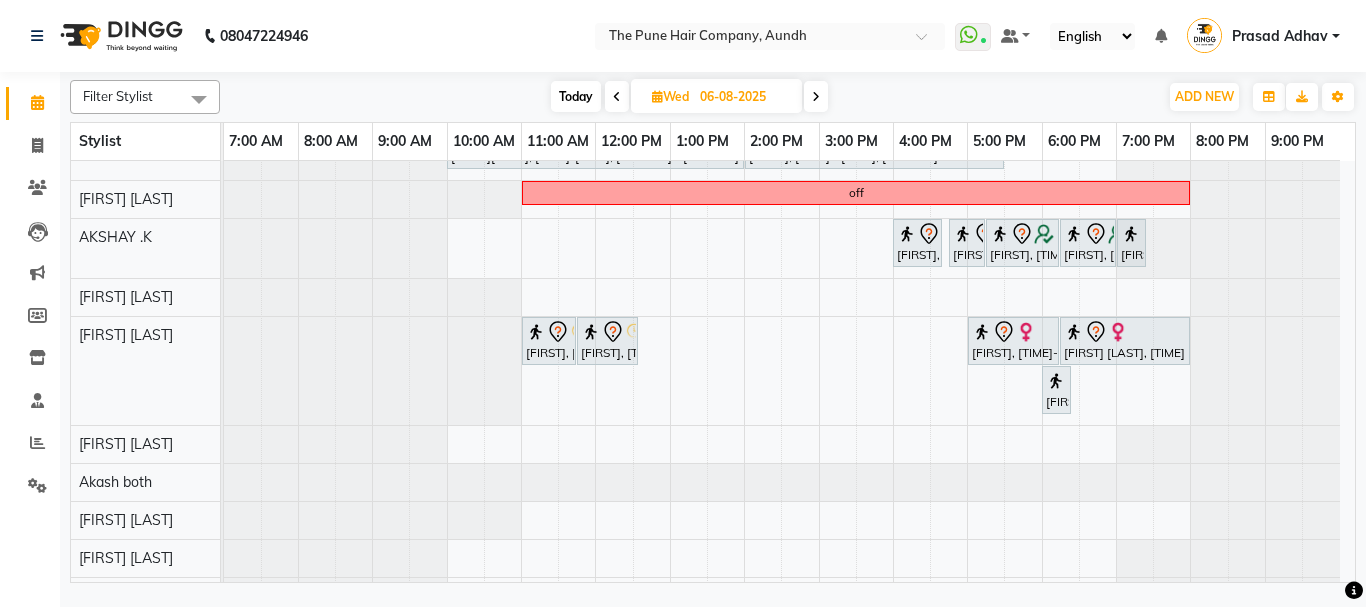 click at bounding box center (816, 96) 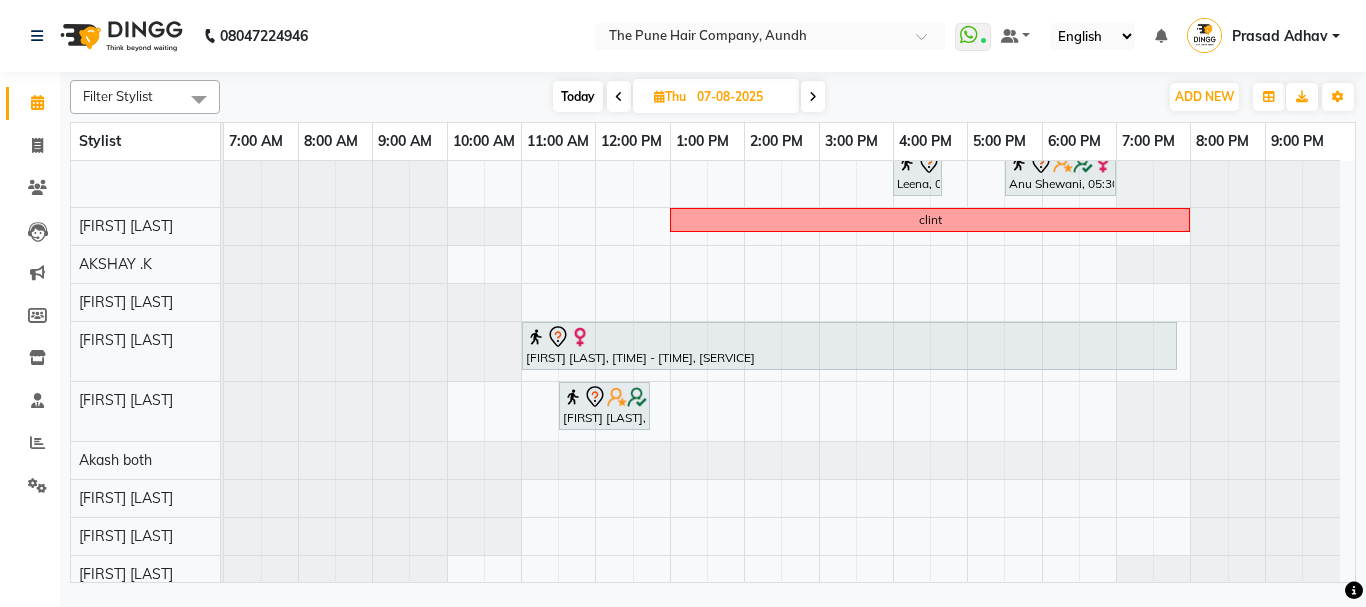 click at bounding box center [813, 97] 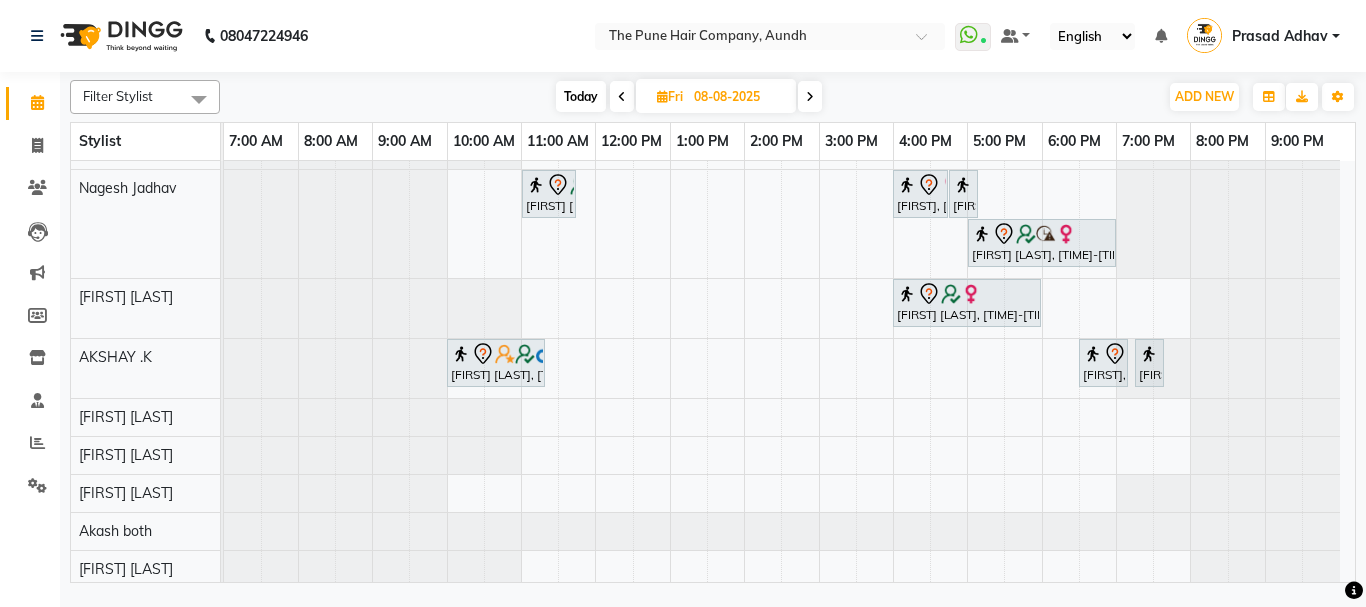 scroll, scrollTop: 0, scrollLeft: 0, axis: both 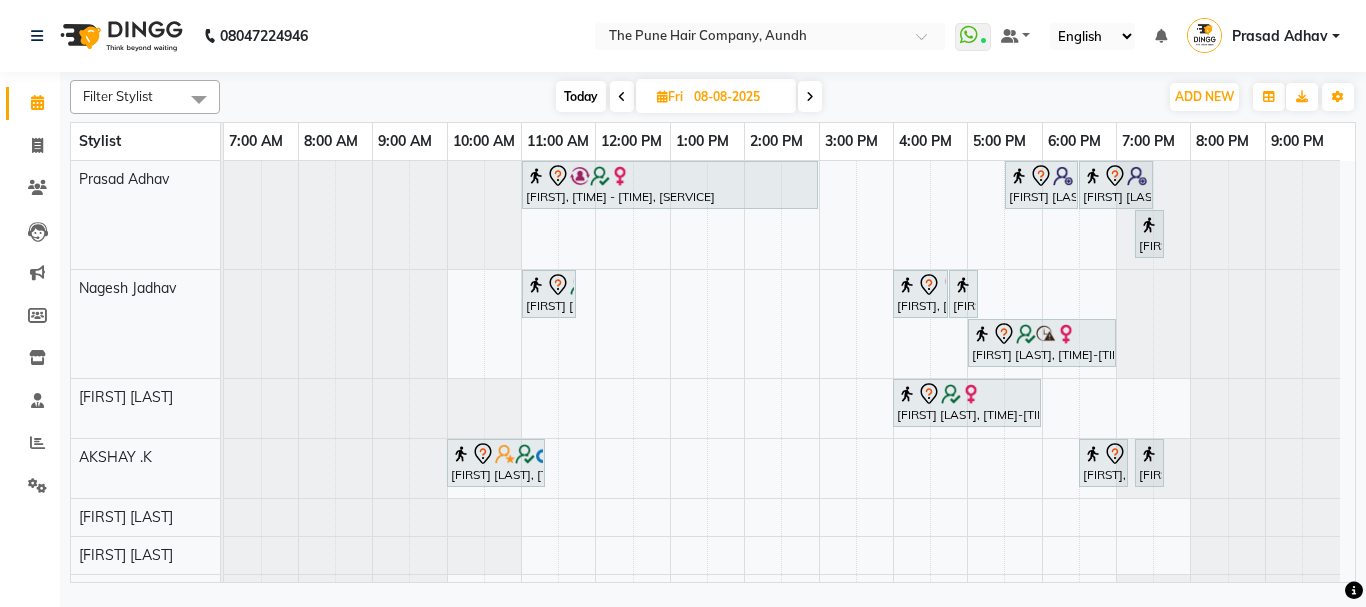 click at bounding box center (810, 96) 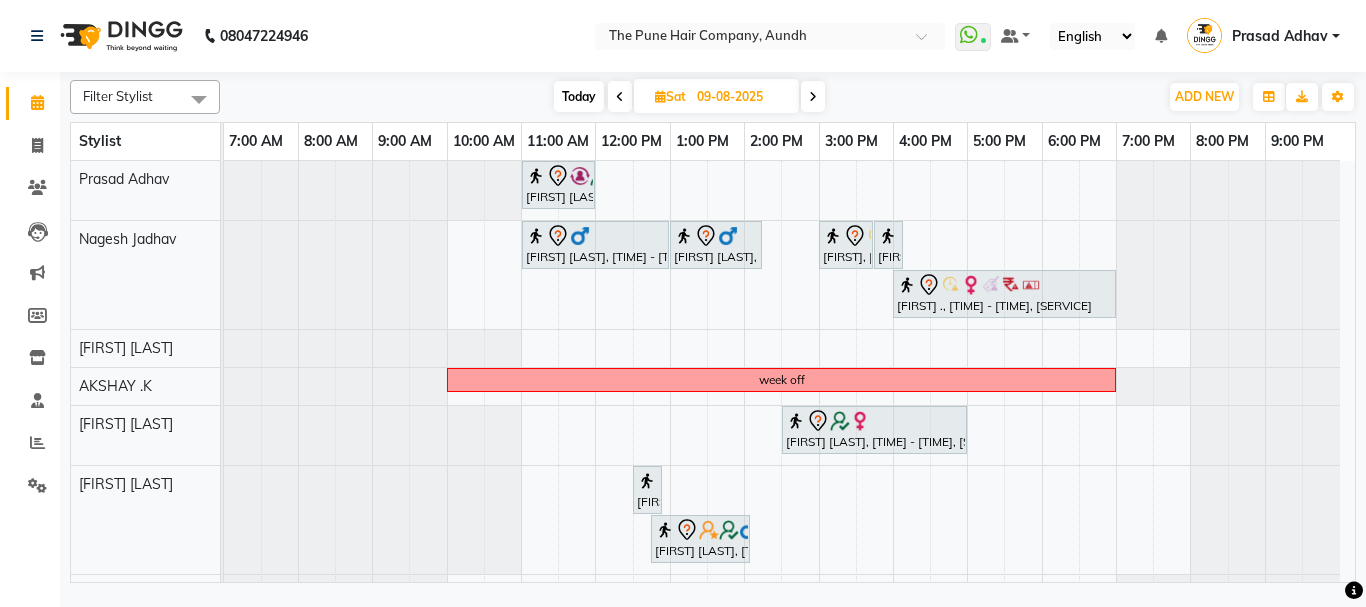 click at bounding box center (813, 96) 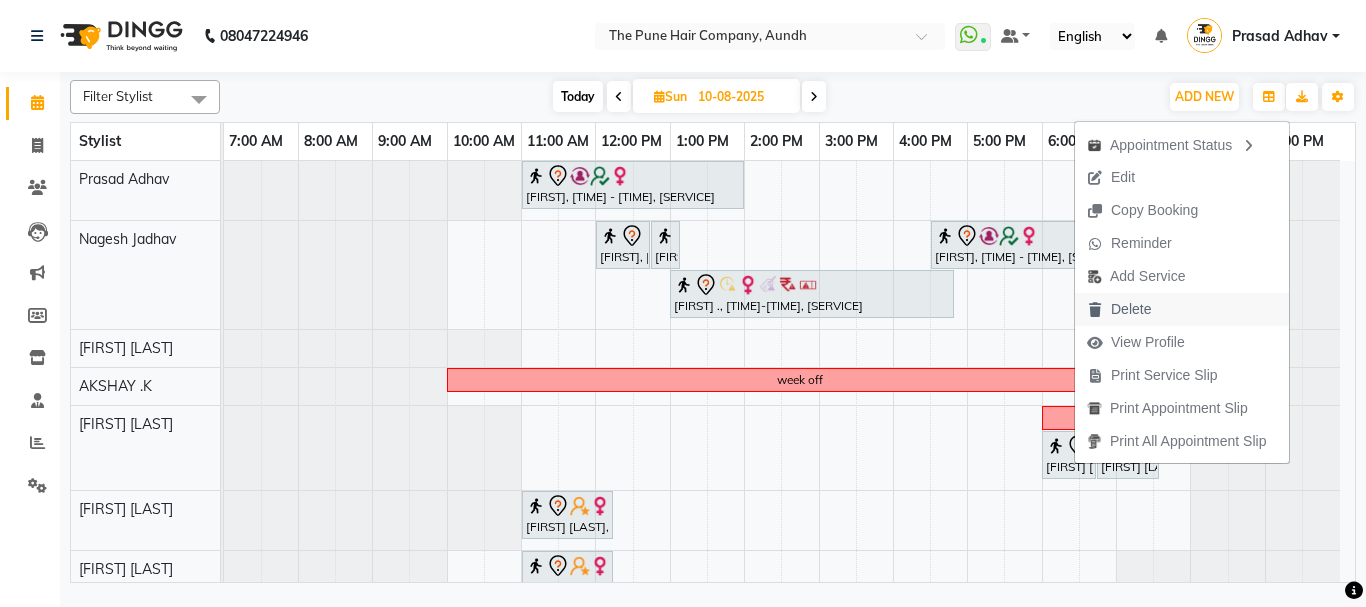 click on "Delete" at bounding box center (1131, 309) 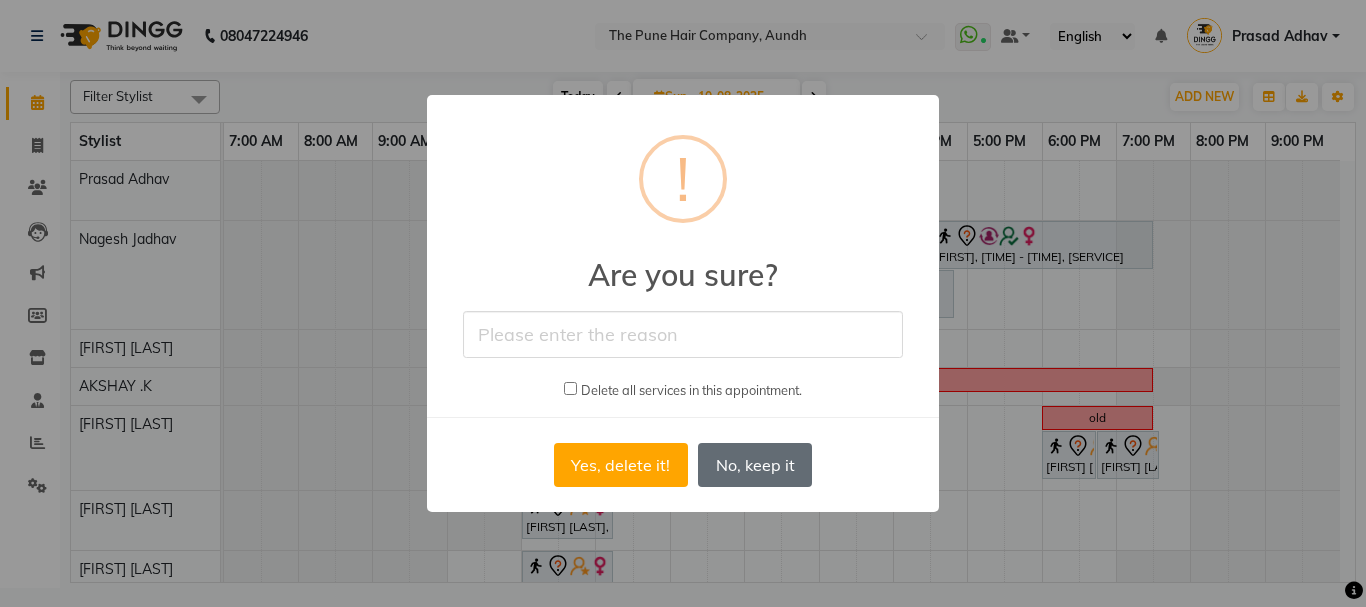 click on "No, keep it" at bounding box center [755, 465] 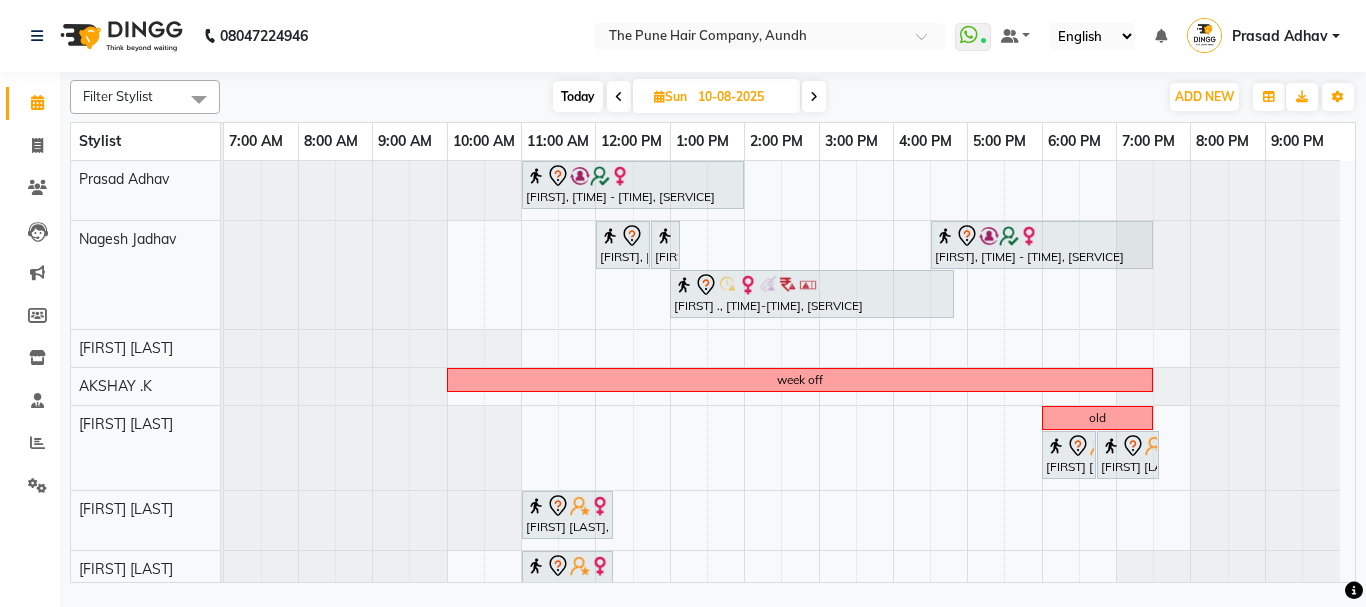 click on "Today" at bounding box center (578, 96) 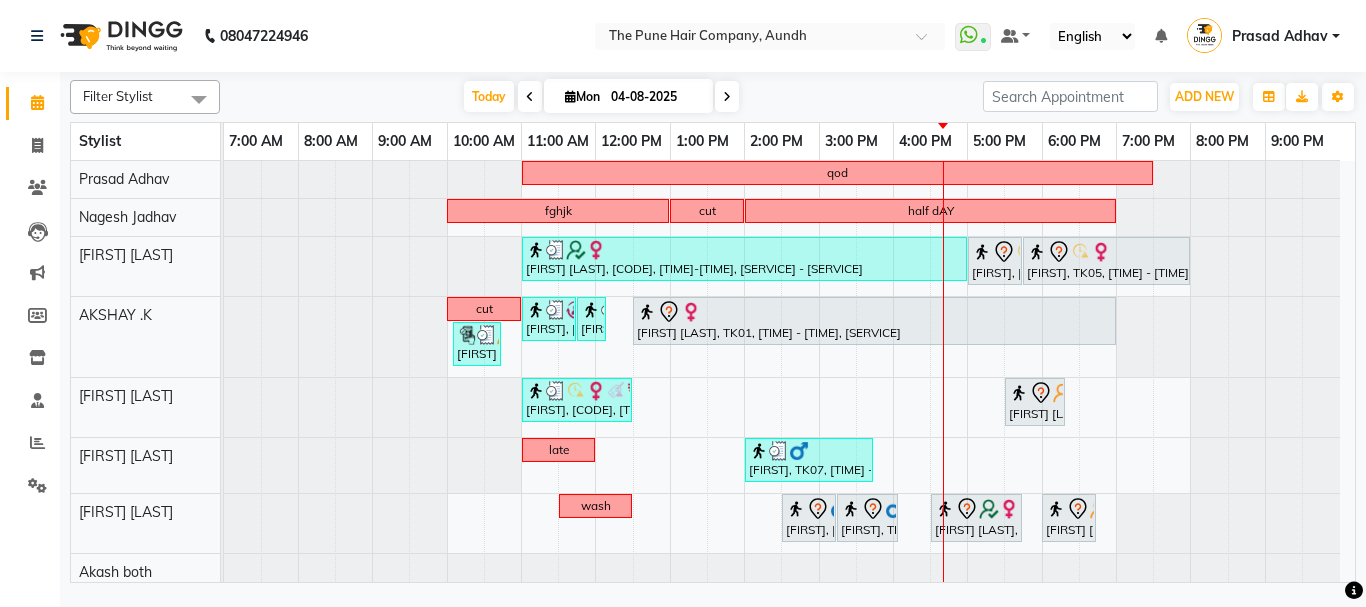 click at bounding box center [727, 97] 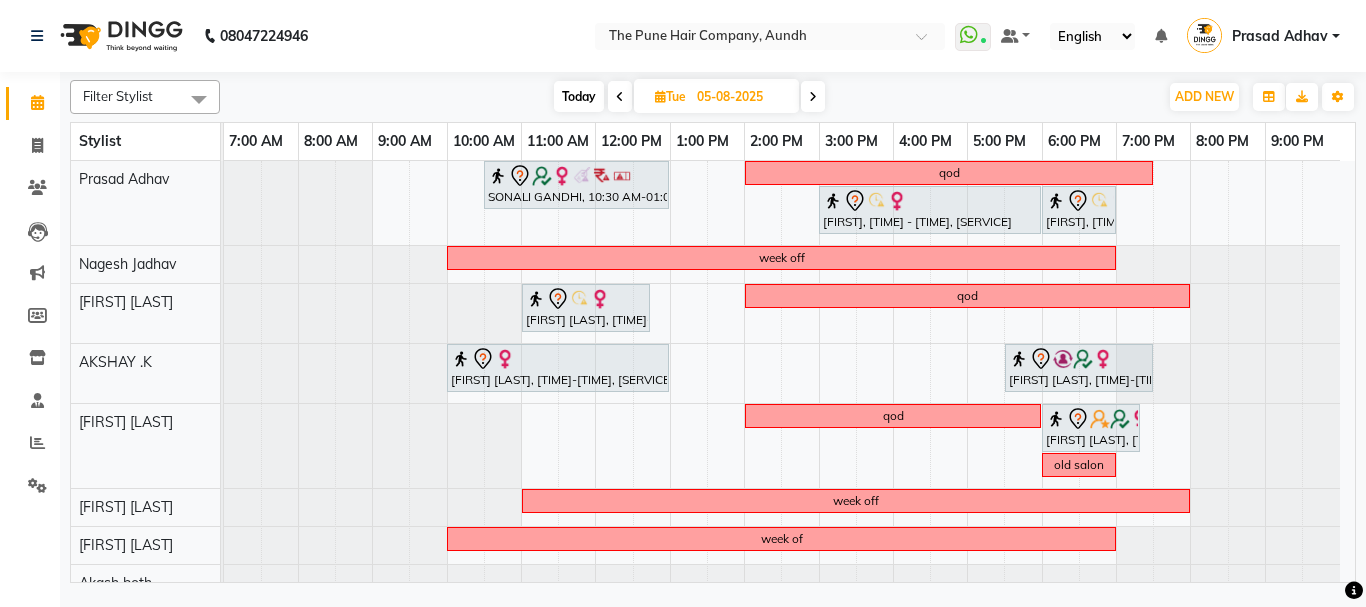 click at bounding box center [813, 96] 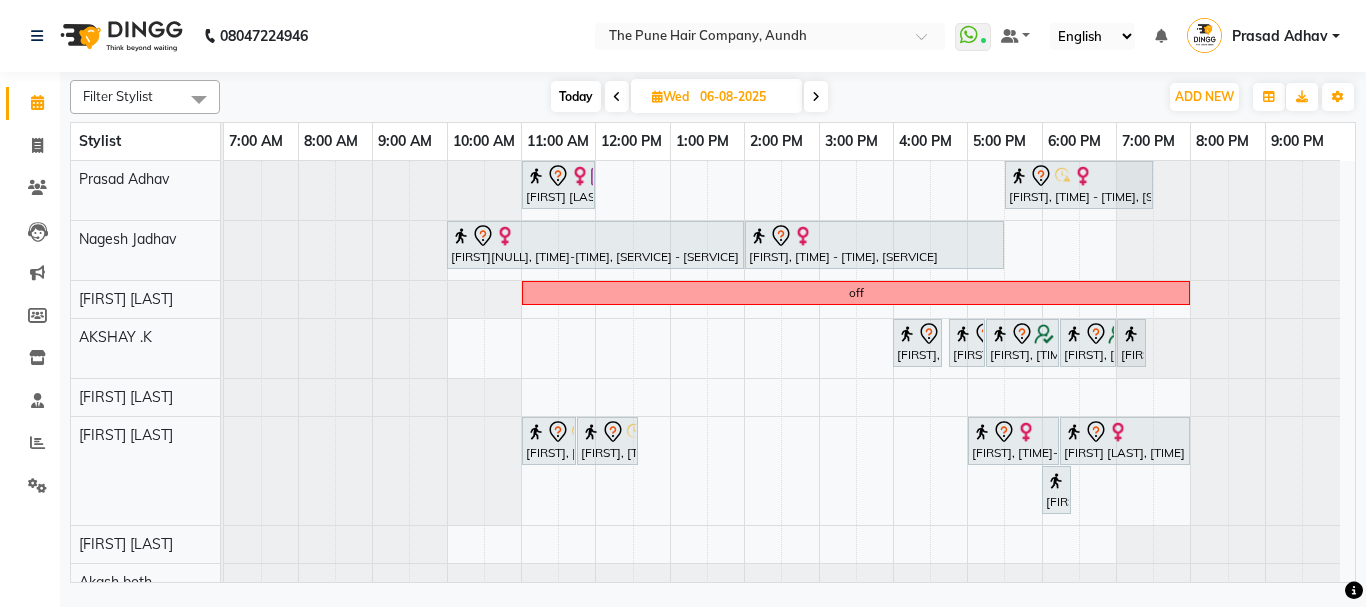 scroll, scrollTop: 247, scrollLeft: 0, axis: vertical 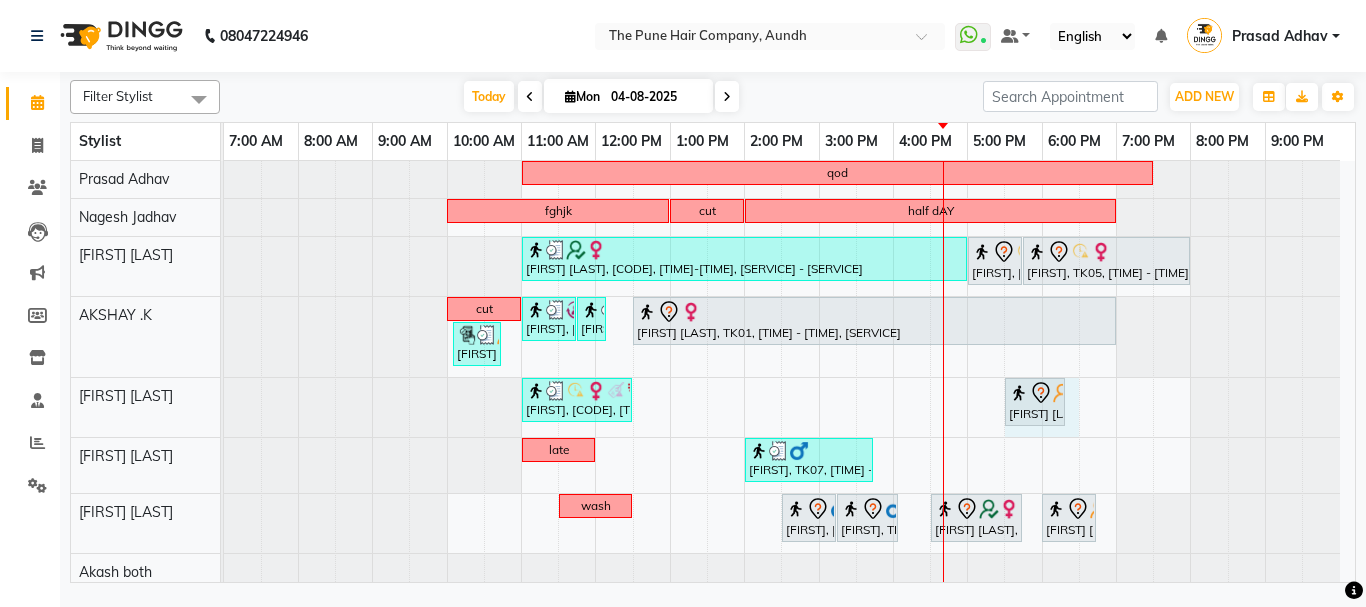 drag, startPoint x: 1014, startPoint y: 432, endPoint x: 1043, endPoint y: 433, distance: 29.017237 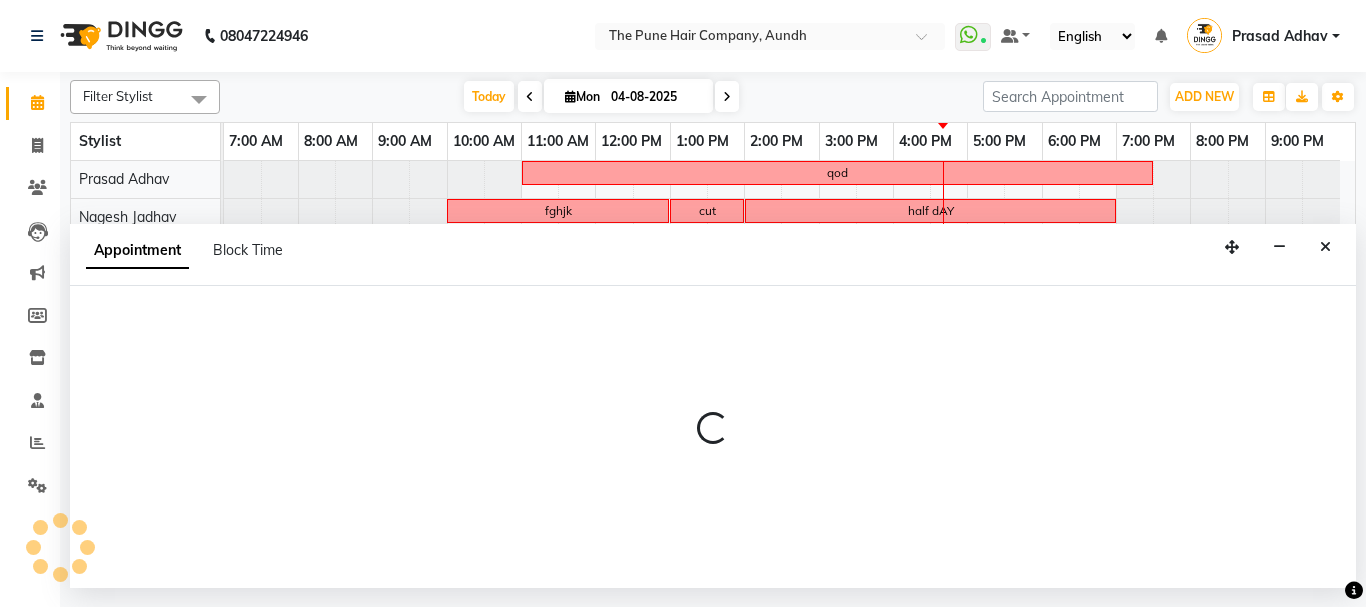 select on "12769" 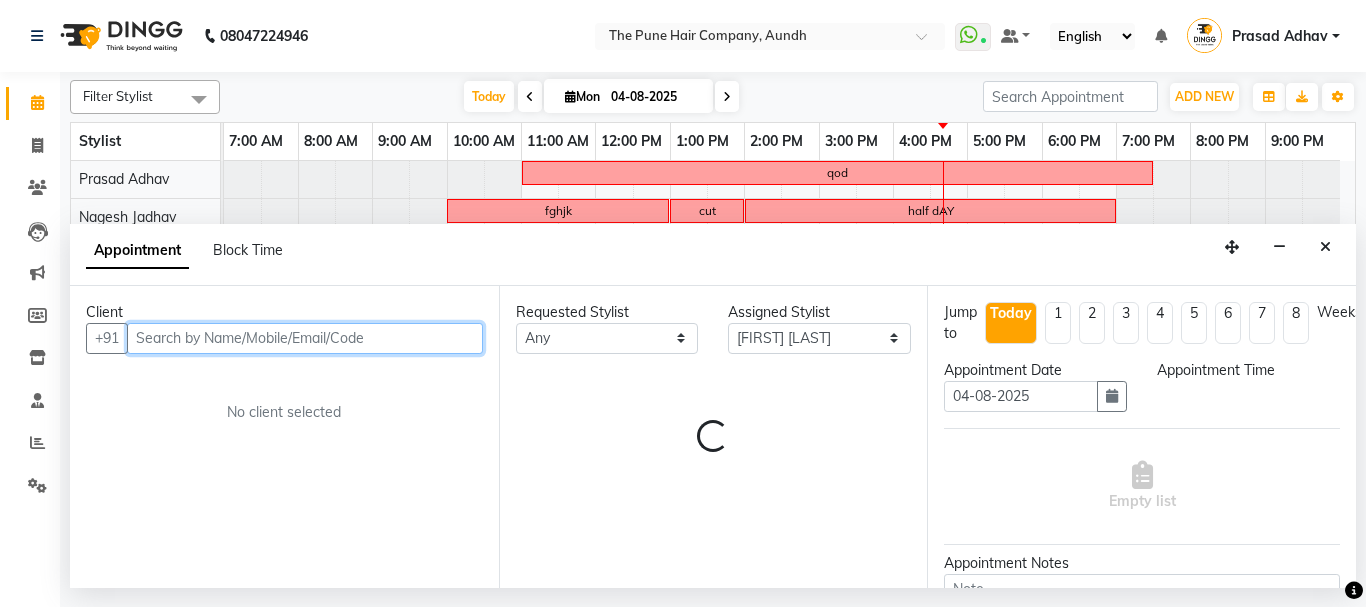 select on "1050" 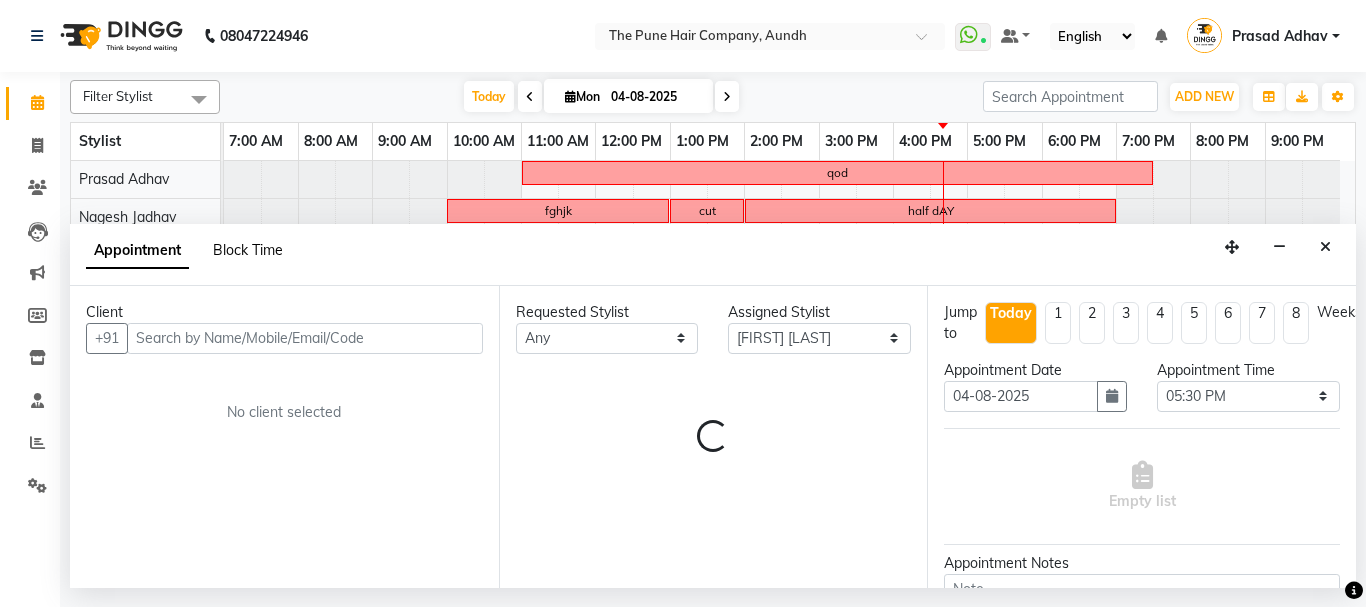 click on "Block Time" at bounding box center (248, 250) 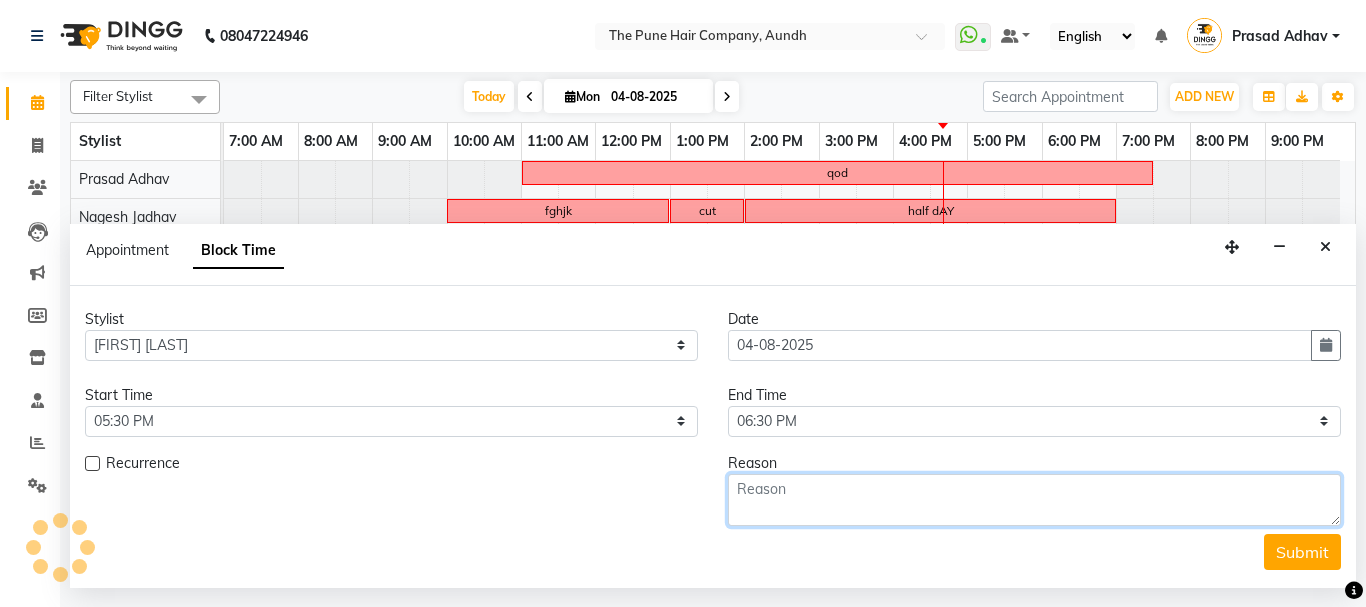 click at bounding box center [1034, 500] 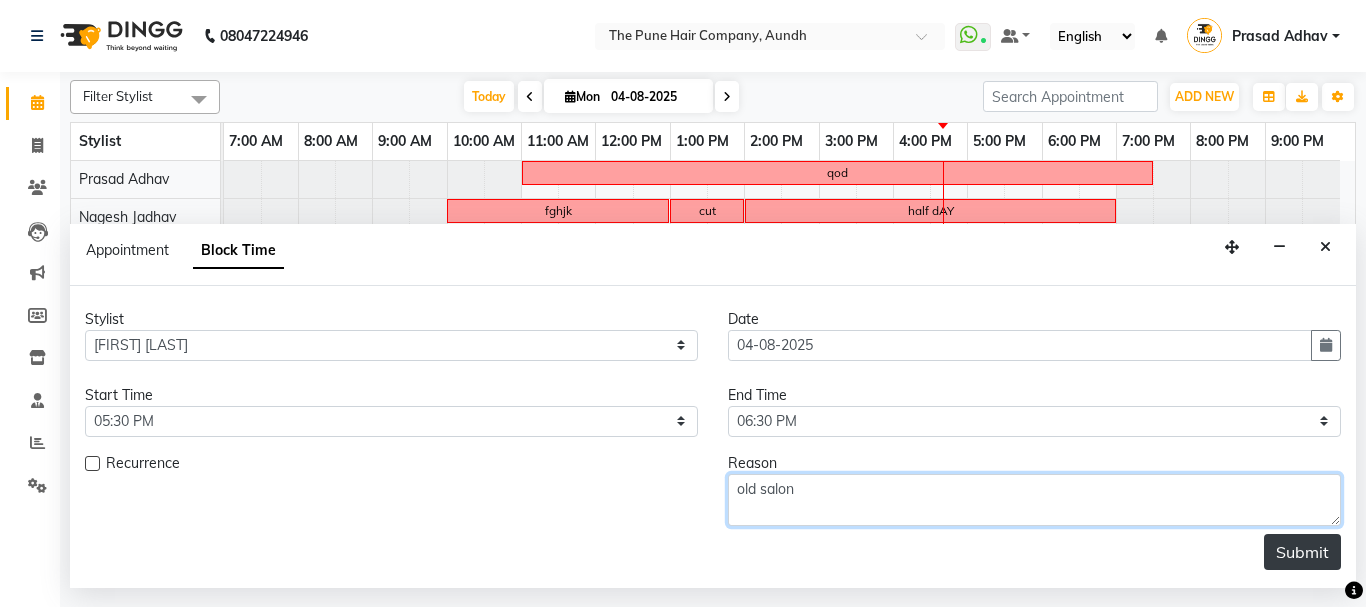 type on "old salon" 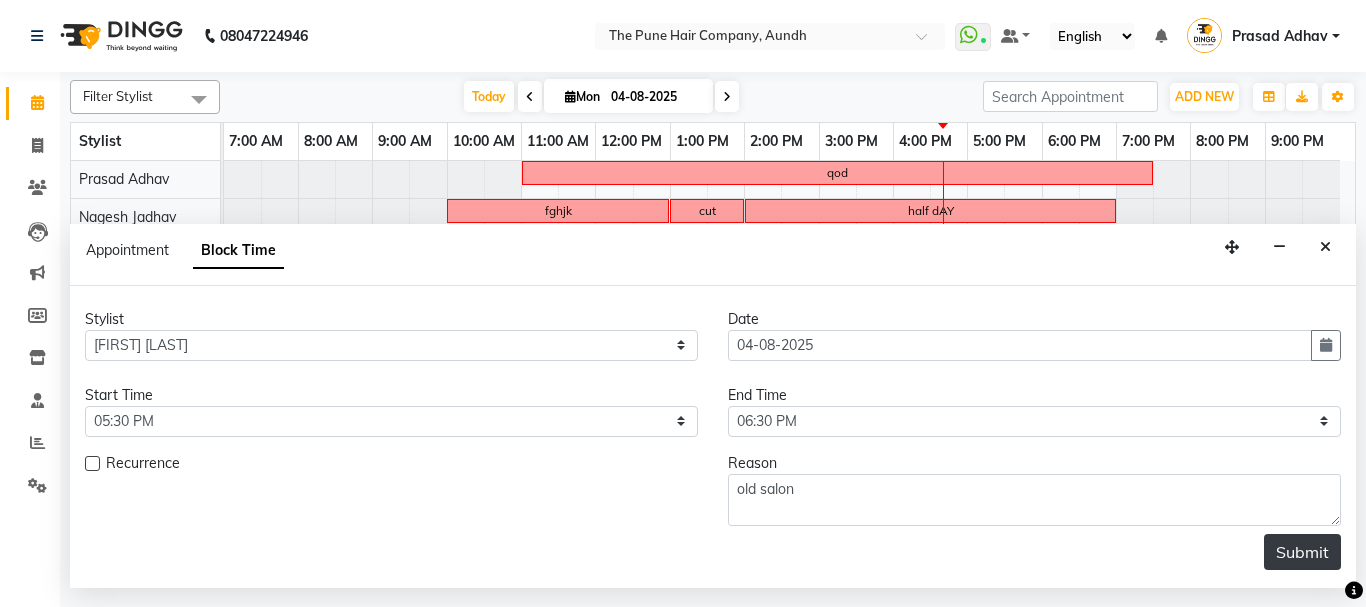 click on "Submit" at bounding box center [1302, 552] 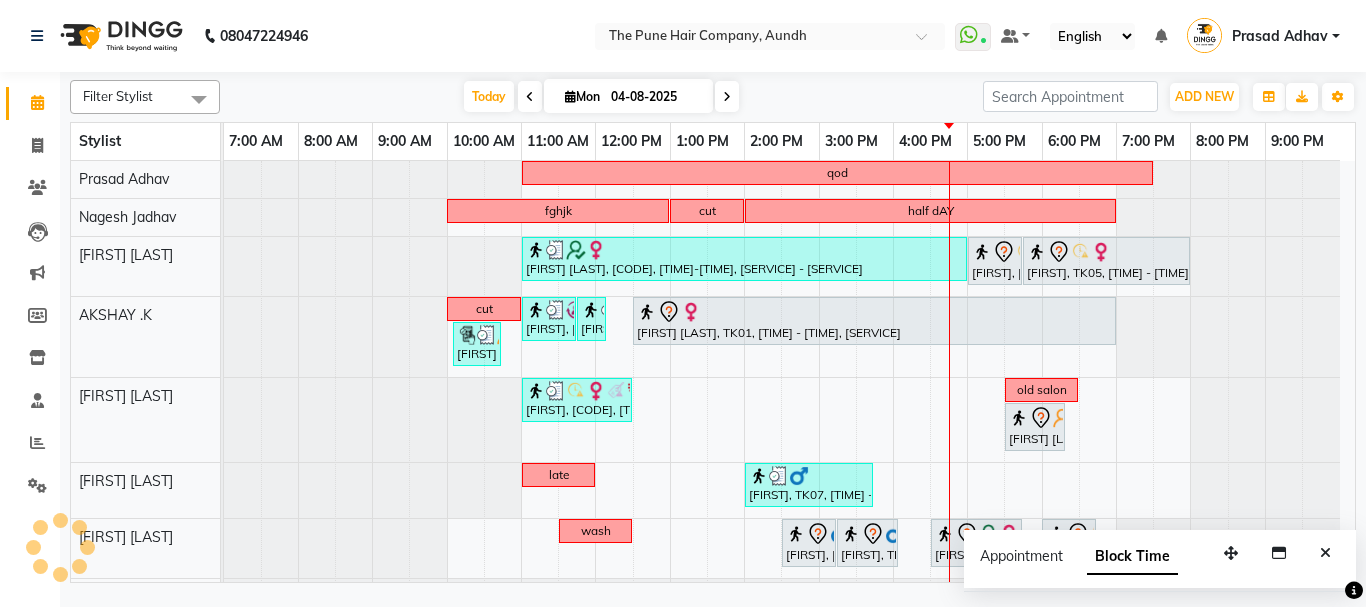 scroll, scrollTop: 391, scrollLeft: 0, axis: vertical 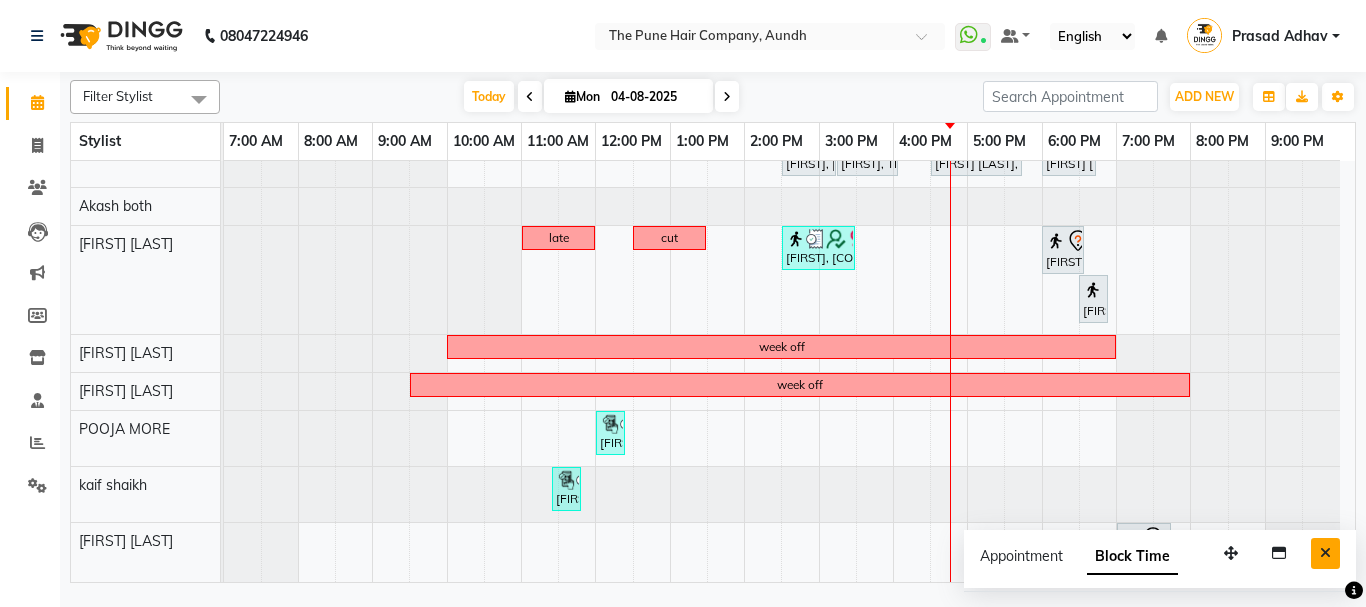 click at bounding box center (1325, 553) 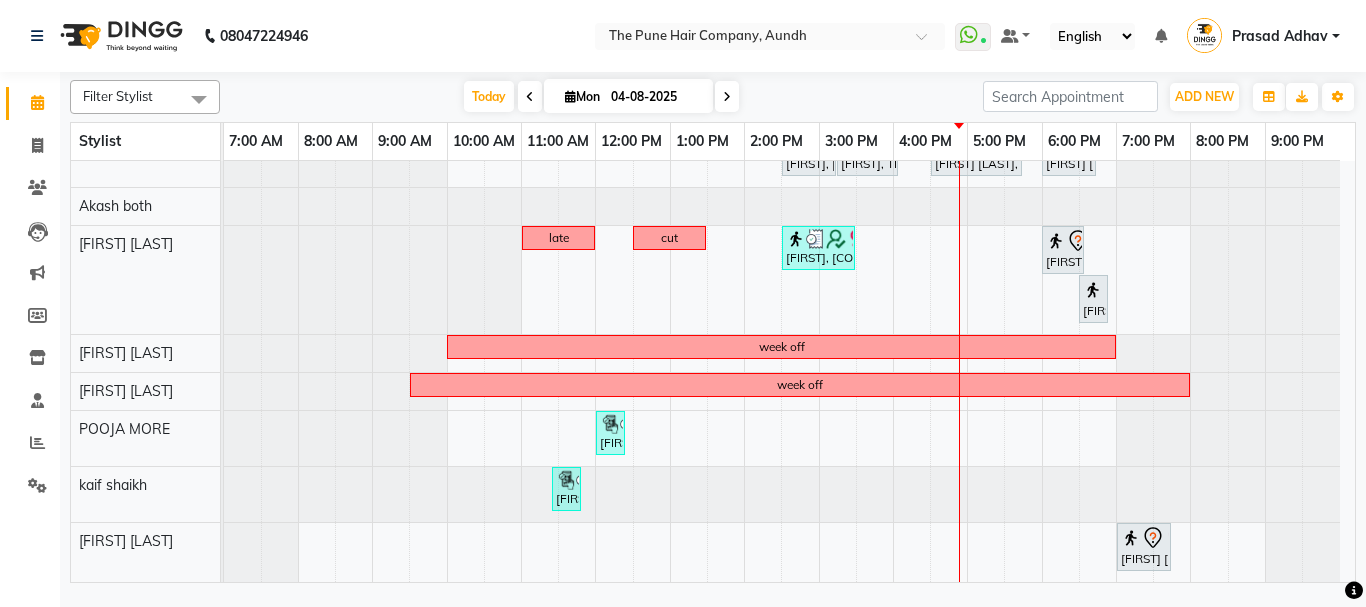scroll, scrollTop: 291, scrollLeft: 0, axis: vertical 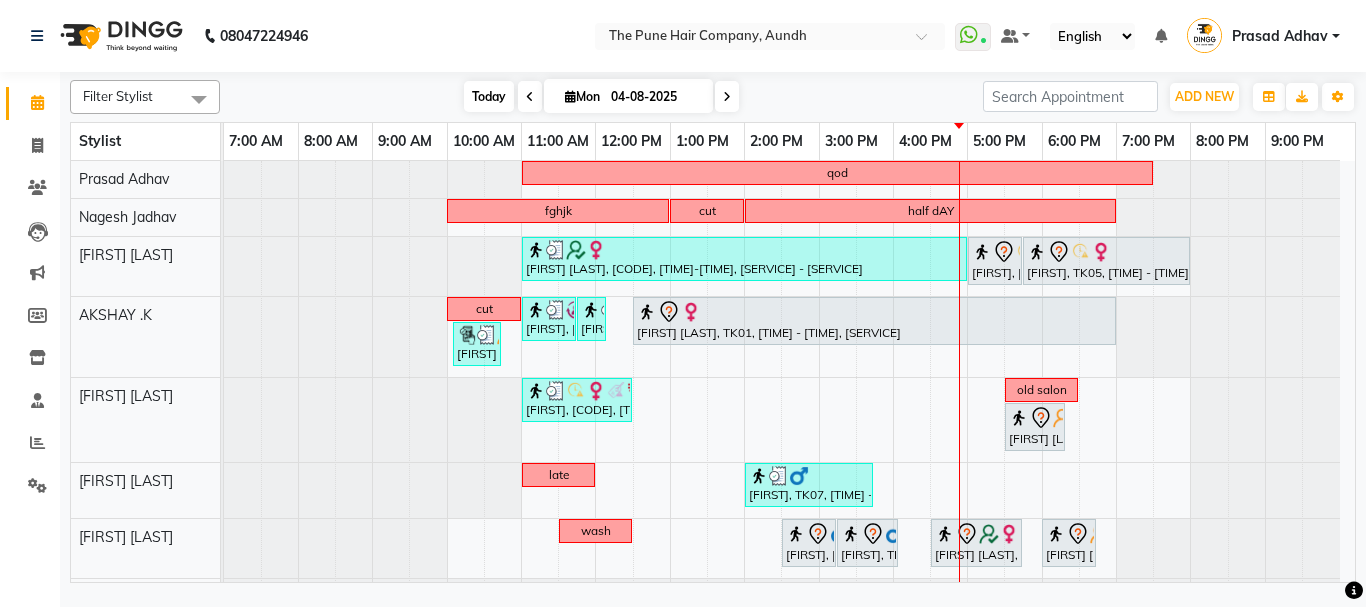 click on "Today" at bounding box center (489, 96) 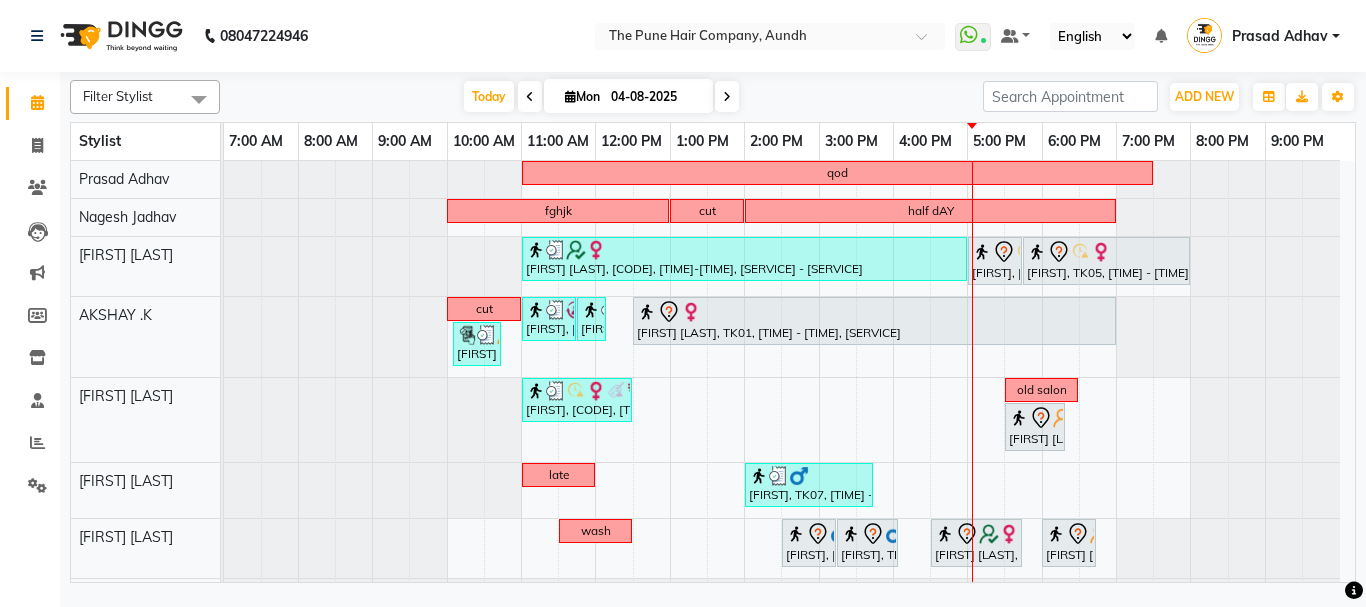 click on "04-08-2025" at bounding box center (655, 97) 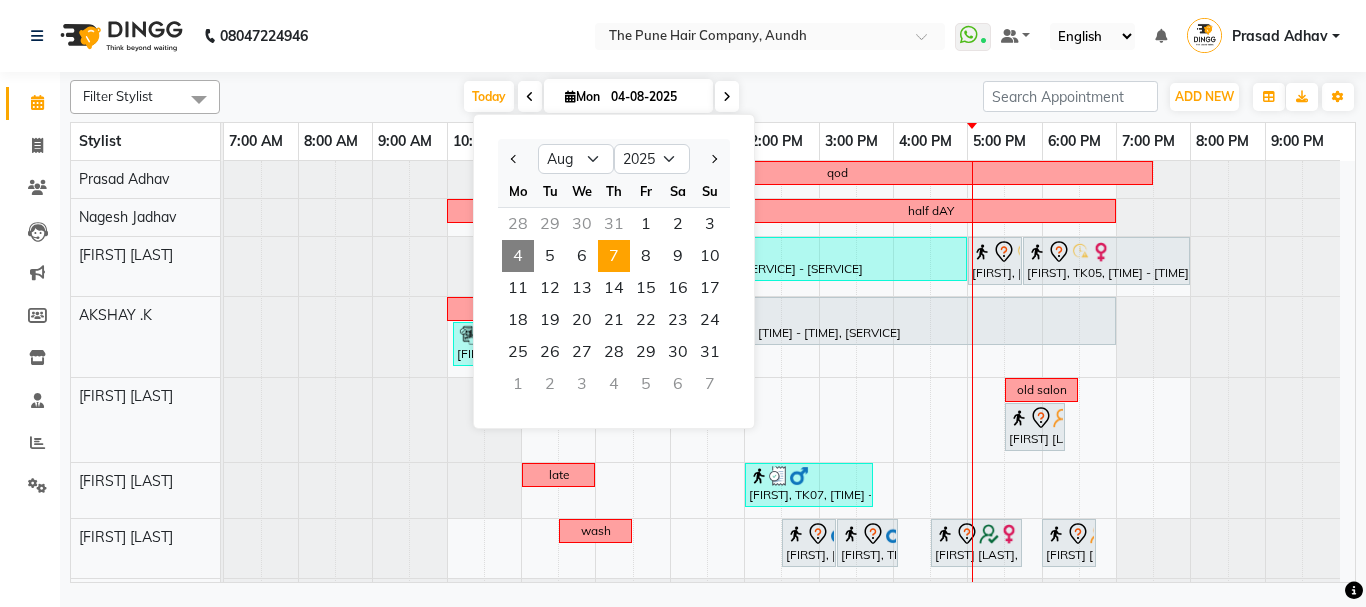 click on "7" at bounding box center (614, 256) 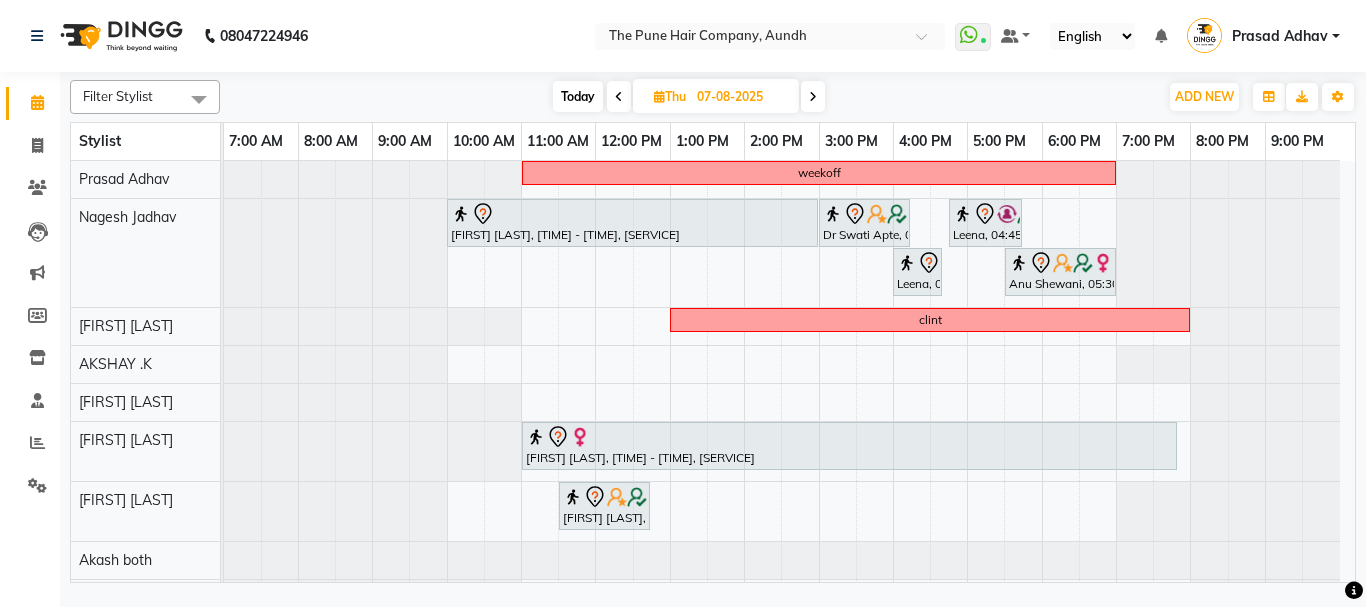 click at bounding box center (619, 97) 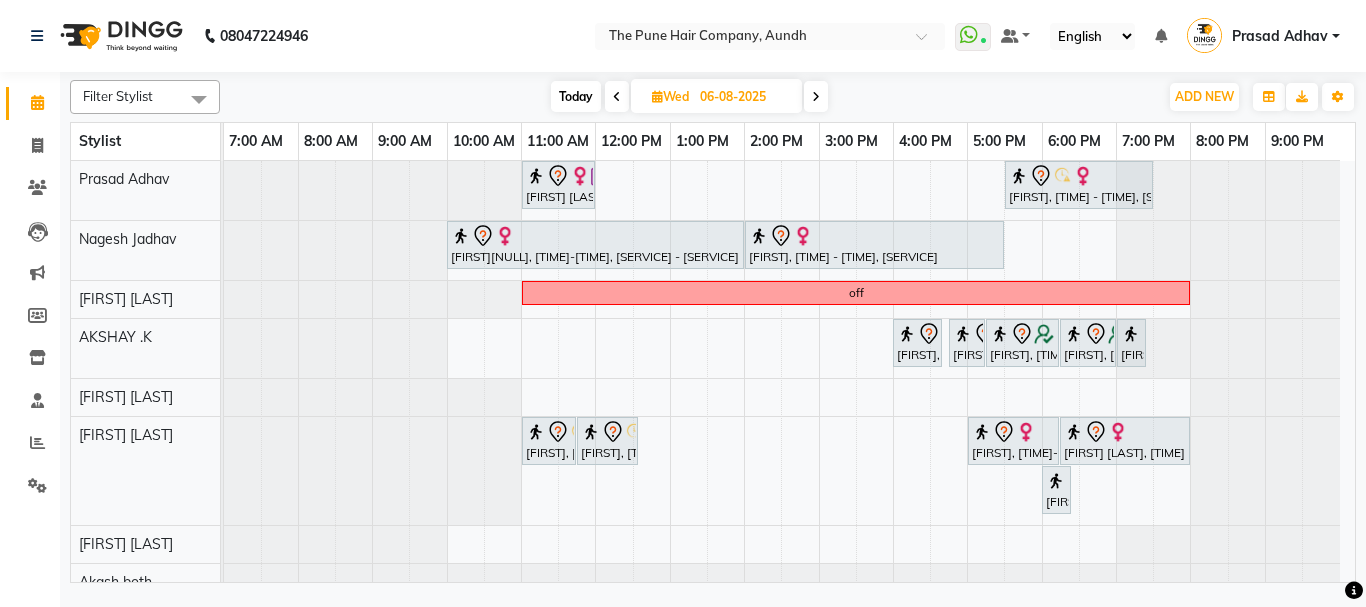 drag, startPoint x: 767, startPoint y: 102, endPoint x: 688, endPoint y: 90, distance: 79.9062 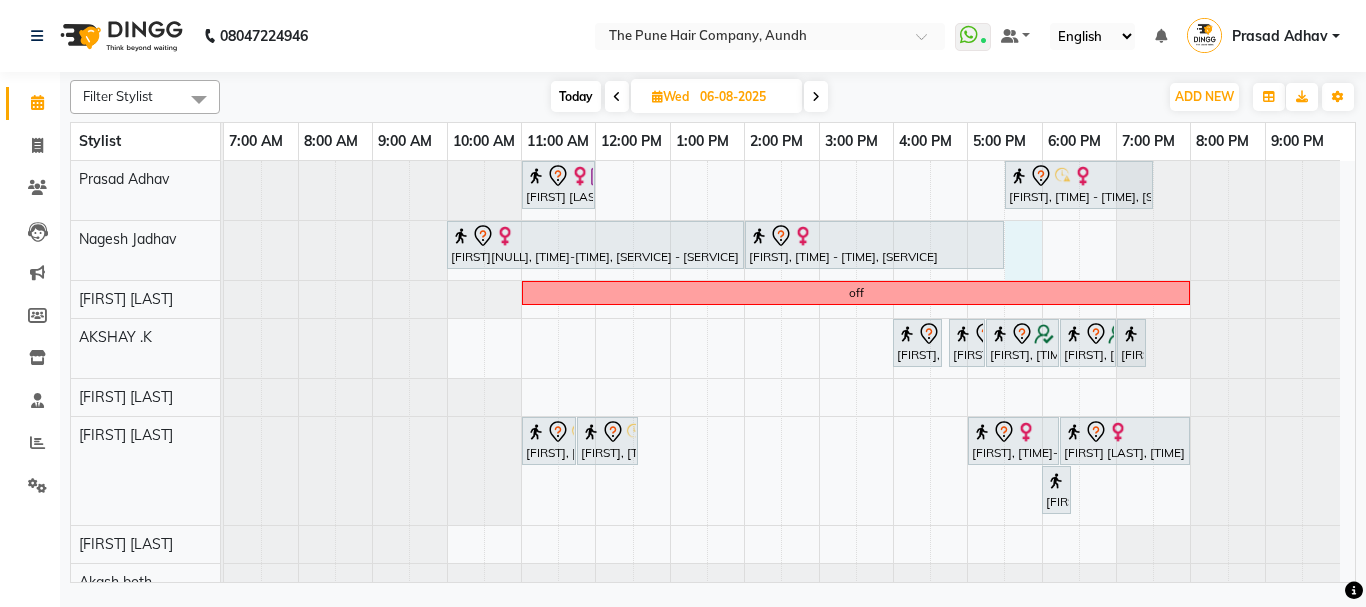 click on "[FIRST][NULL], [TIME]-[TIME], [SERVICE]             [FIRST], [TIME]-[TIME], [SERVICE] - [SERVICE]             [FIRST][NULL], [TIME]-[TIME], [SERVICE] - [SERVICE]  [SERVICE]              [FIRST], [TIME]-[TIME], [SERVICE]             [FIRST], [TIME]-[TIME], [SERVICE]             [FIRST], [TIME]-[TIME], [SERVICE]              [FIRST], [TIME]-[TIME], [SERVICE]             [FIRST], [TIME]-[TIME], [SERVICE]             [FIRST], [TIME]-[TIME], [SERVICE]             [FIRST], [TIME]-[TIME], [SERVICE]             [FIRST], [TIME]-[TIME], [SERVICE]             [FIRST] [LAST], [TIME]-[TIME], [SERVICE]             [FIRST] [LAST], [TIME]-[TIME], [SERVICE]" at bounding box center (789, 495) 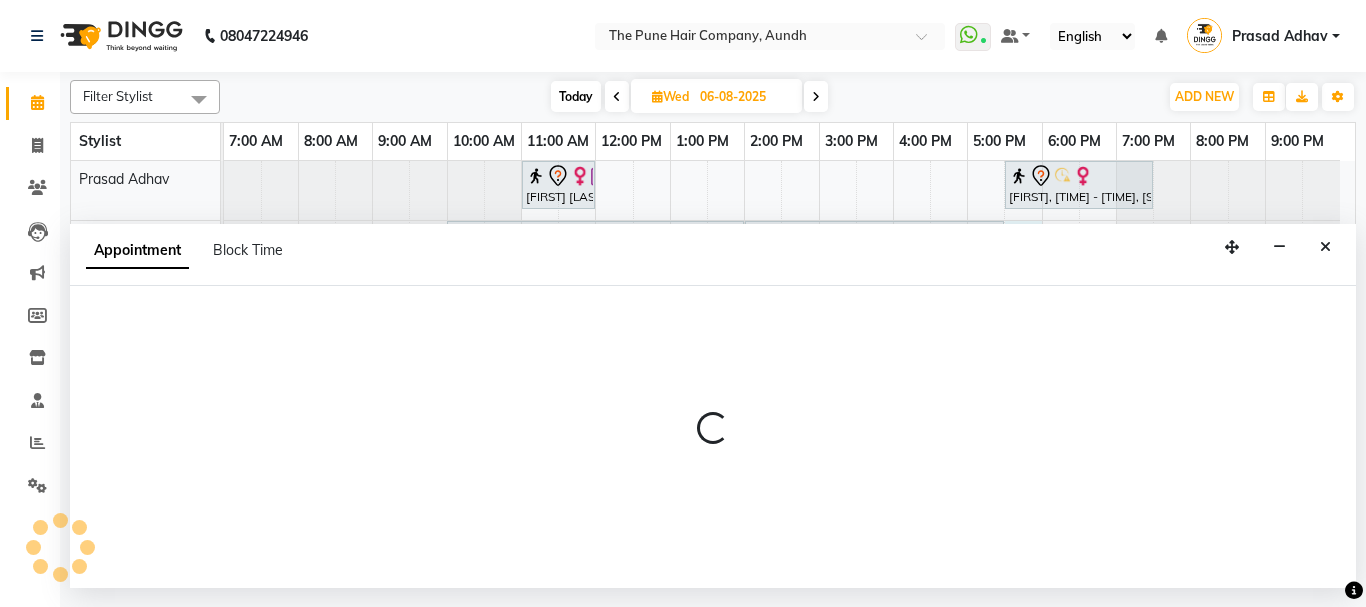 select on "3339" 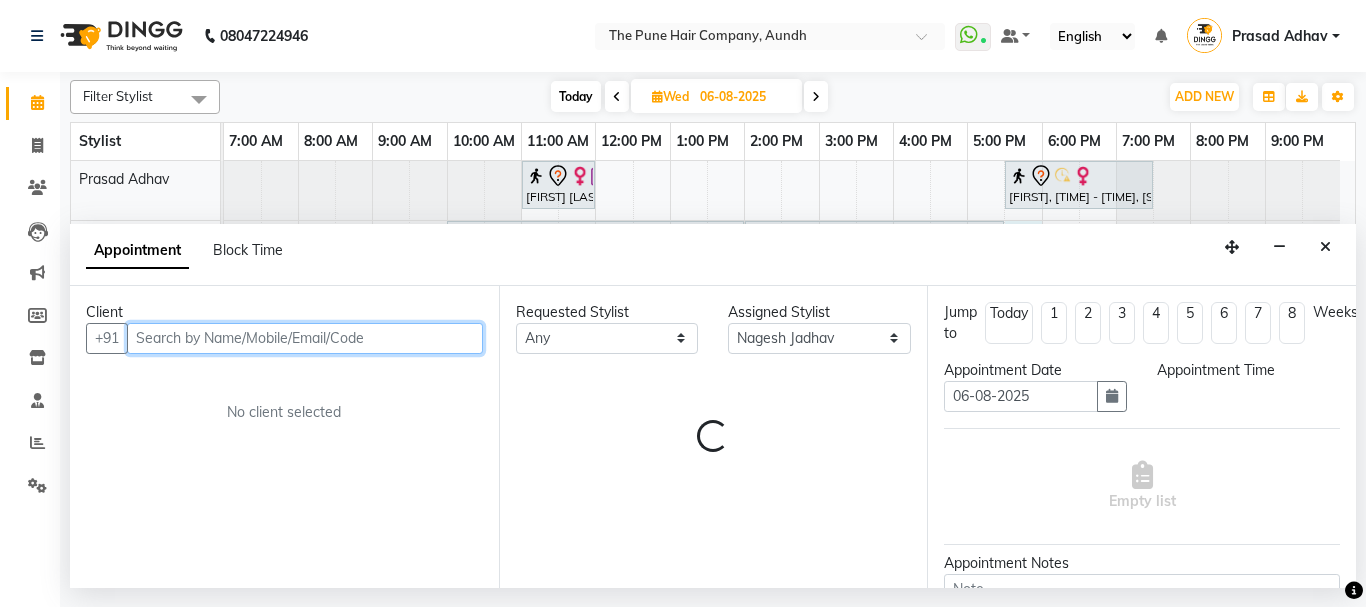 select on "1050" 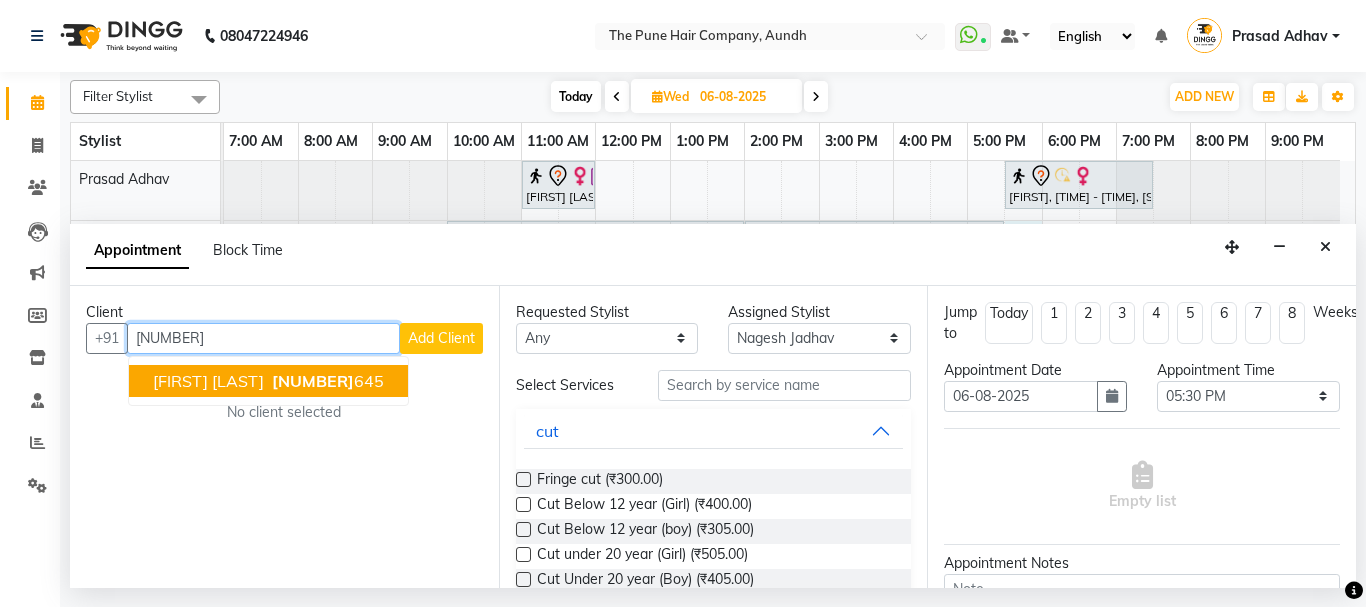 click on "[NUMBER]" at bounding box center (313, 381) 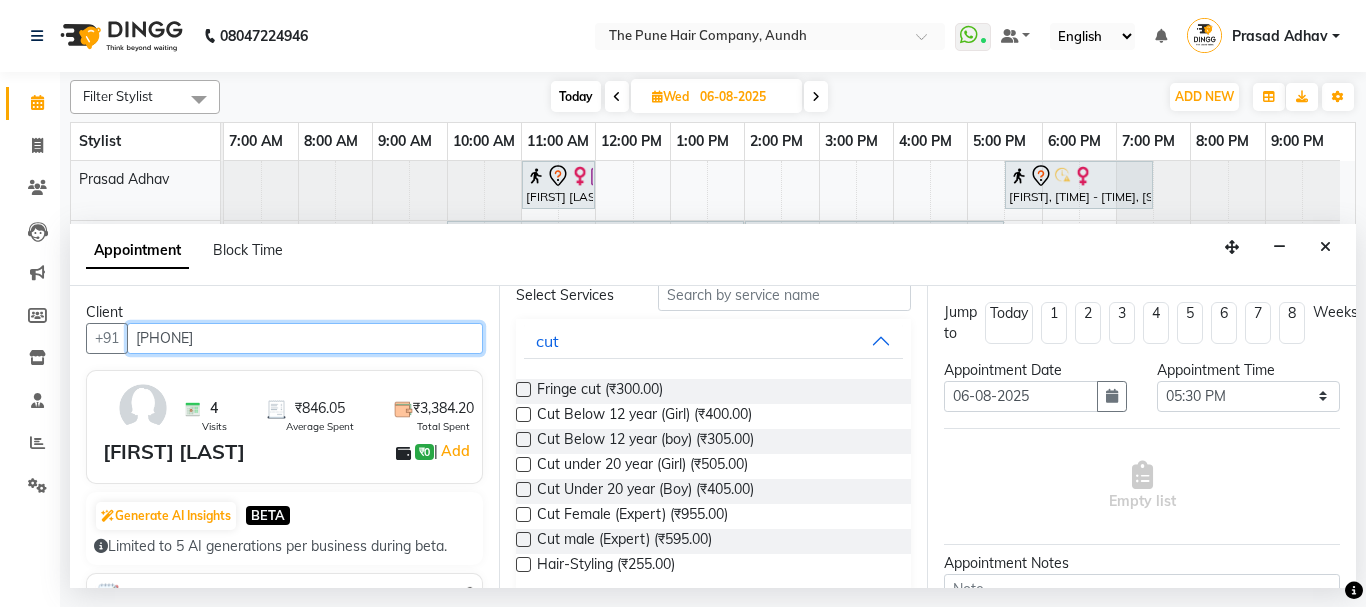scroll, scrollTop: 200, scrollLeft: 0, axis: vertical 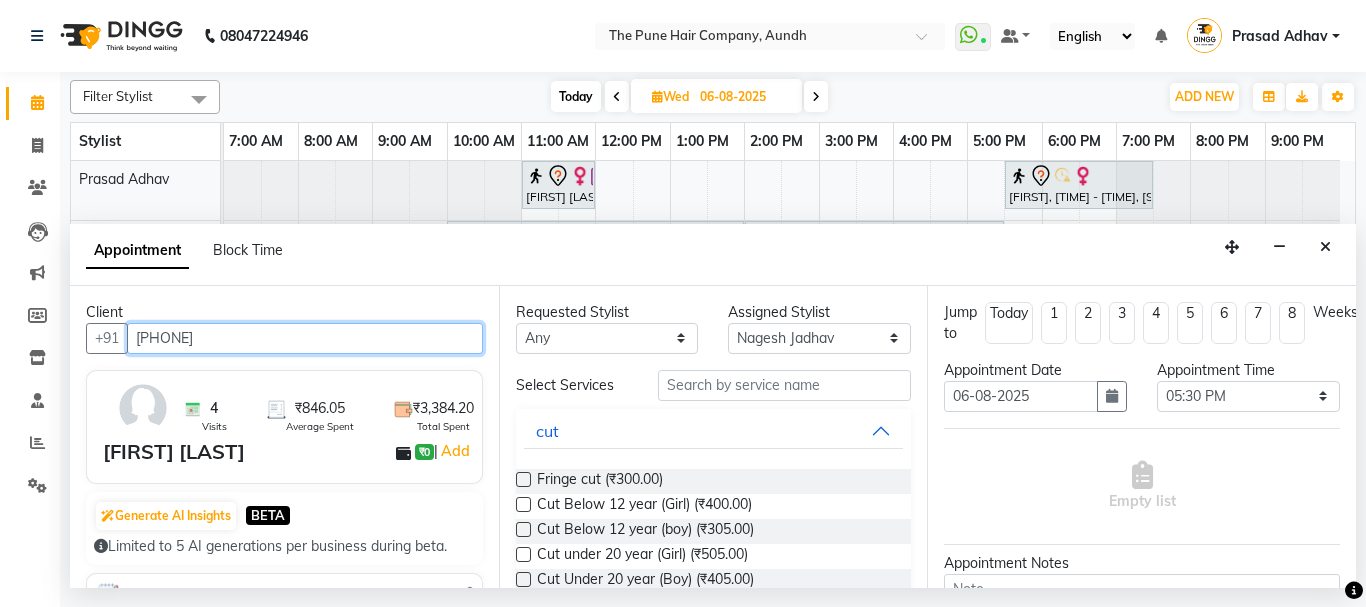 type on "[PHONE]" 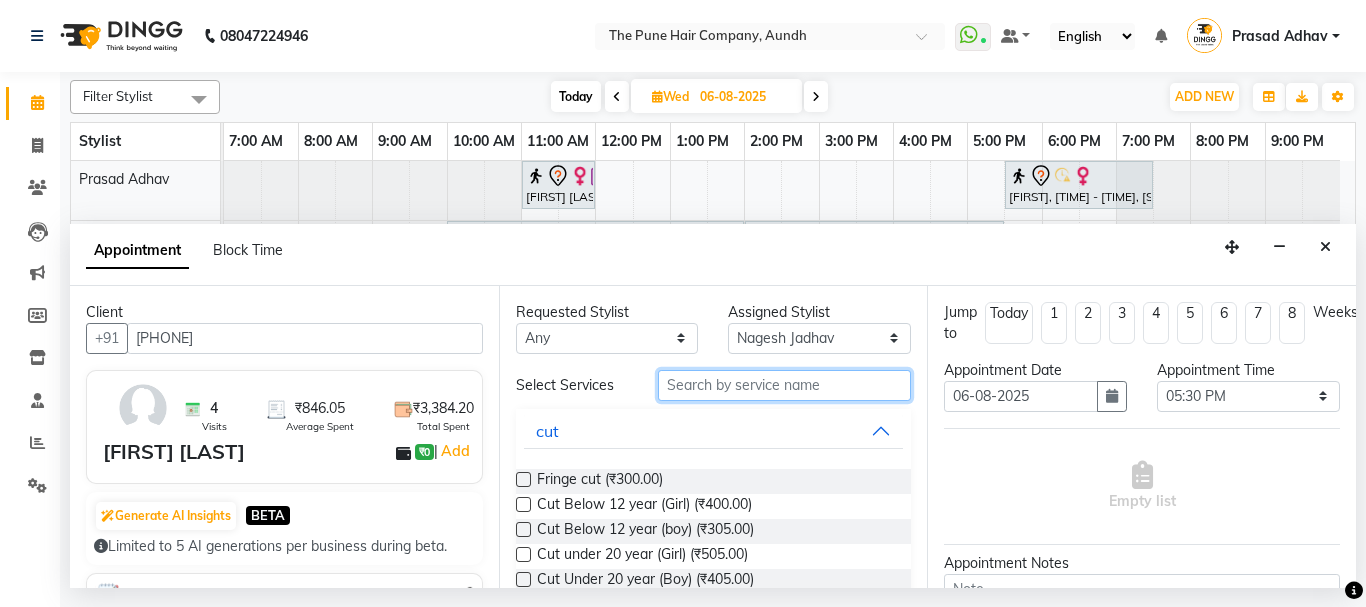 click at bounding box center [785, 385] 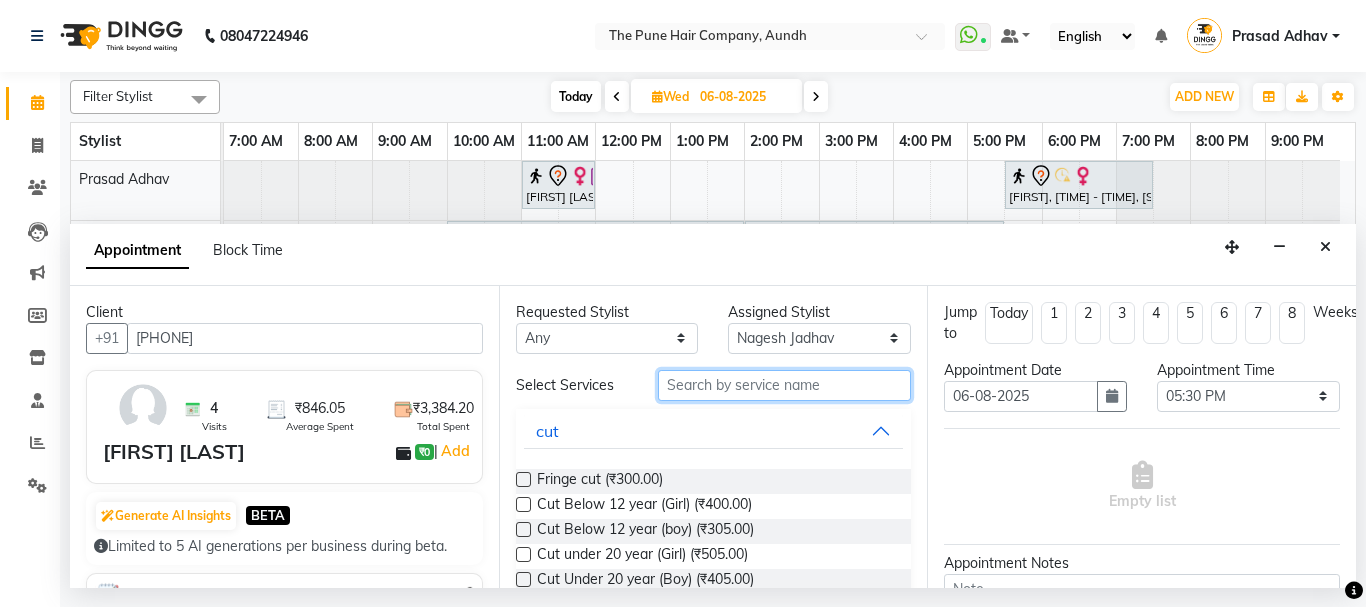 type on "a" 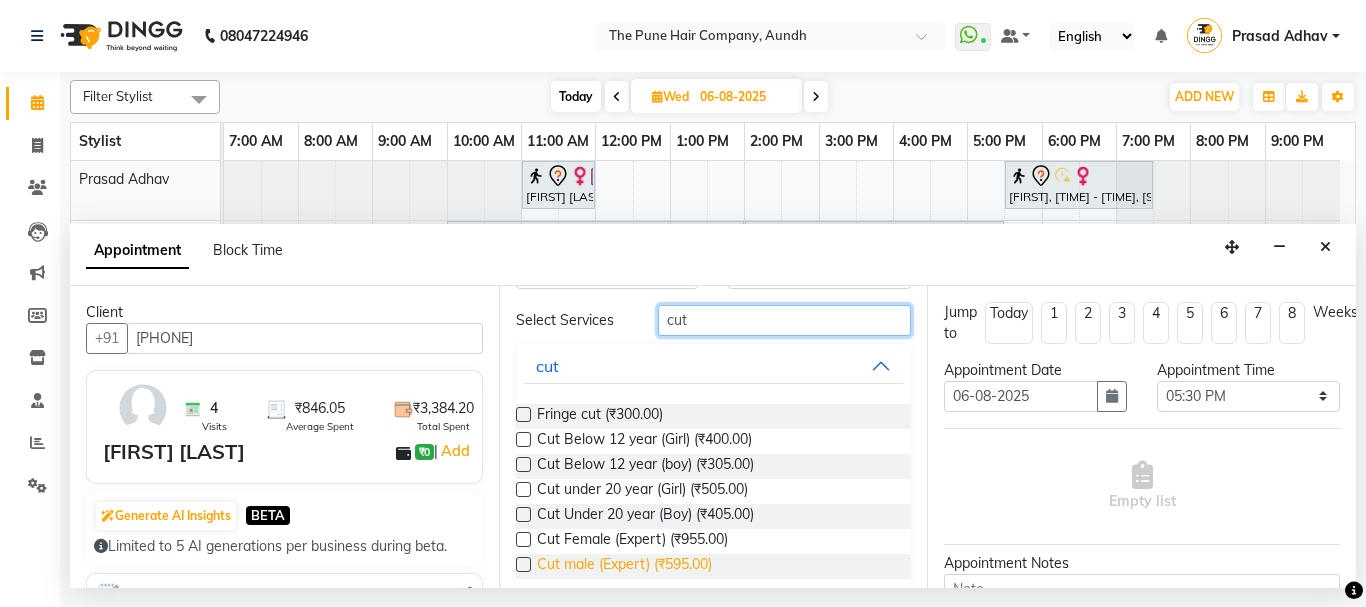 scroll, scrollTop: 88, scrollLeft: 0, axis: vertical 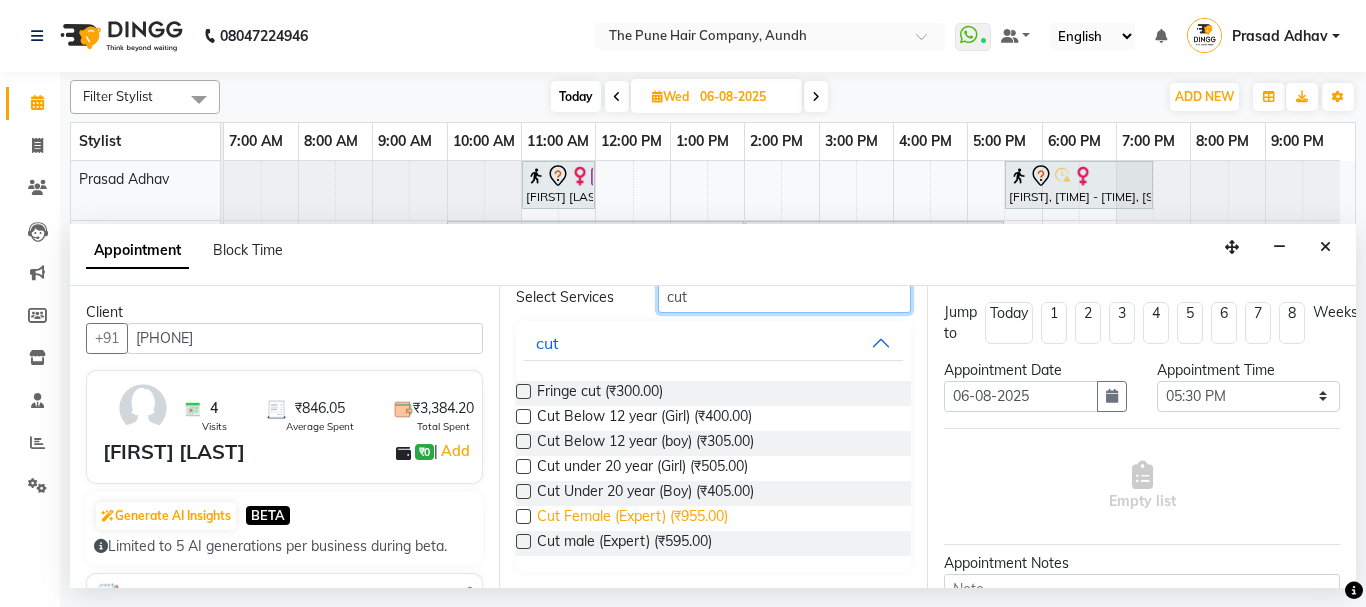 type on "cut" 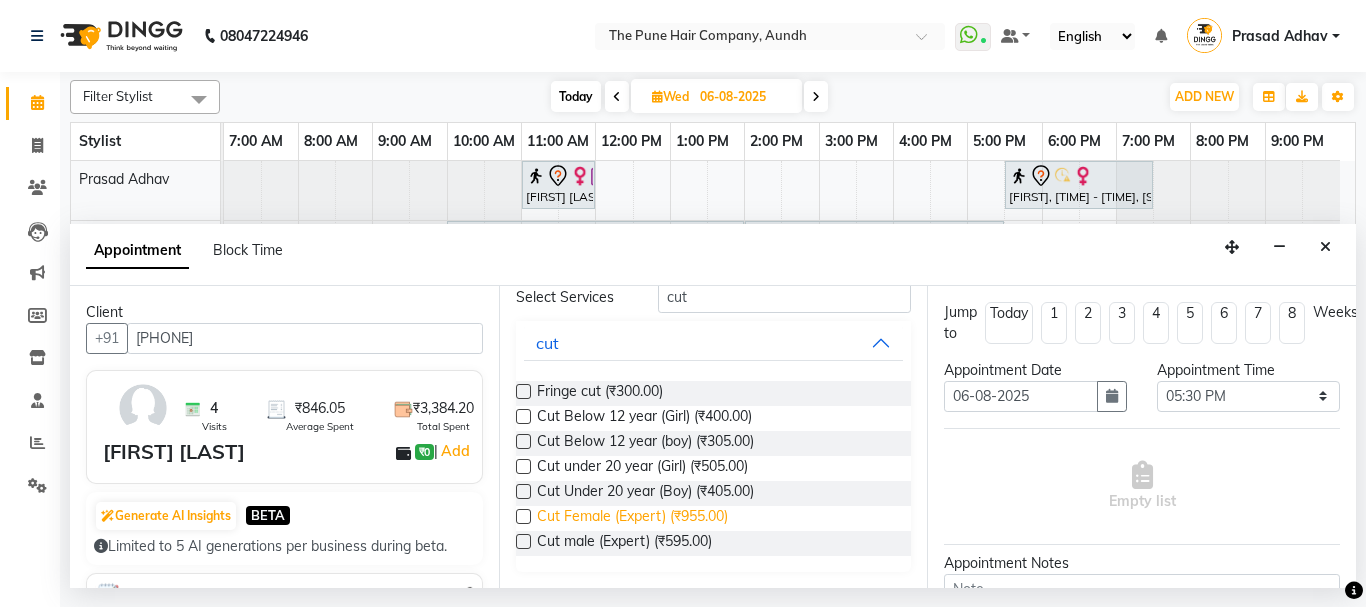 click on "Cut Female (Expert) (₹955.00)" at bounding box center [632, 518] 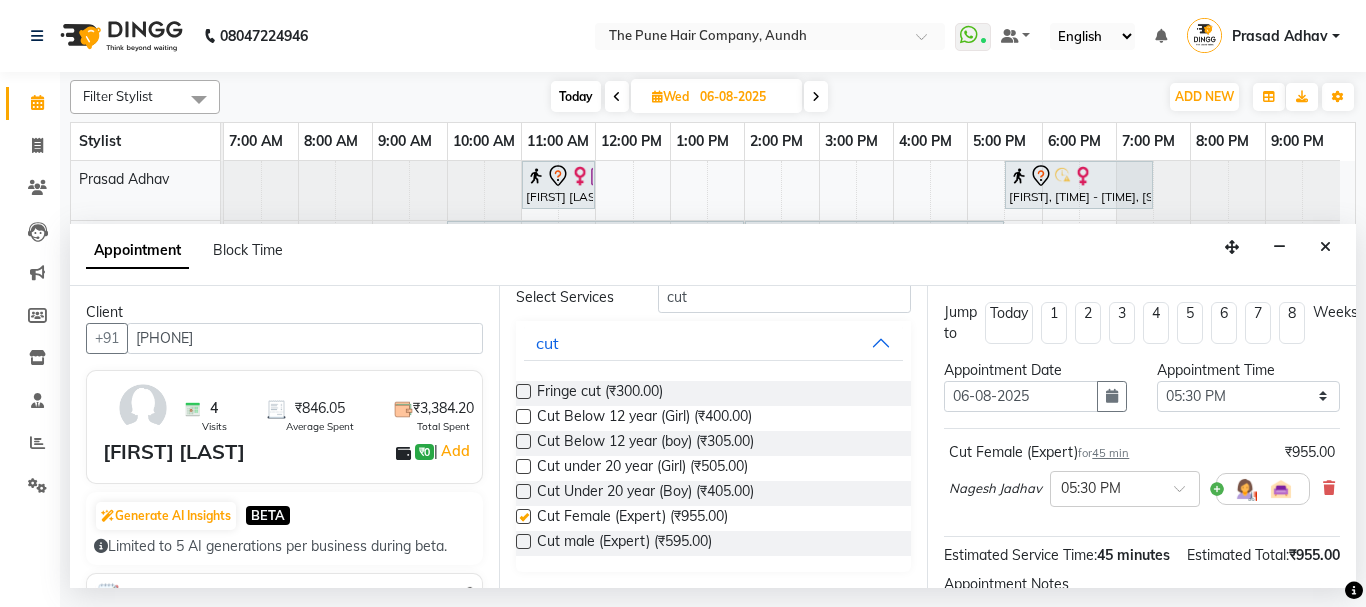 checkbox on "false" 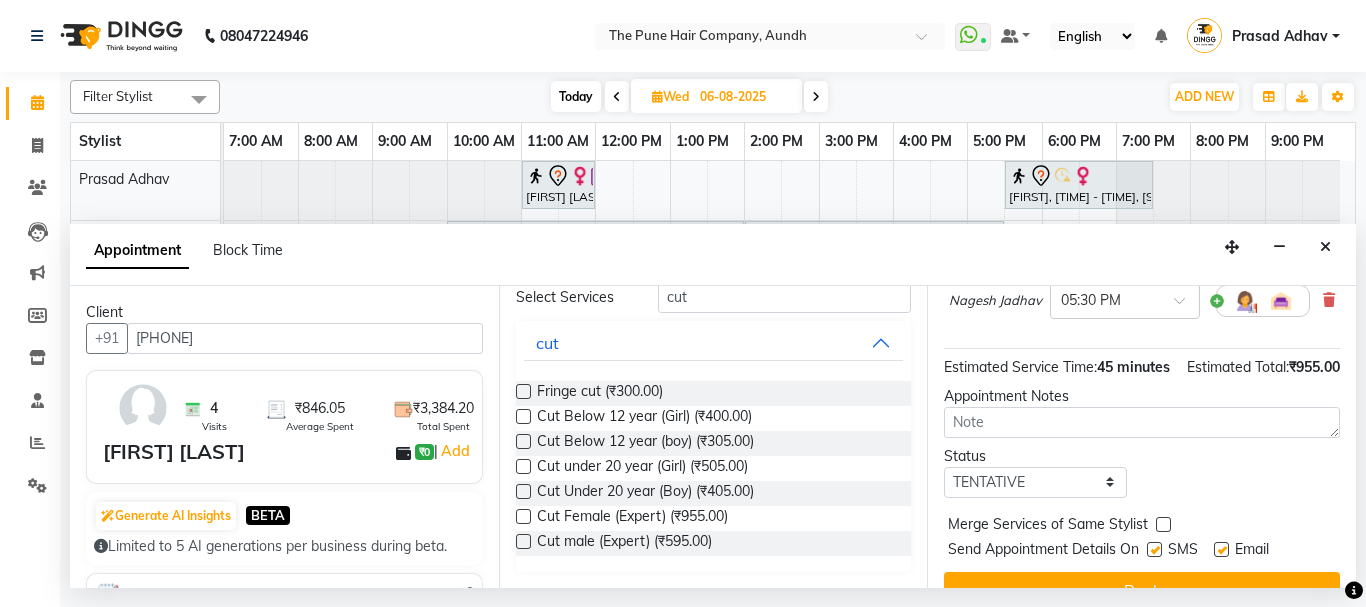 scroll, scrollTop: 263, scrollLeft: 0, axis: vertical 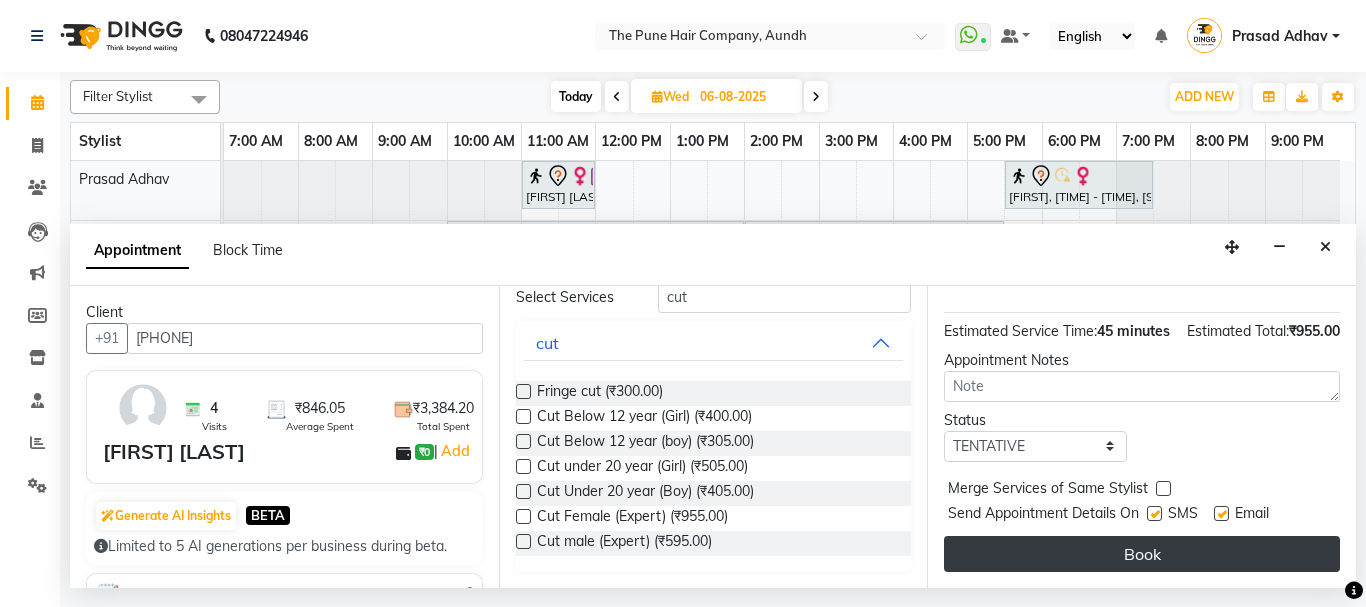 click on "Book" at bounding box center [1142, 554] 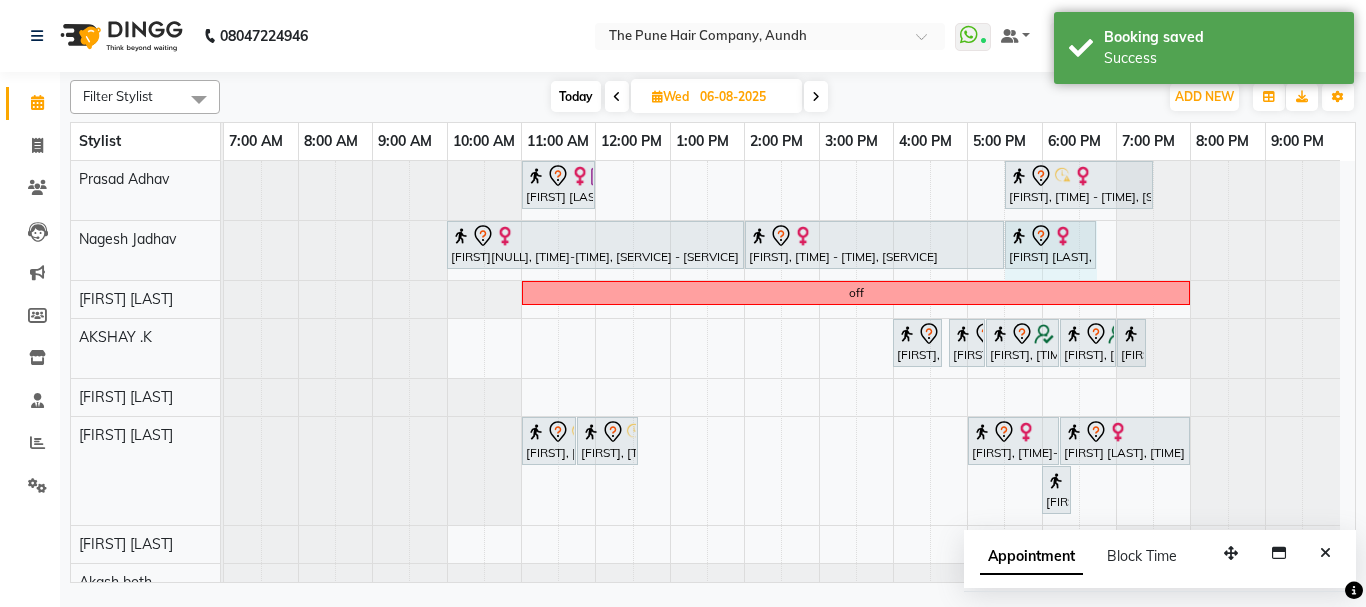 drag, startPoint x: 1056, startPoint y: 247, endPoint x: 1086, endPoint y: 242, distance: 30.413813 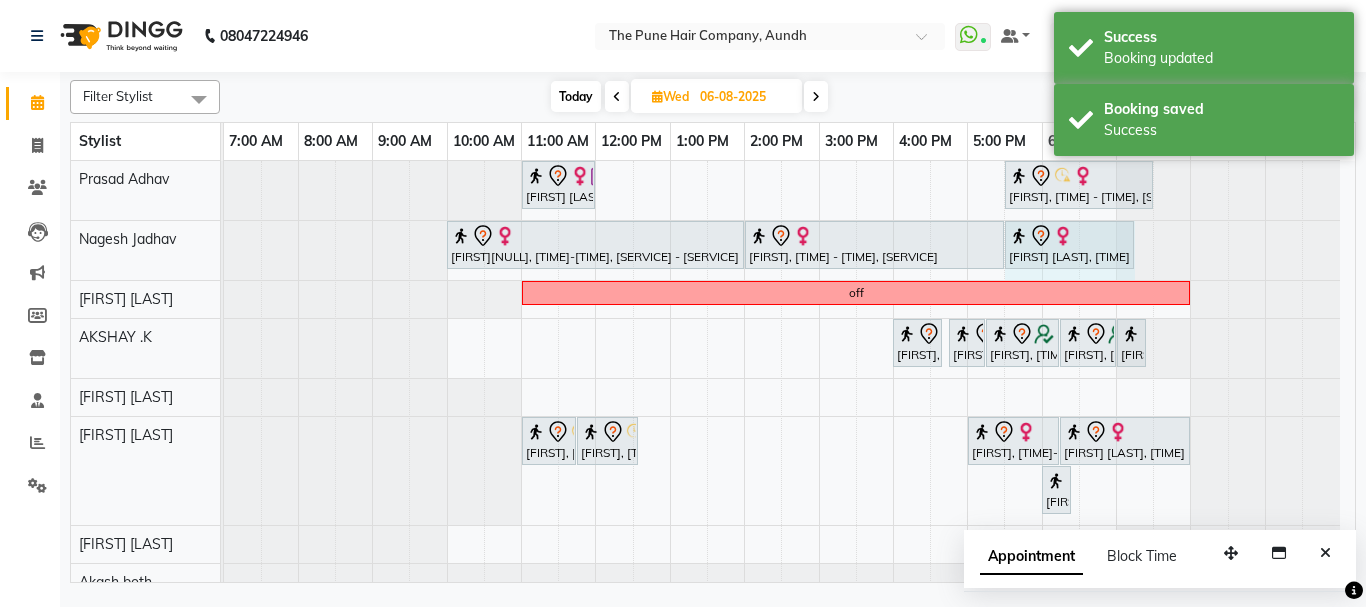 drag, startPoint x: 1095, startPoint y: 231, endPoint x: 1118, endPoint y: 231, distance: 23 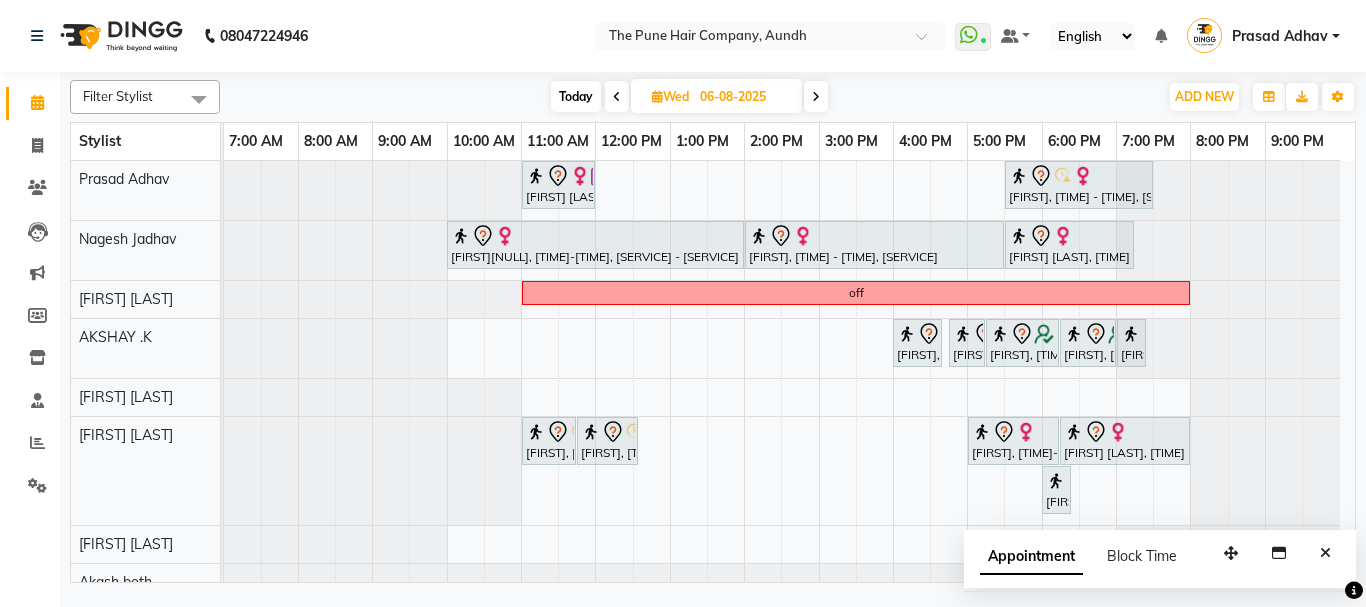 click on "Today" at bounding box center (576, 96) 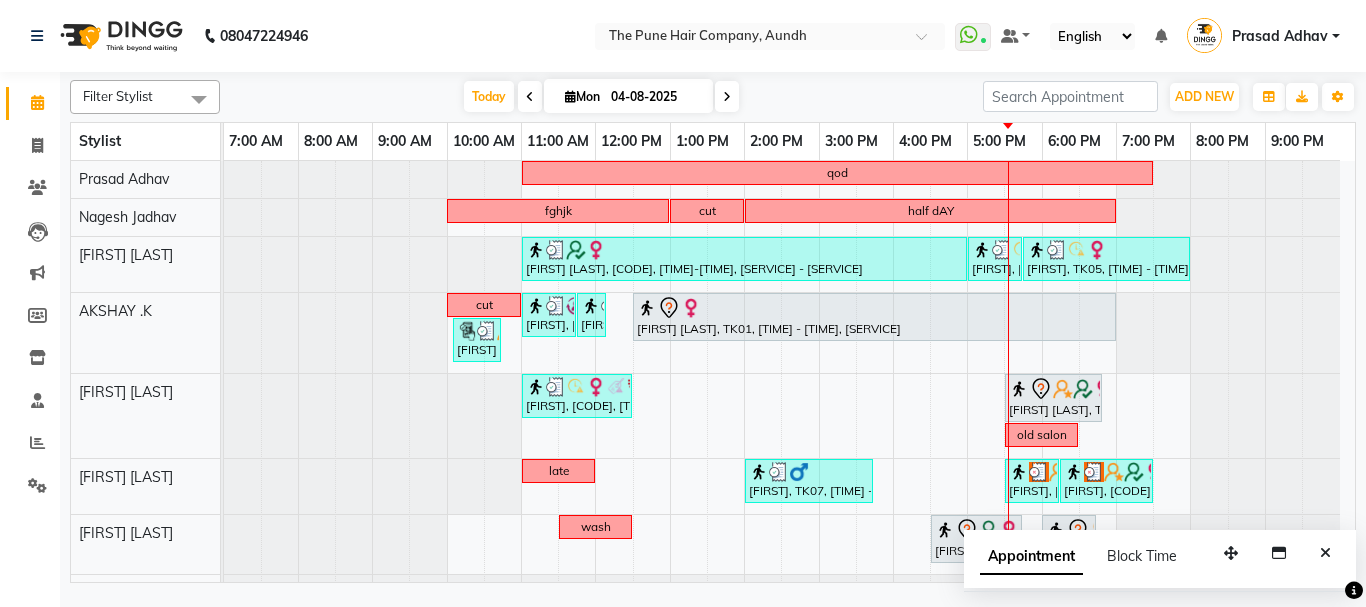 click at bounding box center (727, 96) 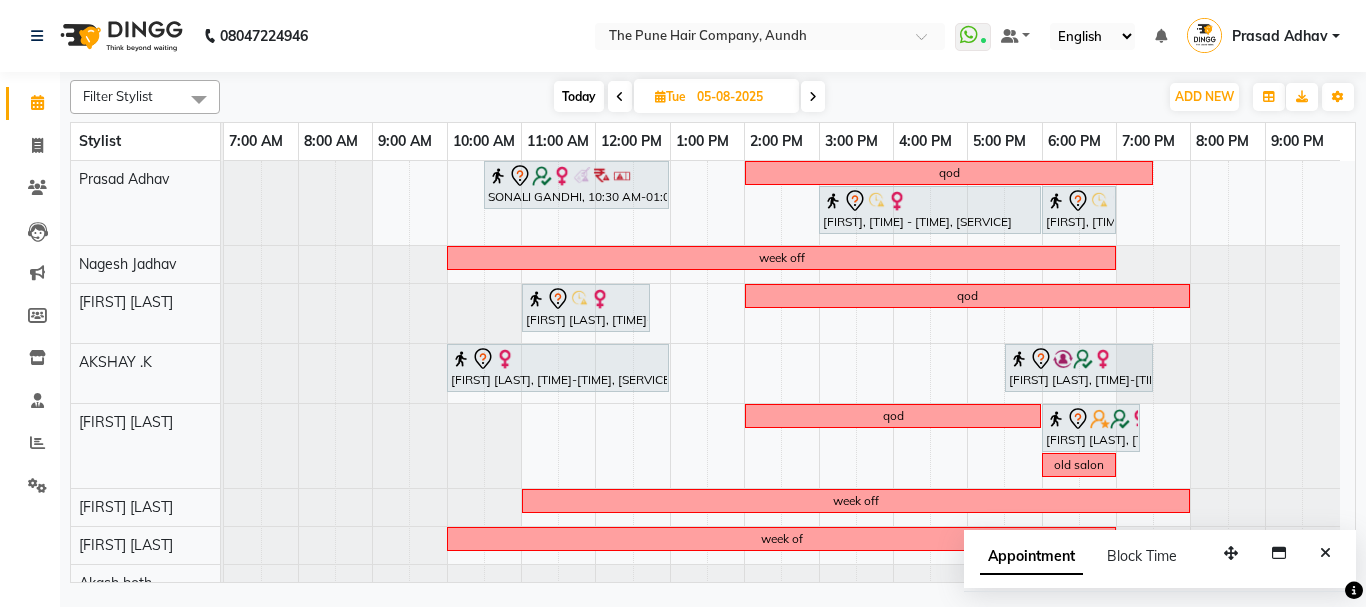 click on "[FIRST] [LAST], [TIME]-[TIME], [SERVICE] - [SERVICE]  [SERVICE]             [FIRST], [TIME]-[TIME], [SERVICE] - [SERVICE]  [SERVICE]              [FIRST] [LAST], [TIME]-[TIME], [SERVICE]  [SERVICE]   [SERVICE]   [SERVICE]              [FIRST][NULL], [TIME]-[TIME], [SERVICE]             [FIRST] [LAST], [TIME]-[TIME], [SERVICE]              [FIRST] [LAST], [TIME]-[TIME], [SERVICE]             [FIRST] [LAST], [TIME]-[TIME], [SERVICE]             [FIRST] [LAST], [TIME]-[TIME], [SERVICE]             [FIRST] [LAST], [TIME]-[TIME], [SERVICE]             [FIRST], [TIME]-[TIME], [SERVICE]             [FIRST], [TIME]-[TIME], [SERVICE]             [FIRST], [TIME]-[TIME], [SERVICE]             [FIRST] [LAST], [TIME]-[TIME], [SERVICE]             [FIRST] [LAST], [TIME]-[TIME], [SERVICE]" at bounding box center (789, 564) 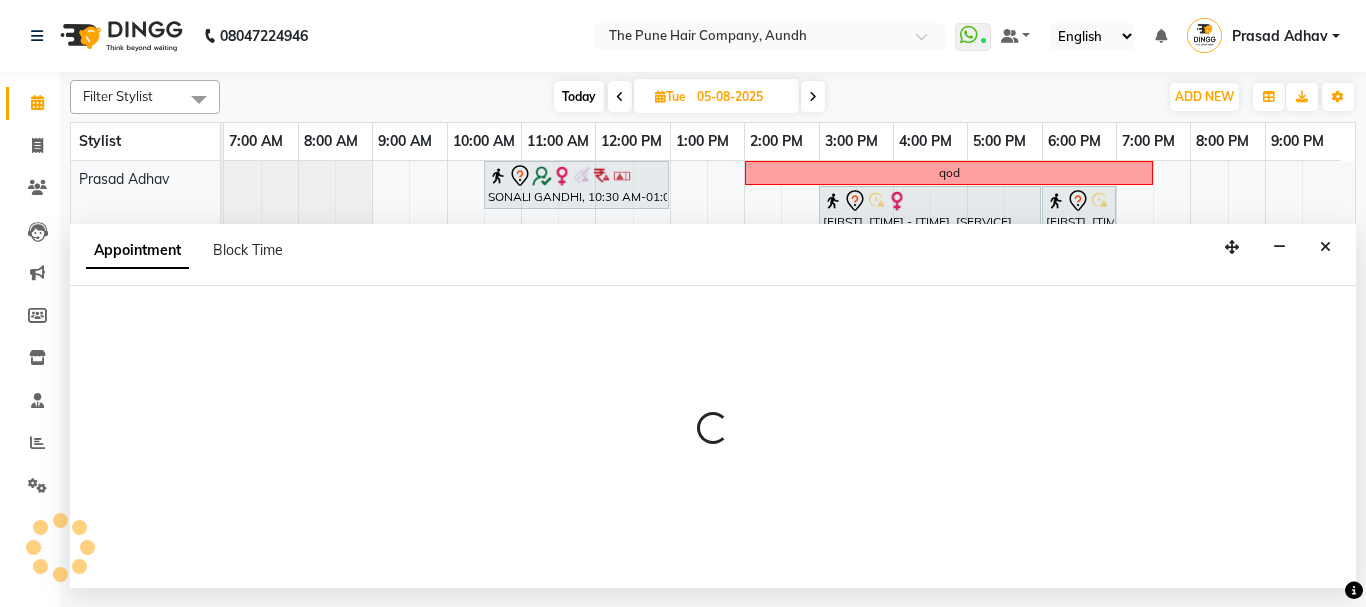 select on "12769" 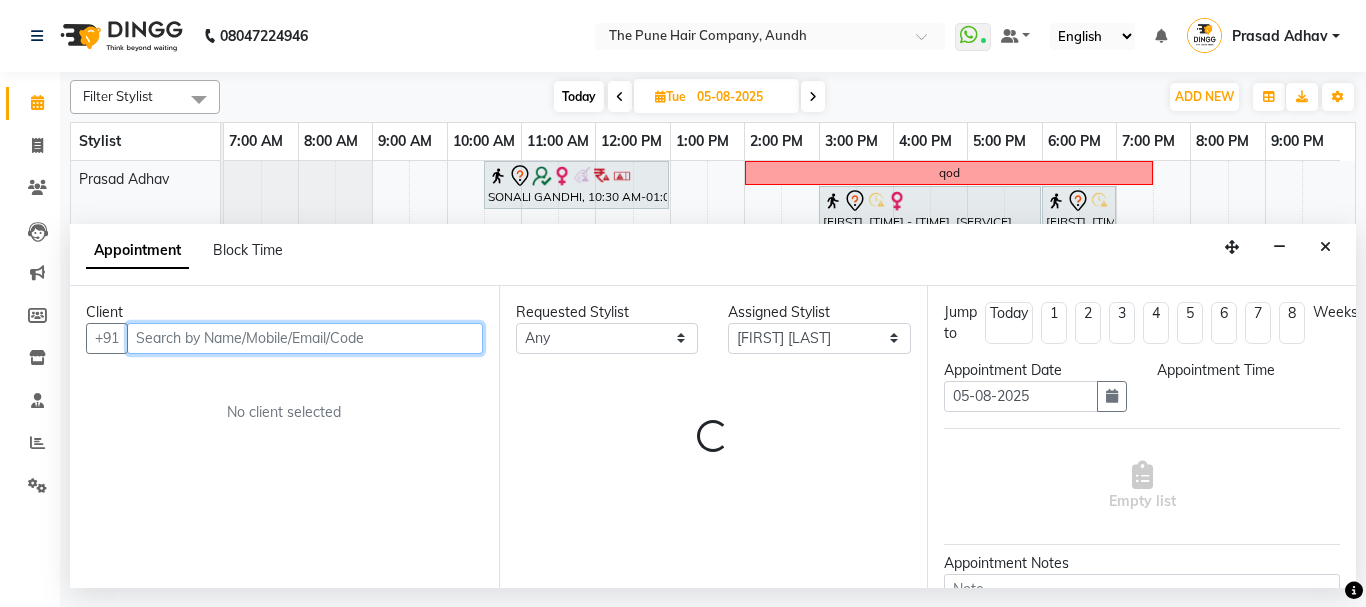 select on "660" 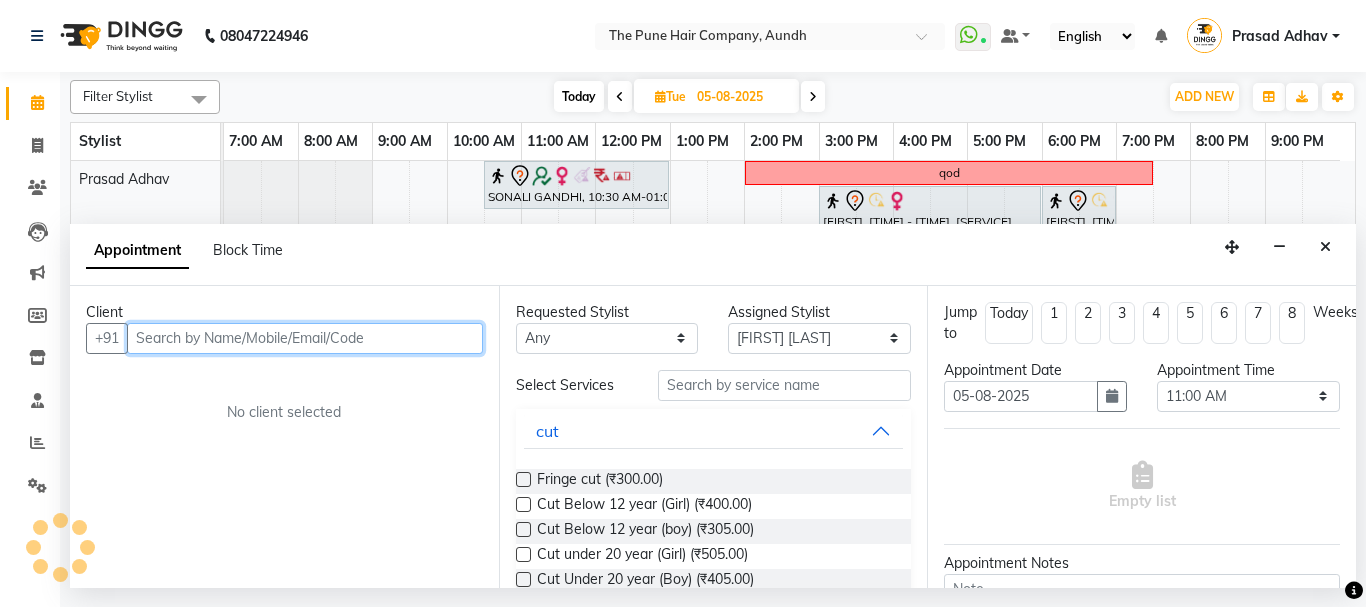 click at bounding box center (305, 338) 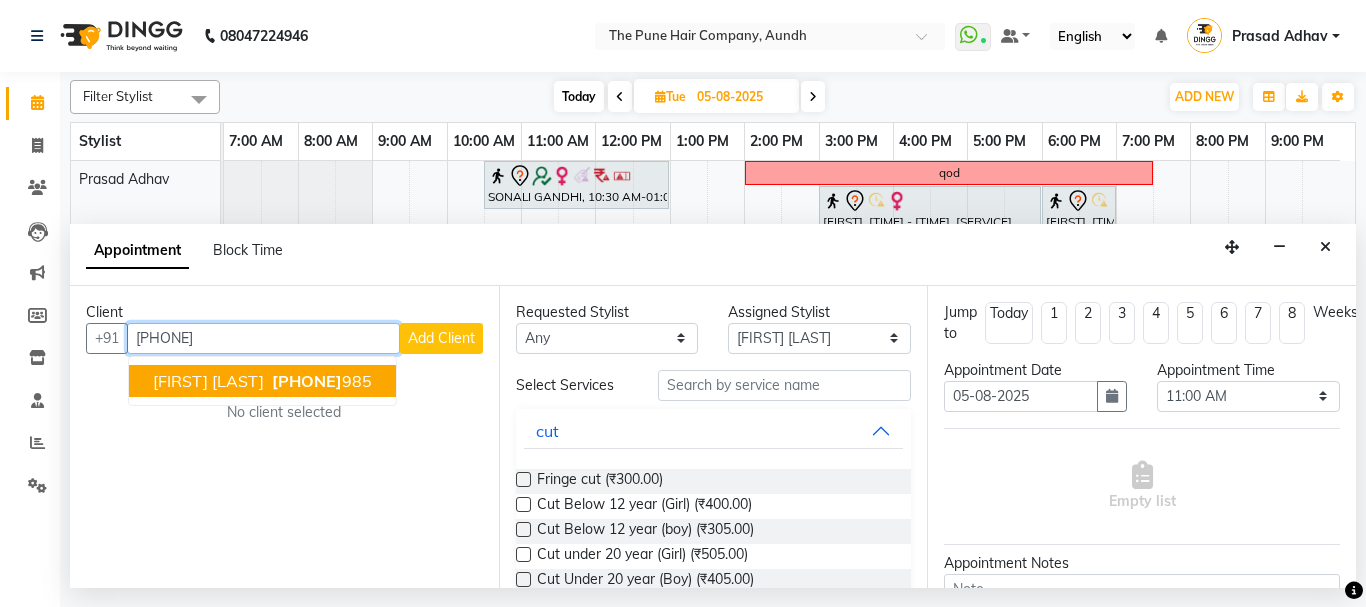 click on "[PHONE]" at bounding box center [307, 381] 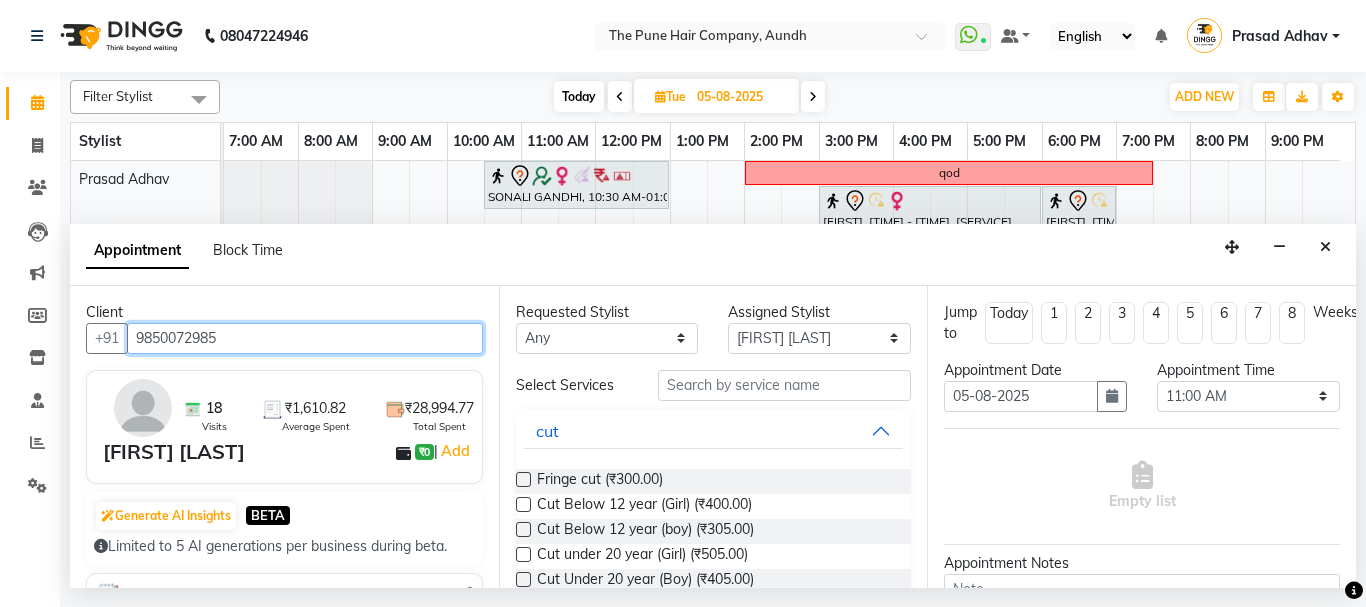 type on "9850072985" 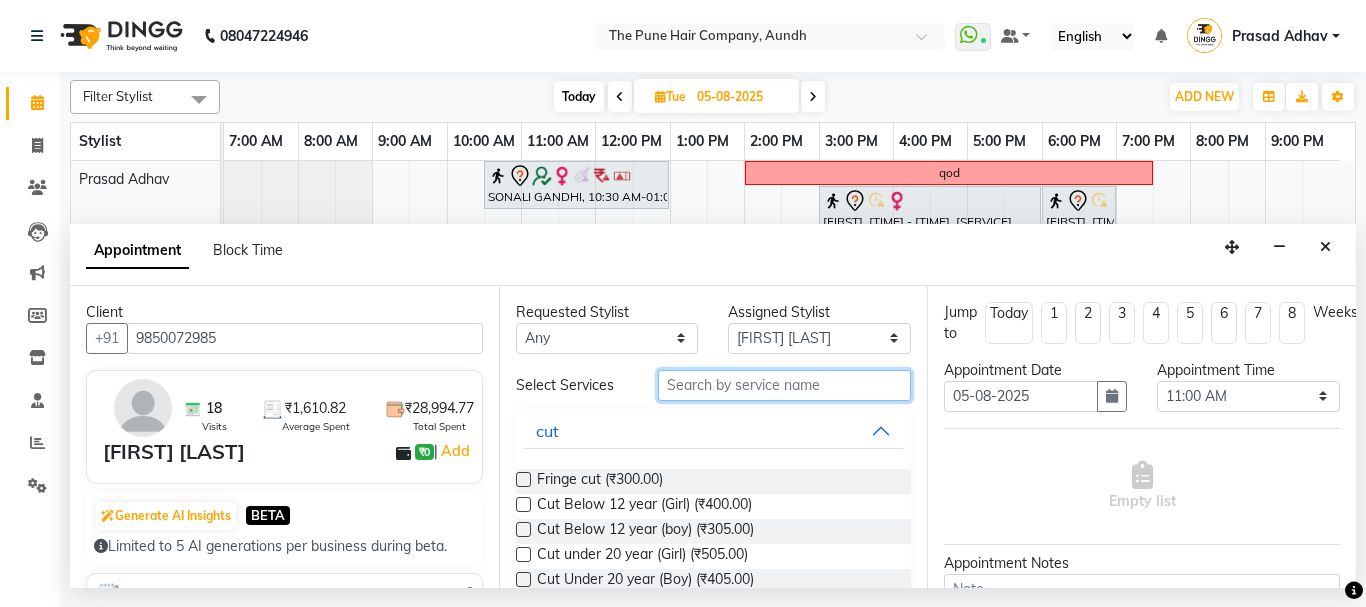 click at bounding box center [785, 385] 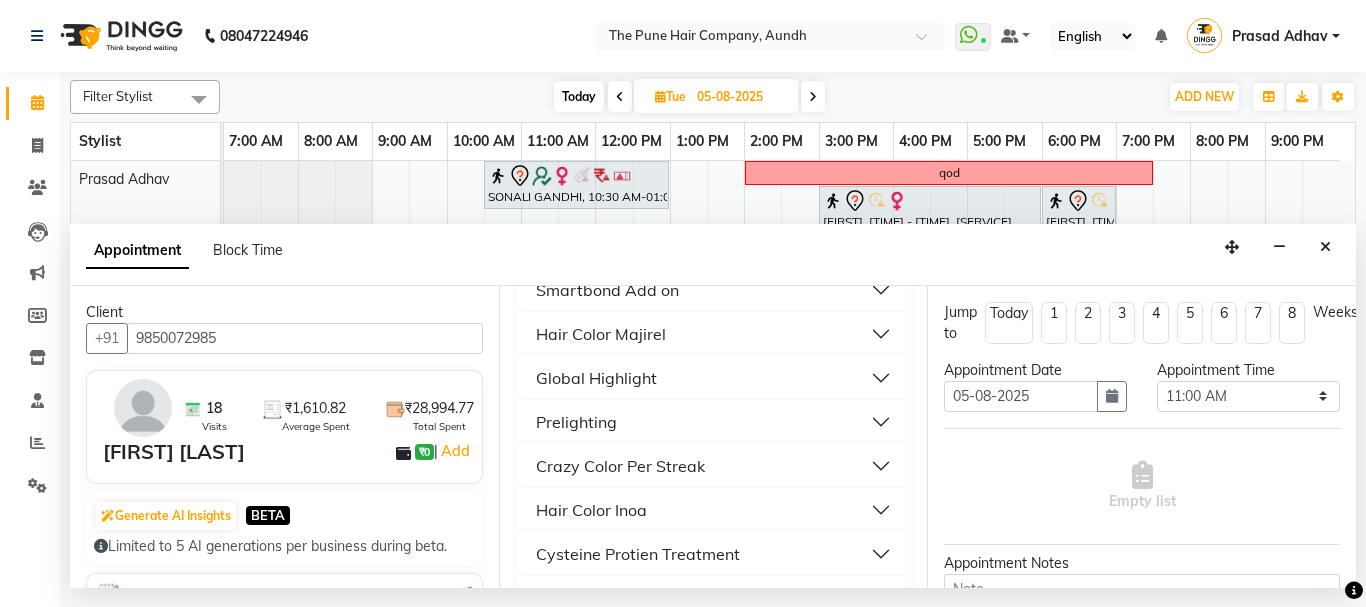 scroll, scrollTop: 500, scrollLeft: 0, axis: vertical 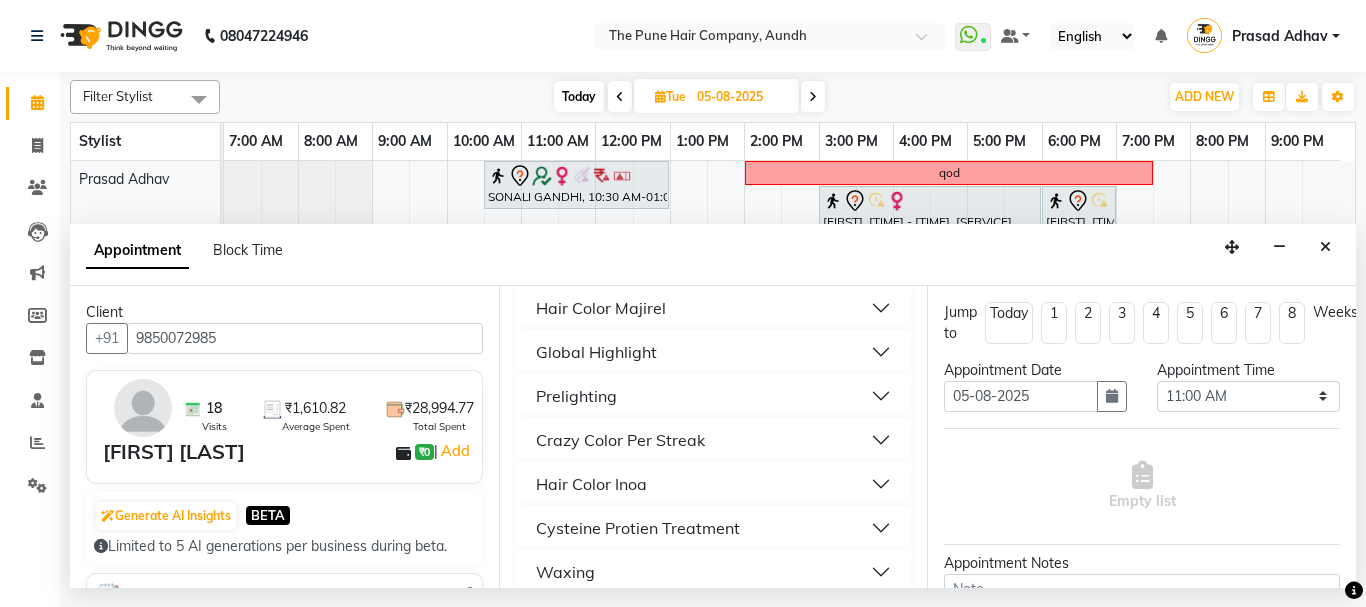 type on "2" 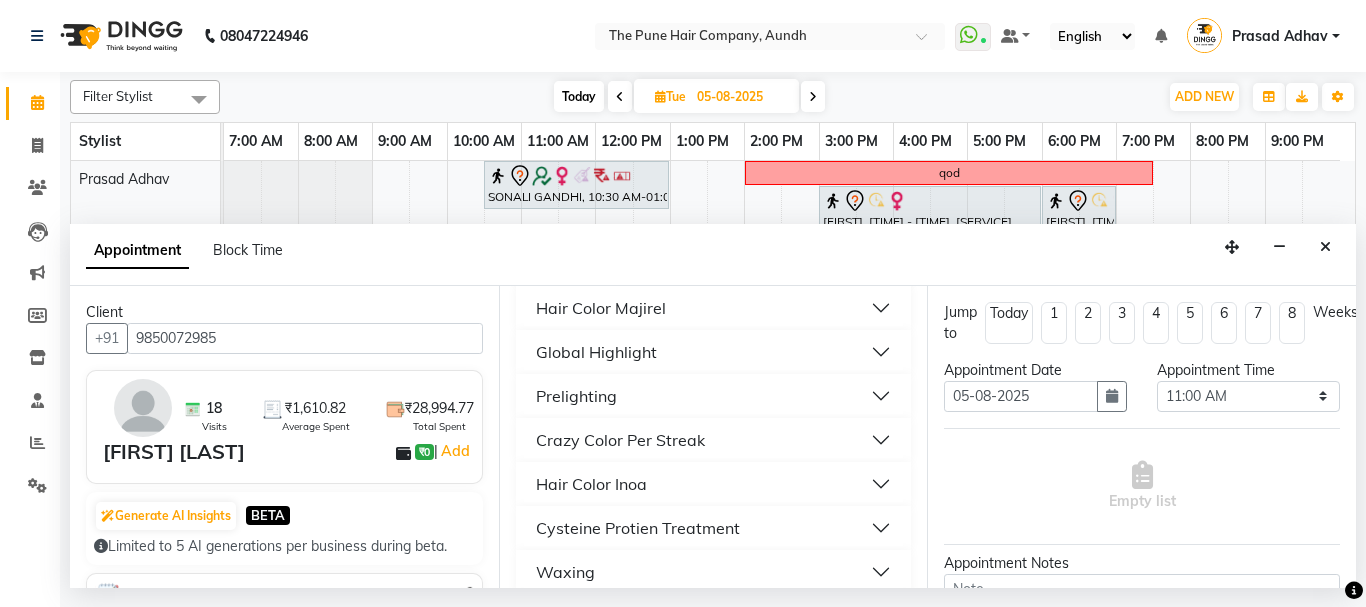 click on "Hair Color Inoa" at bounding box center (591, 484) 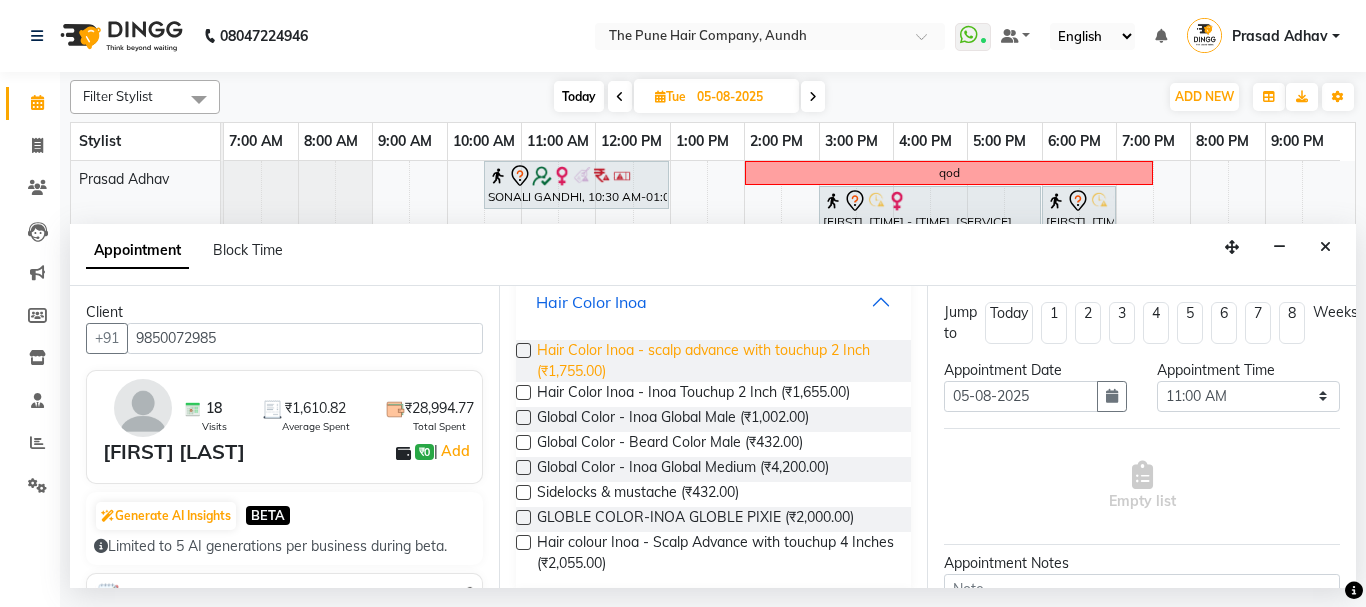 scroll, scrollTop: 700, scrollLeft: 0, axis: vertical 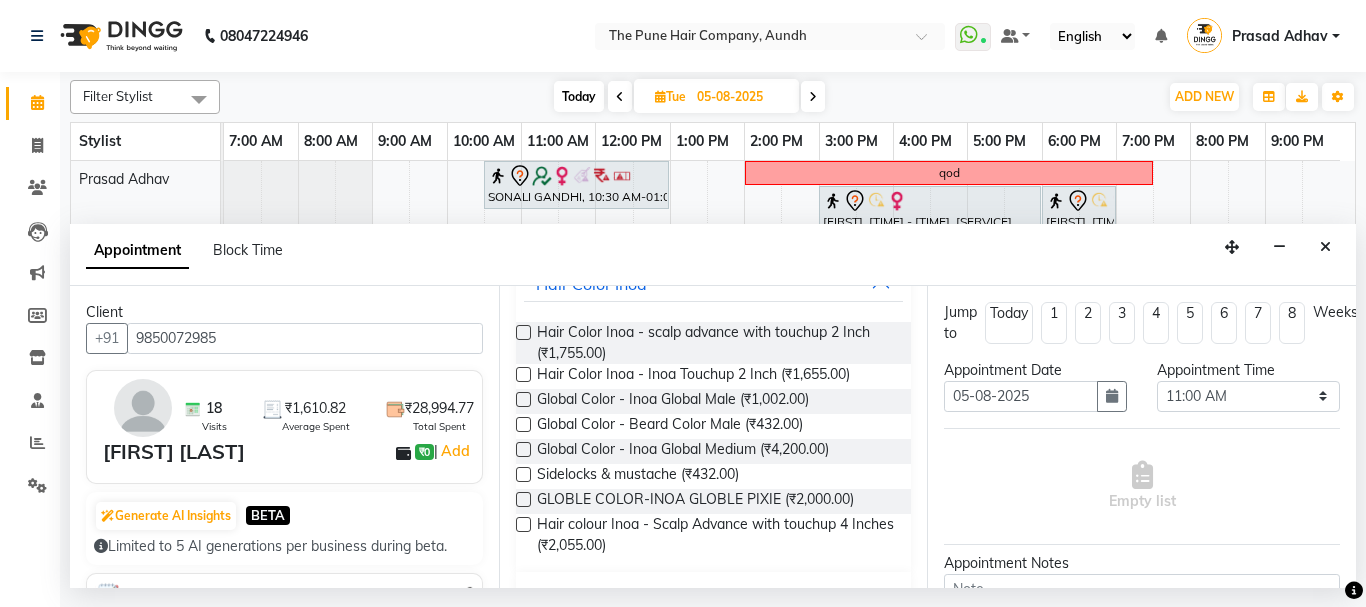 click at bounding box center (523, 374) 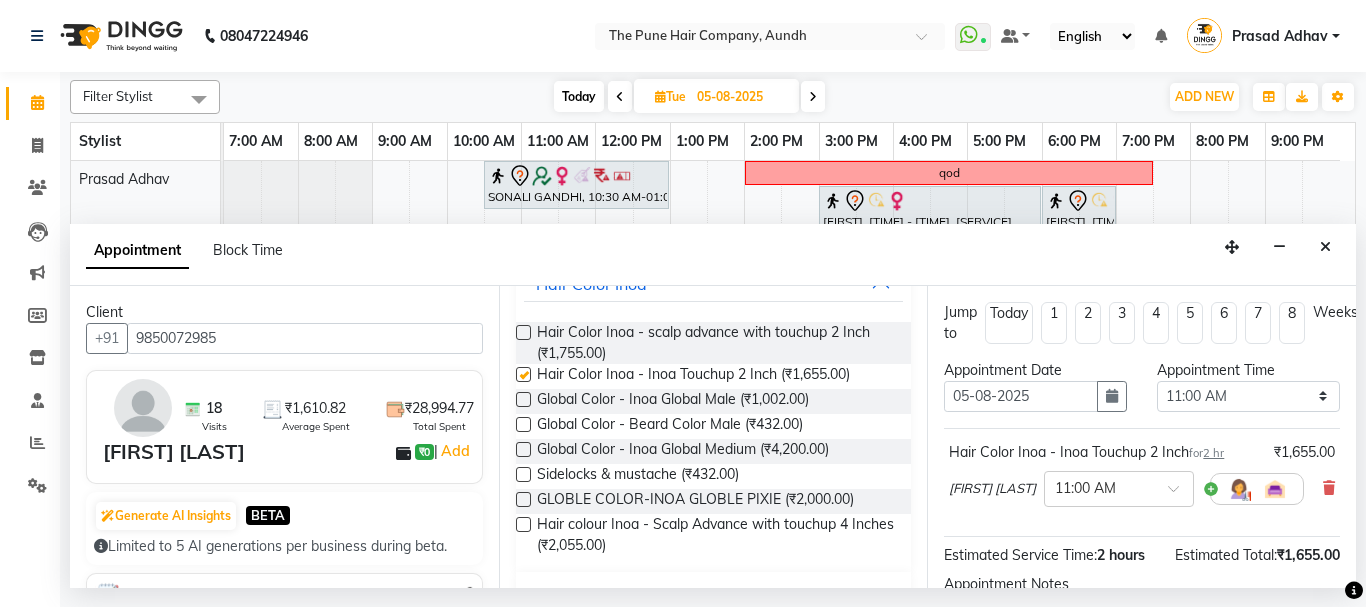 checkbox on "false" 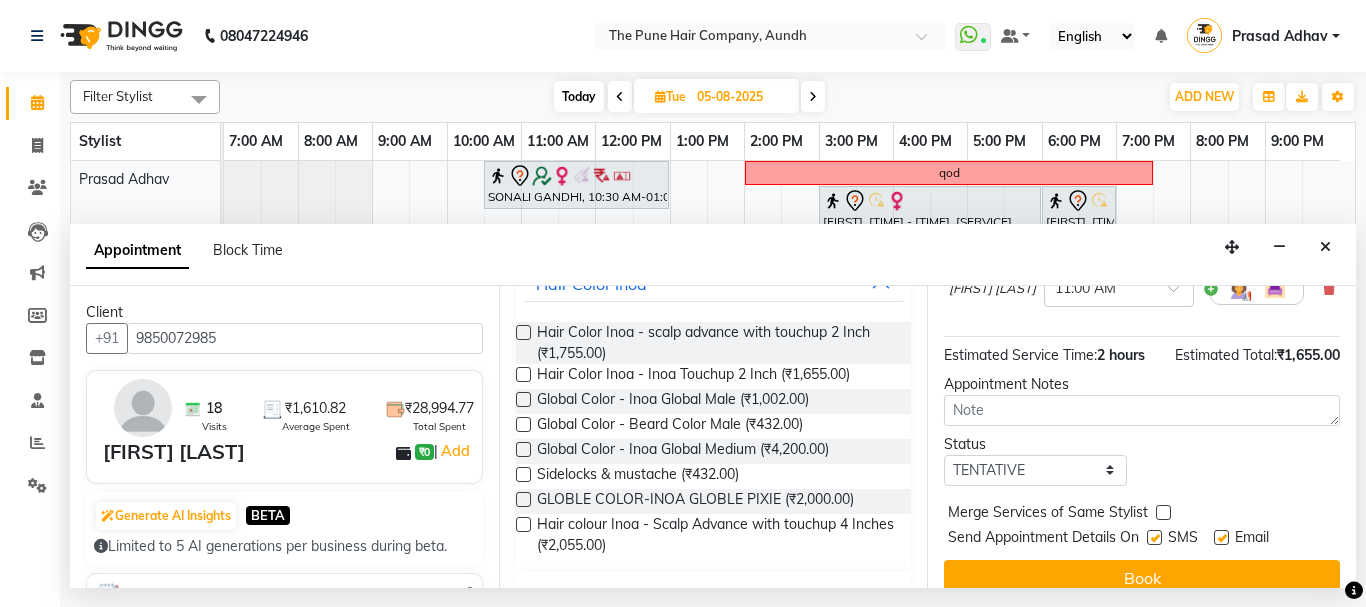 scroll, scrollTop: 263, scrollLeft: 0, axis: vertical 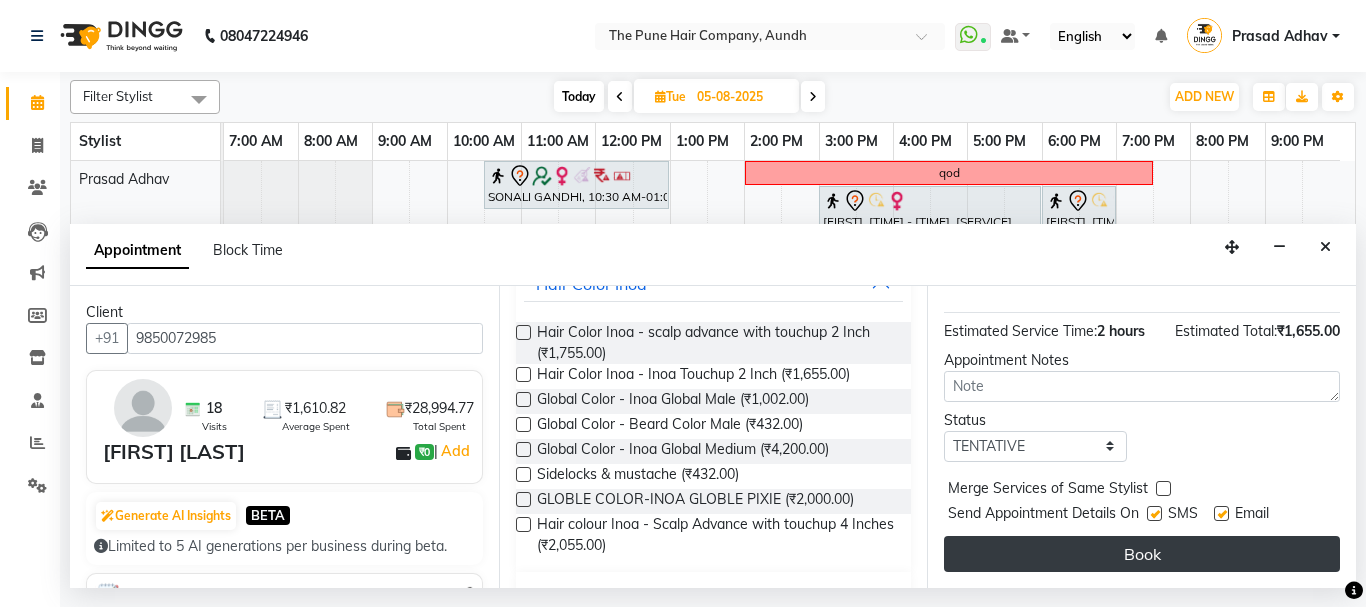 click on "Book" at bounding box center (1142, 554) 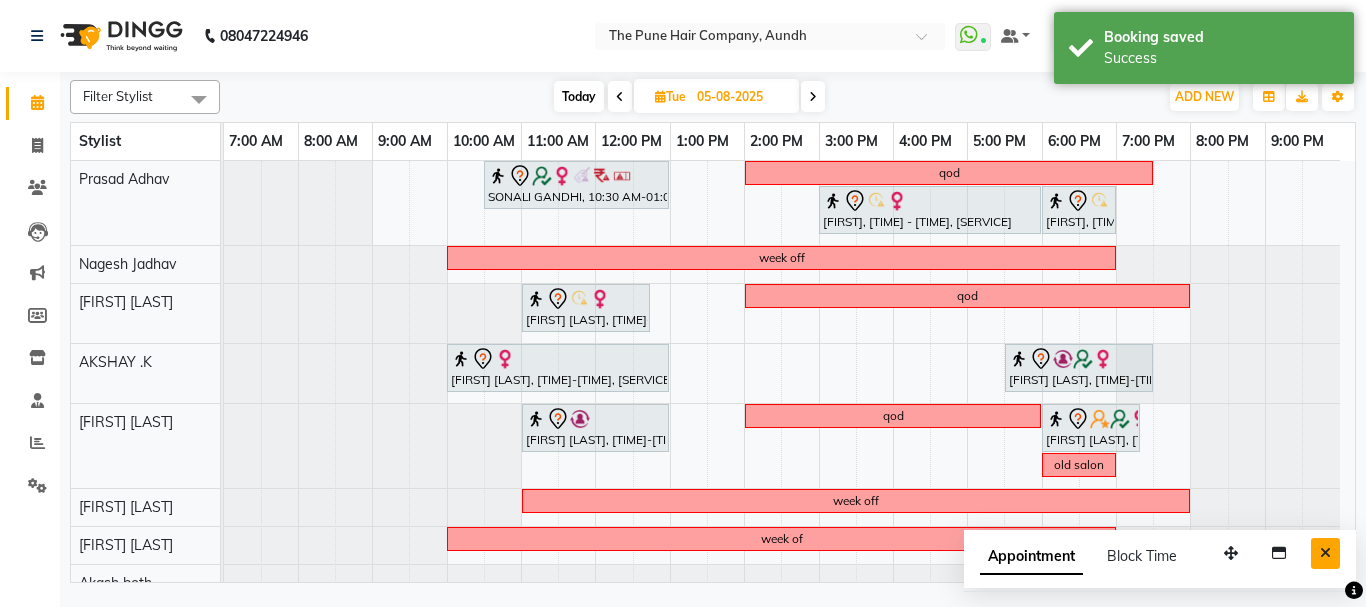 click at bounding box center [1325, 553] 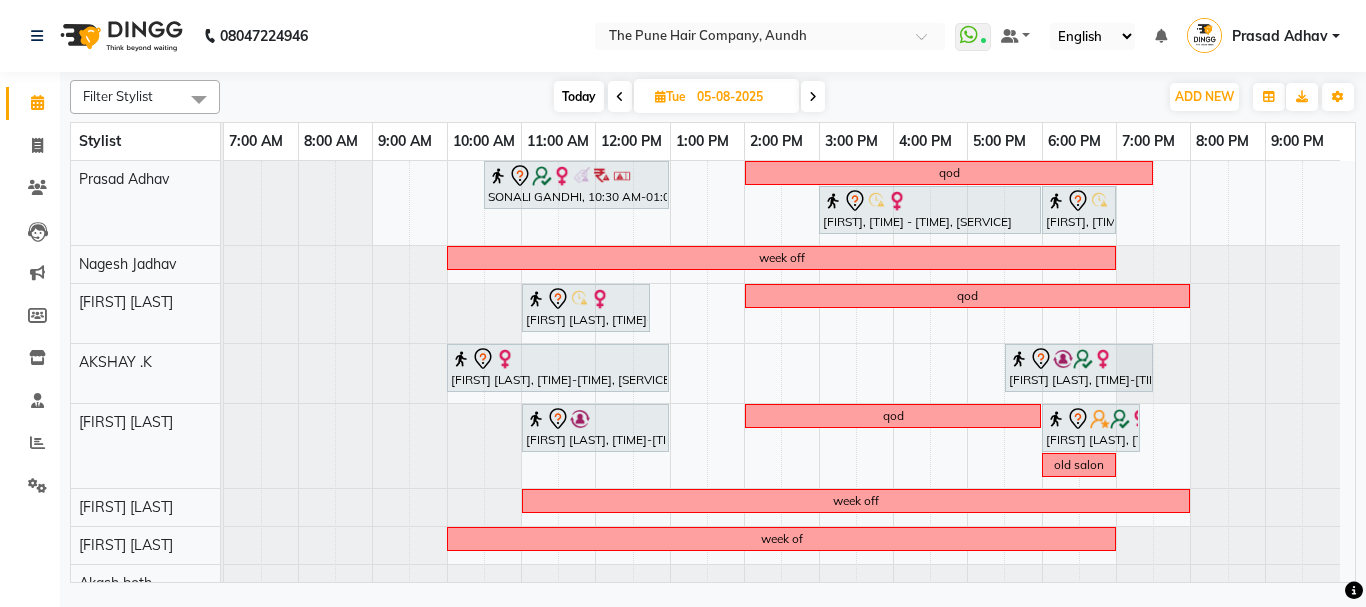 click at bounding box center [620, 97] 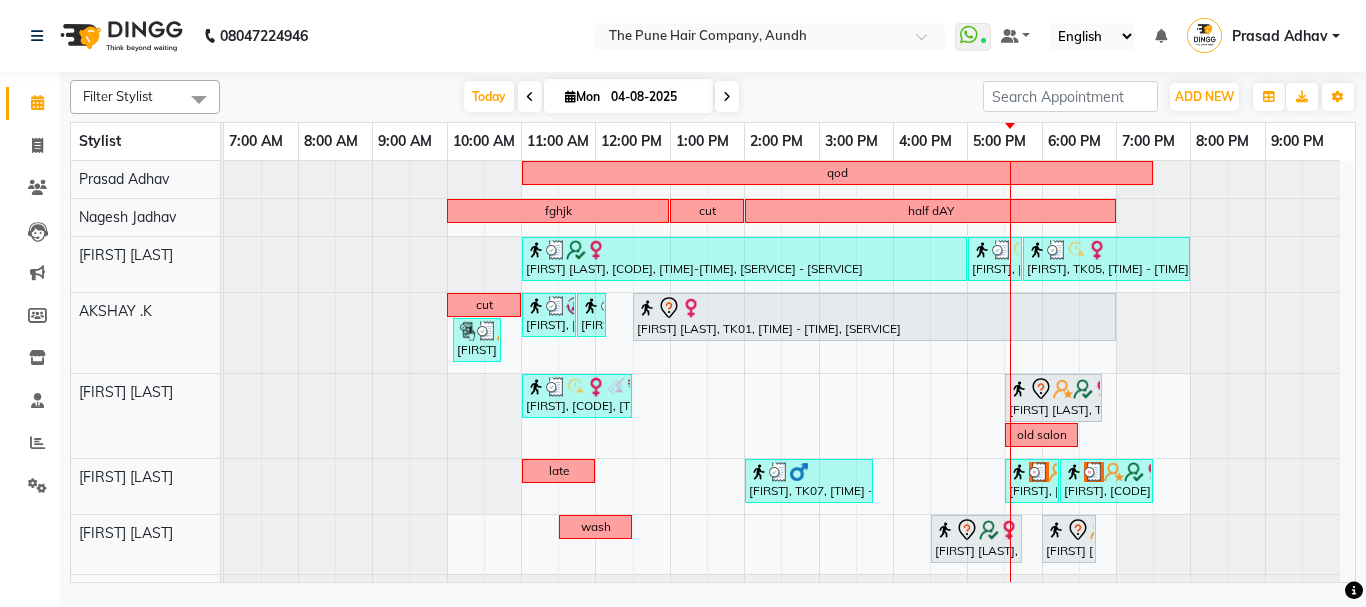 scroll, scrollTop: 300, scrollLeft: 0, axis: vertical 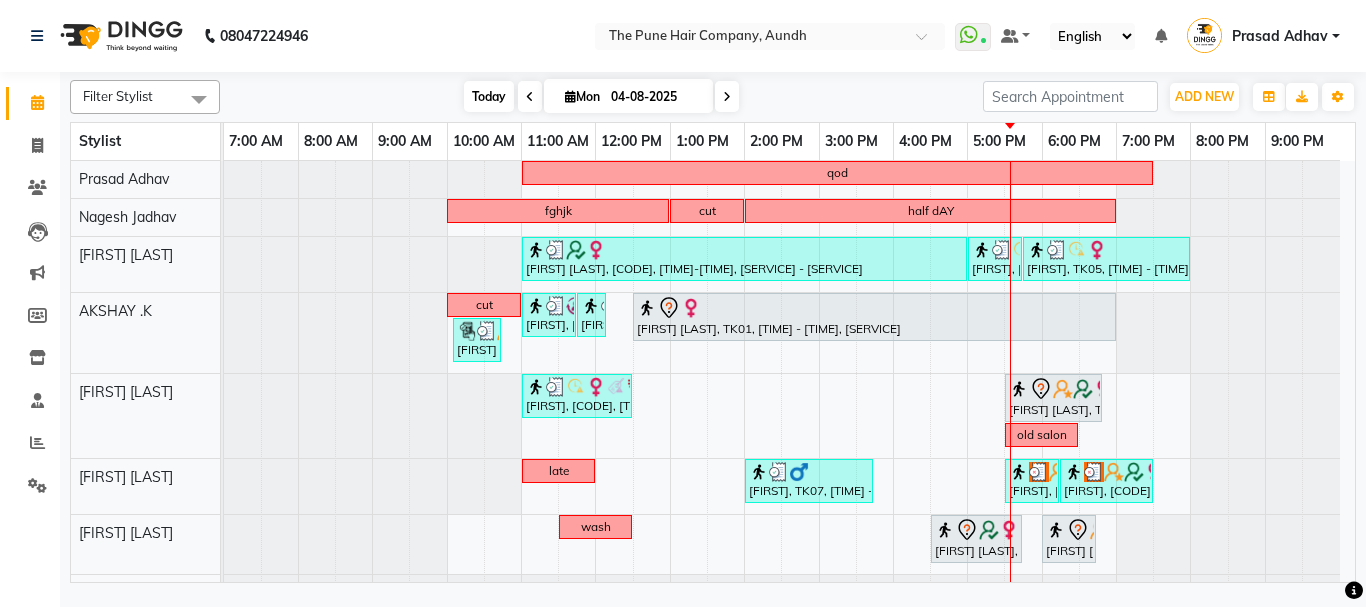 click on "Today" at bounding box center [489, 96] 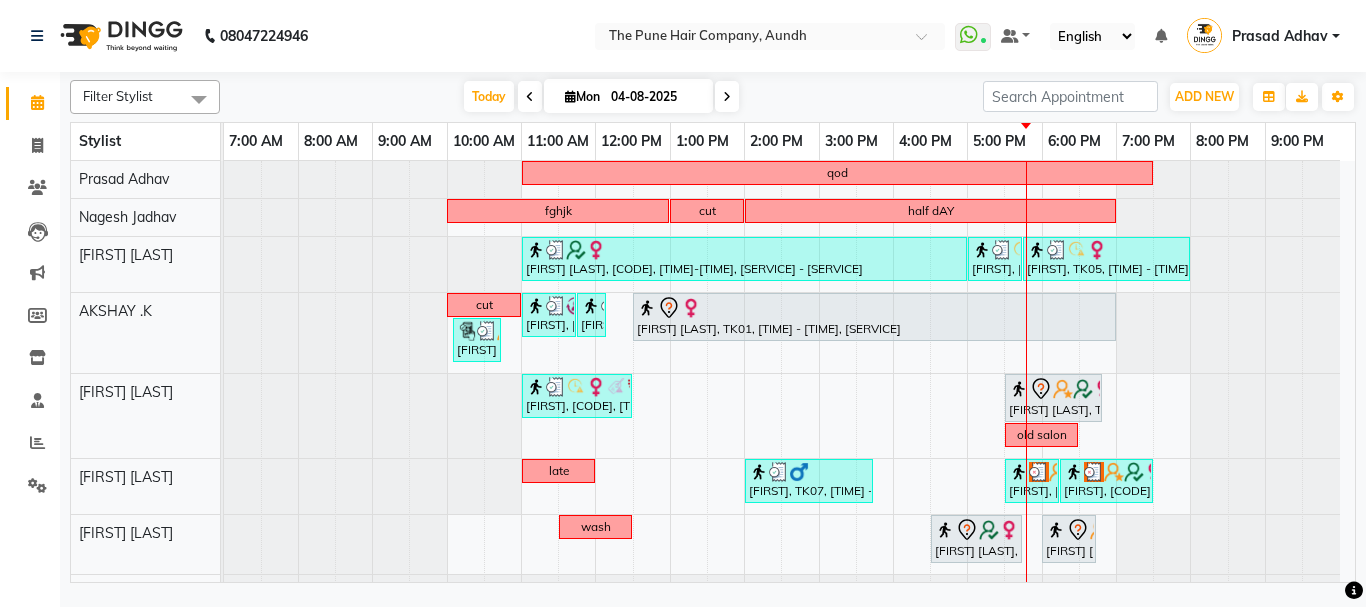 drag, startPoint x: 478, startPoint y: 103, endPoint x: 391, endPoint y: 82, distance: 89.498604 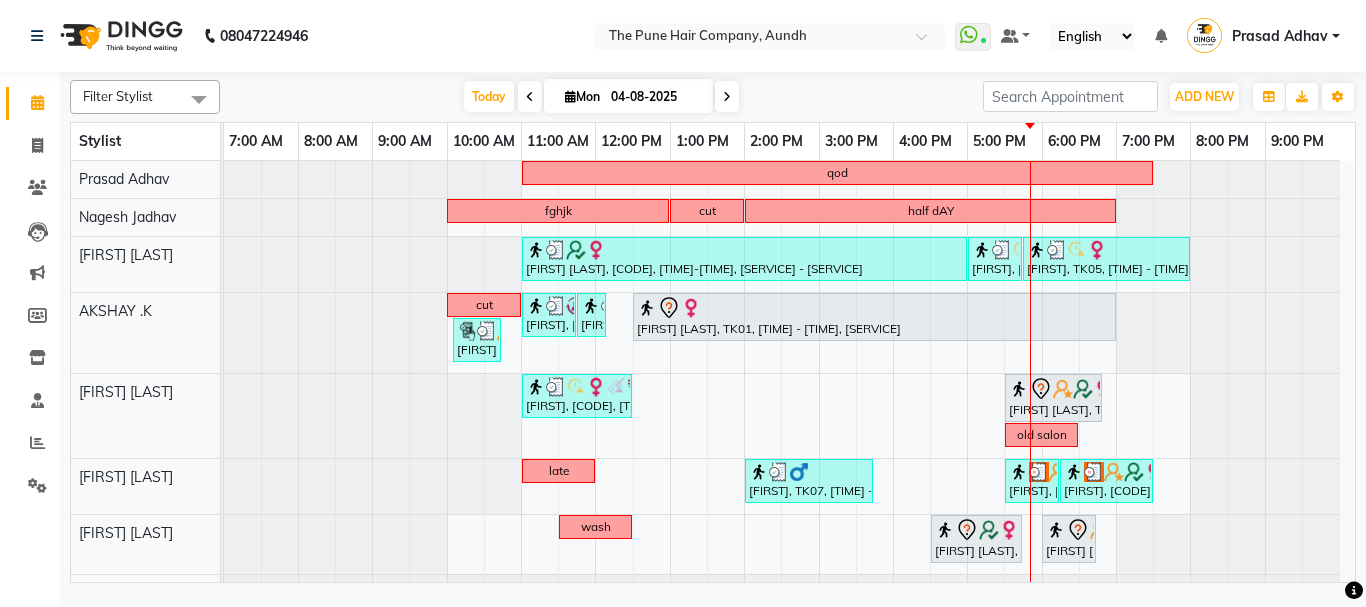 click at bounding box center (727, 97) 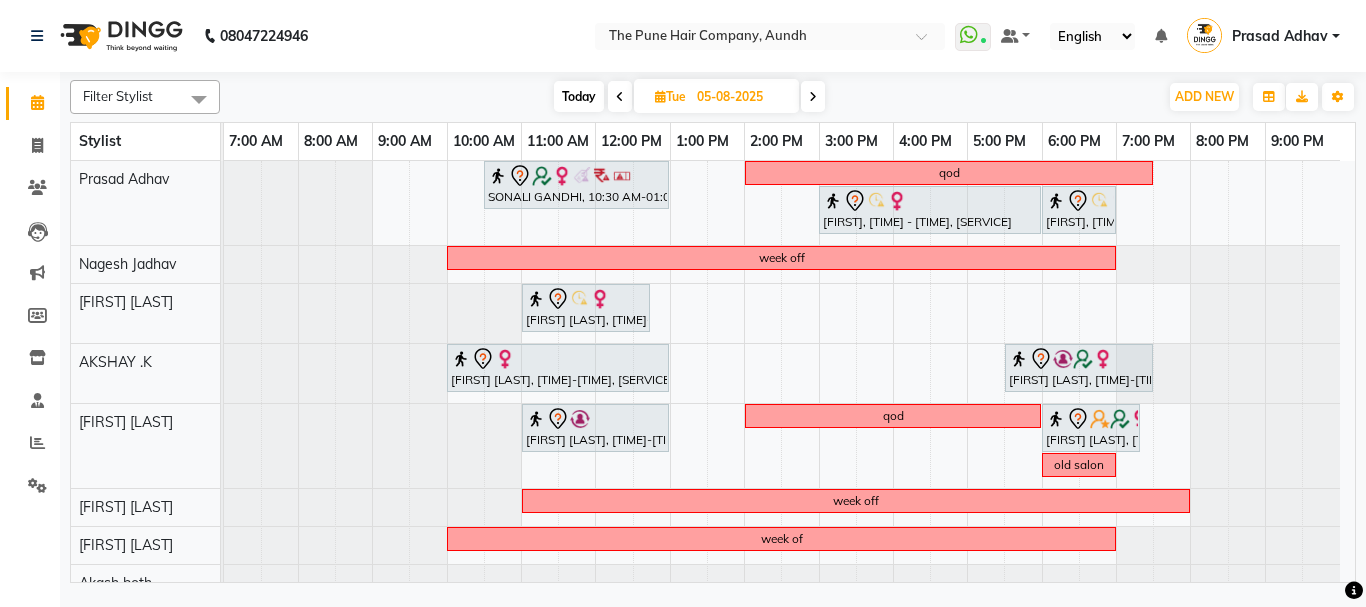 click at bounding box center (813, 97) 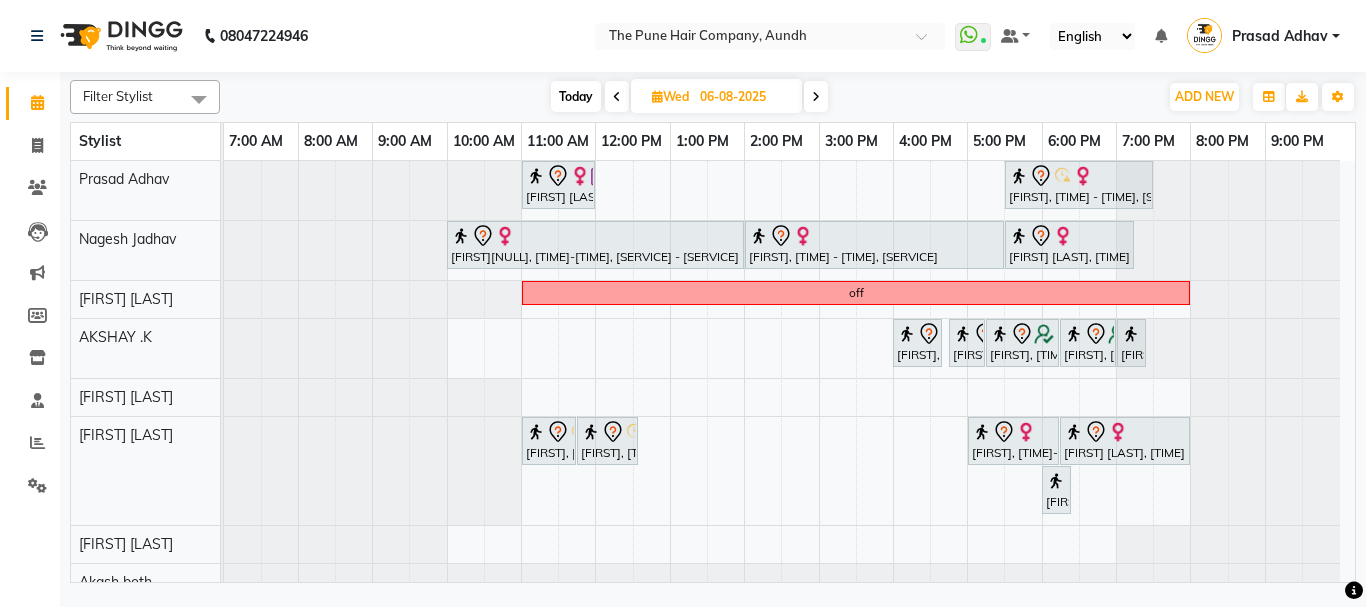 click at bounding box center [657, 96] 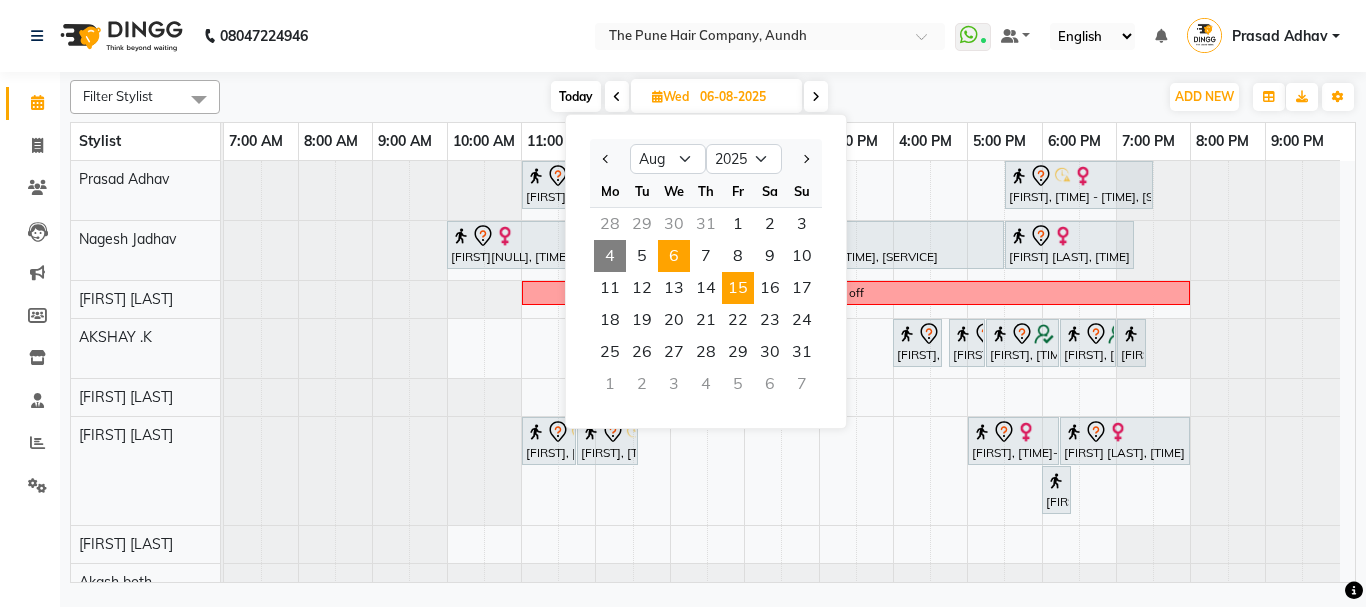 click on "15" at bounding box center (738, 288) 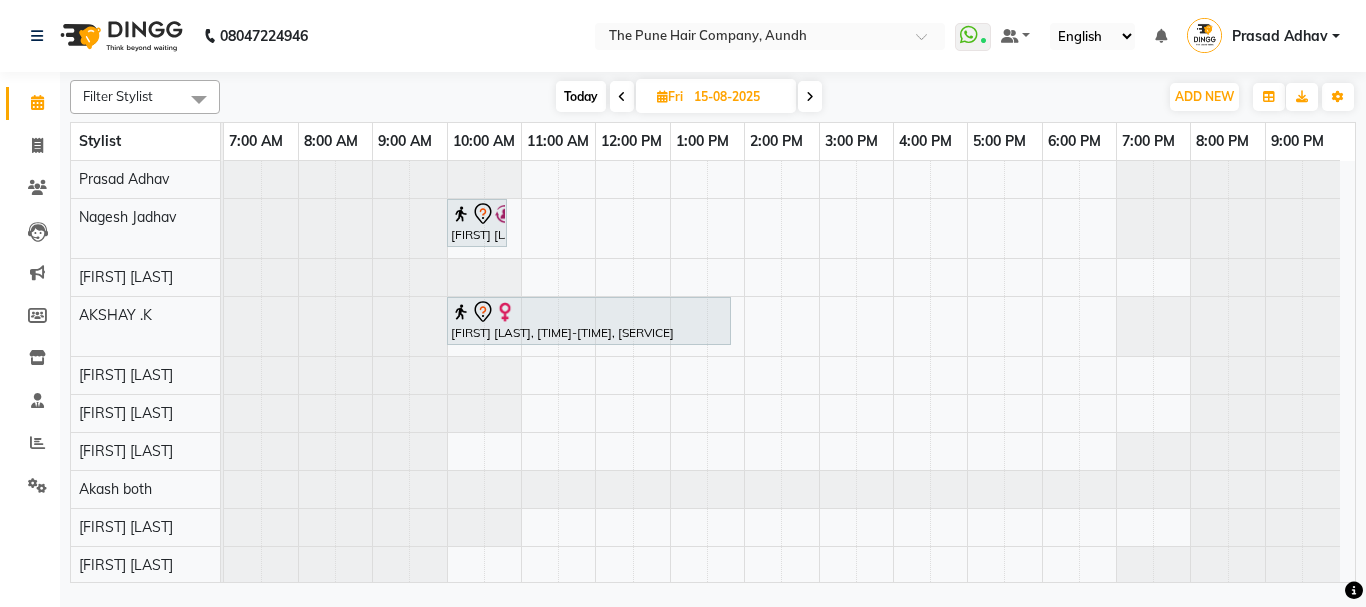 click on "[FIRST] [LAST], [TIME]-[TIME], [SERVICE]             [FIRST] [LAST], [TIME]-[TIME], [SERVICE]" at bounding box center (789, 448) 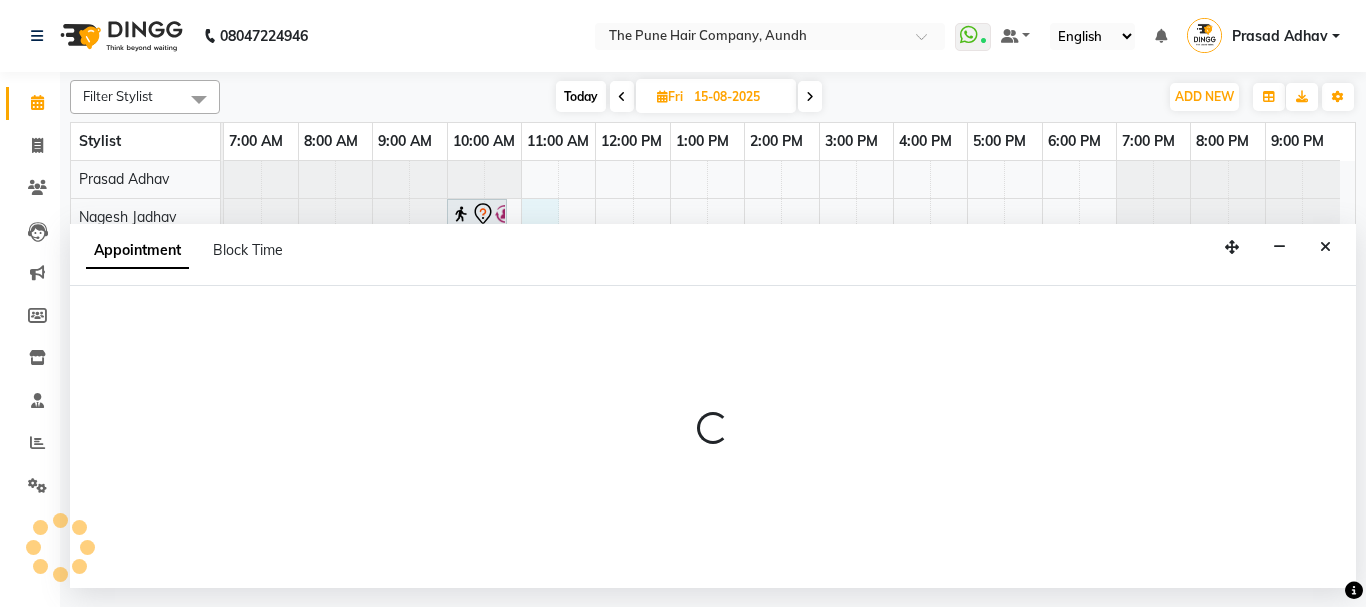 select on "3339" 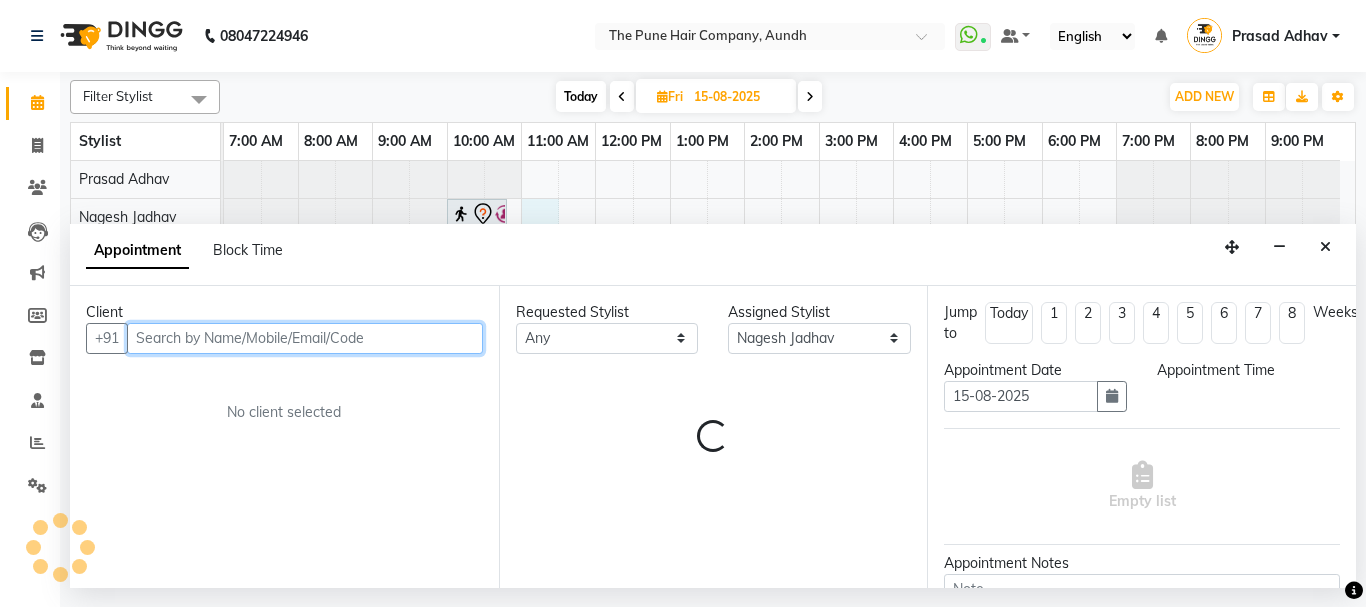 select on "660" 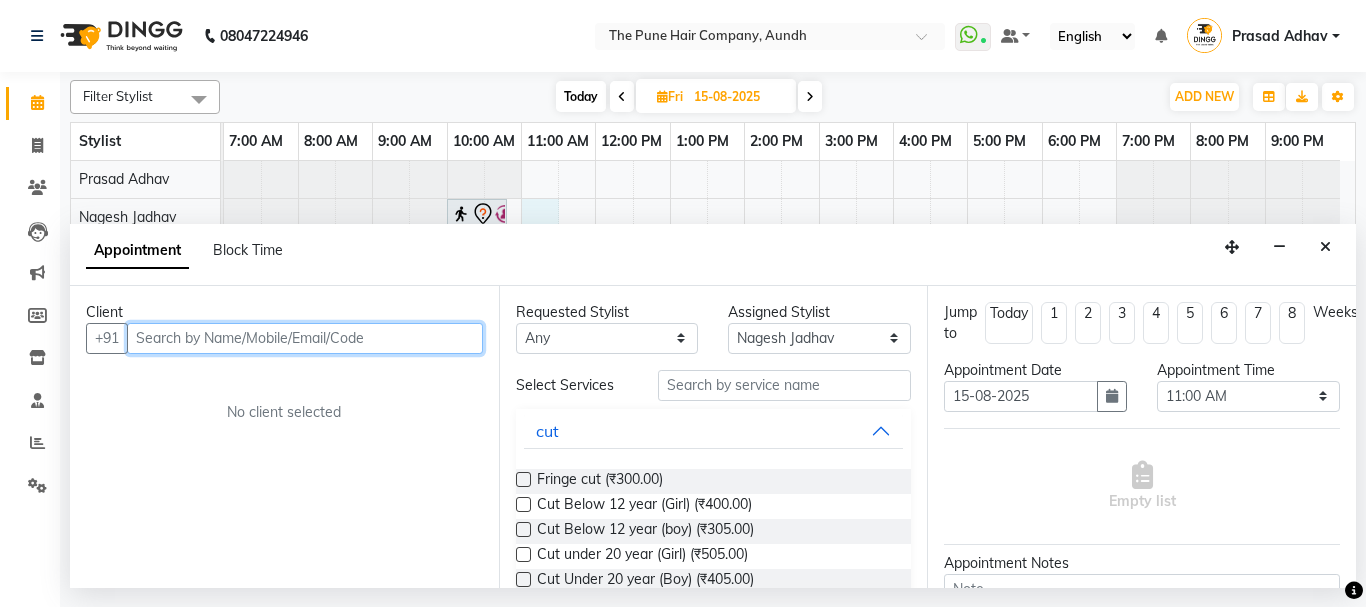 click at bounding box center [305, 338] 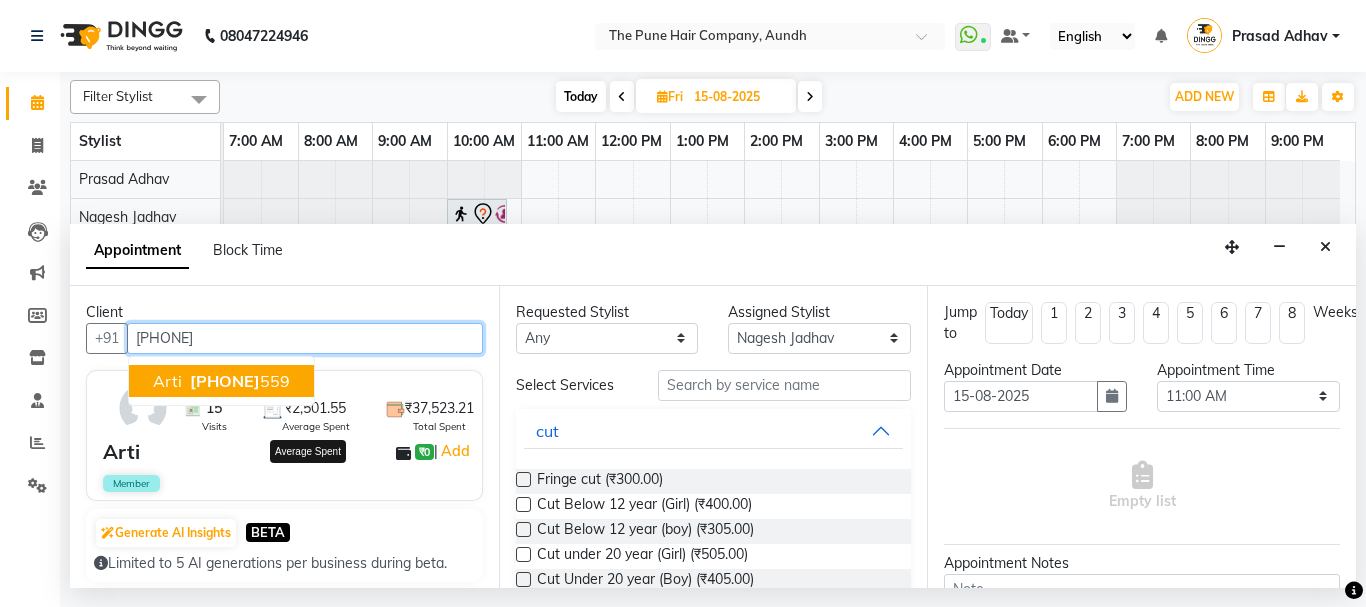 click on "[PHONE]" at bounding box center (238, 381) 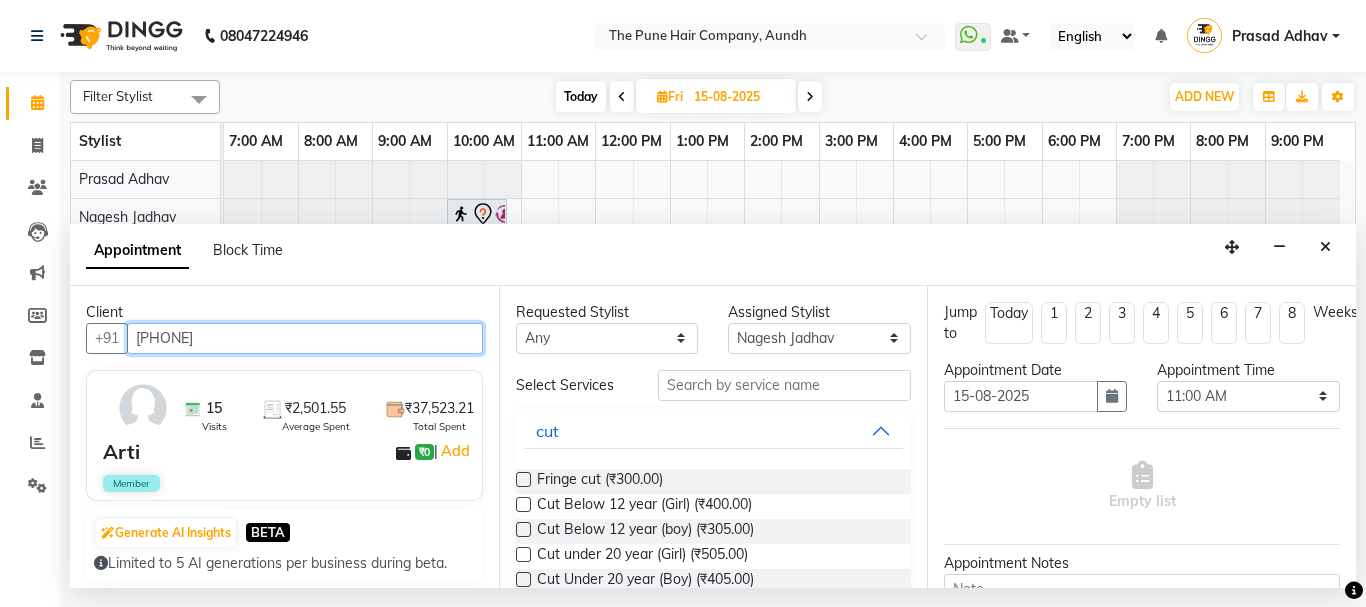 type on "[PHONE]" 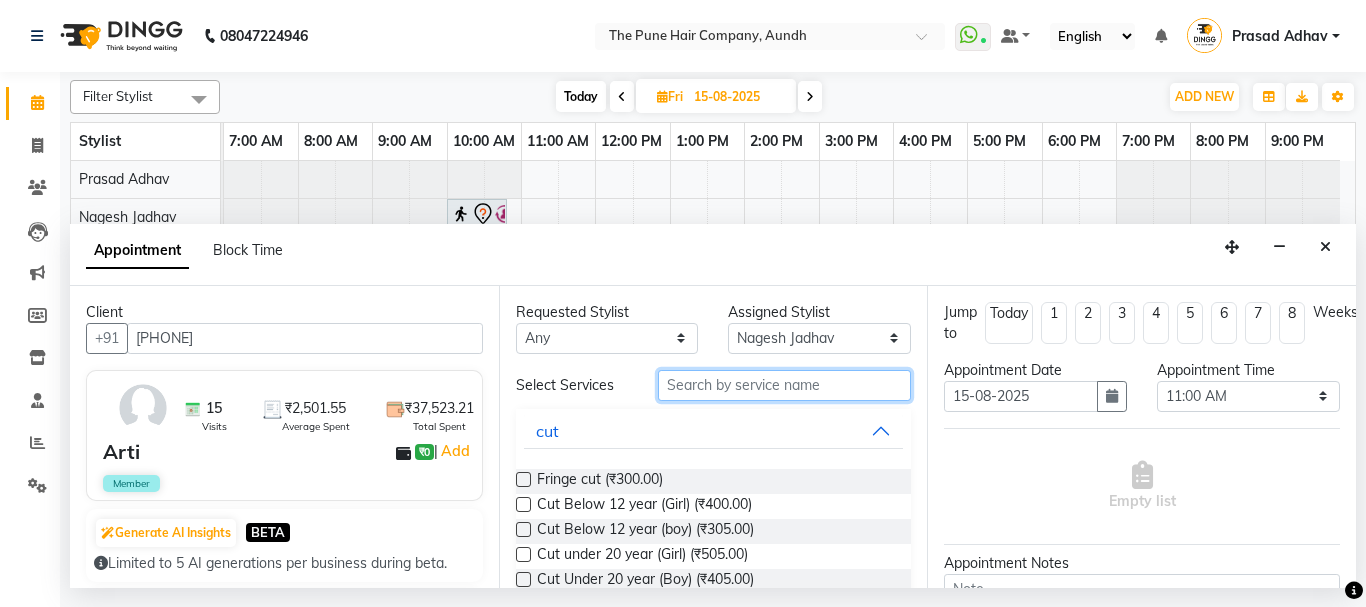 click at bounding box center (785, 385) 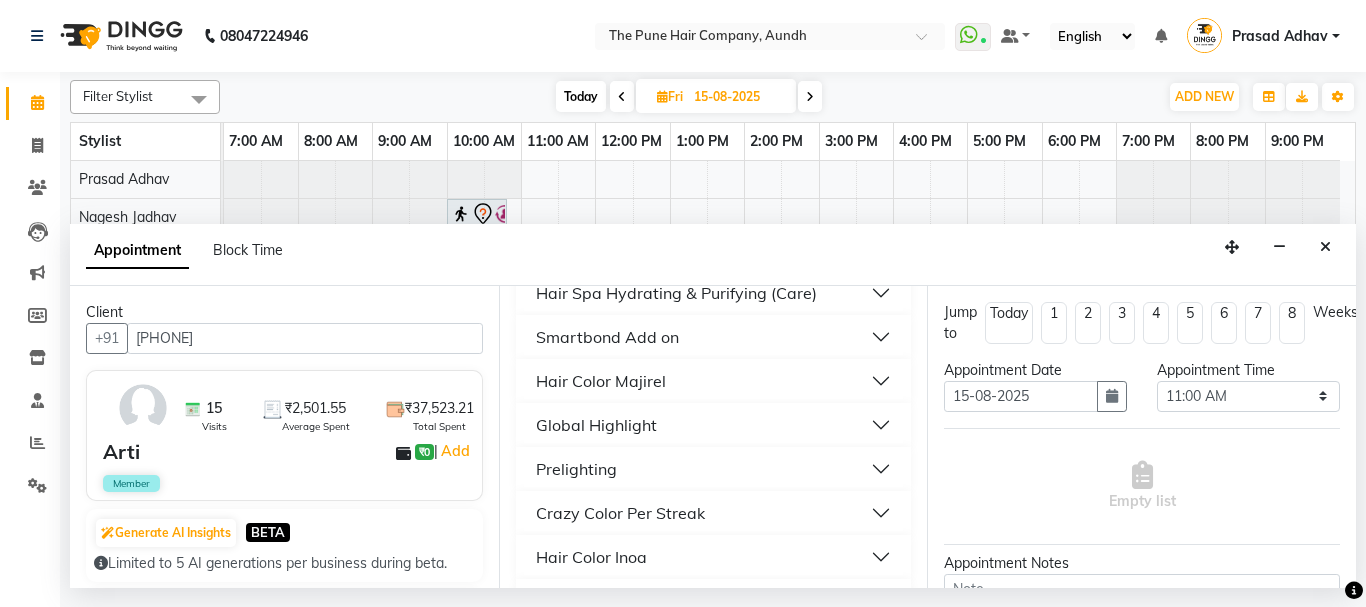 scroll, scrollTop: 500, scrollLeft: 0, axis: vertical 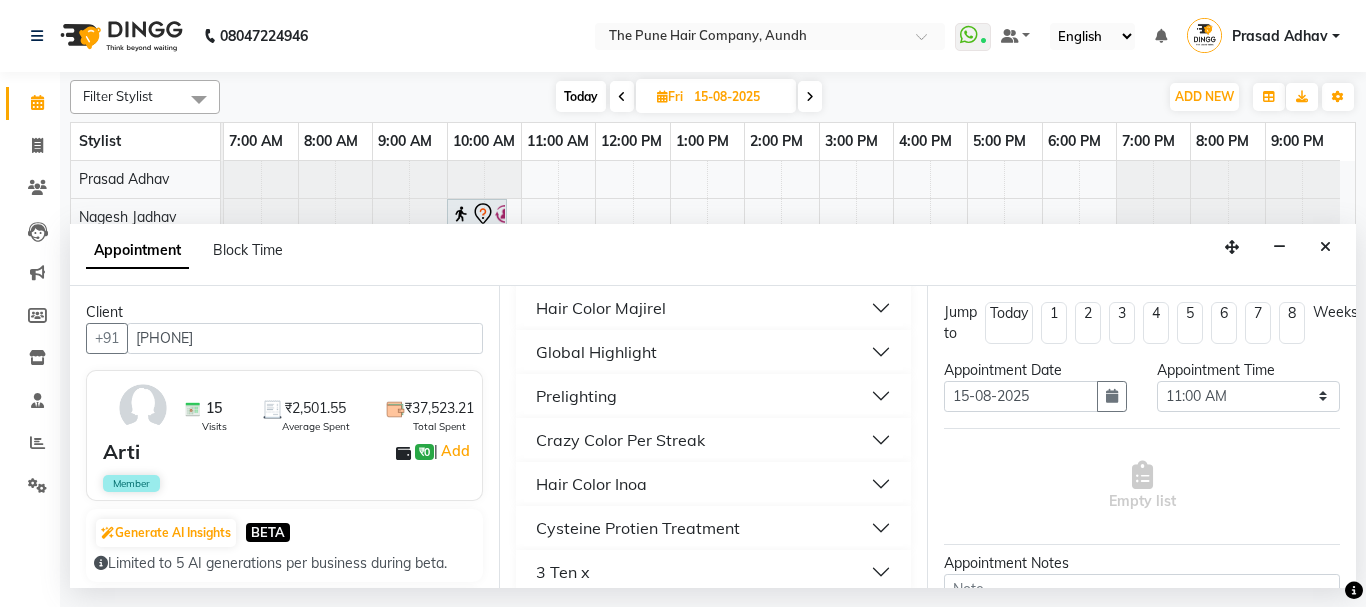 type on "2" 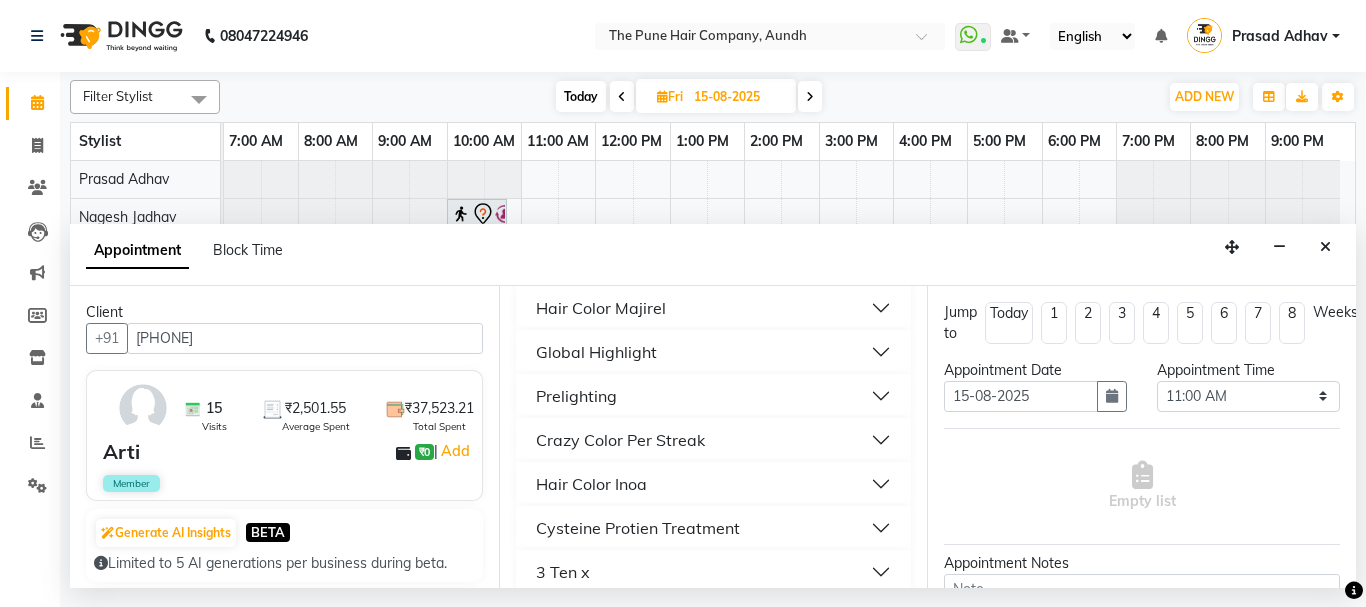 click on "Hair Color Inoa" at bounding box center (591, 484) 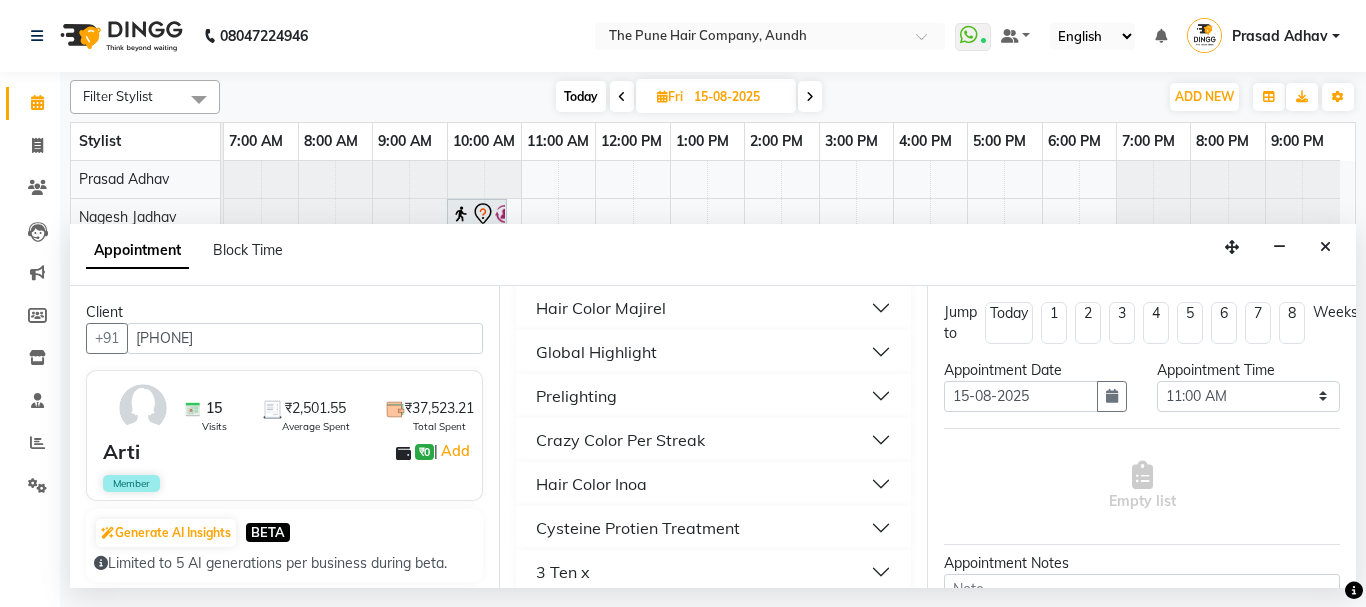 click on "Hair Color Inoa" at bounding box center [591, 484] 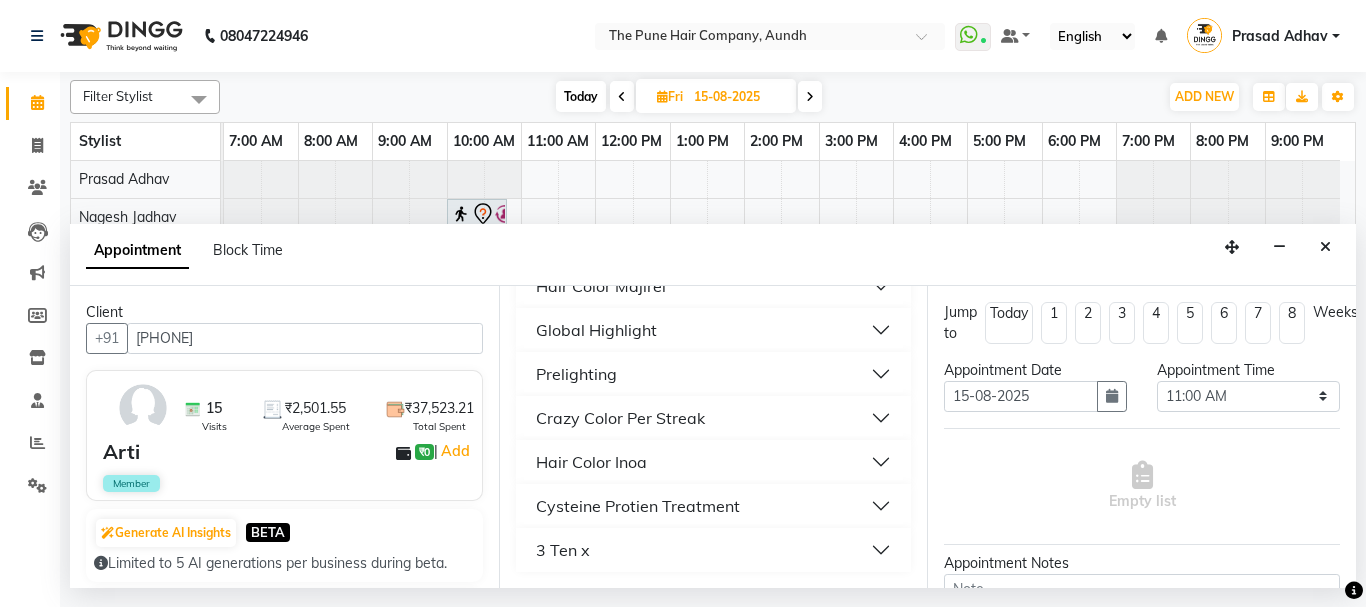 click on "Hair Color Inoa" at bounding box center [714, 462] 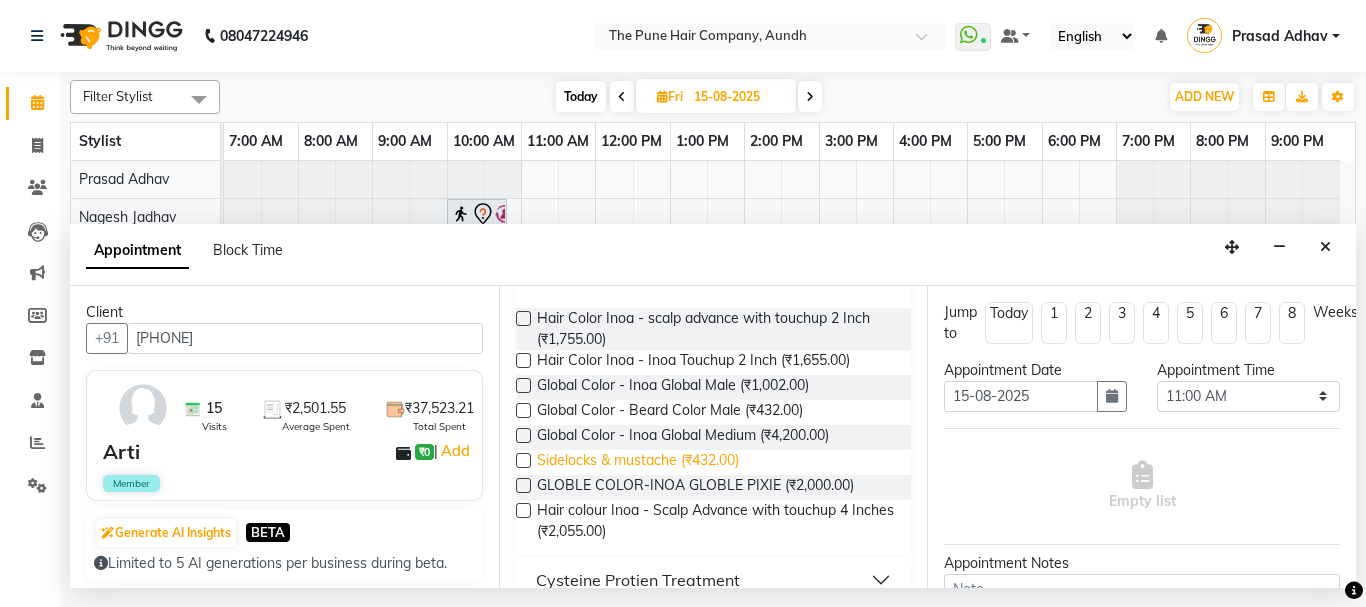 scroll, scrollTop: 722, scrollLeft: 0, axis: vertical 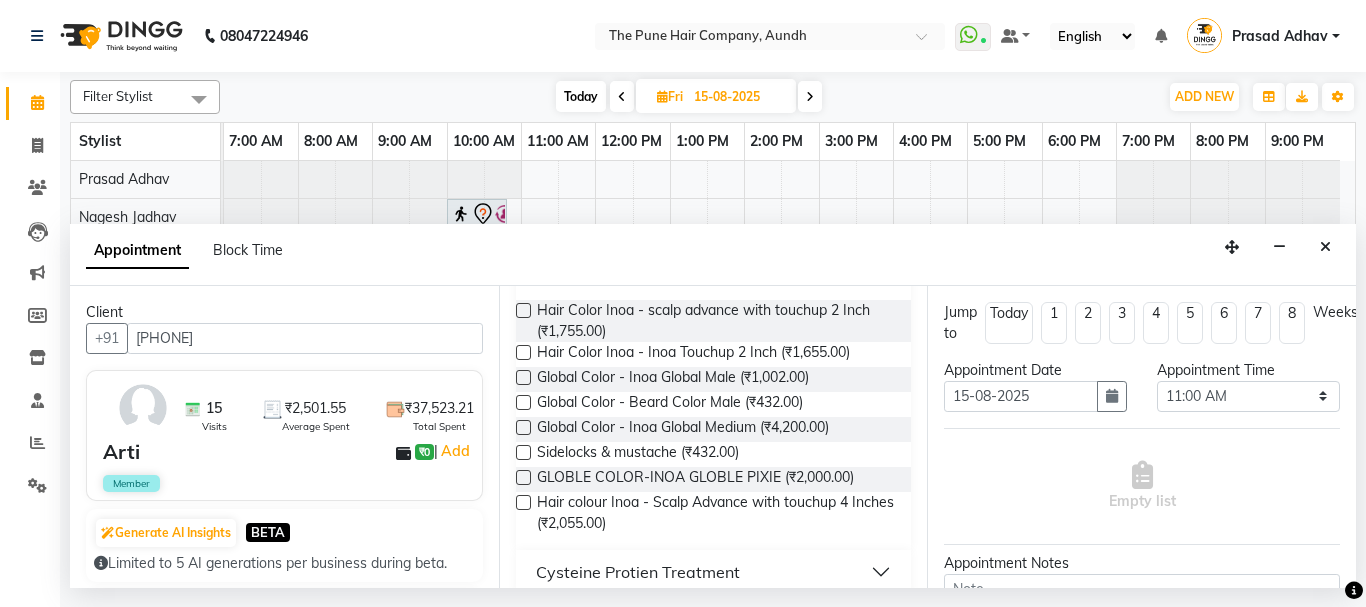 click at bounding box center (523, 352) 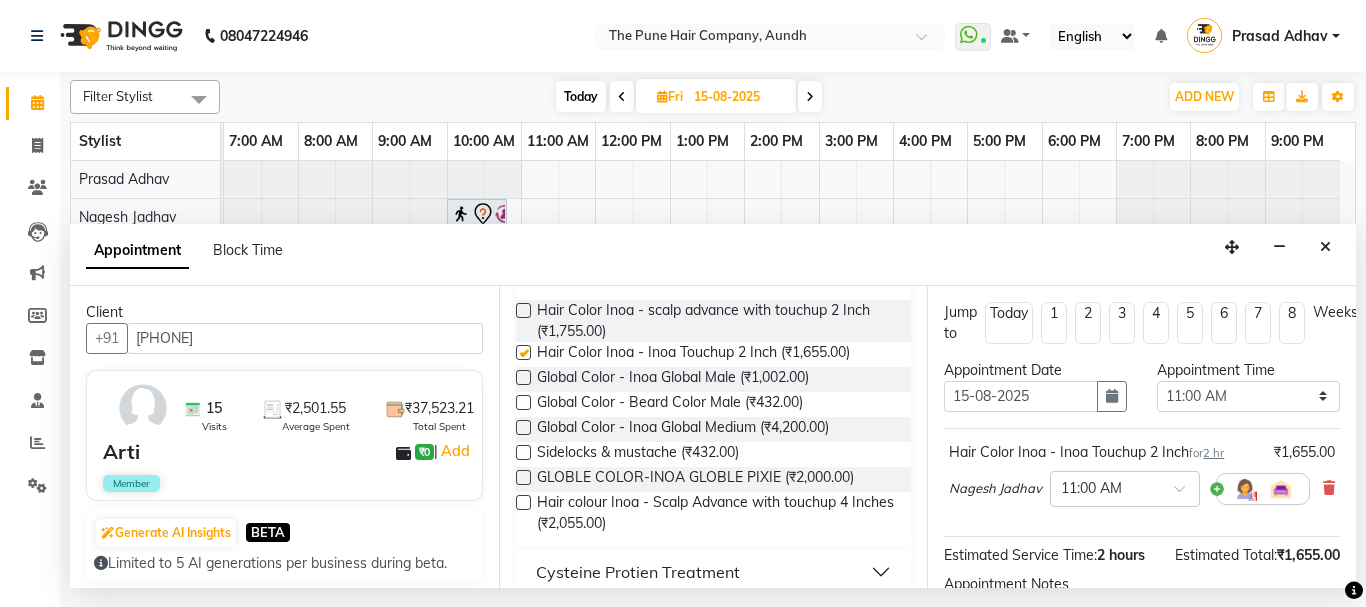 checkbox on "false" 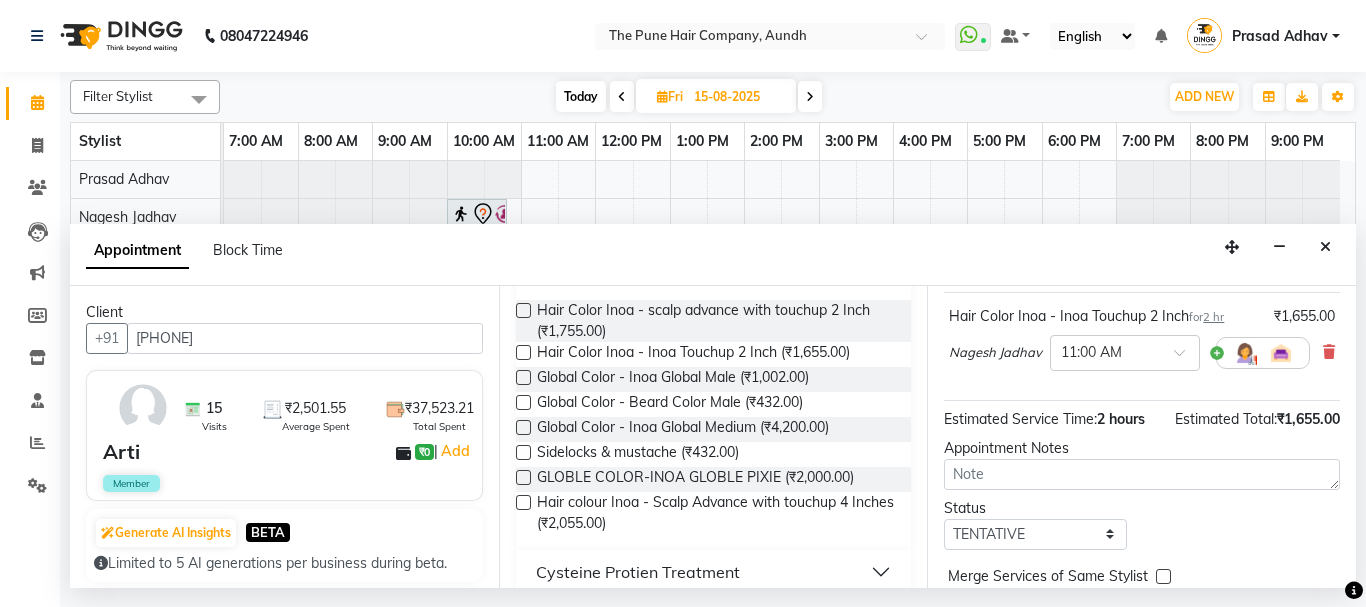 scroll, scrollTop: 263, scrollLeft: 0, axis: vertical 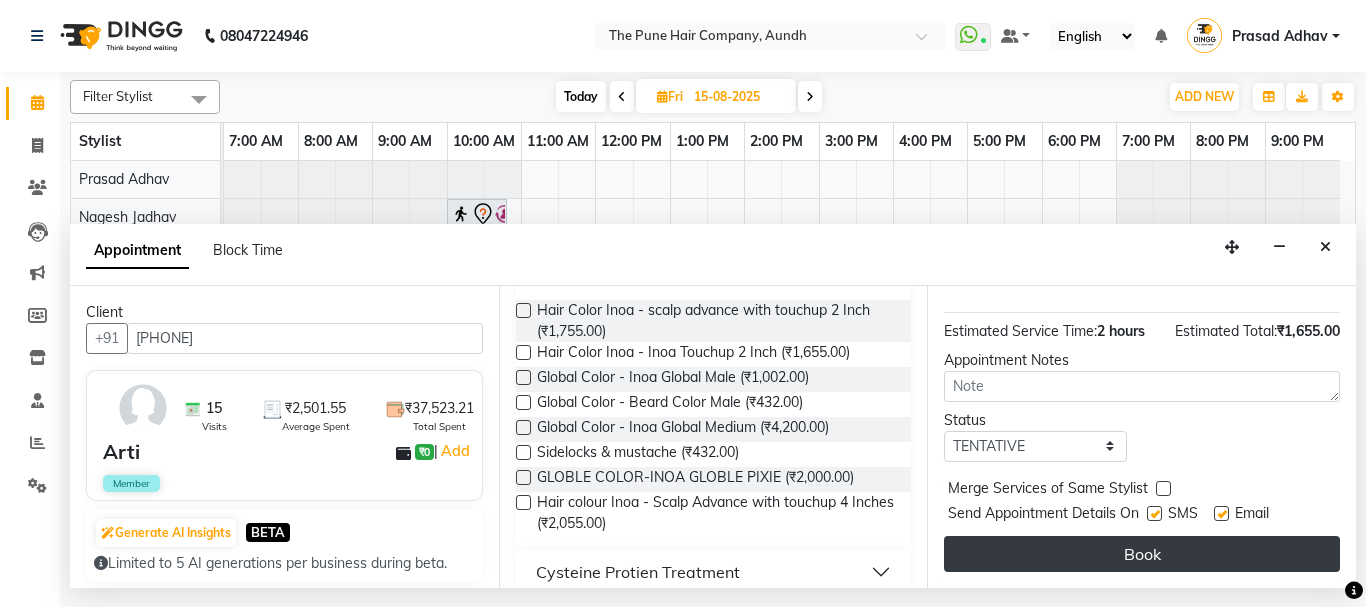 click on "Book" at bounding box center (1142, 554) 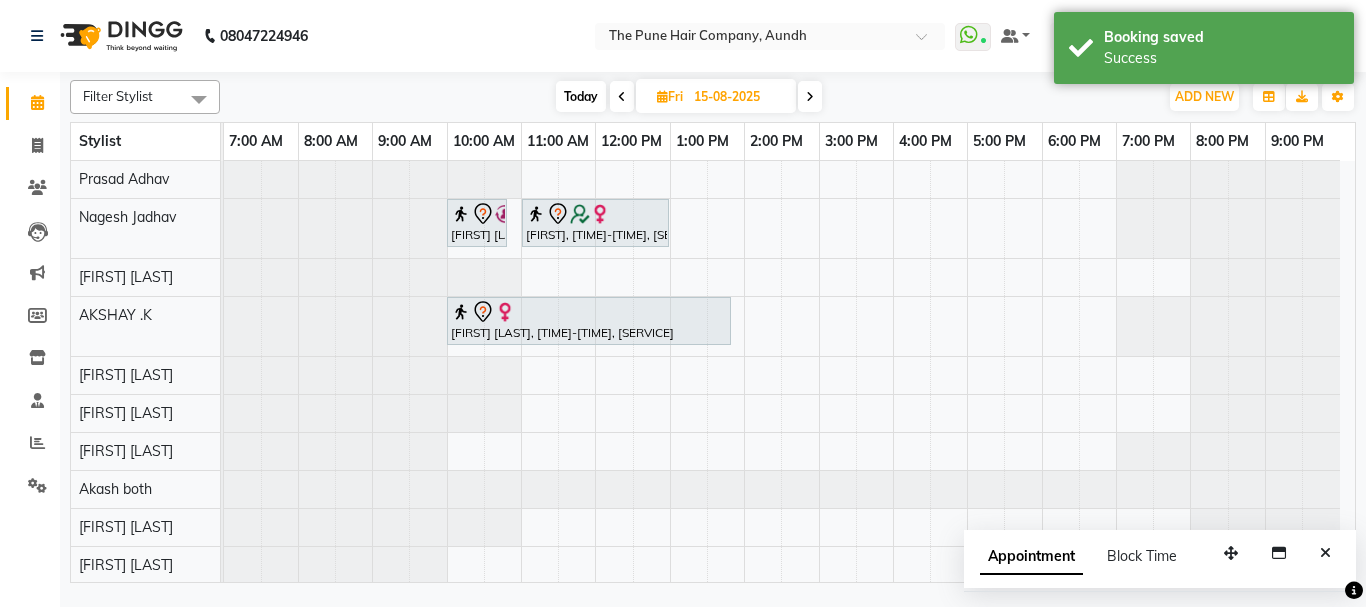 drag, startPoint x: 1339, startPoint y: 551, endPoint x: 1201, endPoint y: 429, distance: 184.19554 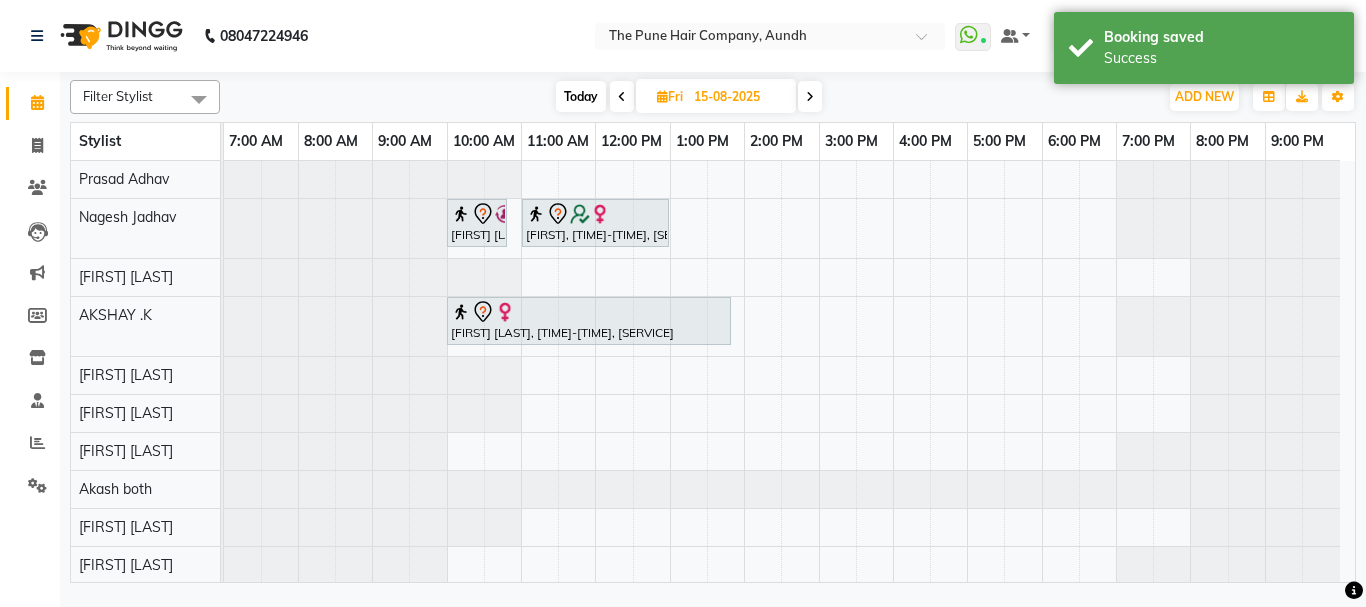 click at bounding box center (622, 96) 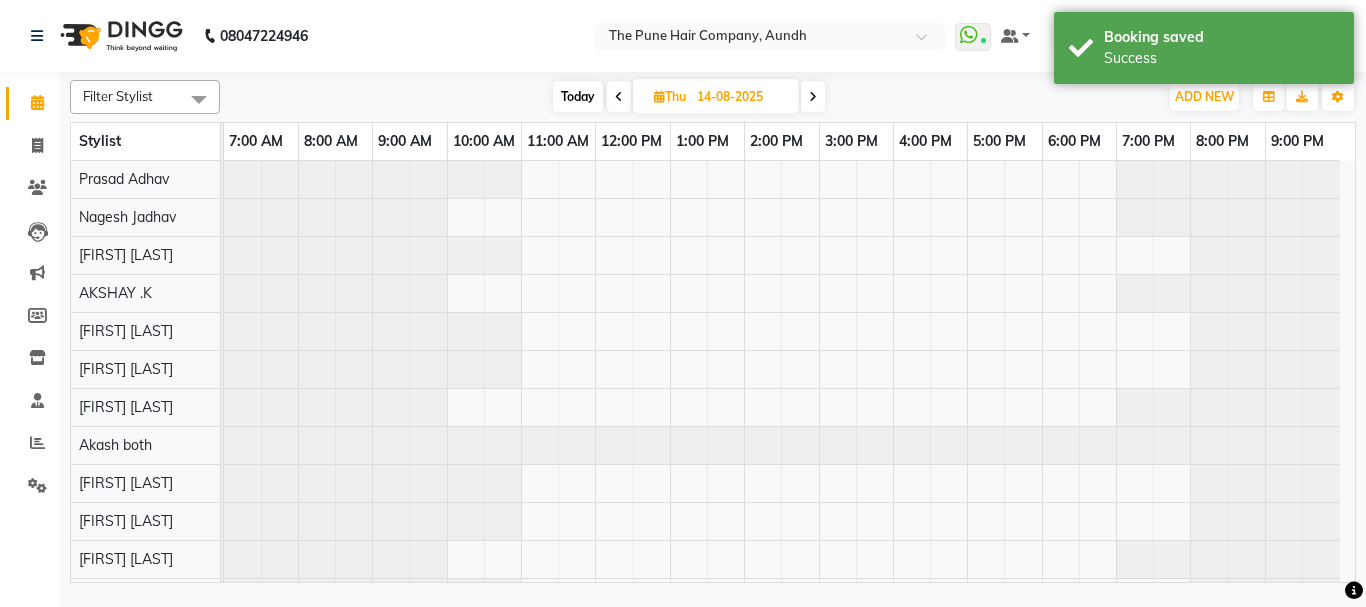 click at bounding box center (659, 96) 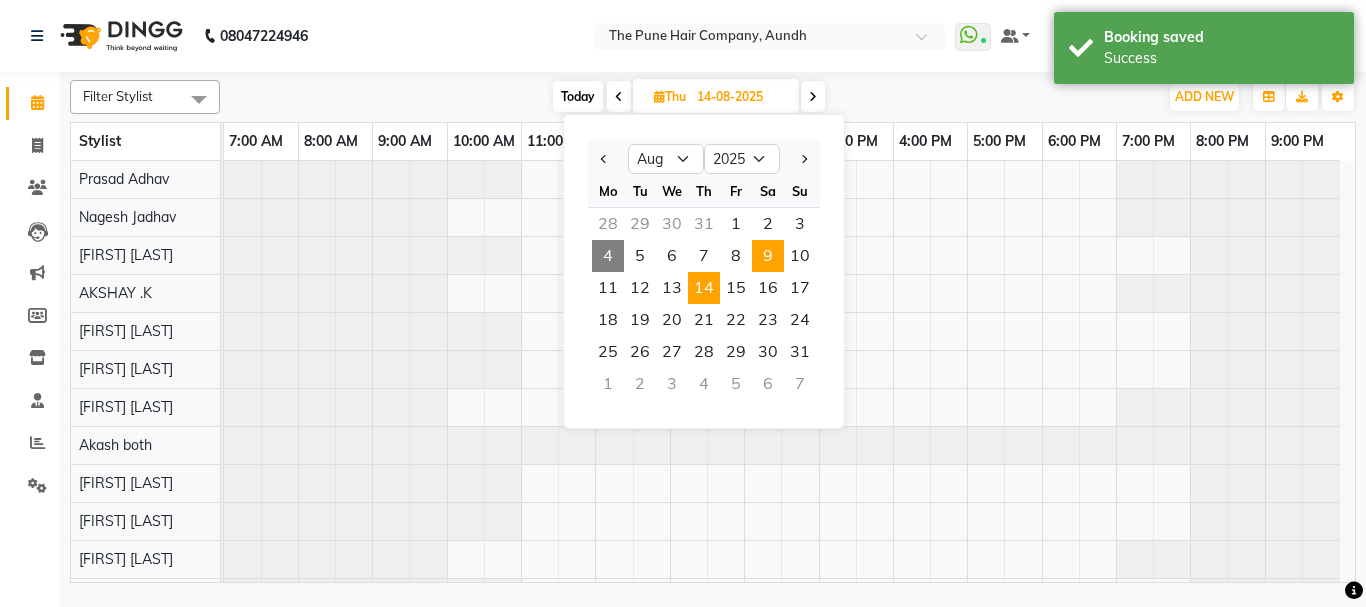 click on "9" at bounding box center [768, 256] 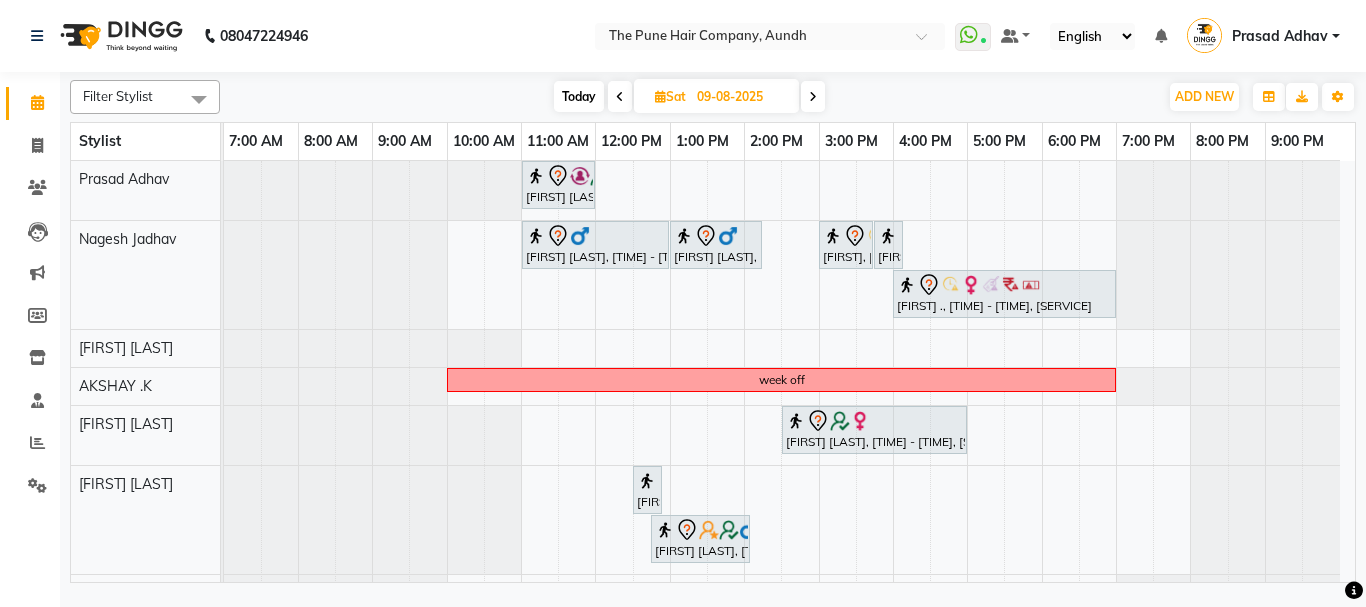 click at bounding box center [813, 96] 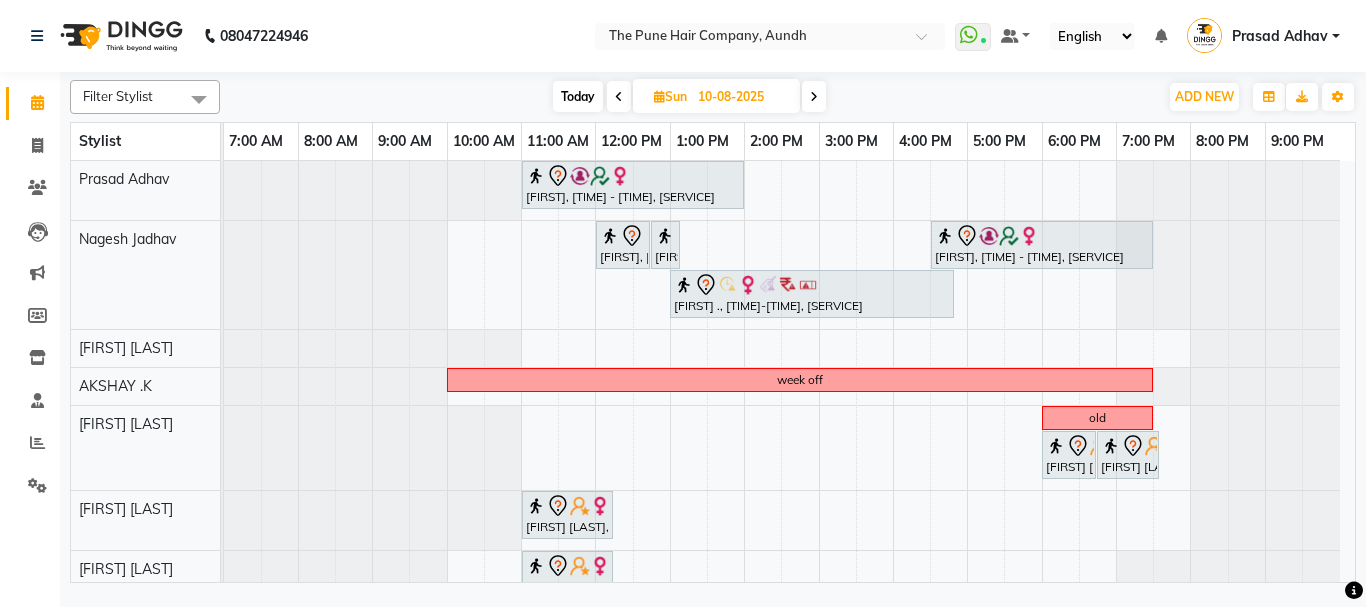 click at bounding box center (619, 96) 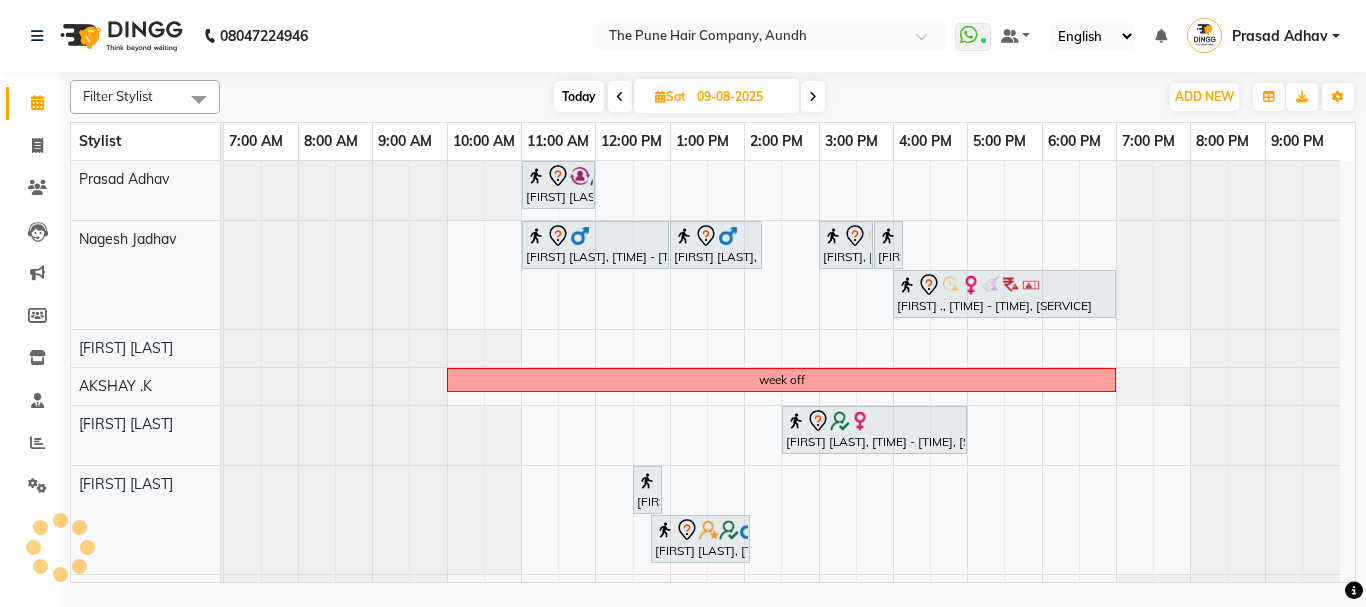 click at bounding box center (620, 96) 